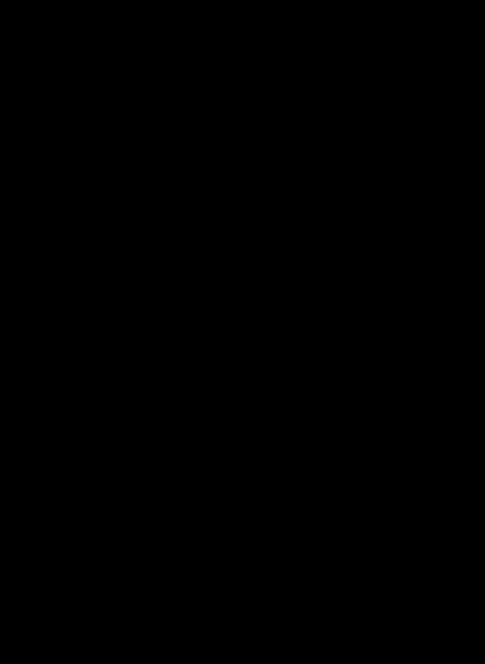 scroll, scrollTop: 0, scrollLeft: 0, axis: both 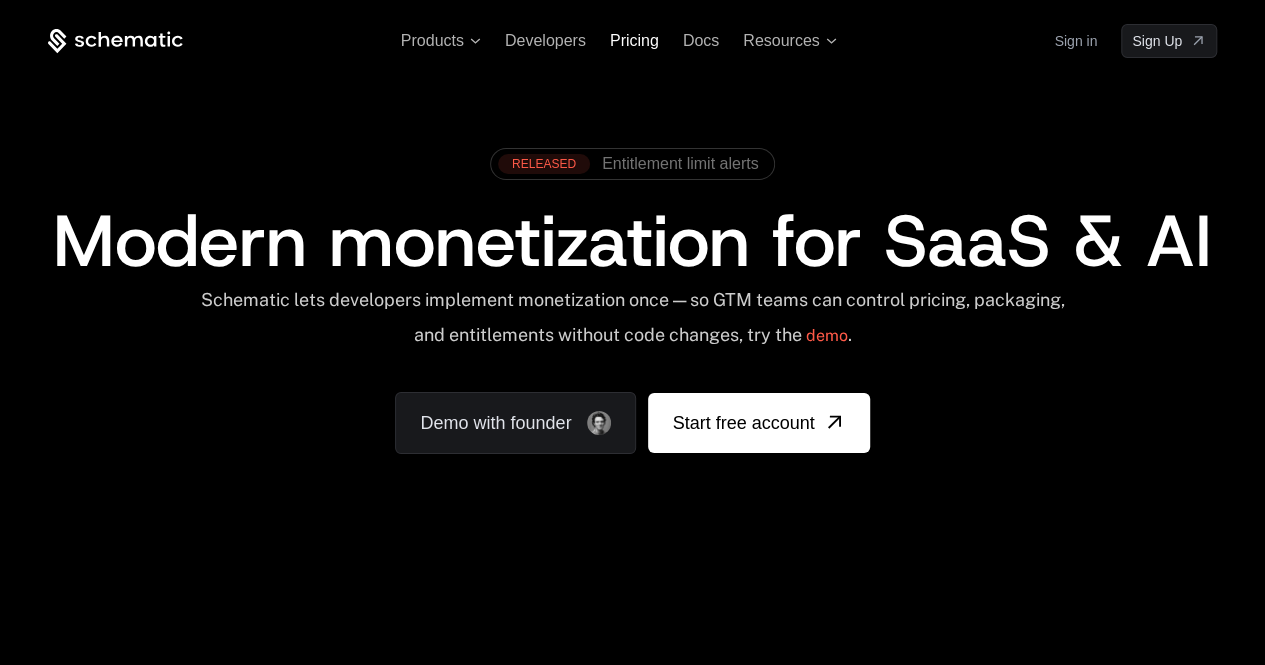 click on "Pricing" at bounding box center (634, 40) 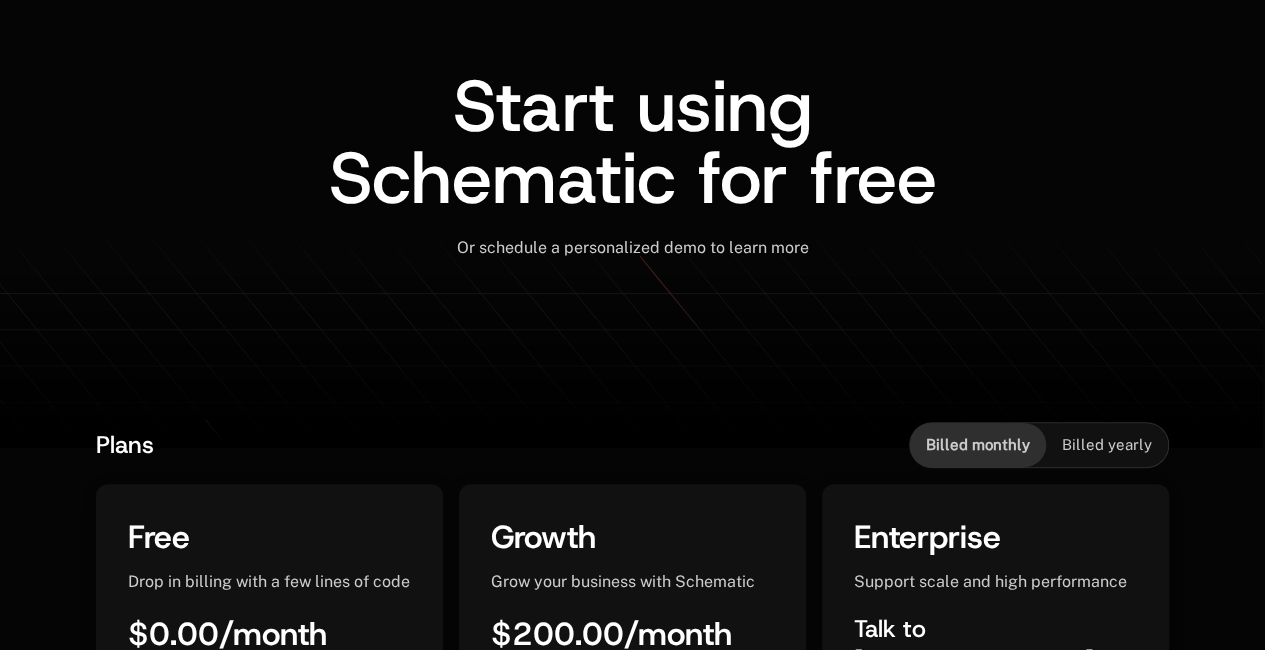 scroll, scrollTop: 0, scrollLeft: 0, axis: both 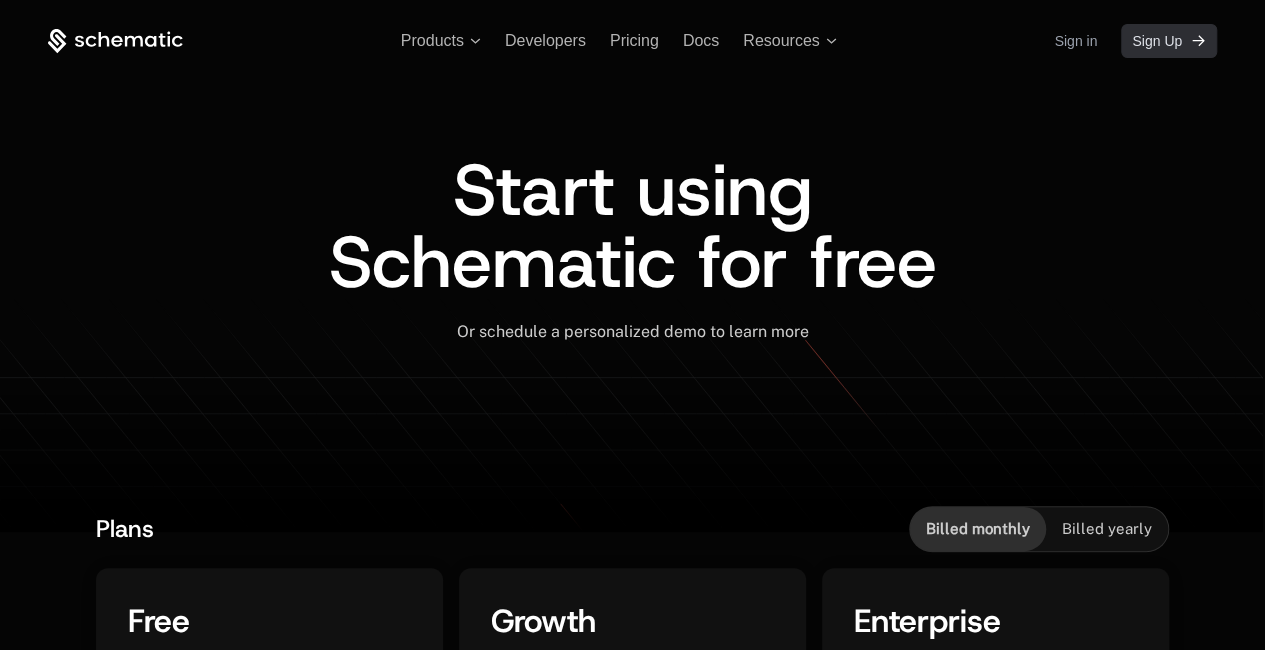 click on "Sign Up" at bounding box center [1157, 41] 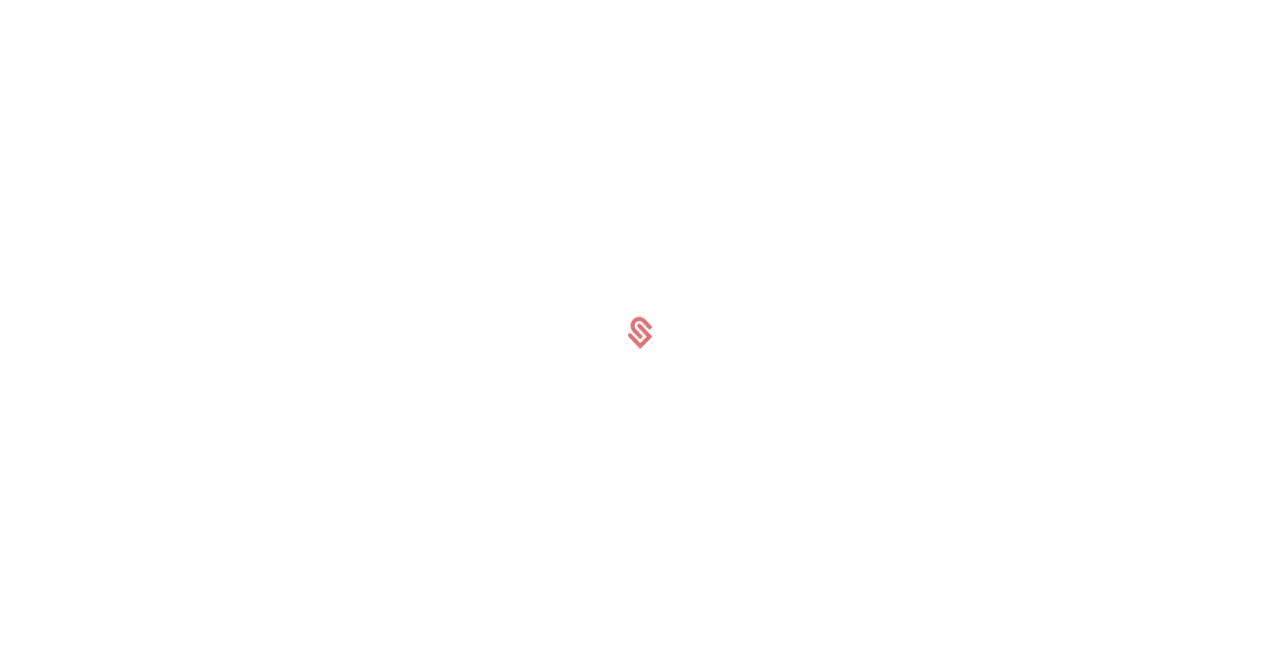 scroll, scrollTop: 0, scrollLeft: 0, axis: both 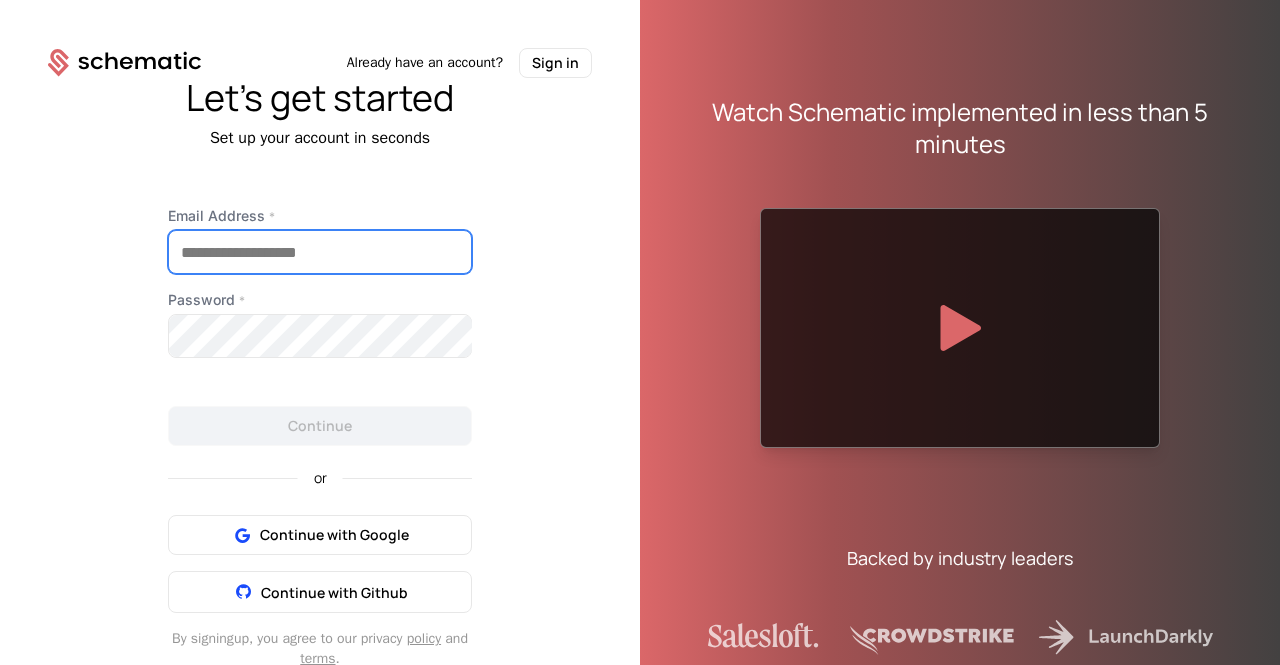 click on "Email Address *" at bounding box center (320, 252) 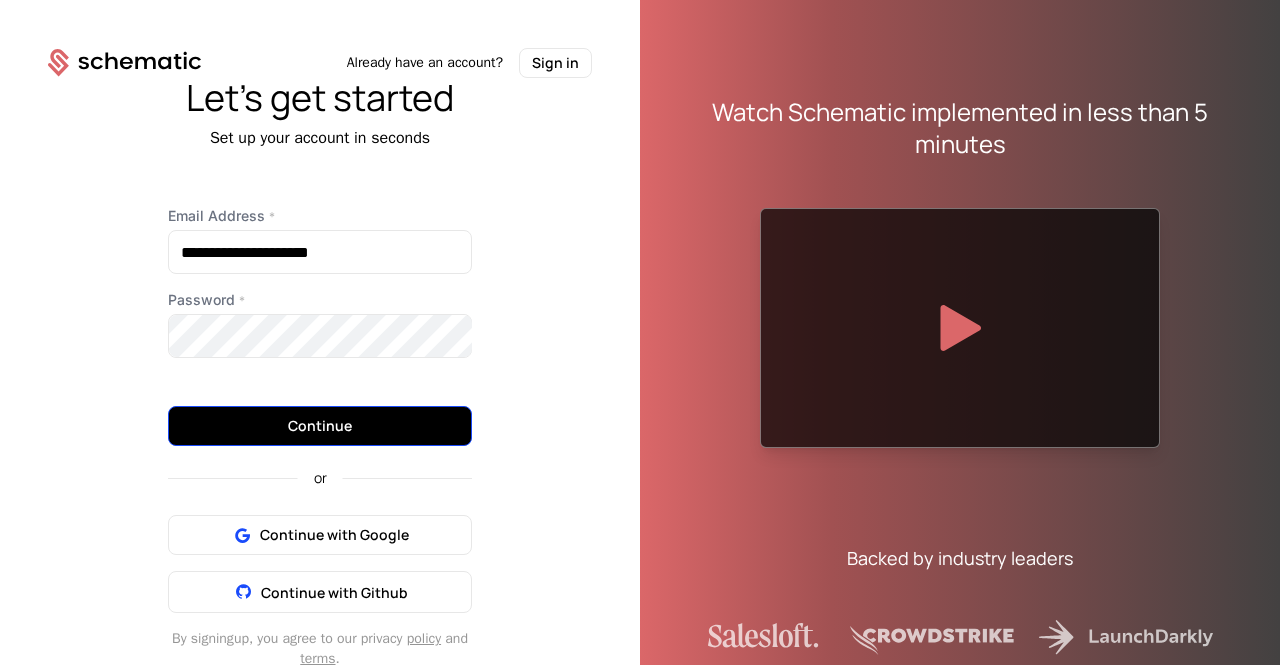 click on "Continue" at bounding box center [320, 426] 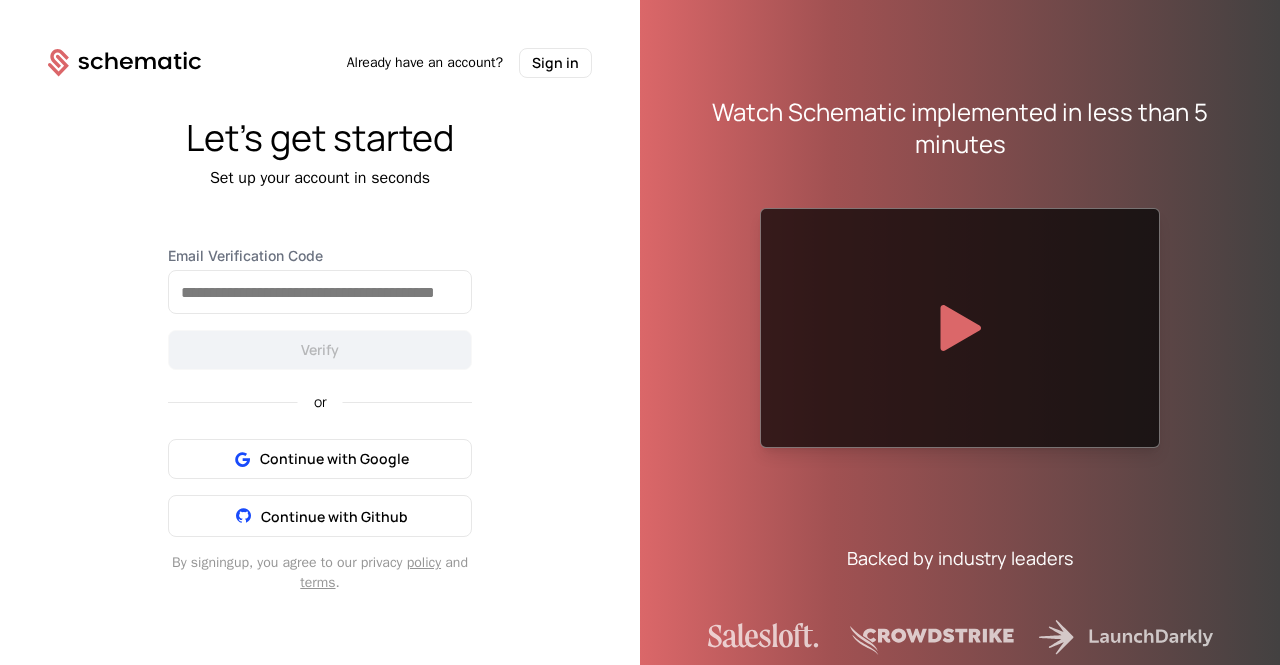 click on "Let's get started Set up your account in seconds Email Verification Code Verify or Continue with Google Continue with Github By signing  up , you agree to our privacy   policy   and   terms ." at bounding box center [320, 355] 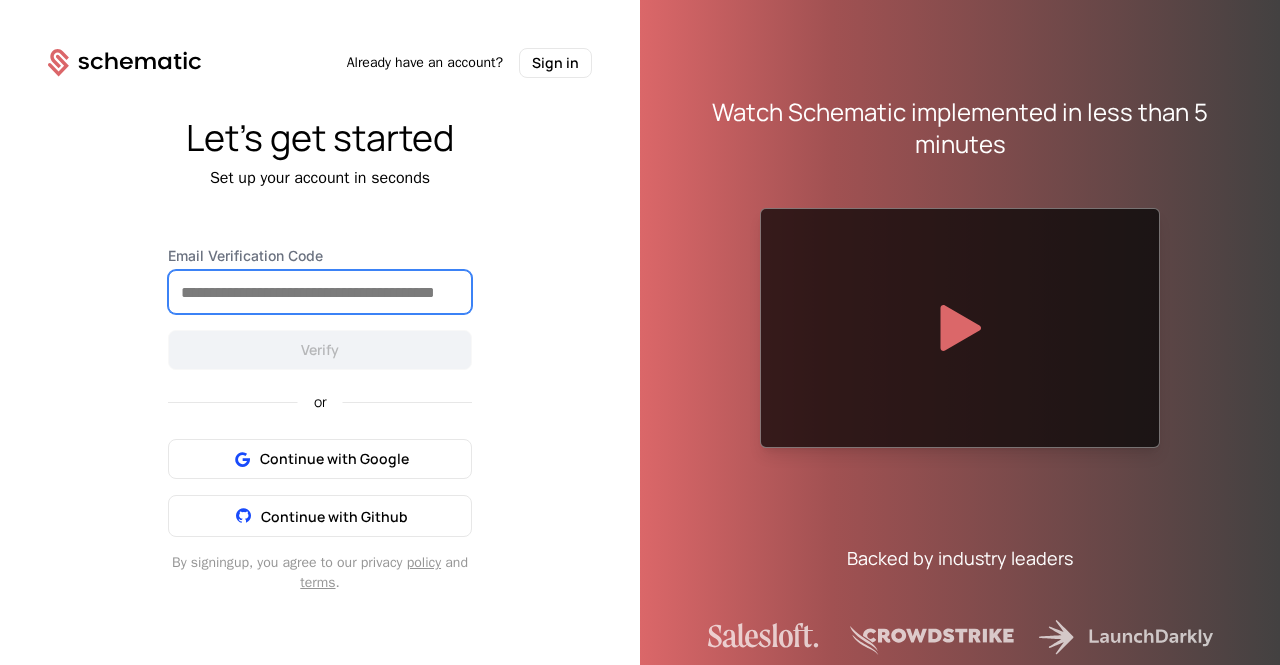 click on "Email Verification Code" at bounding box center (320, 292) 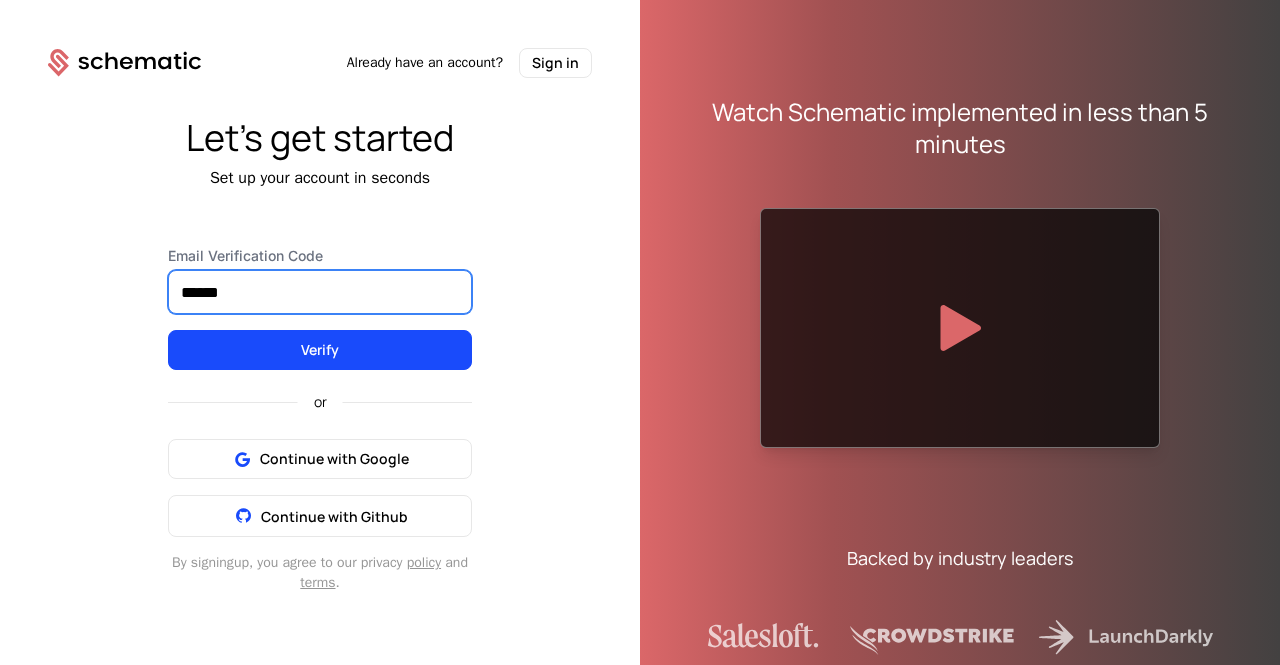 type on "******" 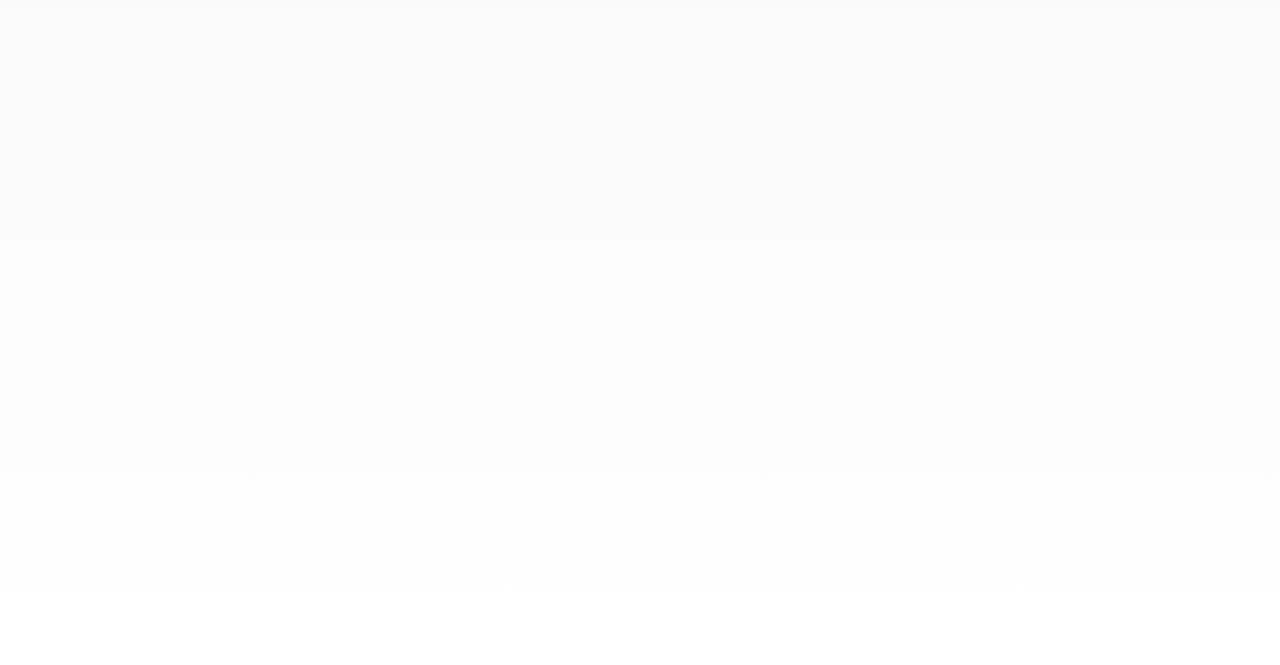 scroll, scrollTop: 0, scrollLeft: 0, axis: both 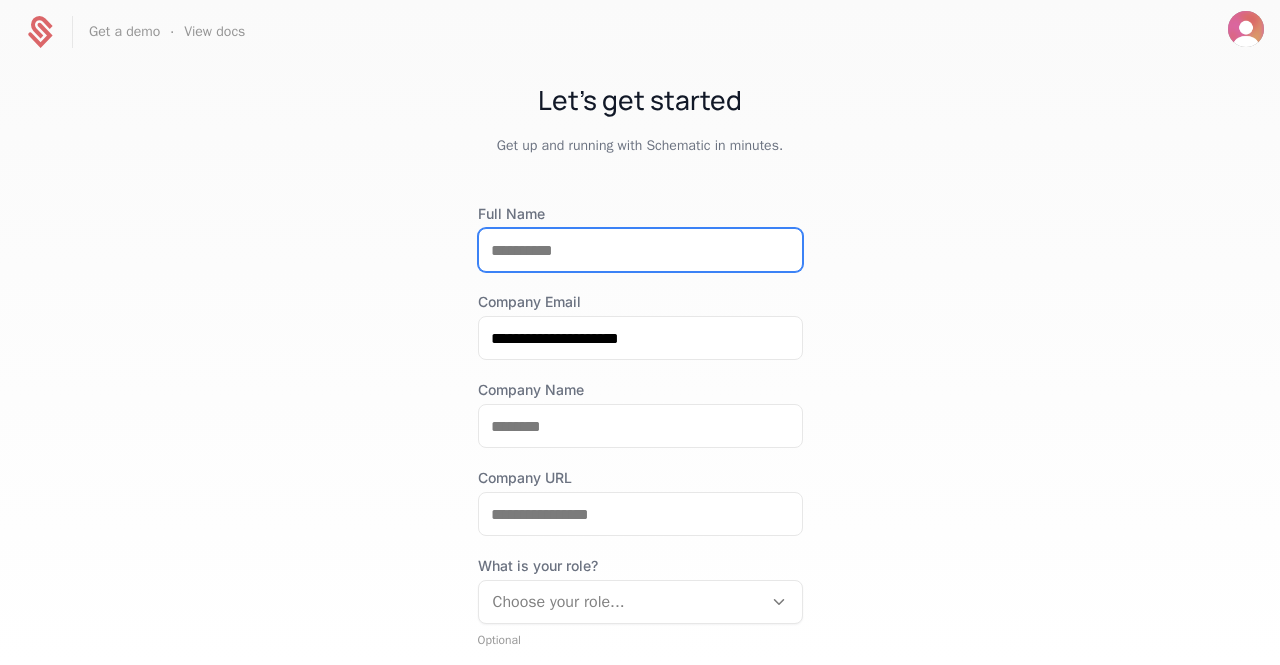 click on "Full Name" at bounding box center (640, 250) 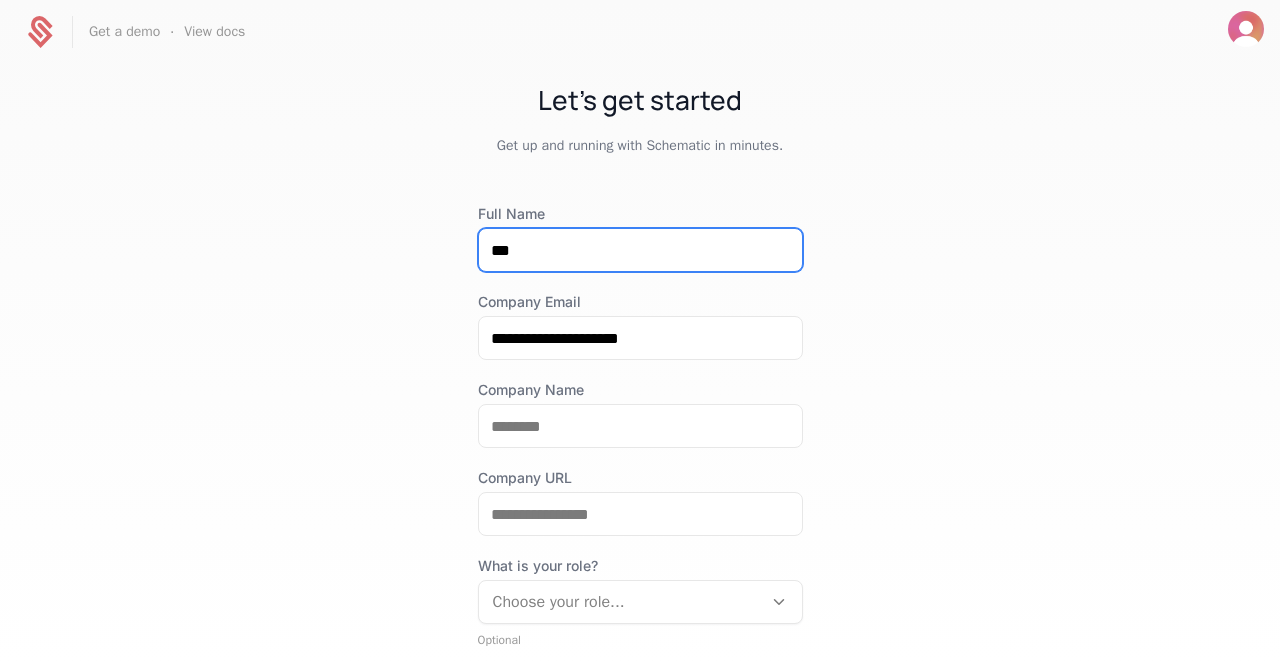 type on "***" 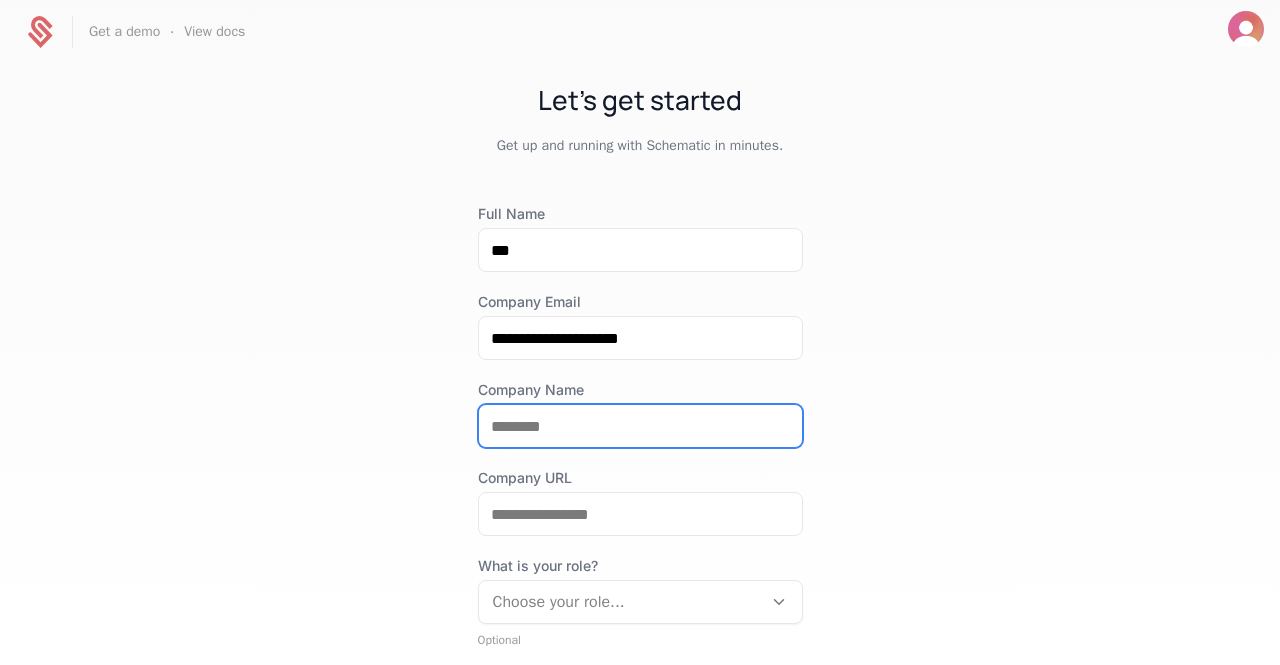 click on "Company Name" at bounding box center [640, 426] 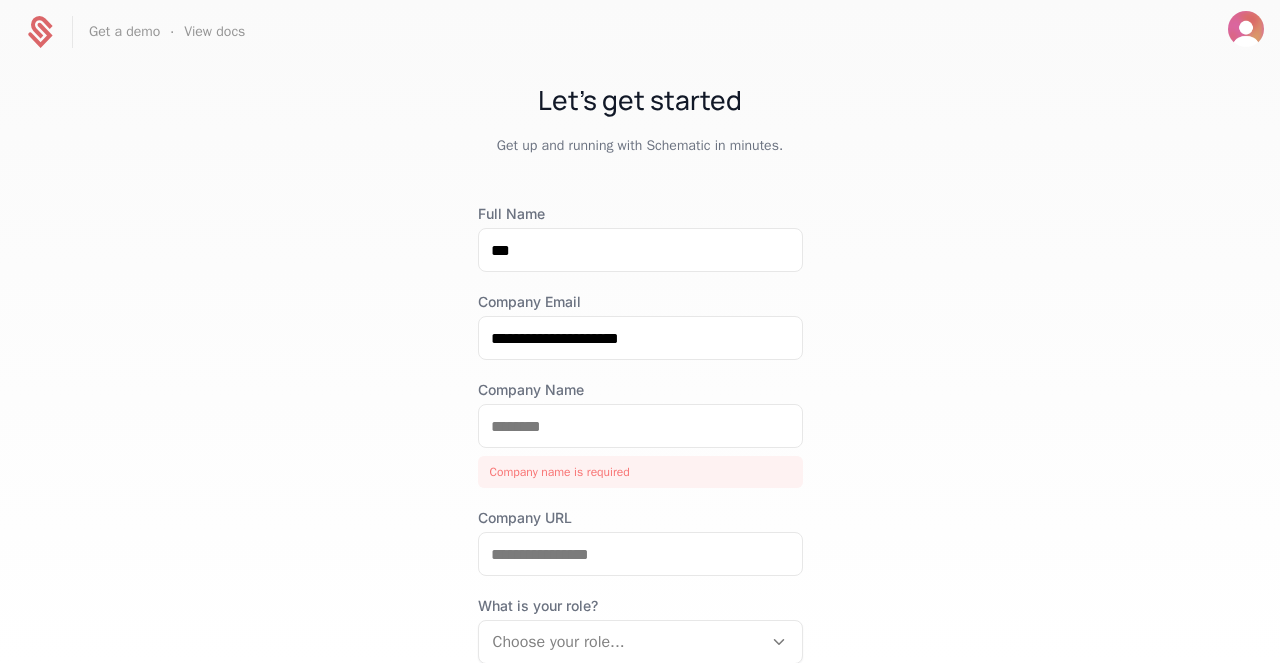 click on "**********" at bounding box center (640, 363) 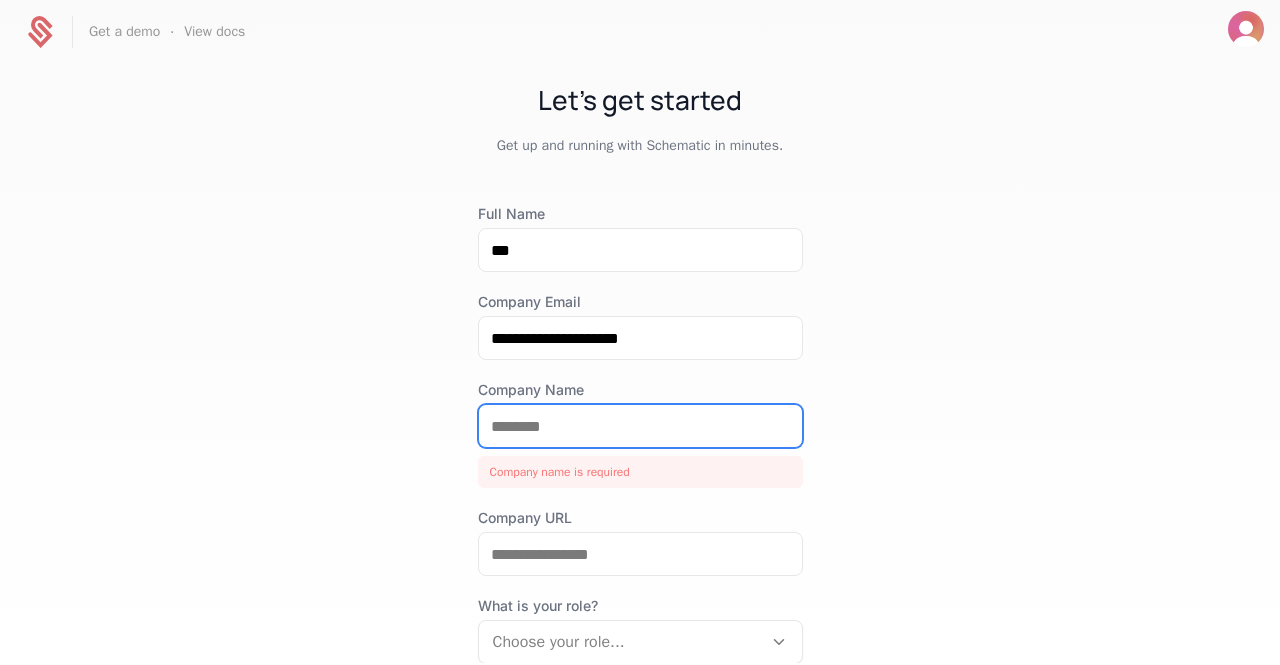click on "Company Name" at bounding box center (640, 426) 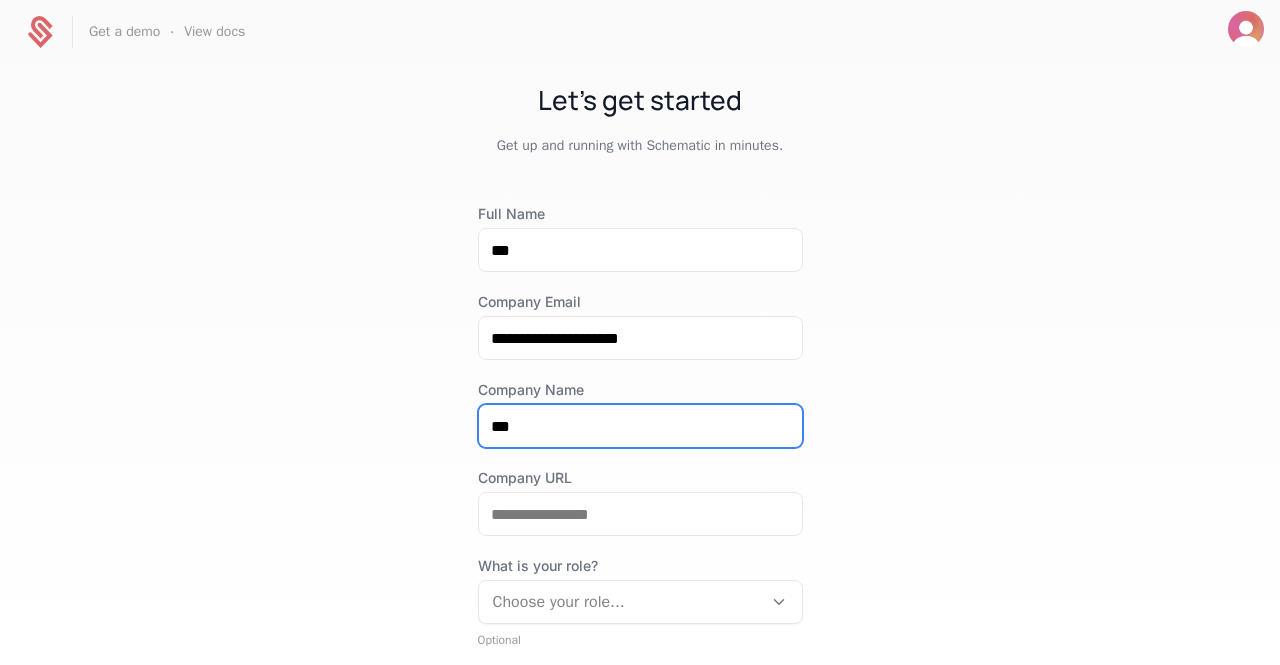 type on "***" 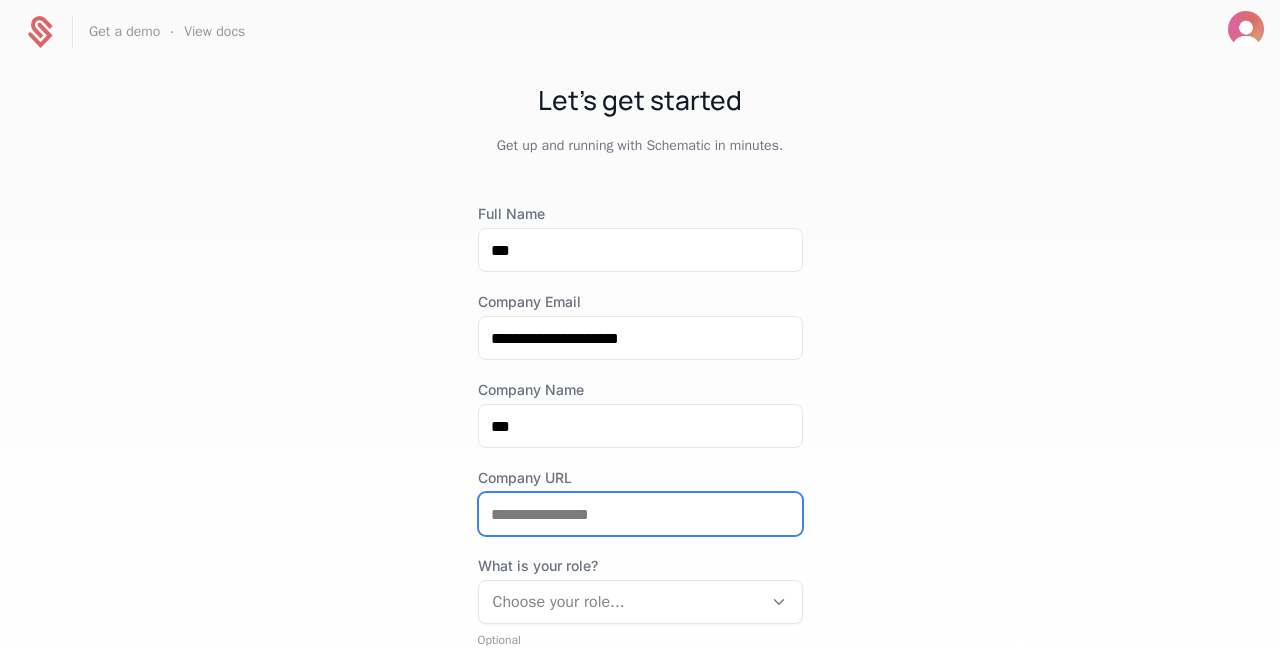 click on "Company URL" at bounding box center (640, 514) 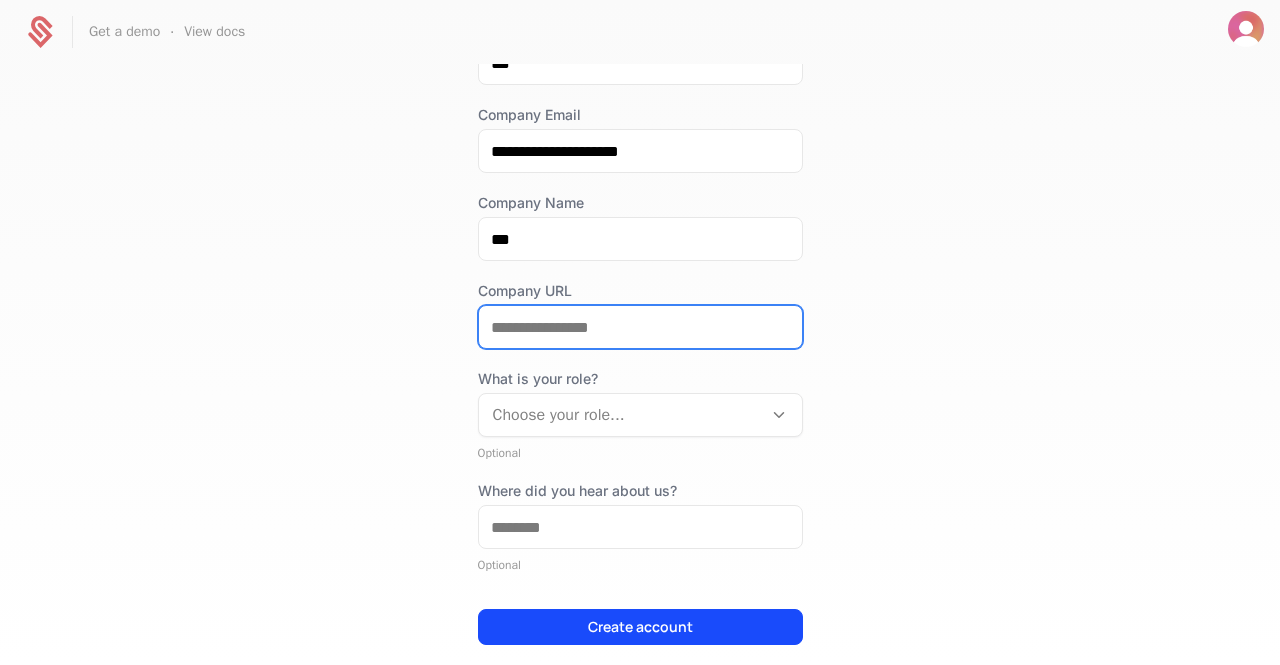 scroll, scrollTop: 200, scrollLeft: 0, axis: vertical 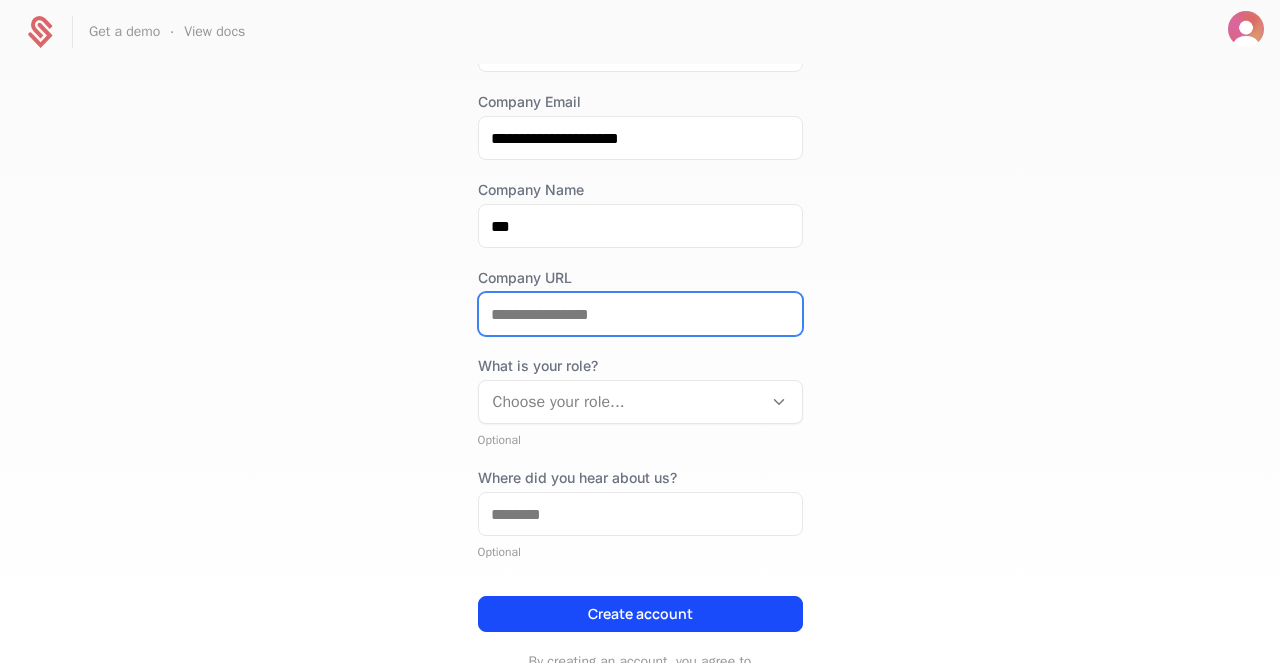 type on "*" 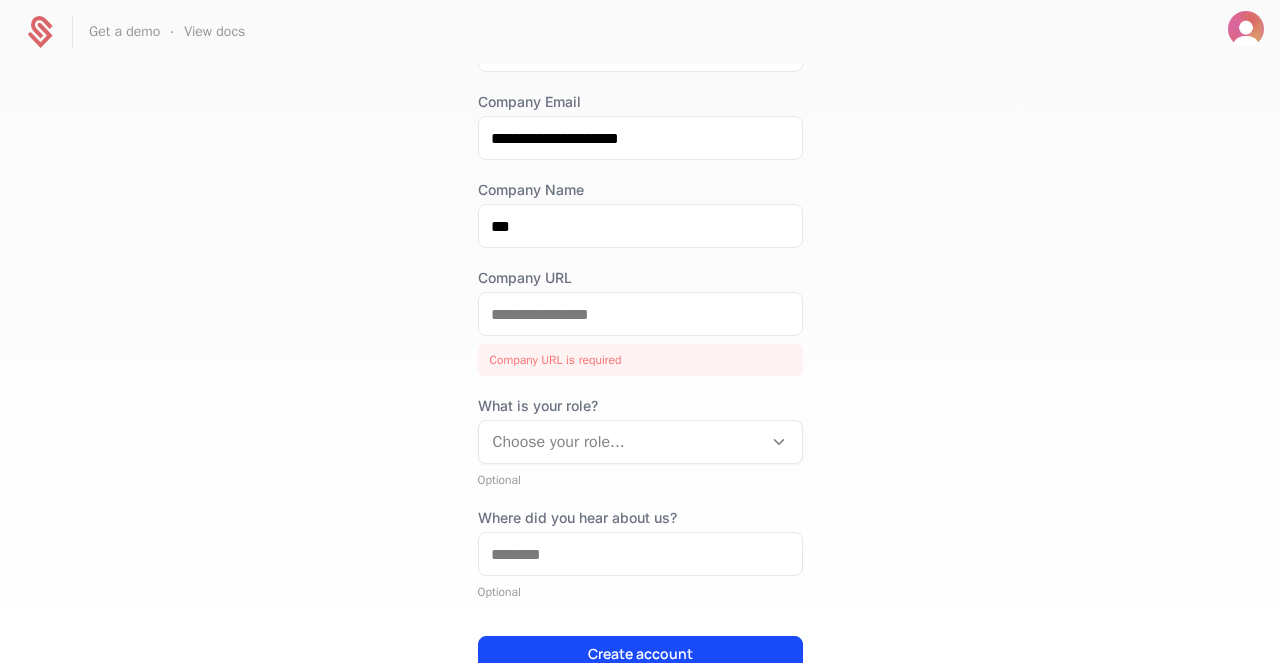 click on "**********" at bounding box center [640, 363] 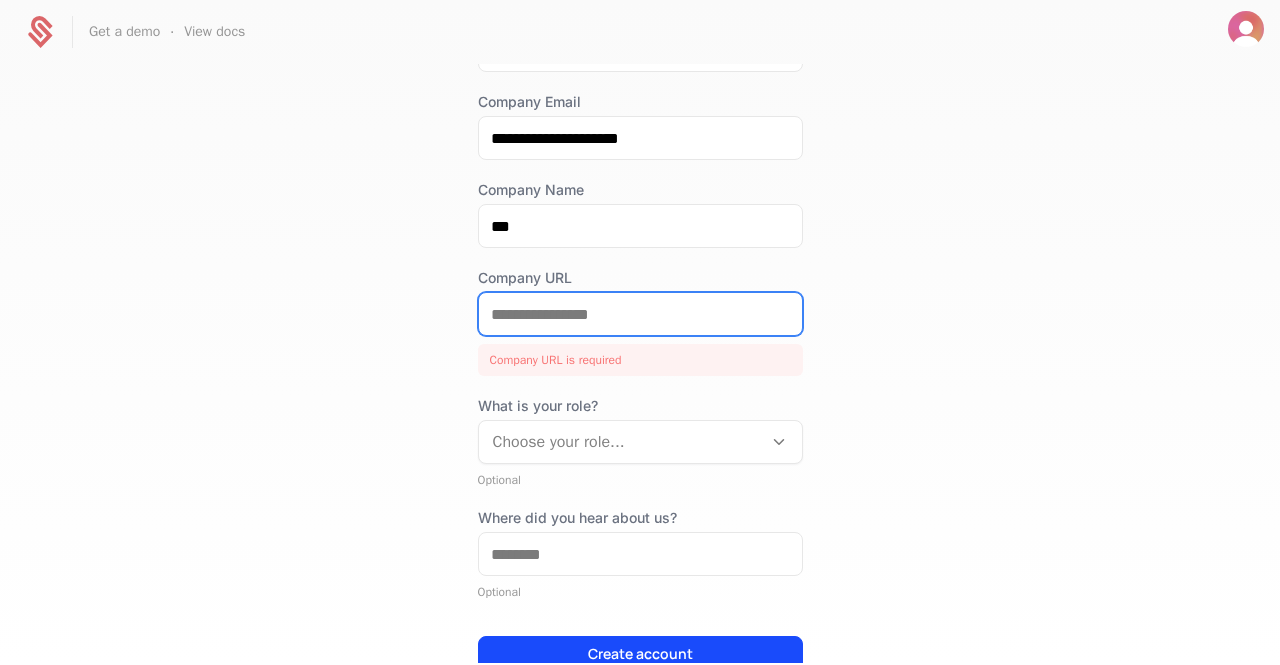 click on "Company URL" at bounding box center [640, 314] 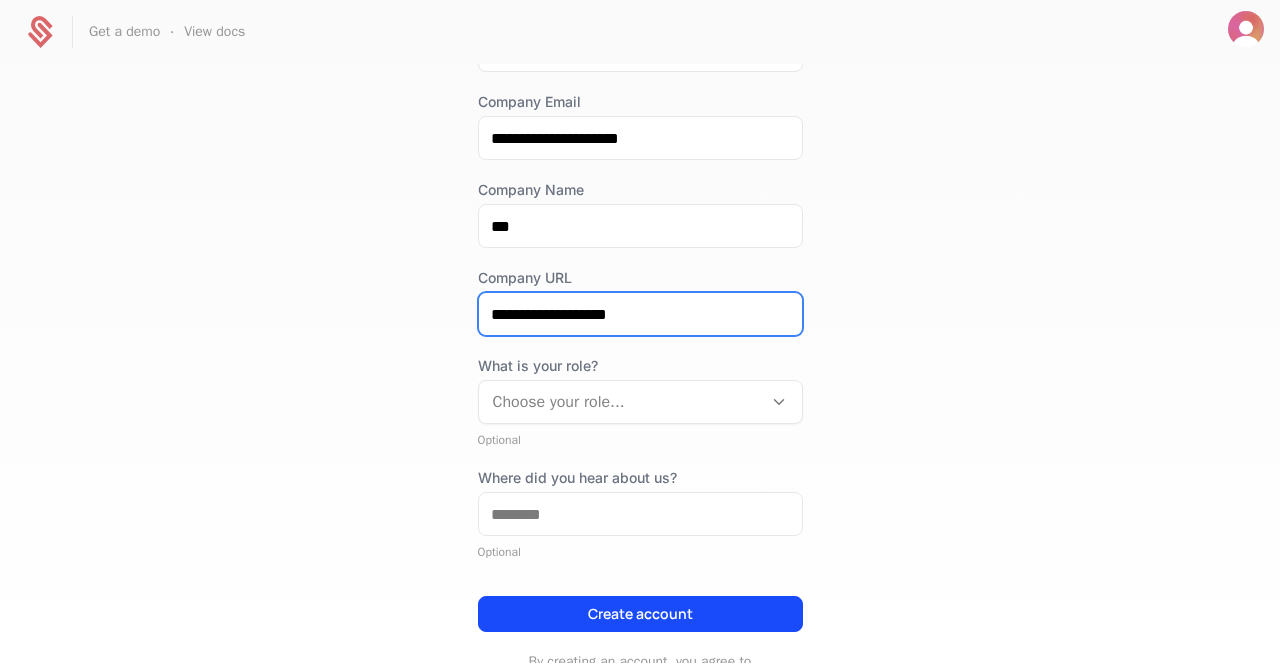type on "**********" 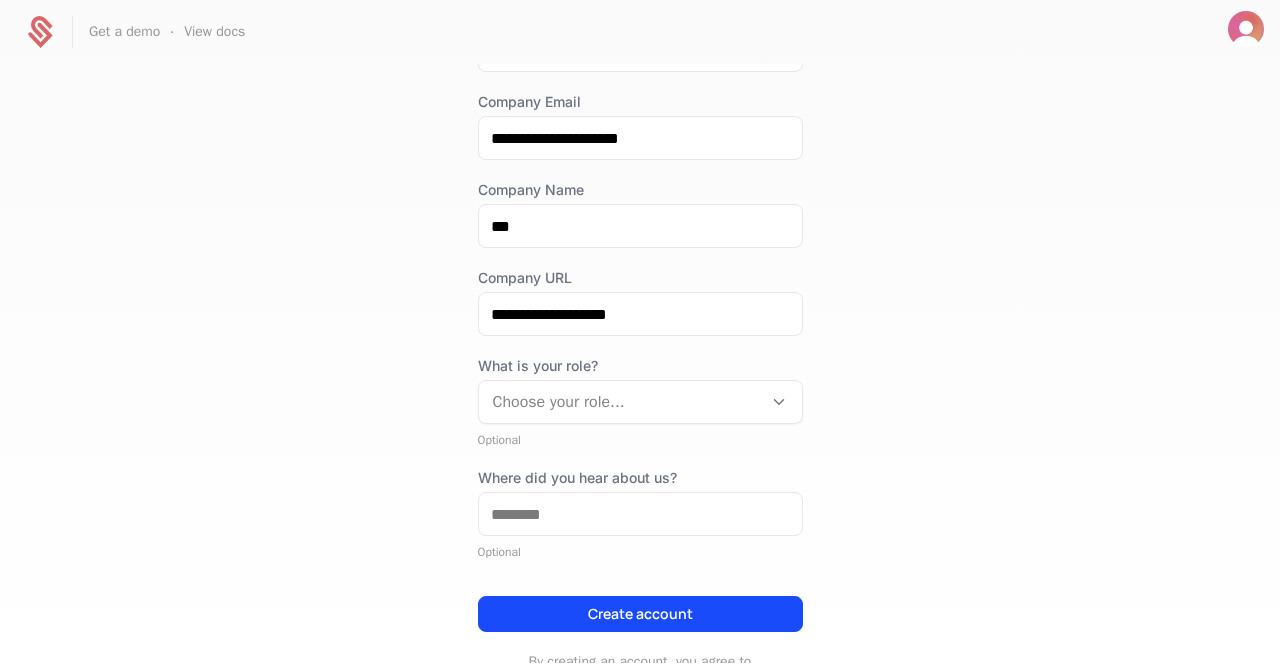 click at bounding box center (620, 402) 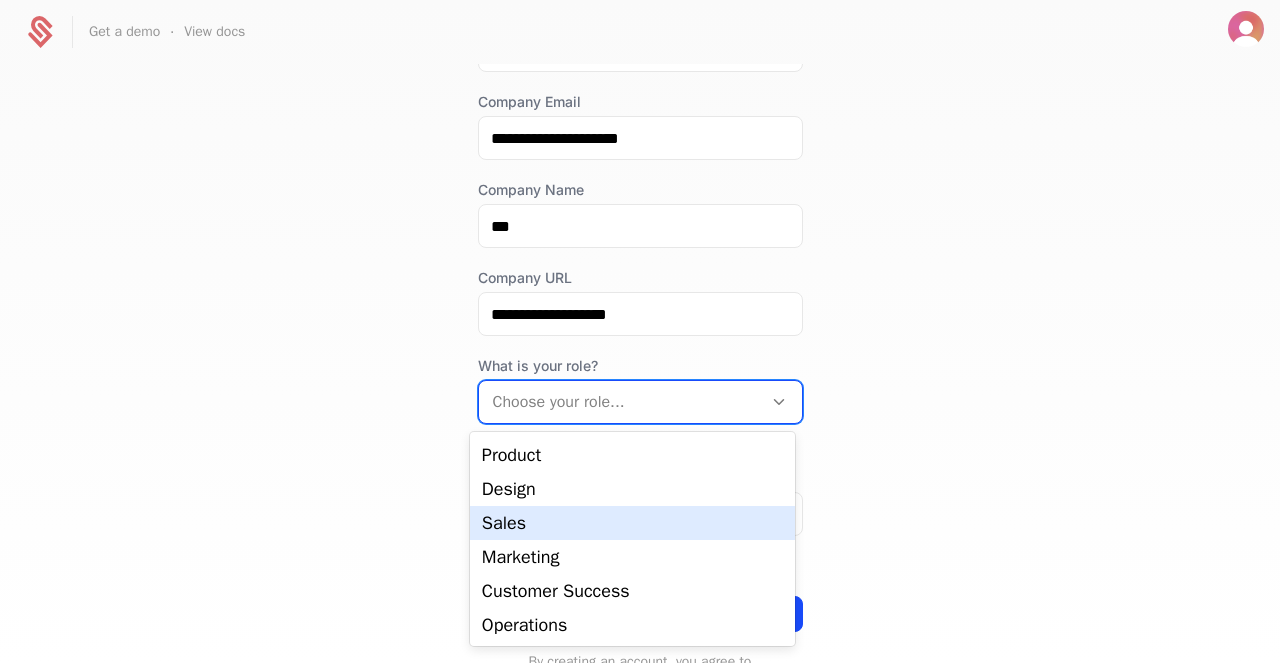 scroll, scrollTop: 0, scrollLeft: 0, axis: both 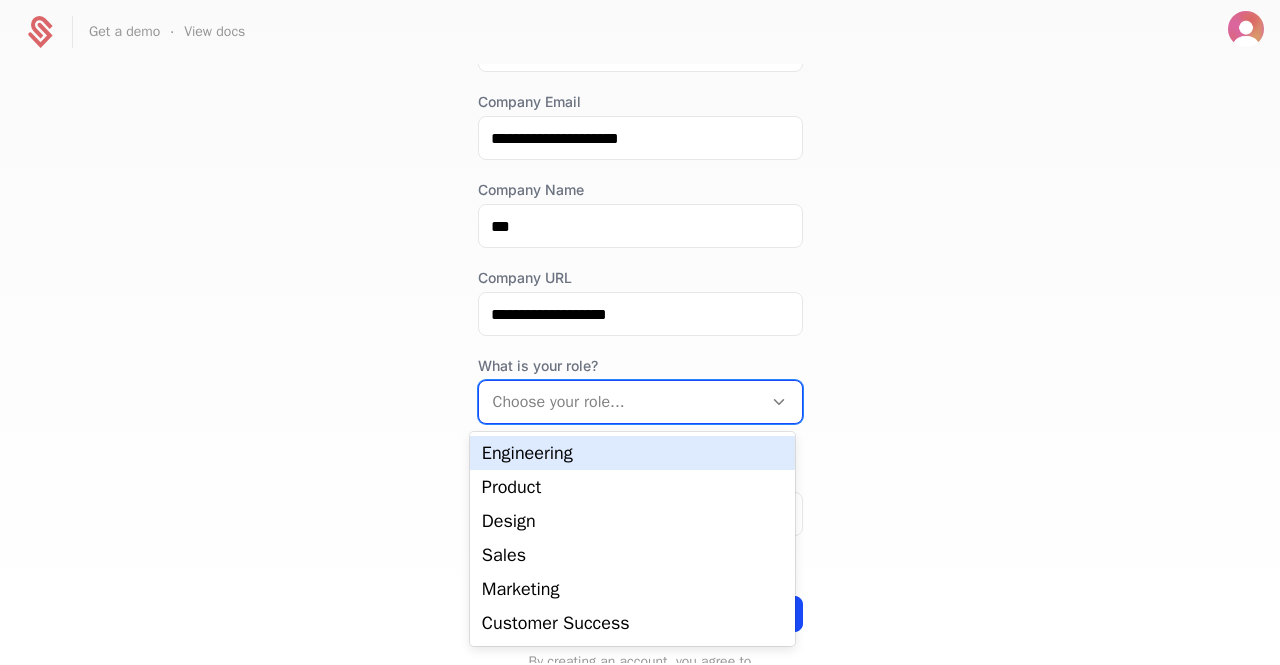 click on "Engineering" at bounding box center [632, 453] 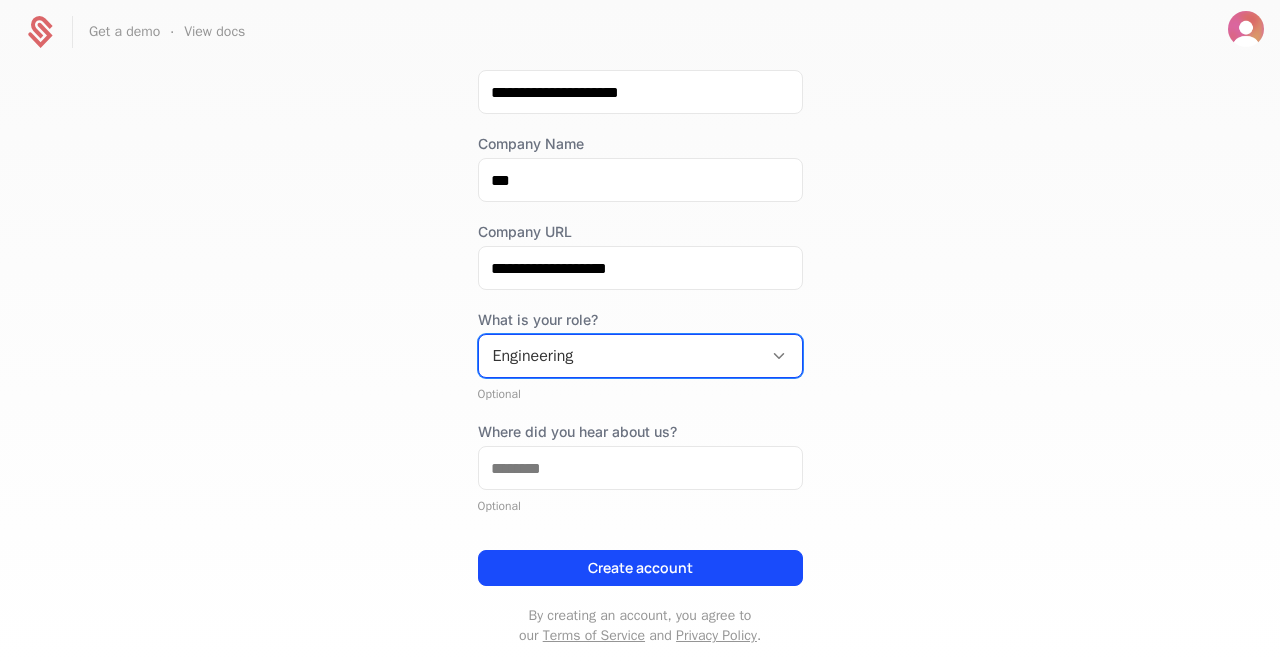 scroll, scrollTop: 284, scrollLeft: 0, axis: vertical 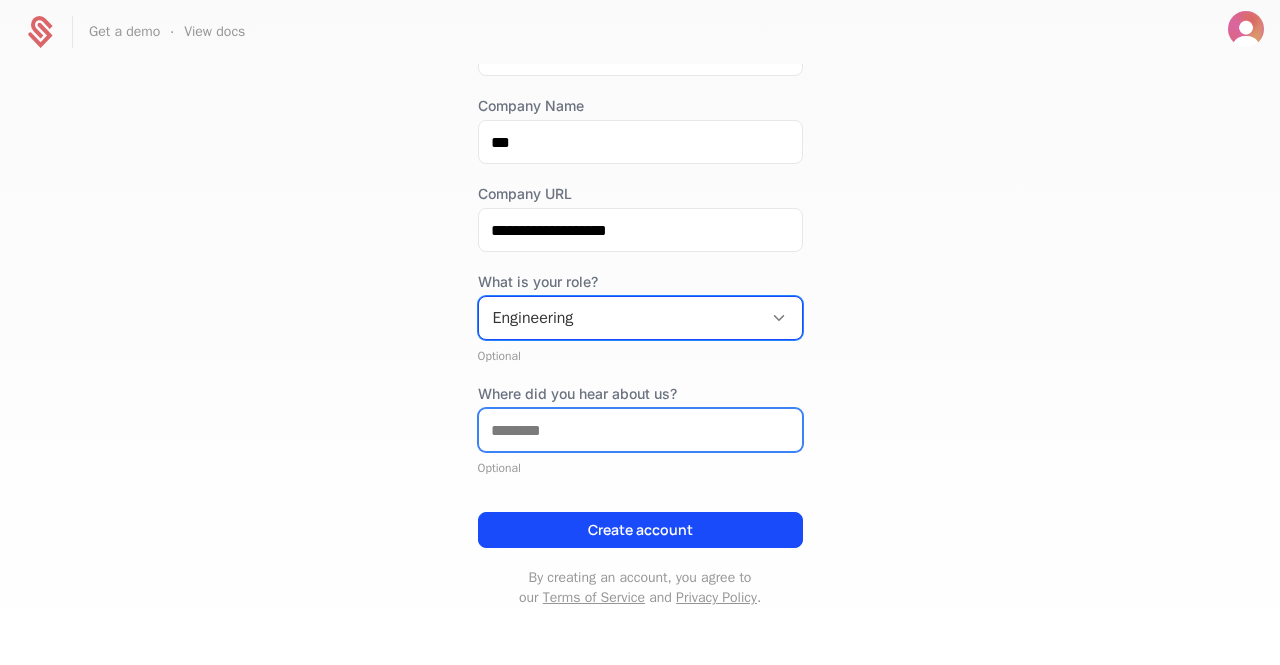 click on "Where did you hear about us?" at bounding box center (640, 430) 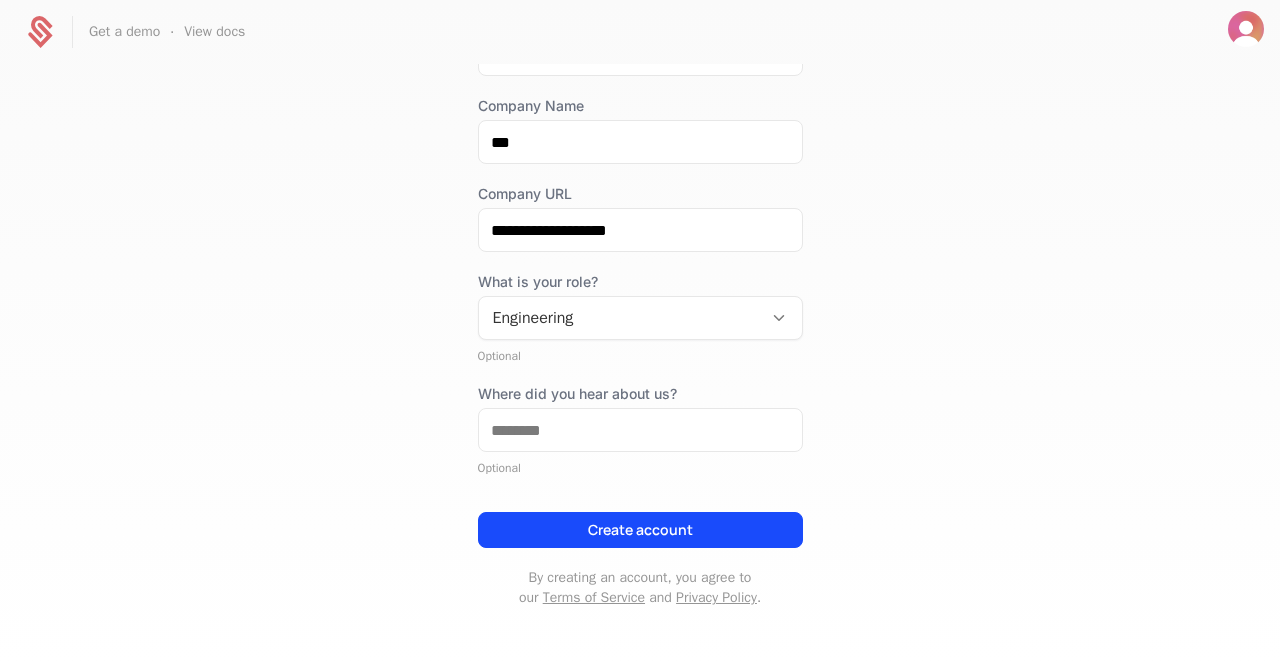 click on "**********" at bounding box center (640, 363) 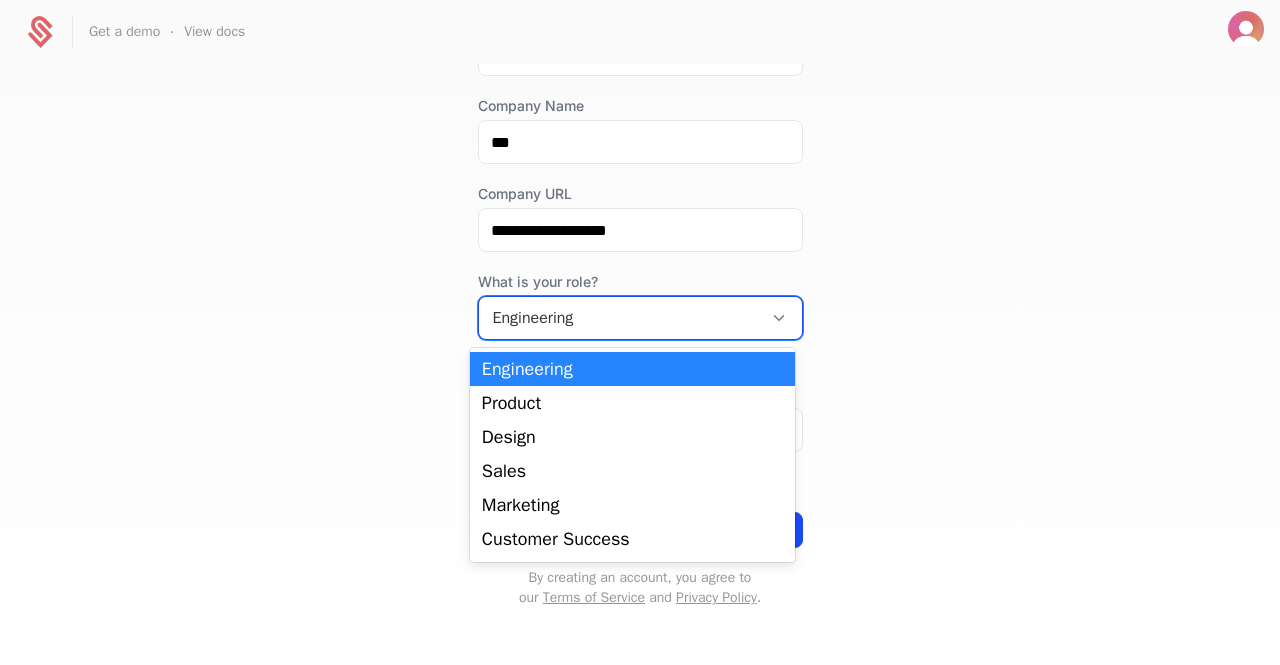 click at bounding box center [620, 318] 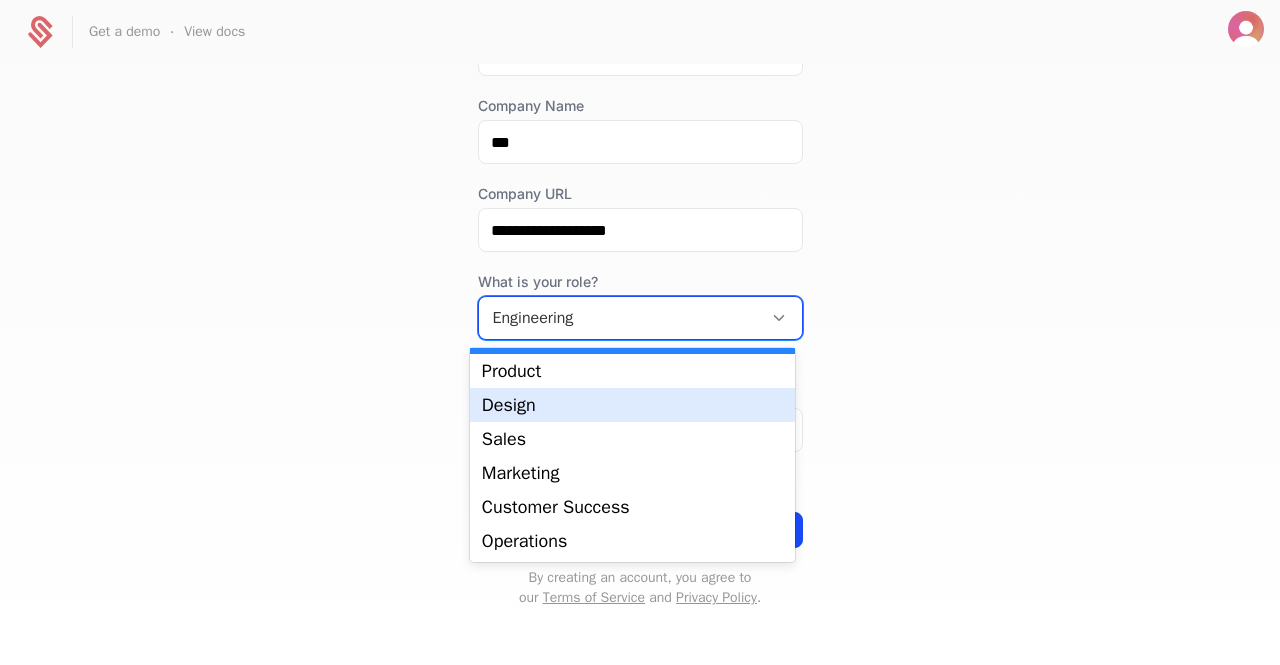 scroll, scrollTop: 0, scrollLeft: 0, axis: both 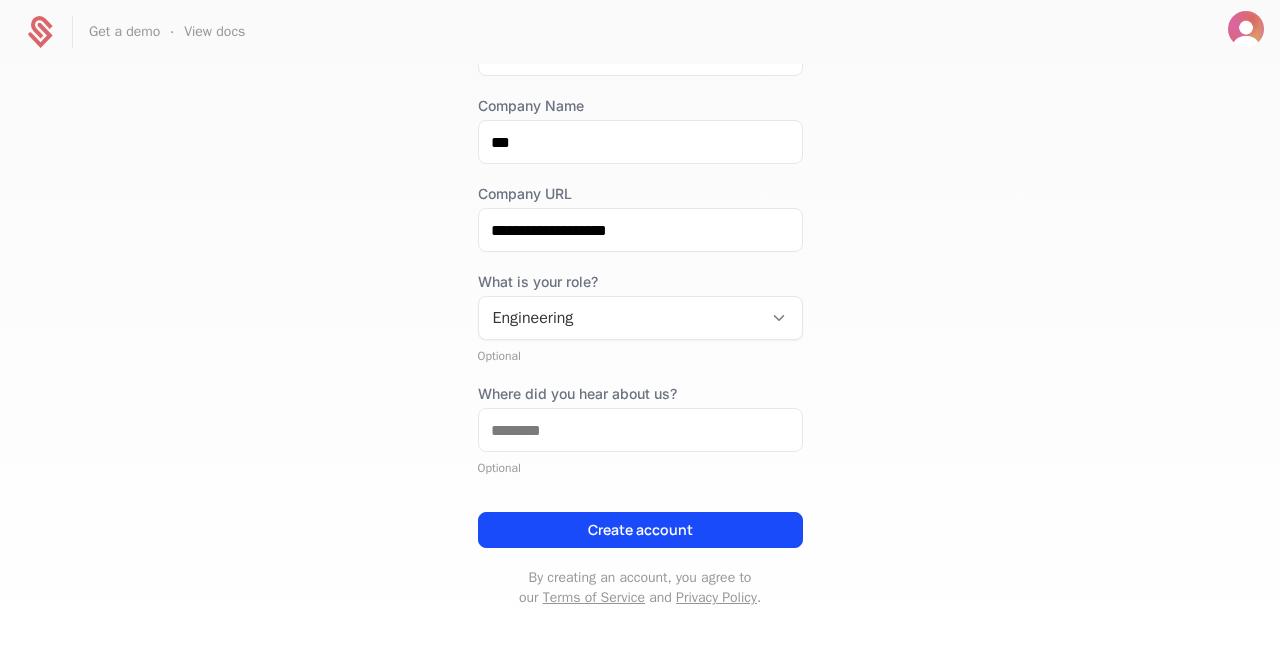 click on "**********" at bounding box center [640, 363] 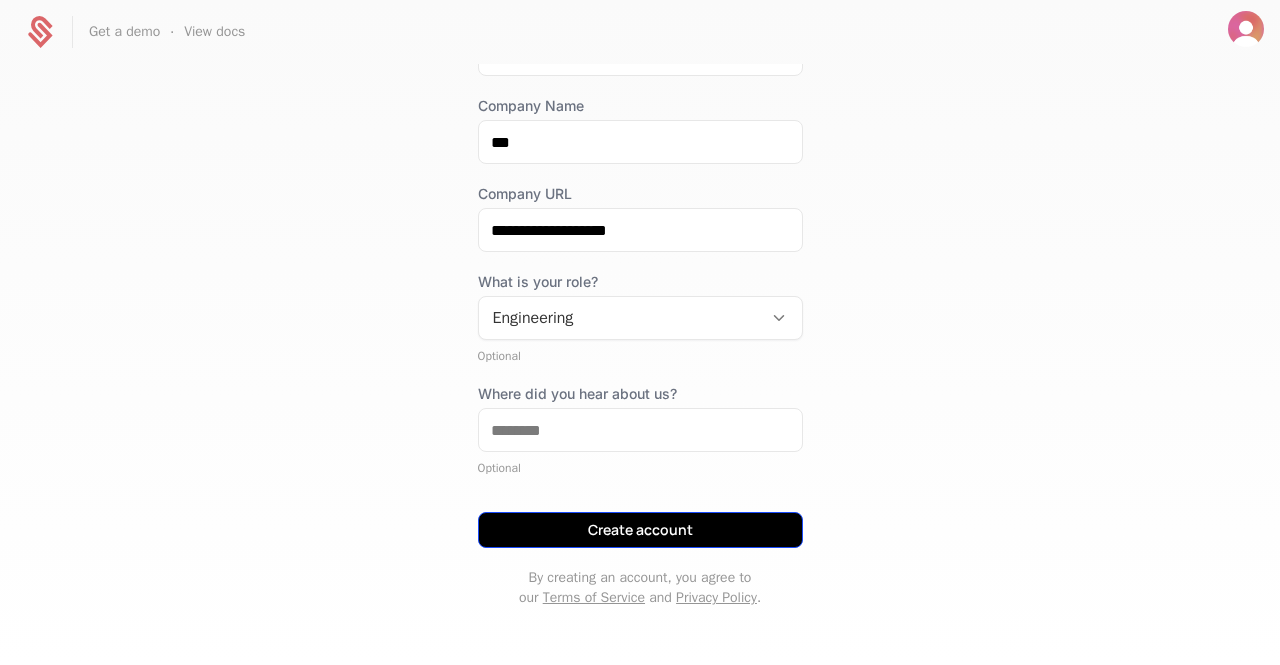 click on "Create account" at bounding box center [640, 530] 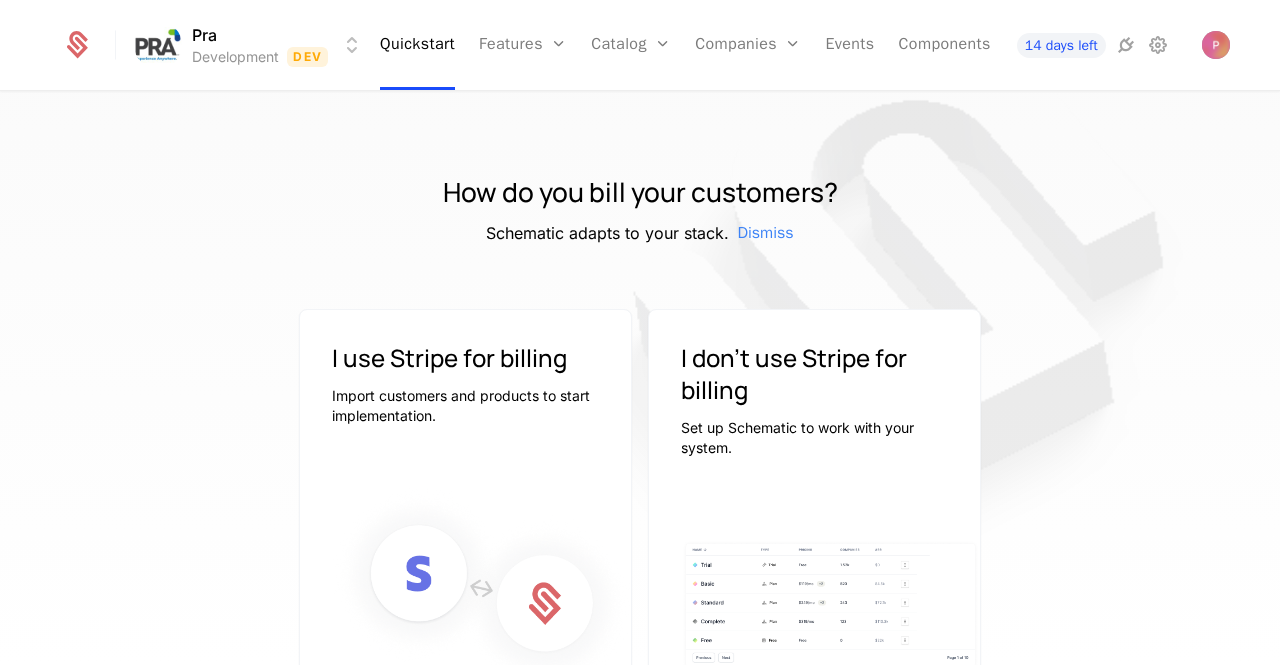 click on "Pra Development Dev Quickstart Features Features Flags Catalog Plans Add Ons Configuration Companies Companies Users Events Components 14 days left How do you bill your customers? Schematic adapts to your stack. Dismiss I use Stripe for billing Import customers and products to start implementation. Connect Stripe I don't use Stripe for billing Set up Schematic to work with your system. I don't use Stripe
Best Viewed on Desktop You're currently viewing this on a  mobile device . For the best experience,   we recommend using a desktop or larger screens , as the application isn't fully optimized for smaller resolutions just yet. Got it" at bounding box center (640, 332) 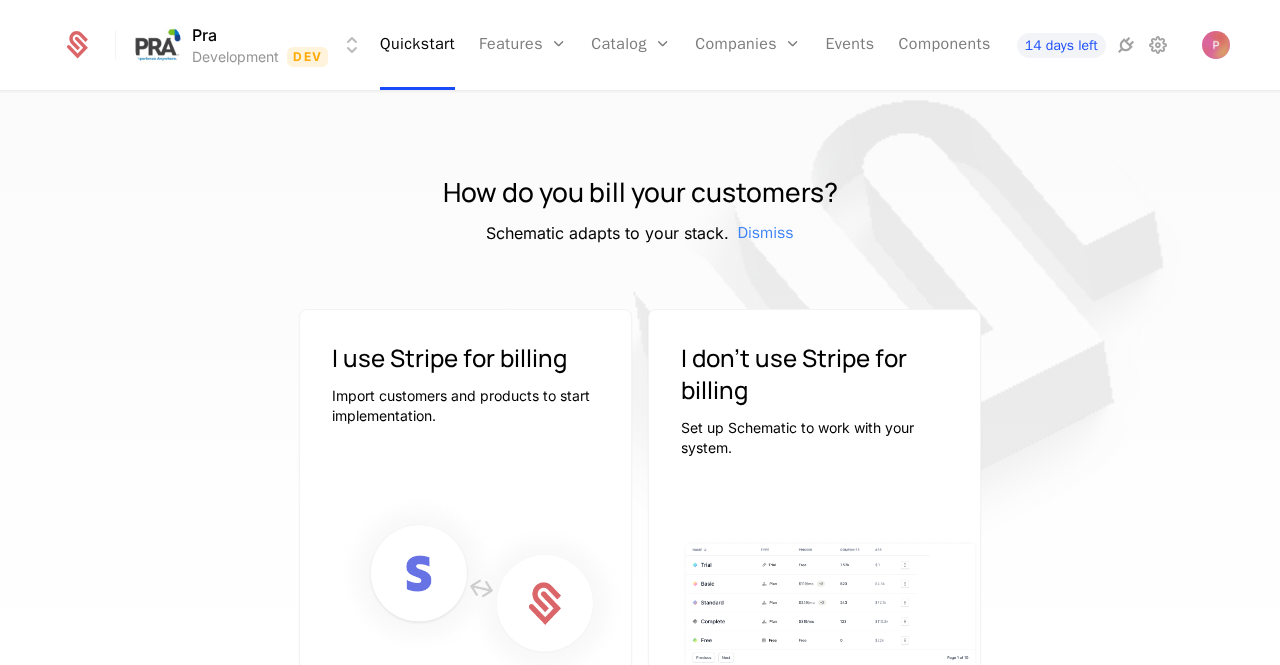 click on "Pra Development Dev Quickstart Features Features Flags Catalog Plans Add Ons Configuration Companies Companies Users Events Components 14 days left How do you bill your customers? Schematic adapts to your stack. Dismiss I use Stripe for billing Import customers and products to start implementation. Connect Stripe I don't use Stripe for billing Set up Schematic to work with your system. I don't use Stripe
Best Viewed on Desktop You're currently viewing this on a  mobile device . For the best experience,   we recommend using a desktop or larger screens , as the application isn't fully optimized for smaller resolutions just yet. Got it" at bounding box center (640, 332) 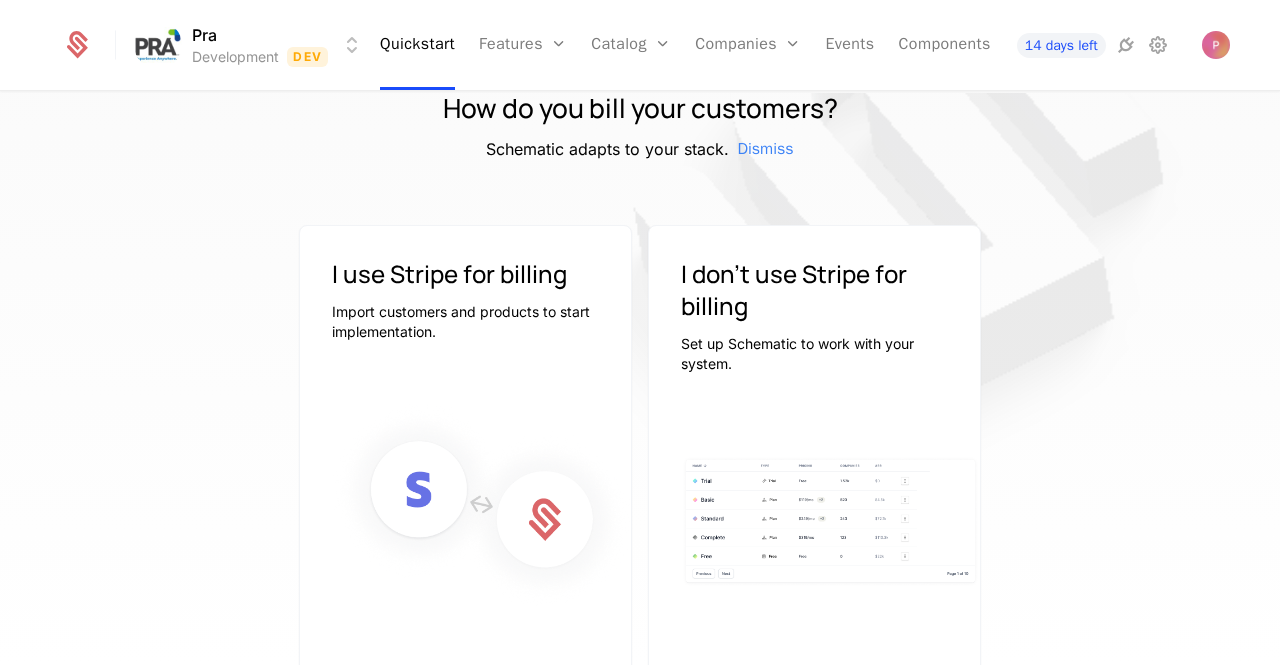 scroll, scrollTop: 200, scrollLeft: 0, axis: vertical 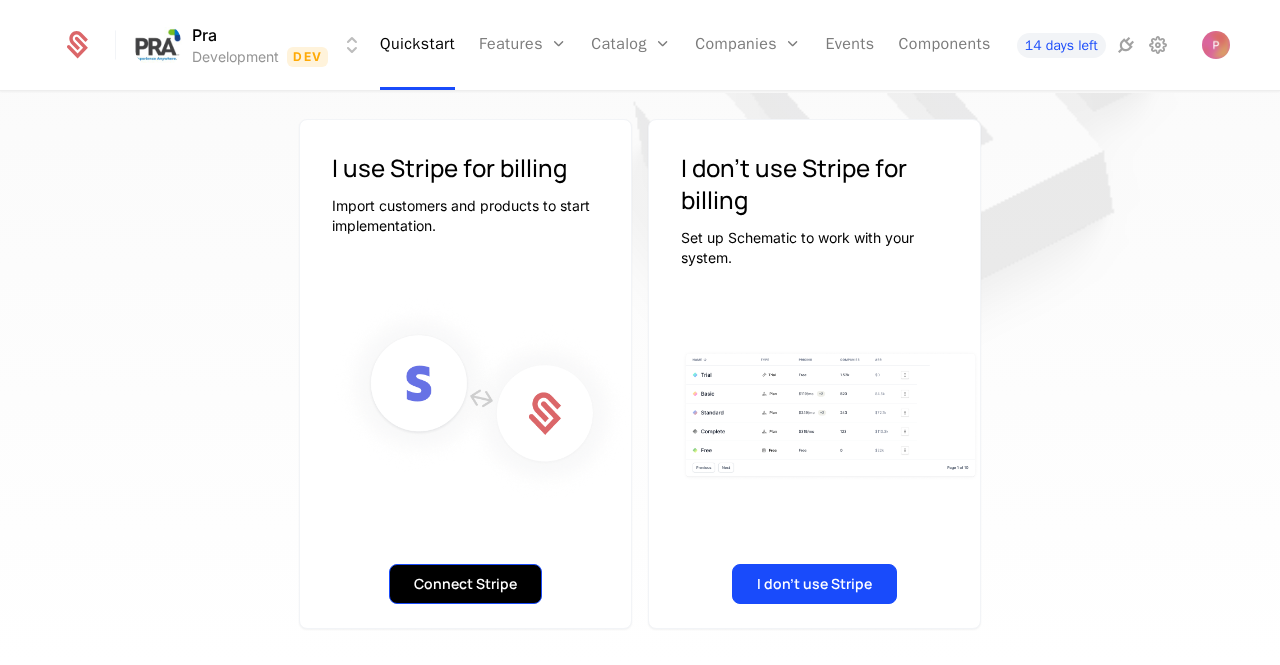 click on "Connect Stripe" at bounding box center (465, 584) 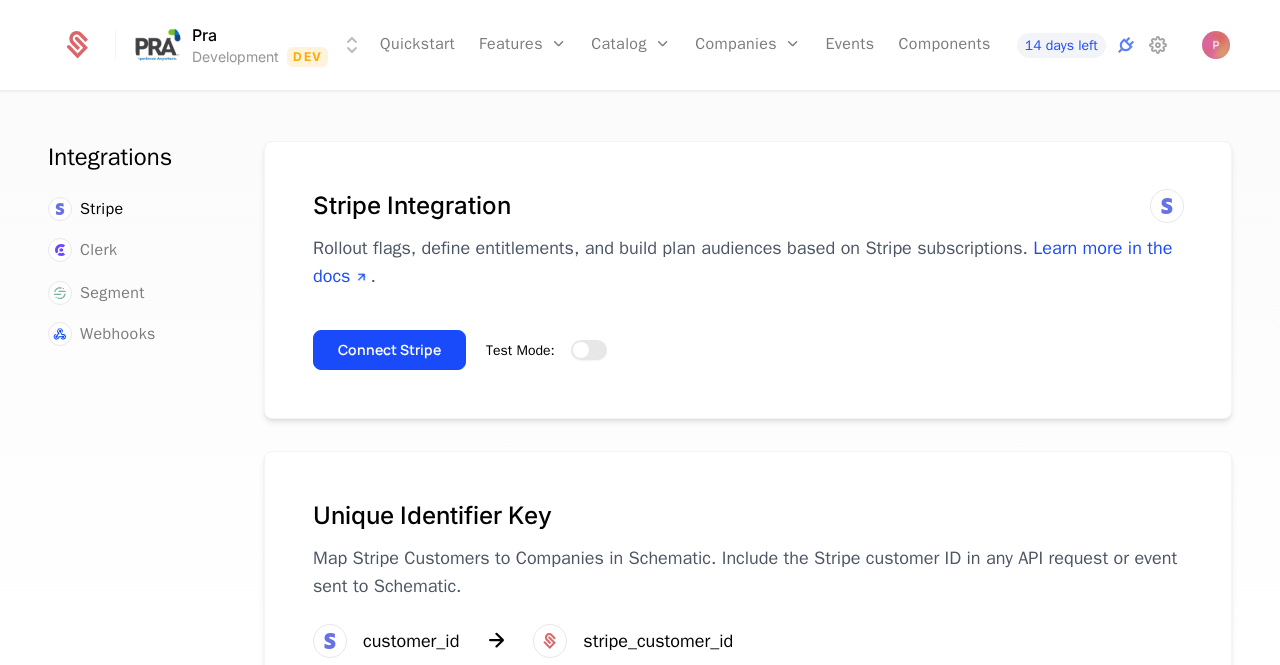 click at bounding box center (581, 350) 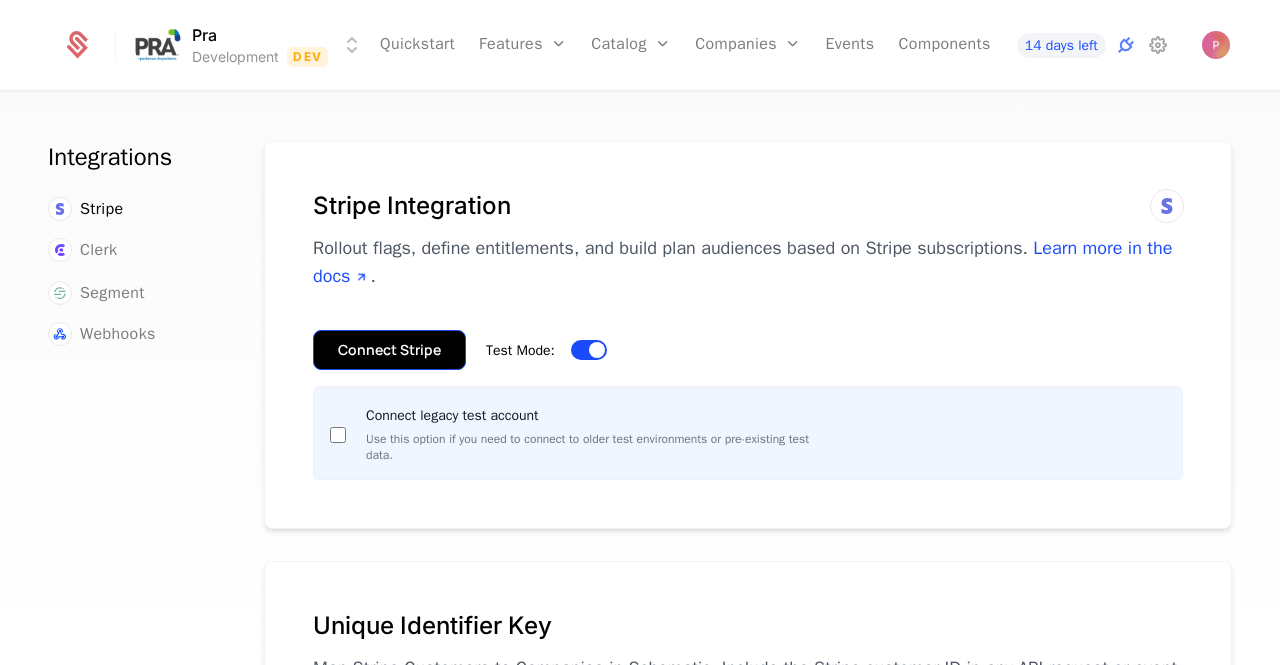 click on "Connect Stripe" at bounding box center [389, 350] 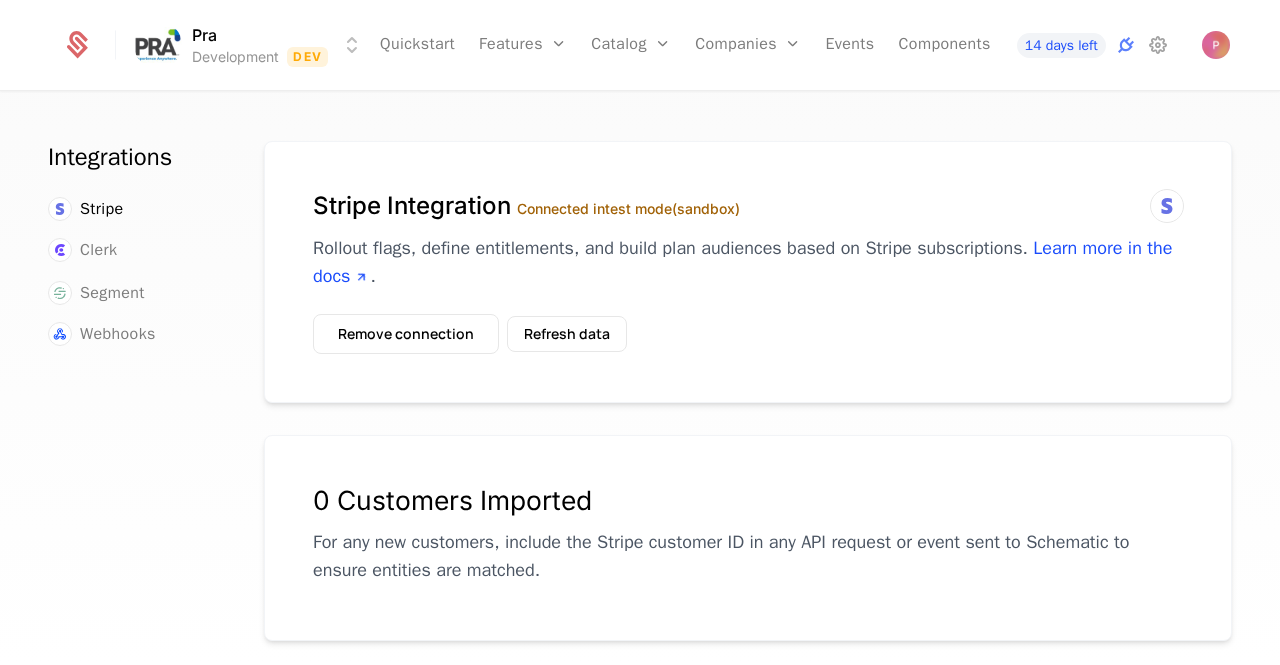 click on "Integrations Stripe Clerk Segment Webhooks Stripe Integration   Connected in   test mode  (sandbox)   Rollout flags, define entitlements, and build plan audiences based on Stripe subscriptions.   Learn more in the docs . Remove connection Refresh data 0 Customers Imported     For any new customers, include the Stripe customer ID in any API request or event sent to Schematic to ensure entities are matched.  0 Products Imported     Unique Identifier Key     Map Stripe Customers to Companies in Schematic. Include the Stripe customer ID in any API request or event sent to Schematic. customer_id stripe_customer_id" at bounding box center (640, 385) 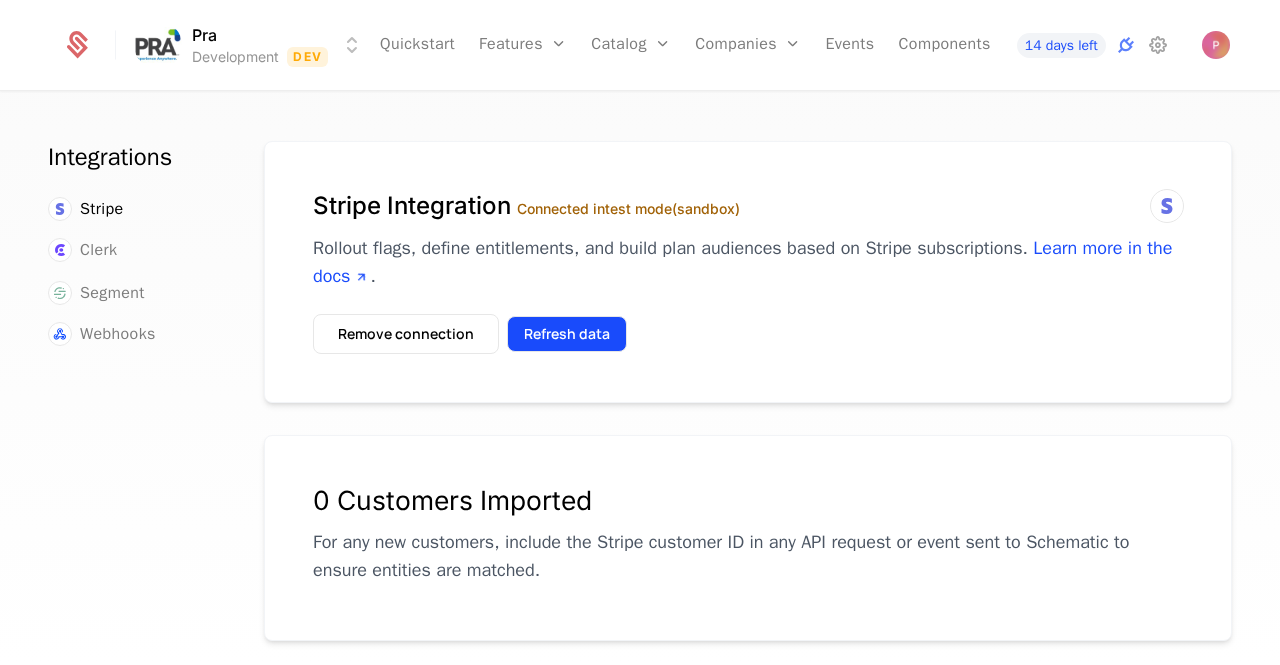 click on "Refresh data" at bounding box center [567, 334] 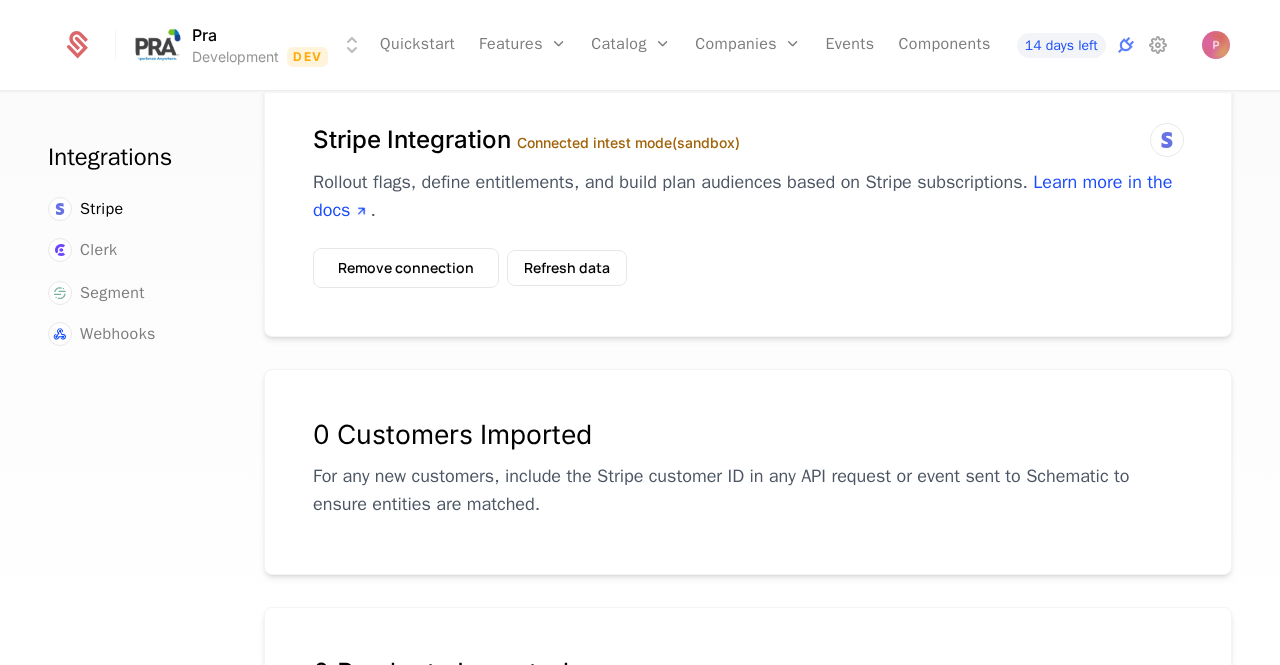 scroll, scrollTop: 0, scrollLeft: 0, axis: both 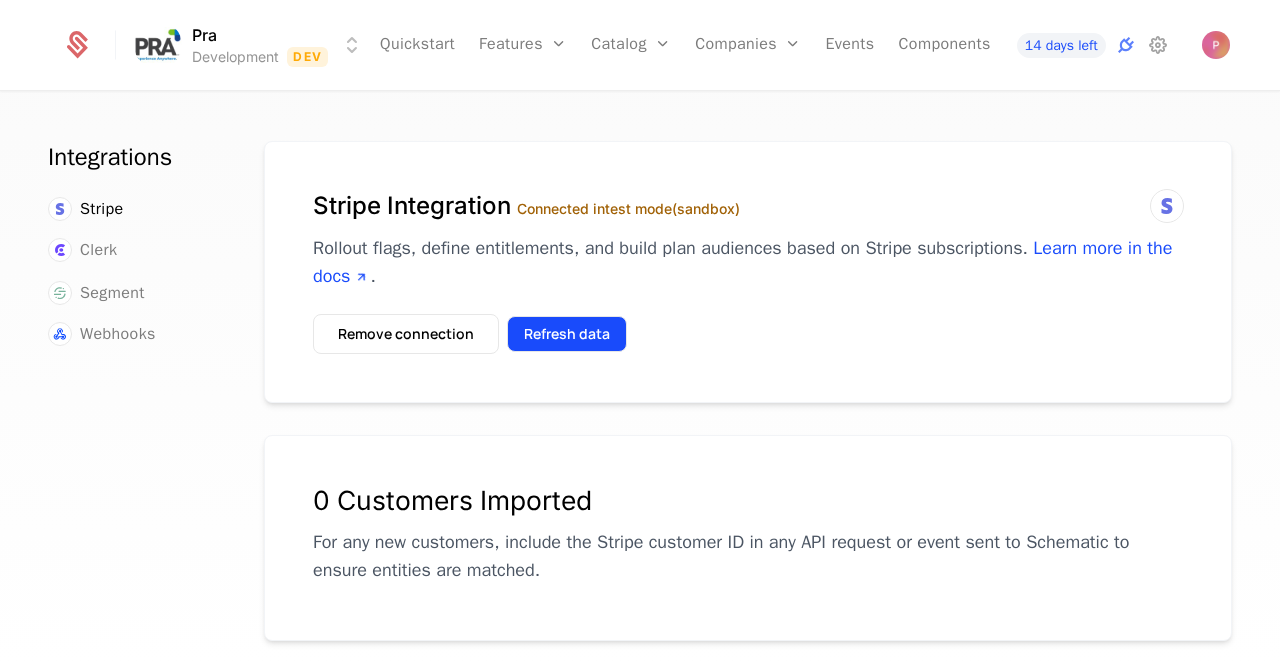 click on "Refresh data" at bounding box center (567, 334) 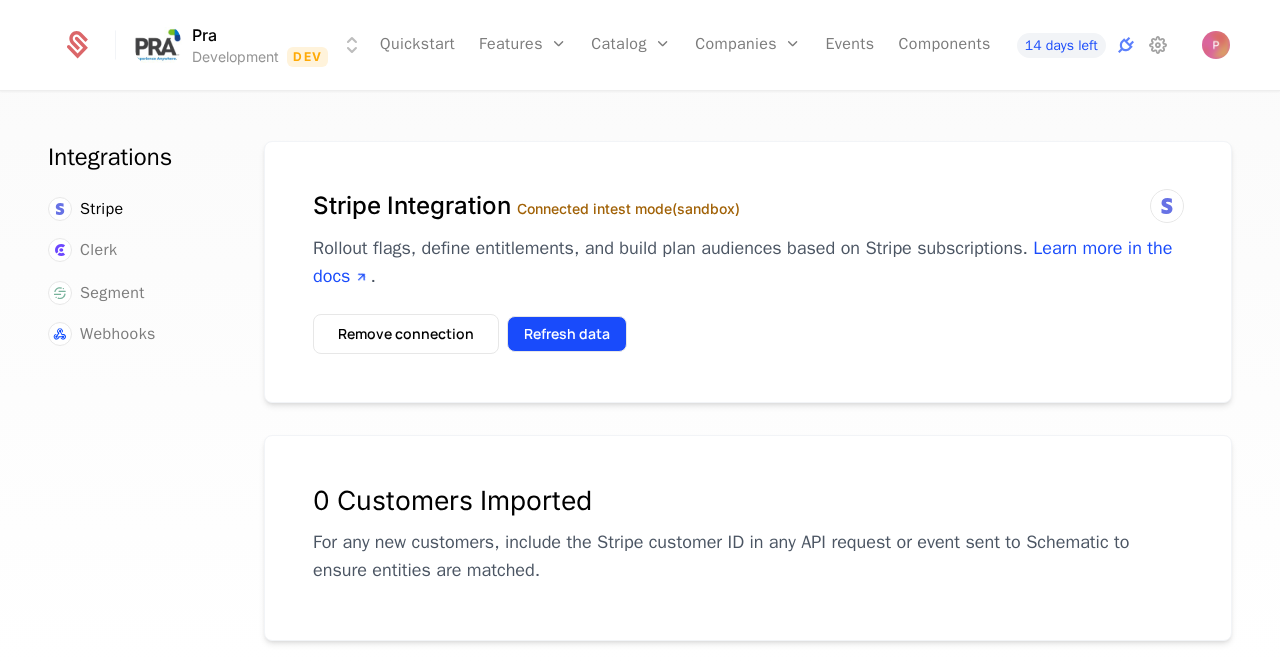 click on "Refresh data" at bounding box center (567, 334) 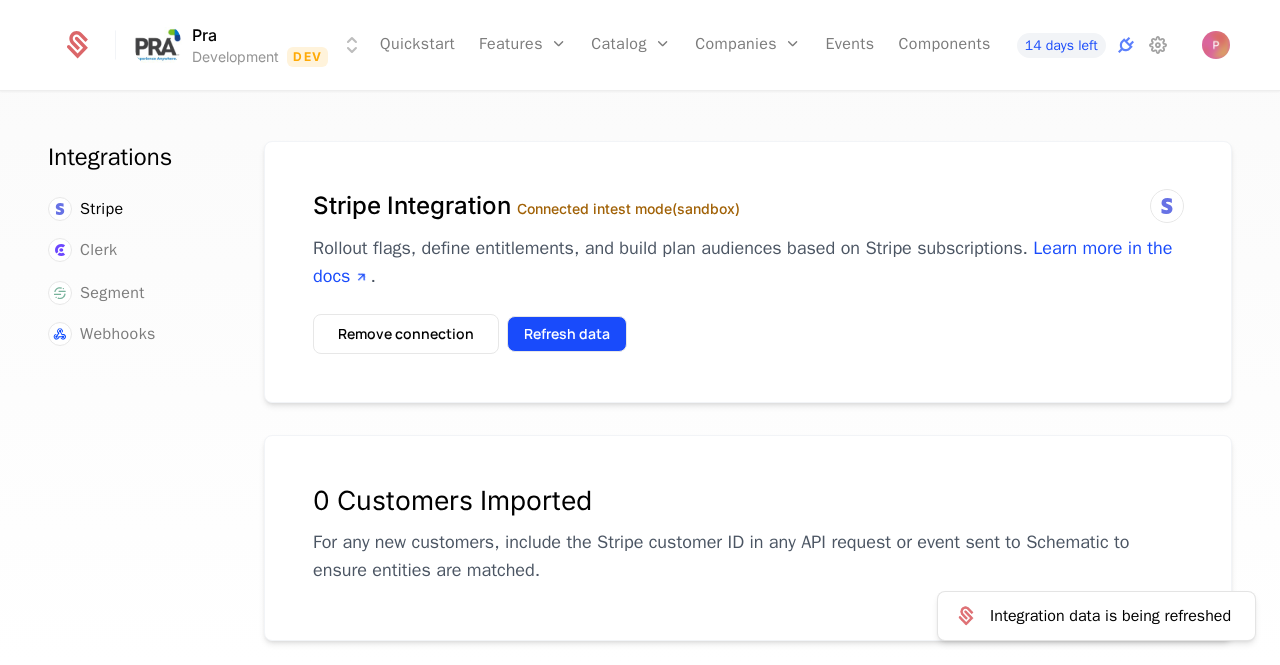 click on "Refresh data" at bounding box center (567, 334) 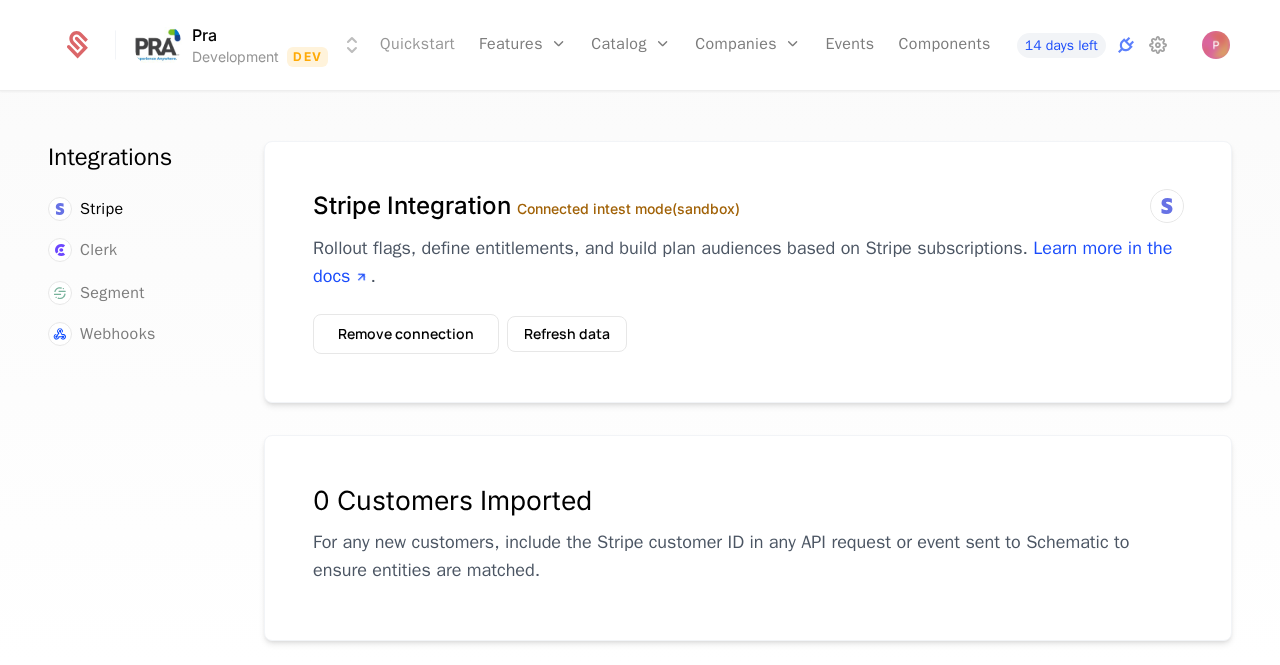 click on "Quickstart" at bounding box center [417, 45] 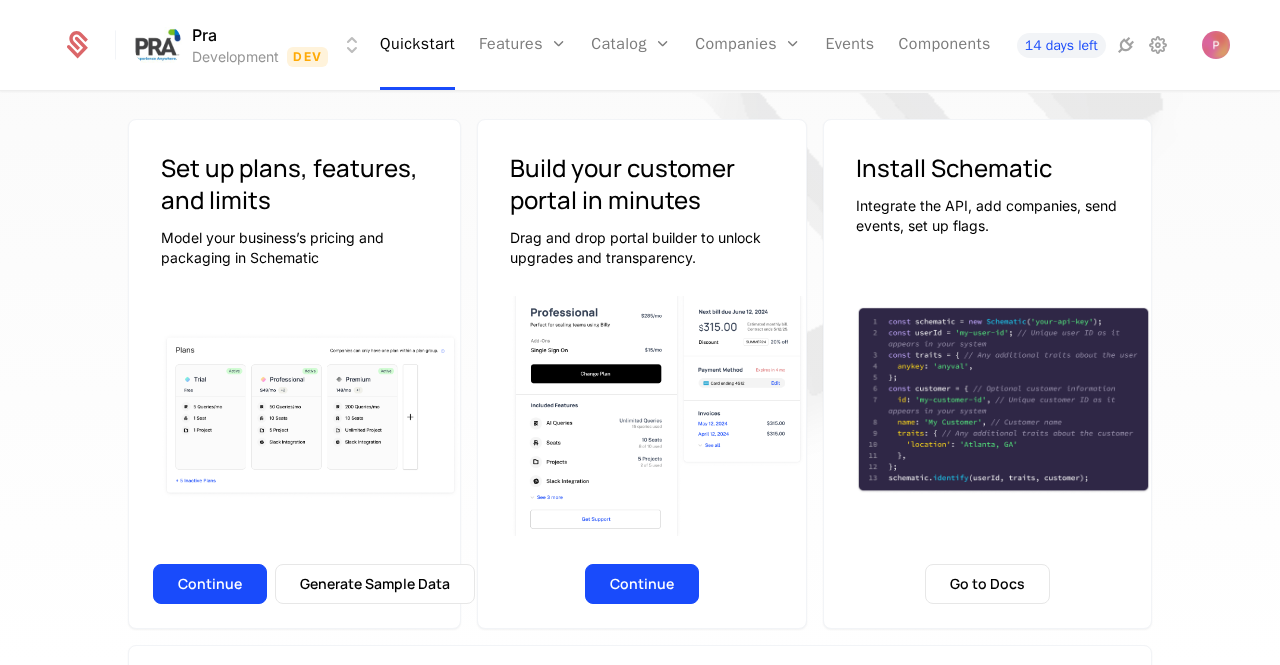 scroll, scrollTop: 300, scrollLeft: 0, axis: vertical 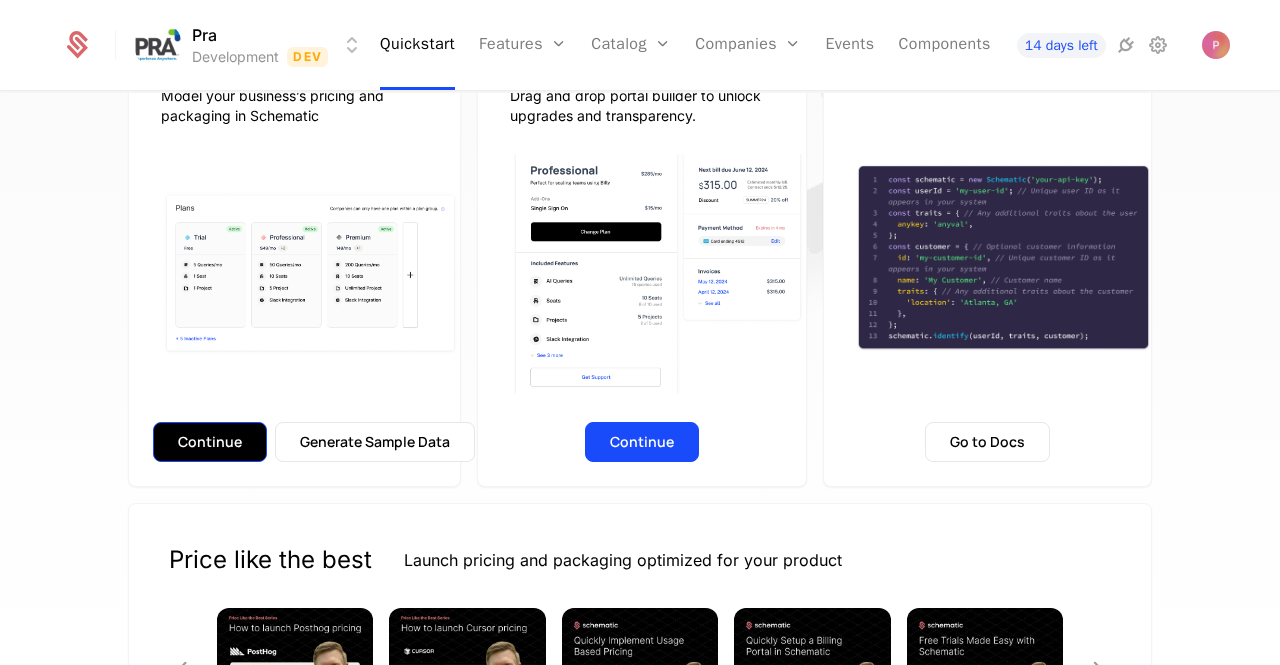 click on "Continue" at bounding box center [210, 442] 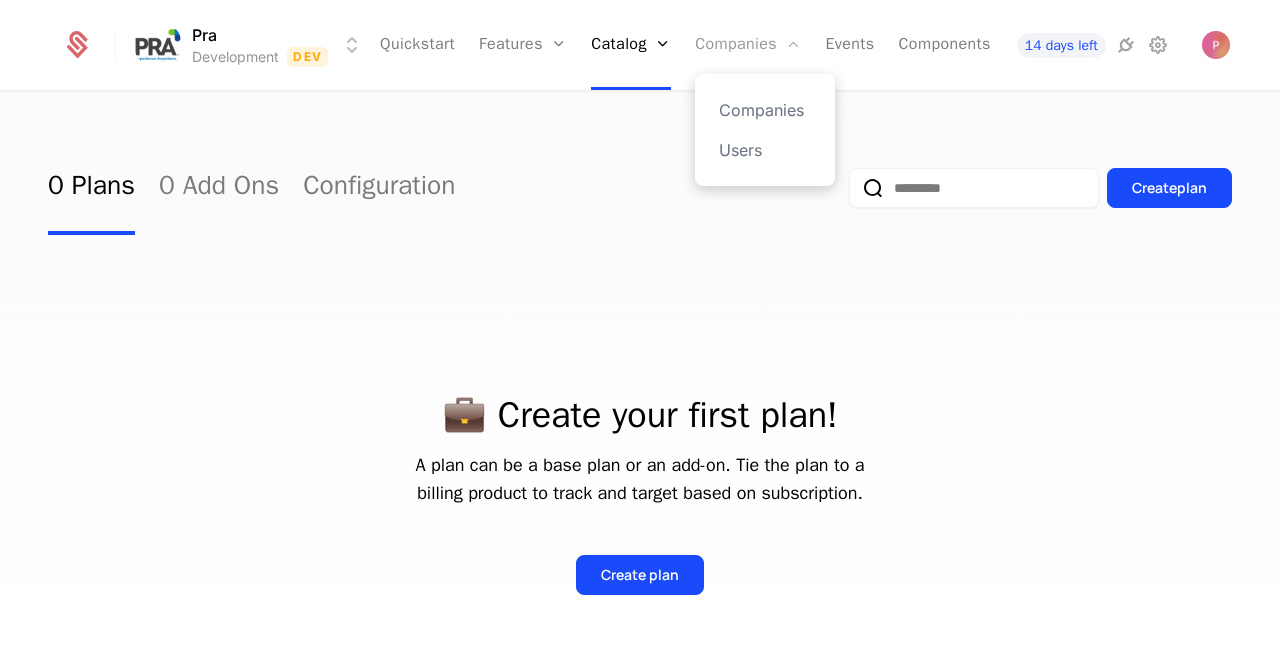 click on "Companies" at bounding box center [748, 45] 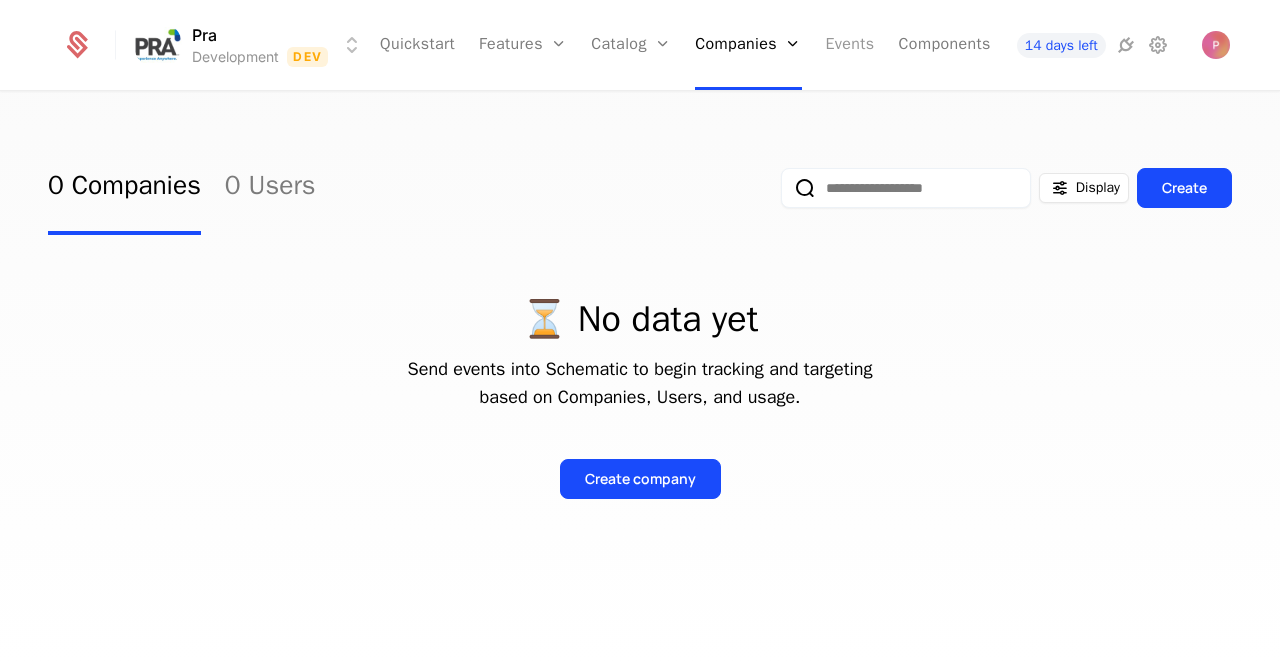 click on "Events" at bounding box center [850, 45] 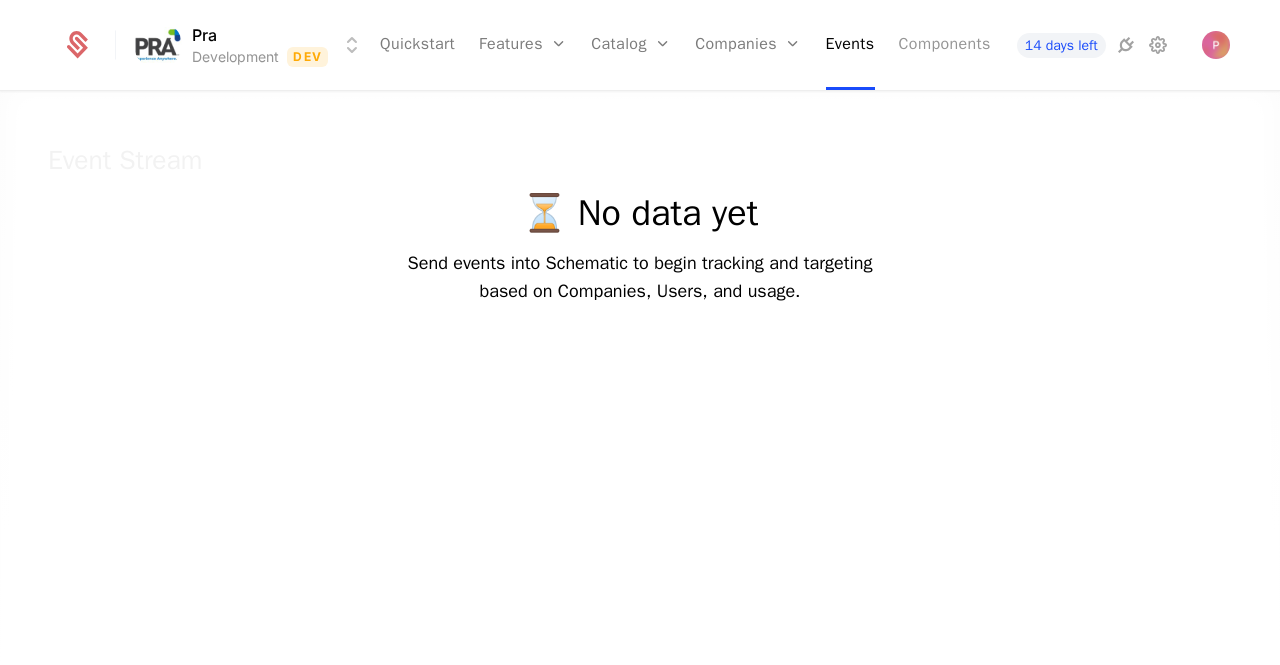 click on "Components" at bounding box center [945, 45] 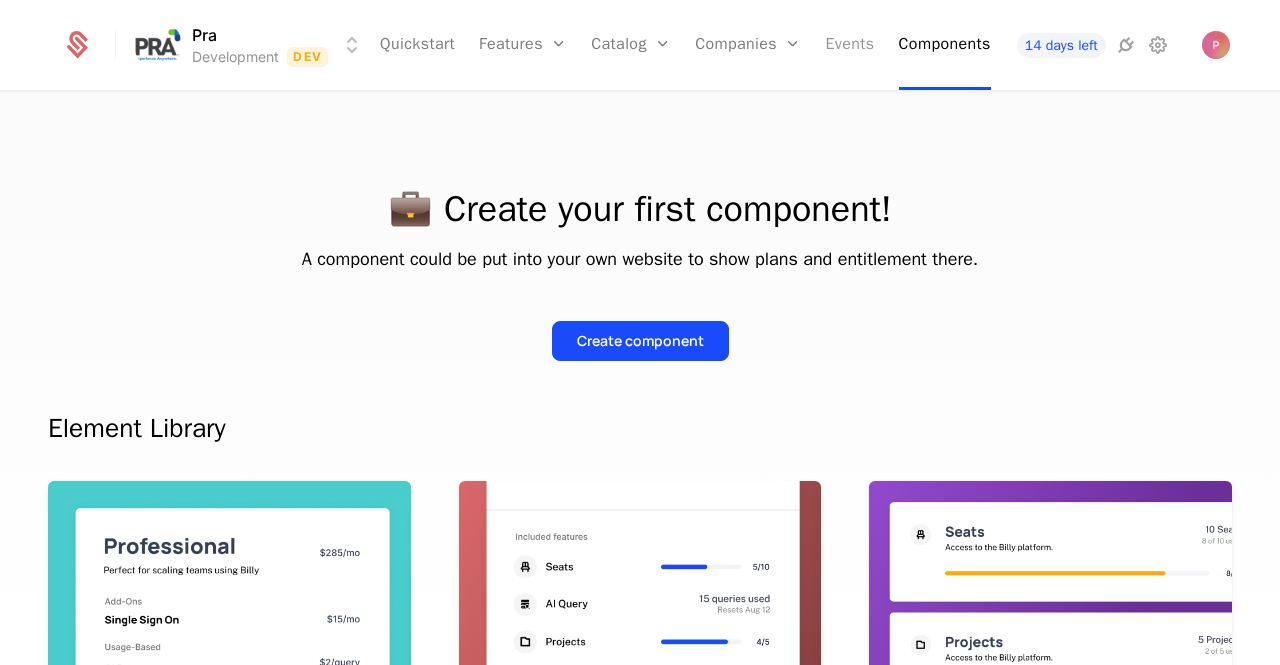 click on "Events" at bounding box center (850, 45) 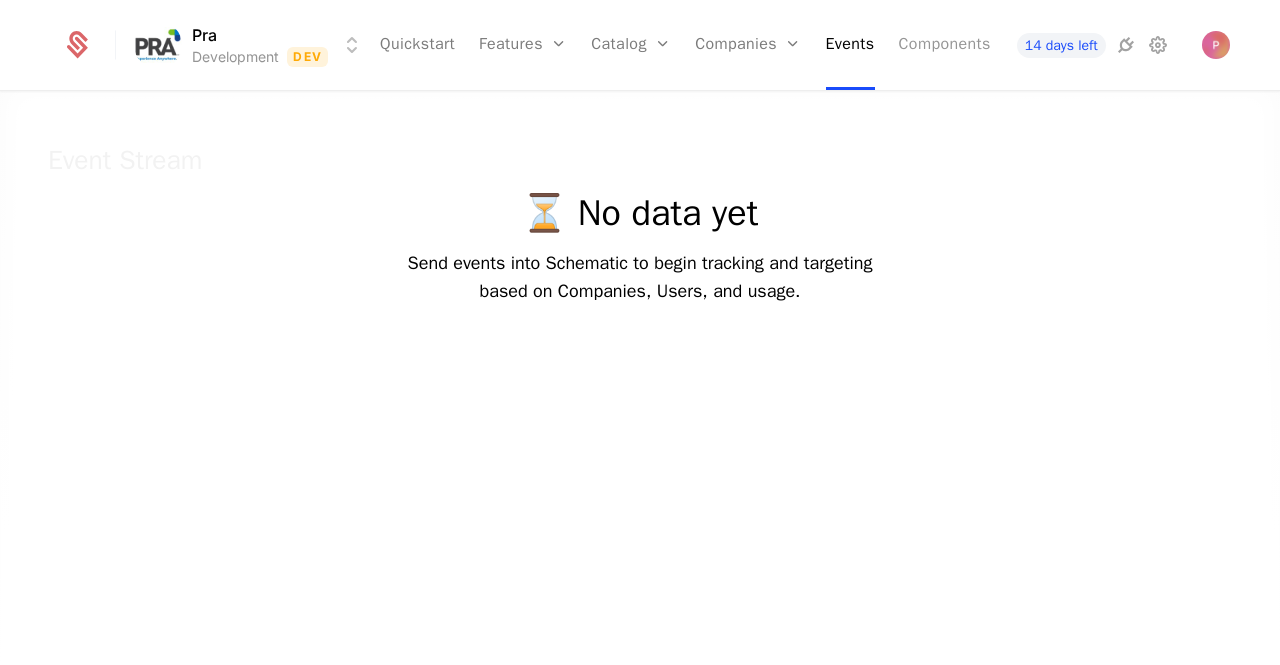click on "Components" at bounding box center [945, 45] 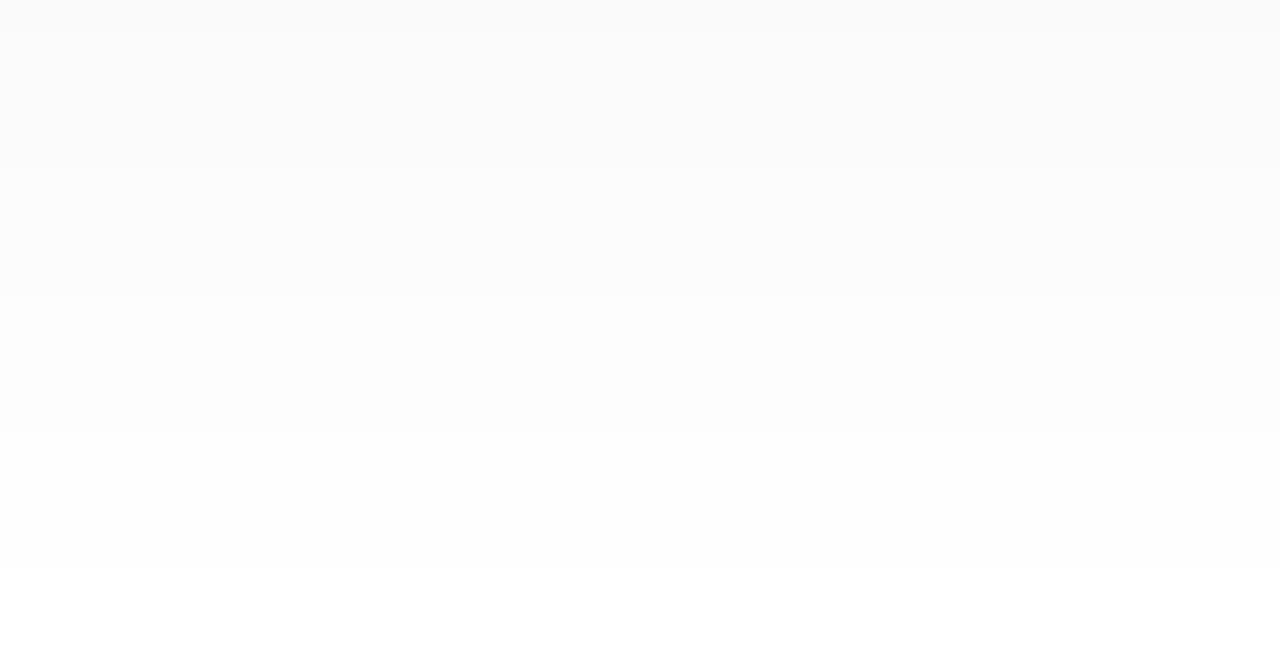 scroll, scrollTop: 0, scrollLeft: 0, axis: both 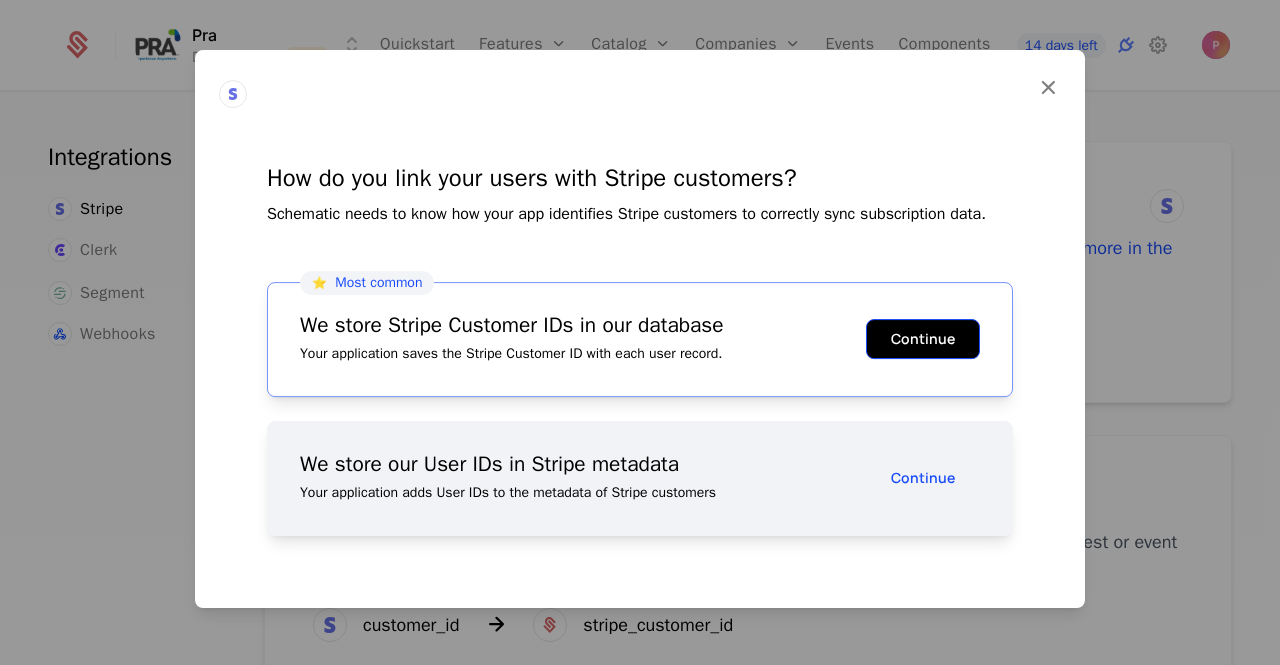click on "Continue" at bounding box center (923, 339) 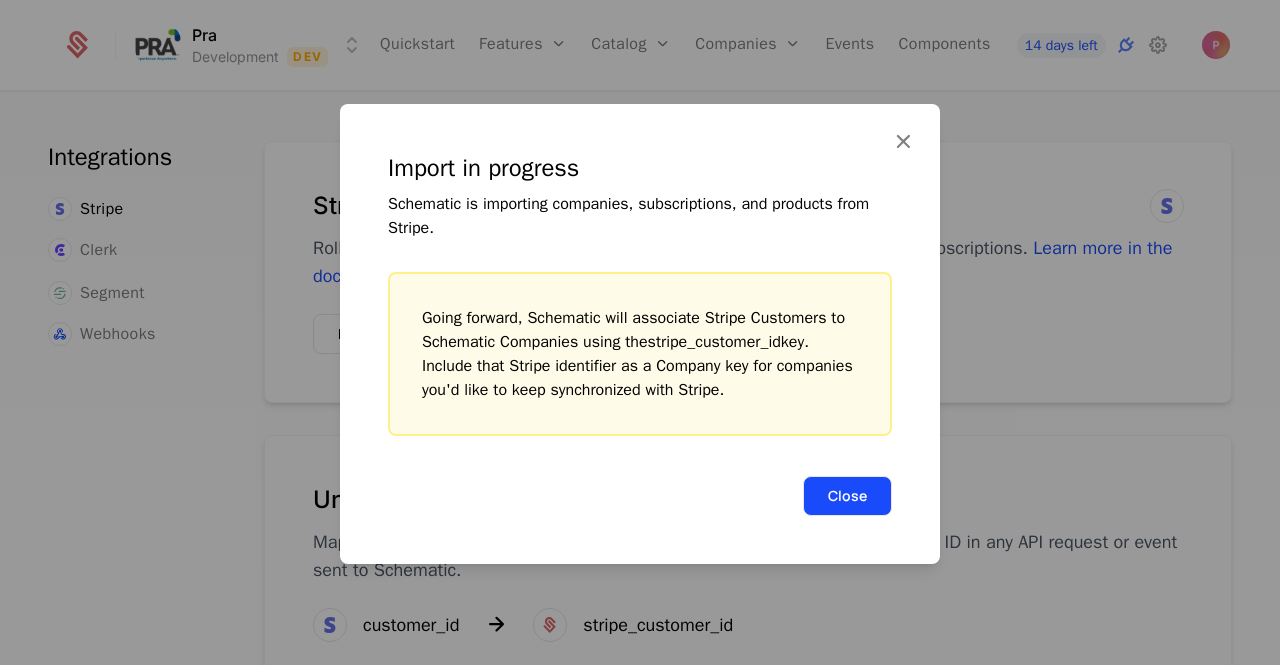 click on "Close" at bounding box center (847, 496) 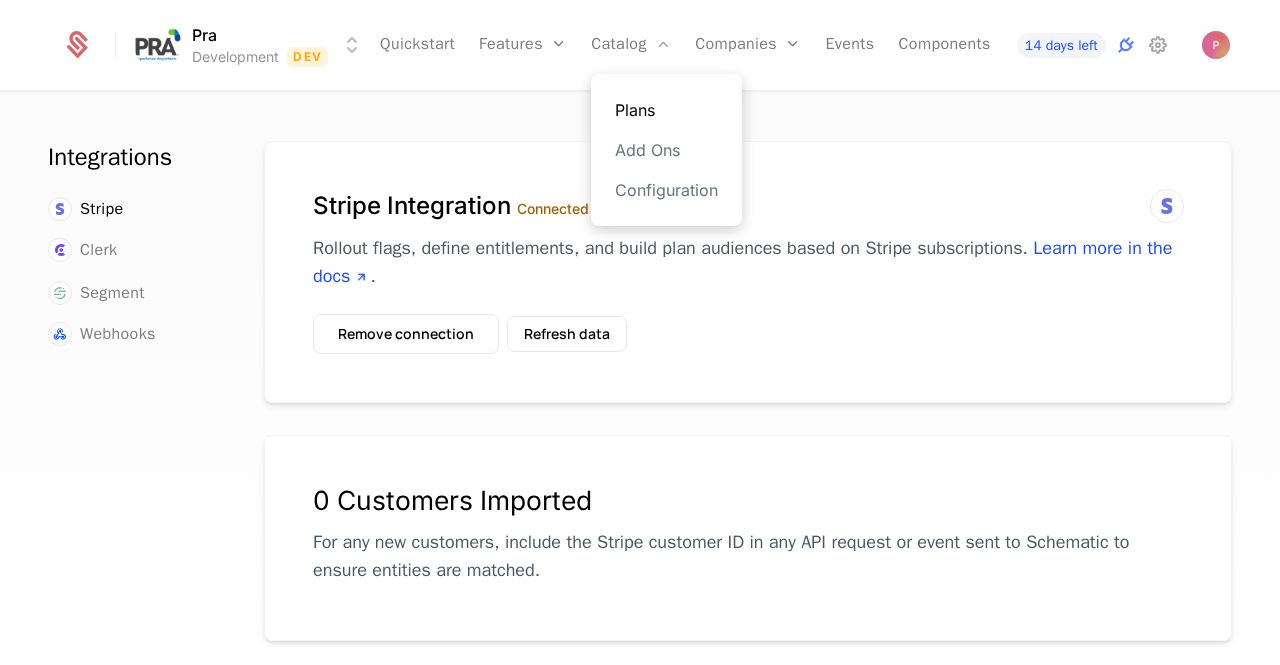 click on "Plans" at bounding box center (666, 110) 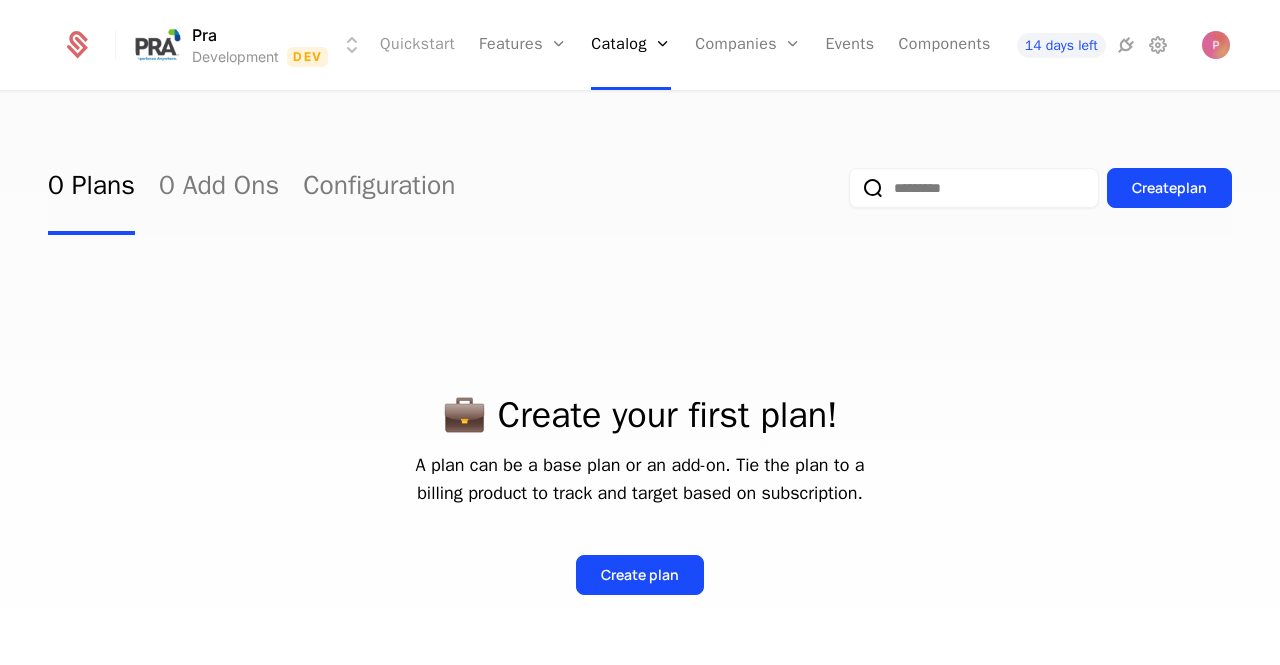click on "Quickstart" at bounding box center (417, 45) 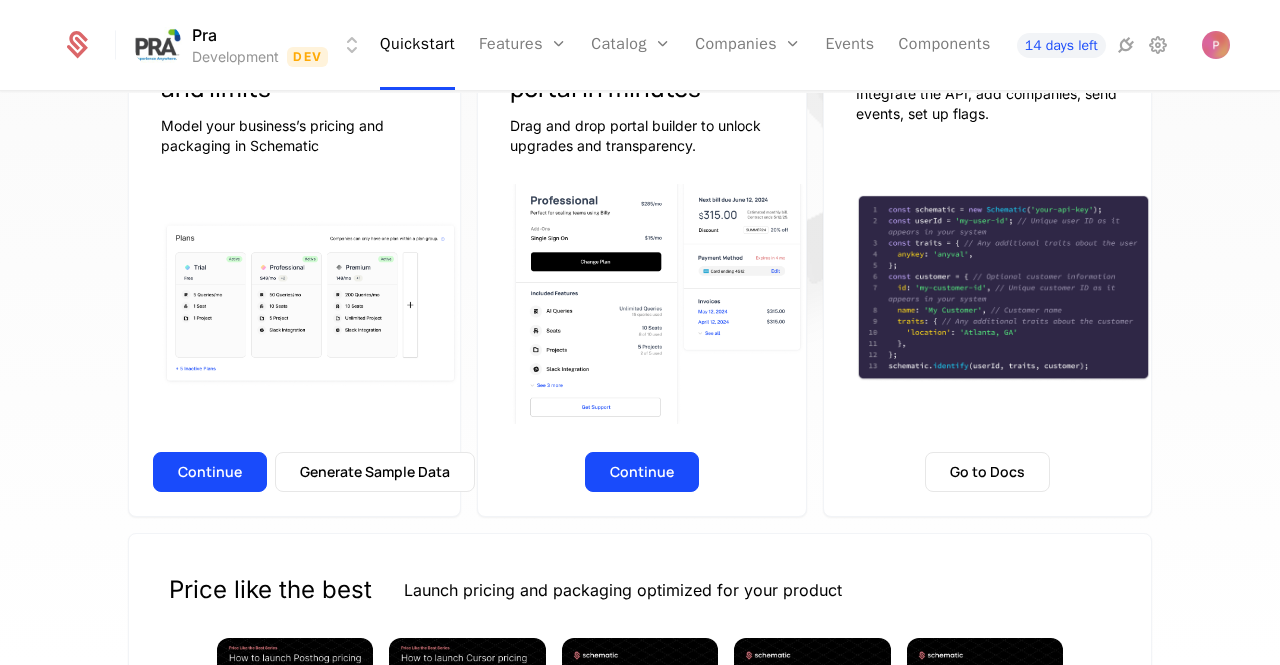 scroll, scrollTop: 300, scrollLeft: 0, axis: vertical 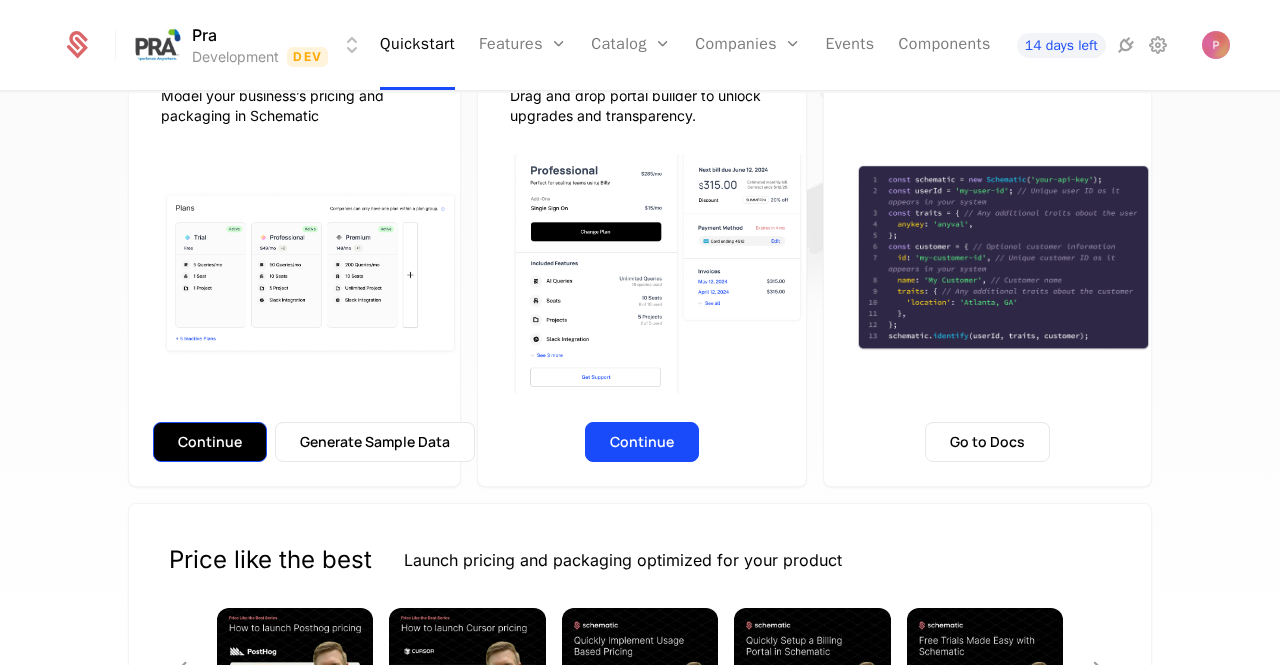 click on "Continue" at bounding box center (210, 442) 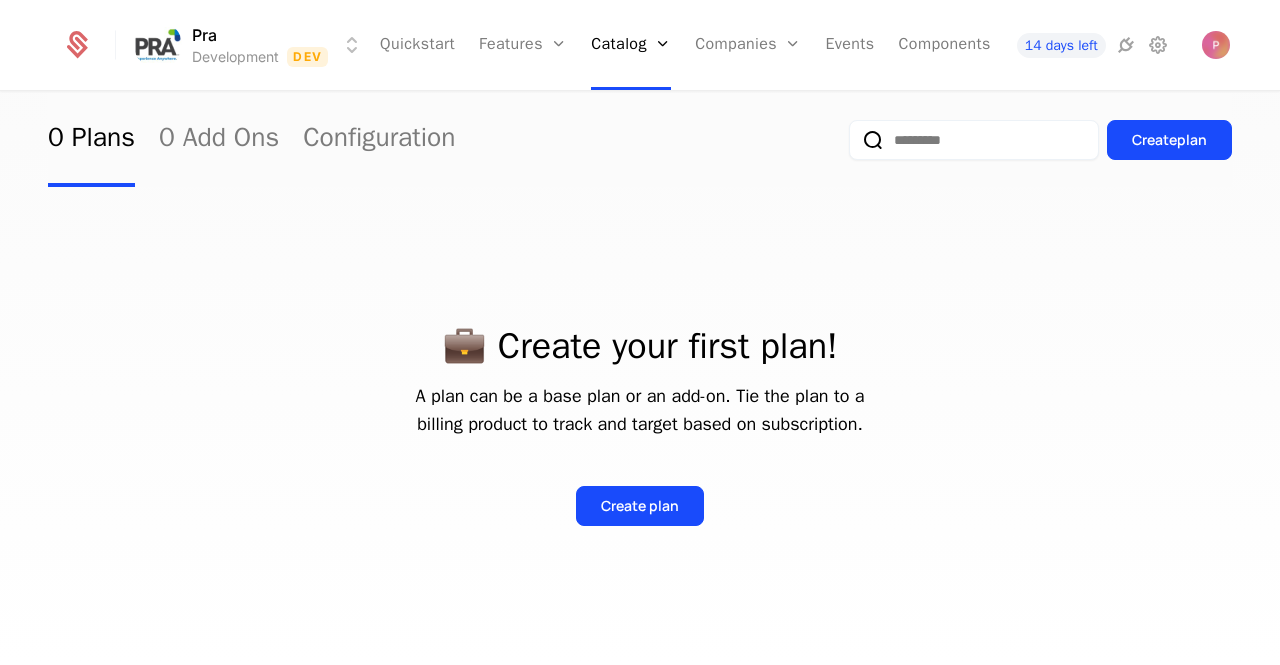 scroll, scrollTop: 141, scrollLeft: 0, axis: vertical 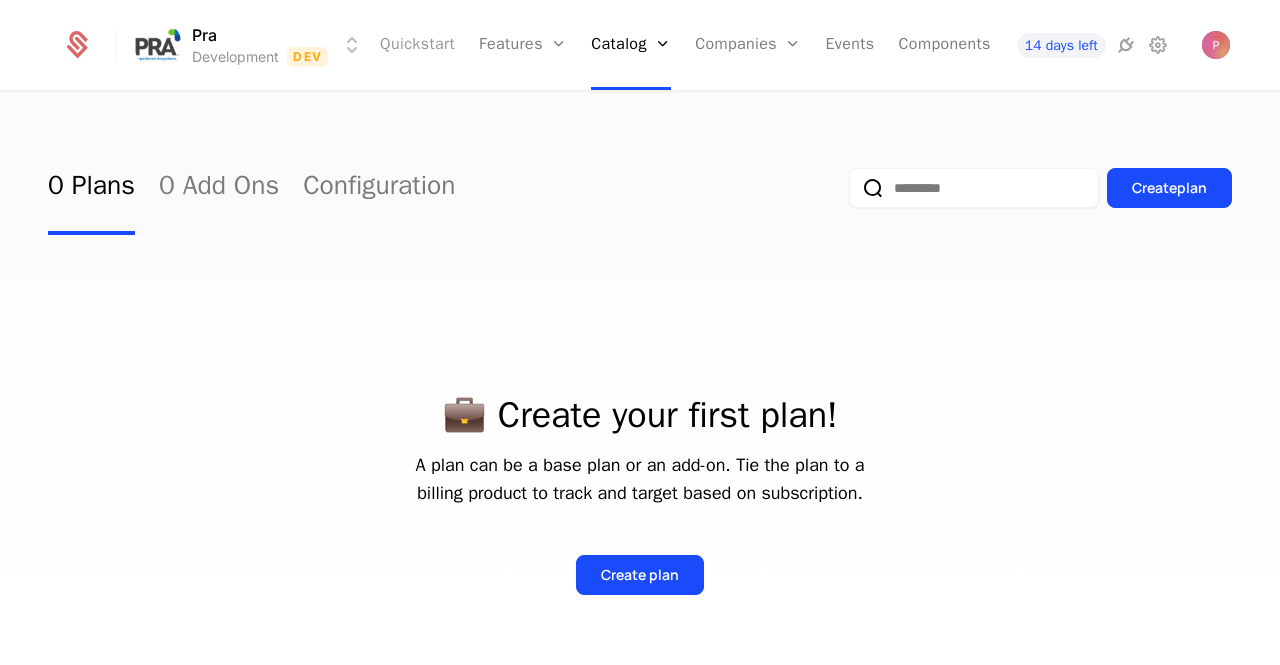 click on "Quickstart" at bounding box center [417, 45] 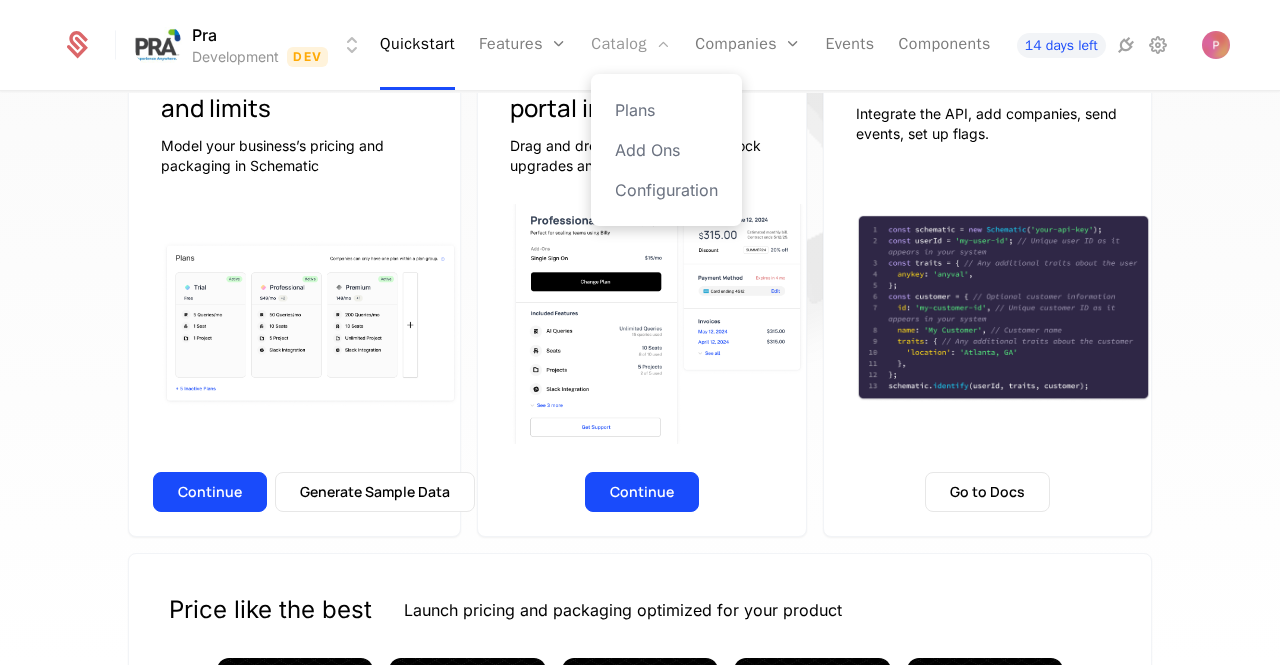 scroll, scrollTop: 204, scrollLeft: 0, axis: vertical 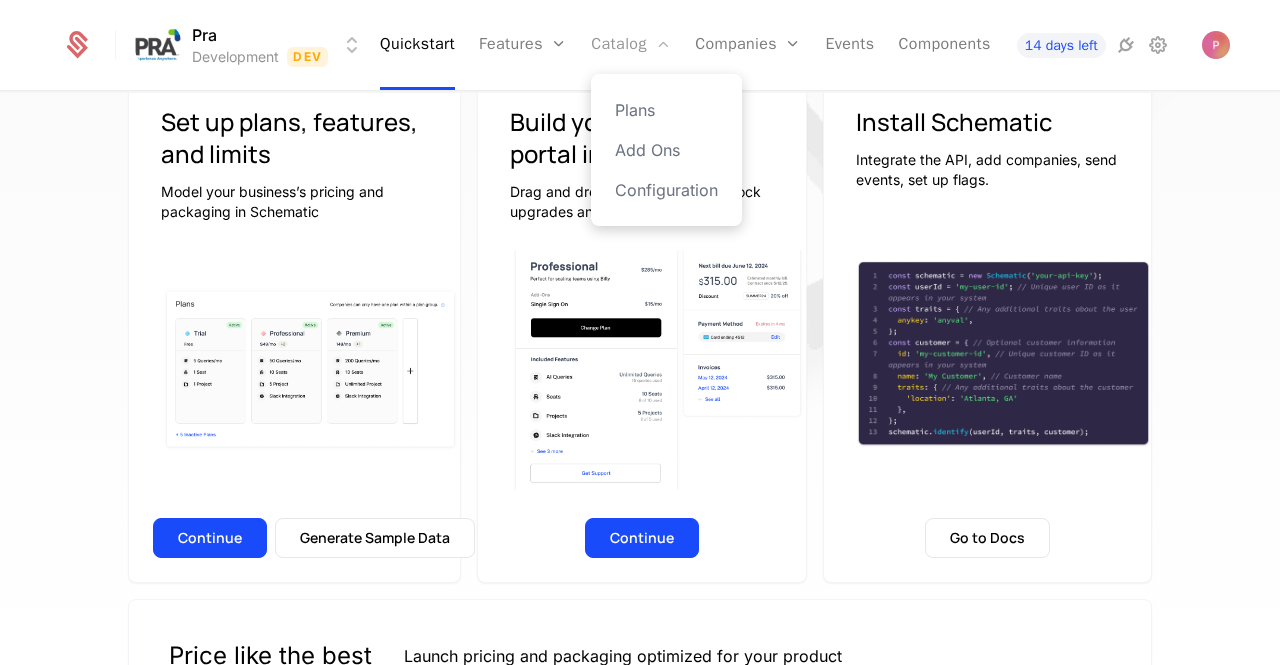 click on "Catalog" at bounding box center (631, 45) 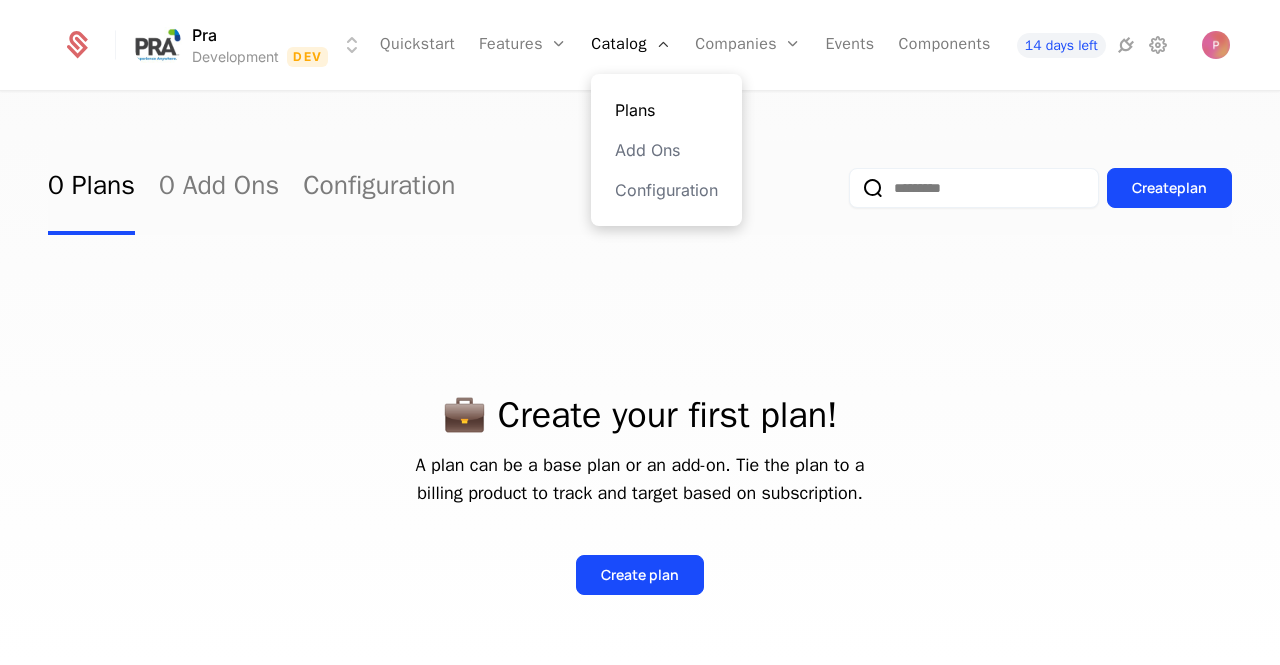click on "Plans" at bounding box center (666, 110) 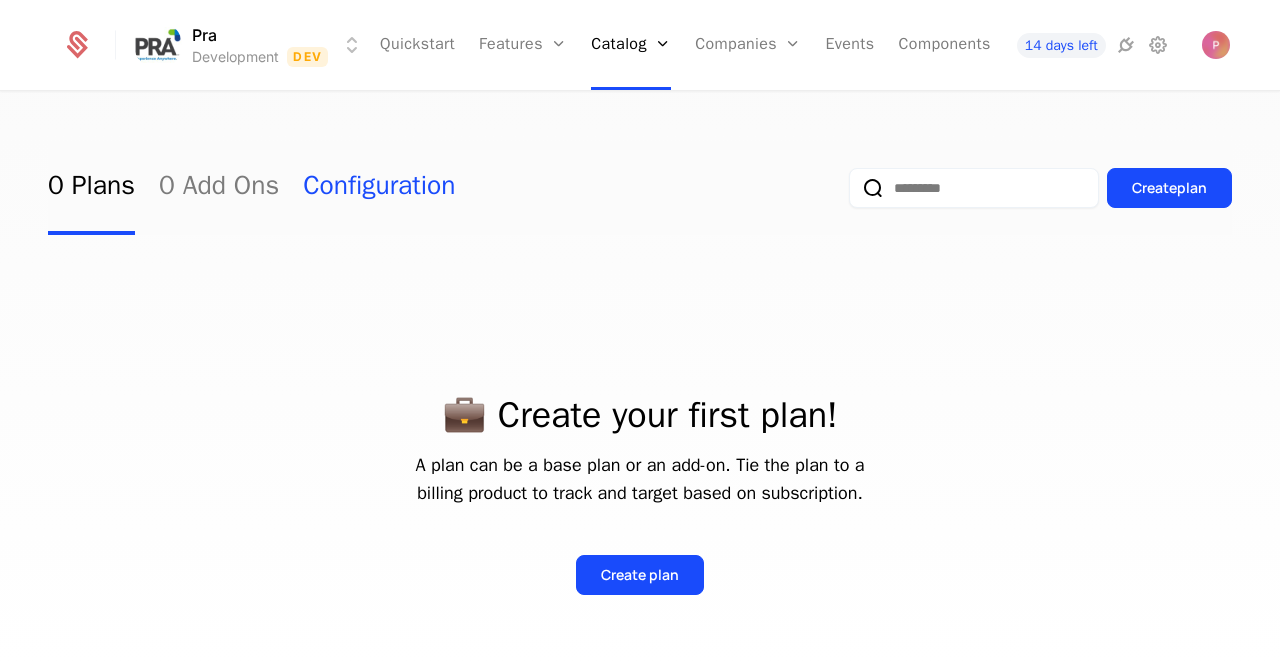 click on "Configuration" at bounding box center (379, 188) 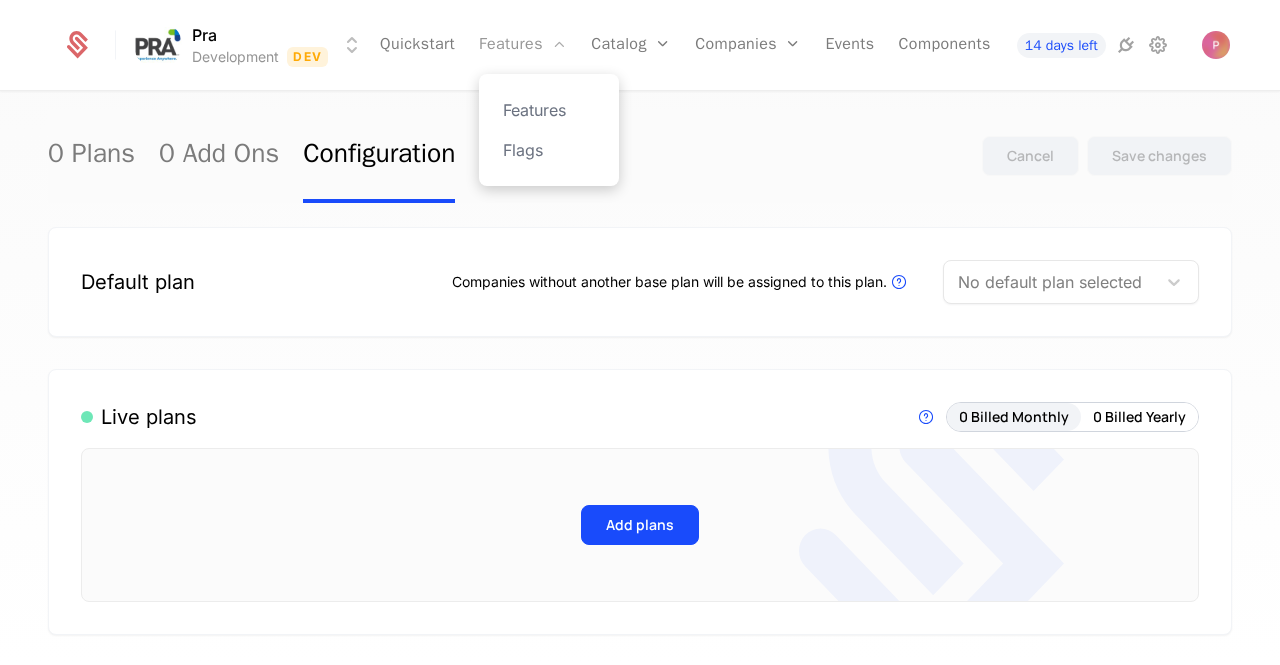 click on "Features" at bounding box center (523, 45) 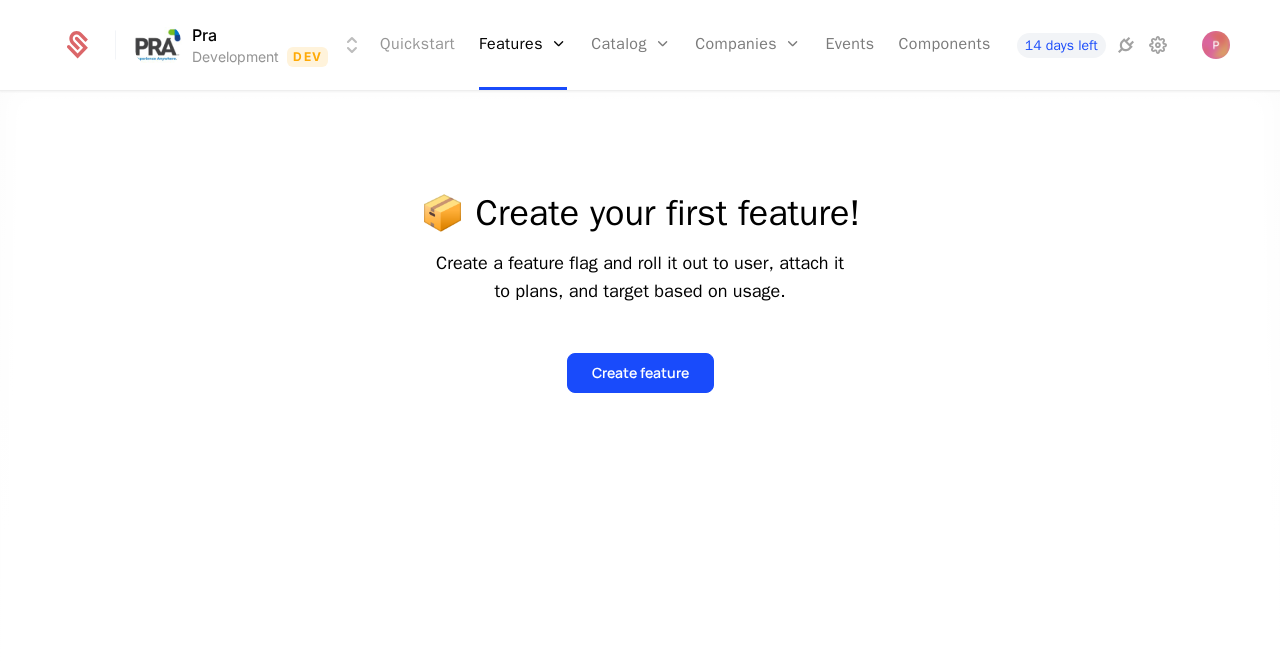 click on "Quickstart" at bounding box center (417, 45) 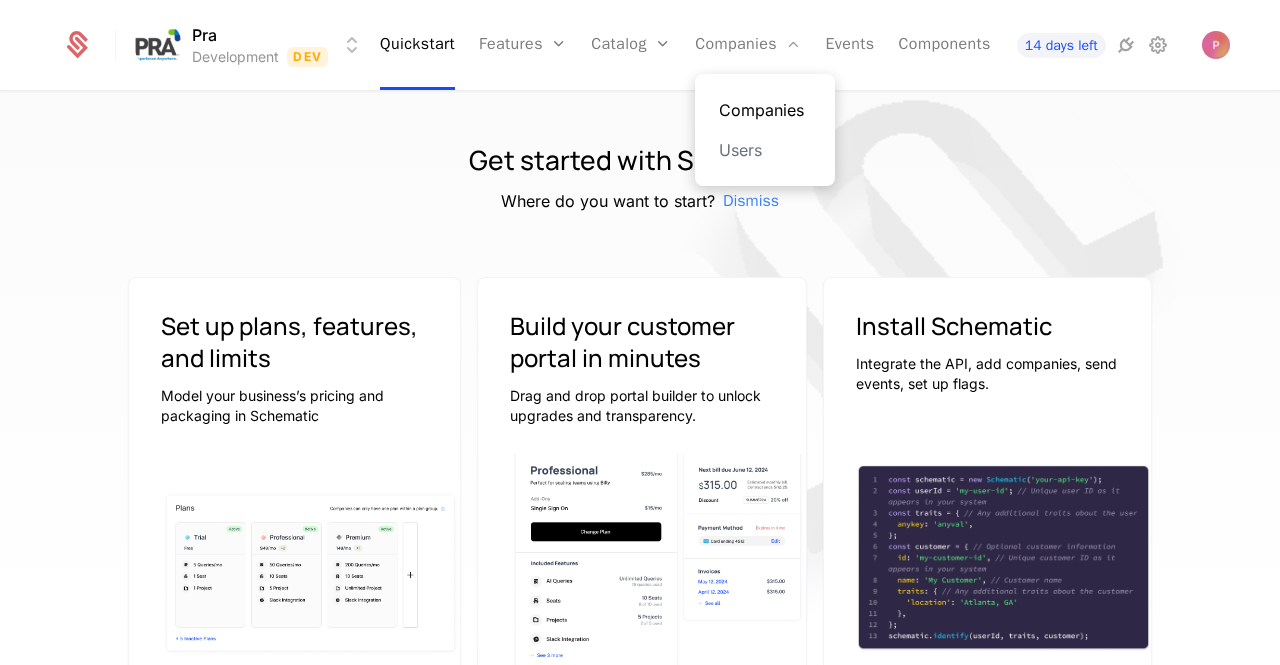 click on "Companies" at bounding box center (765, 110) 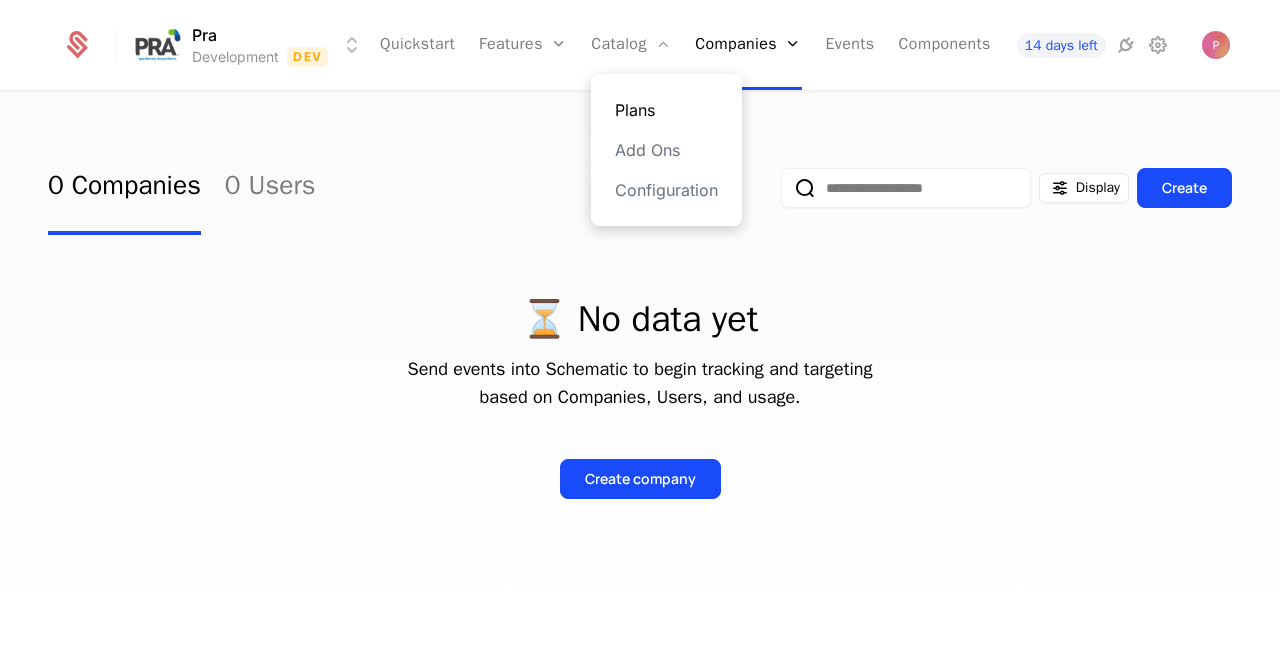 click on "Plans" at bounding box center [666, 110] 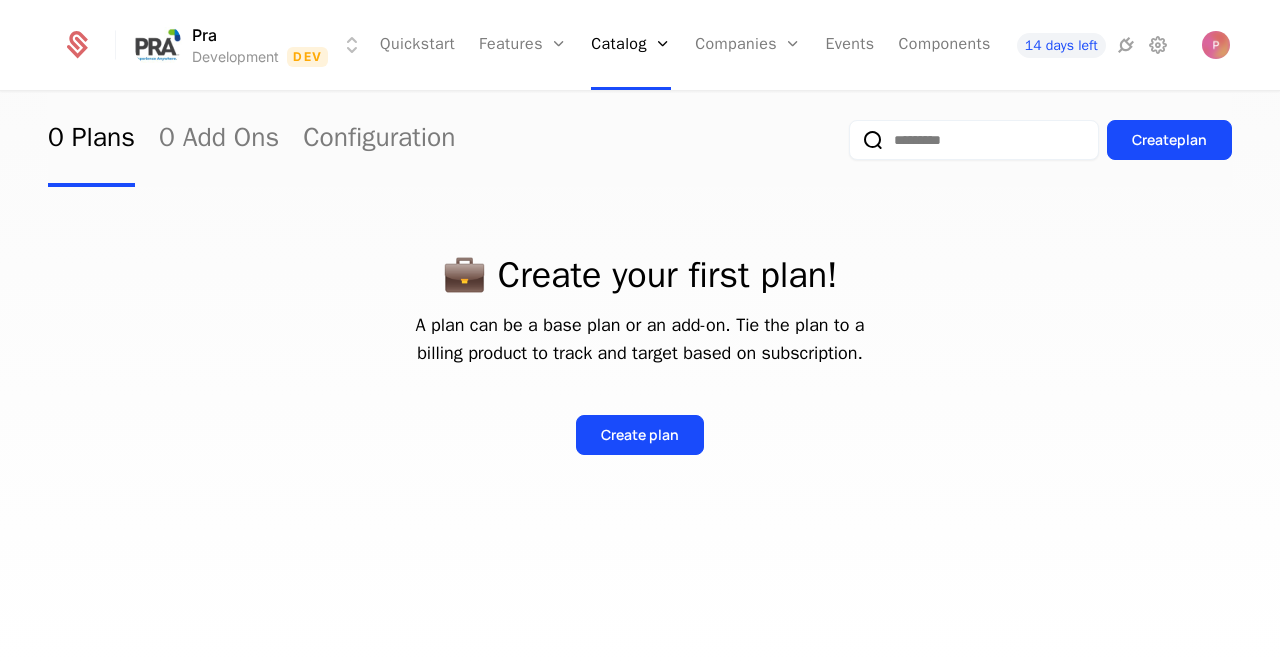 scroll, scrollTop: 141, scrollLeft: 0, axis: vertical 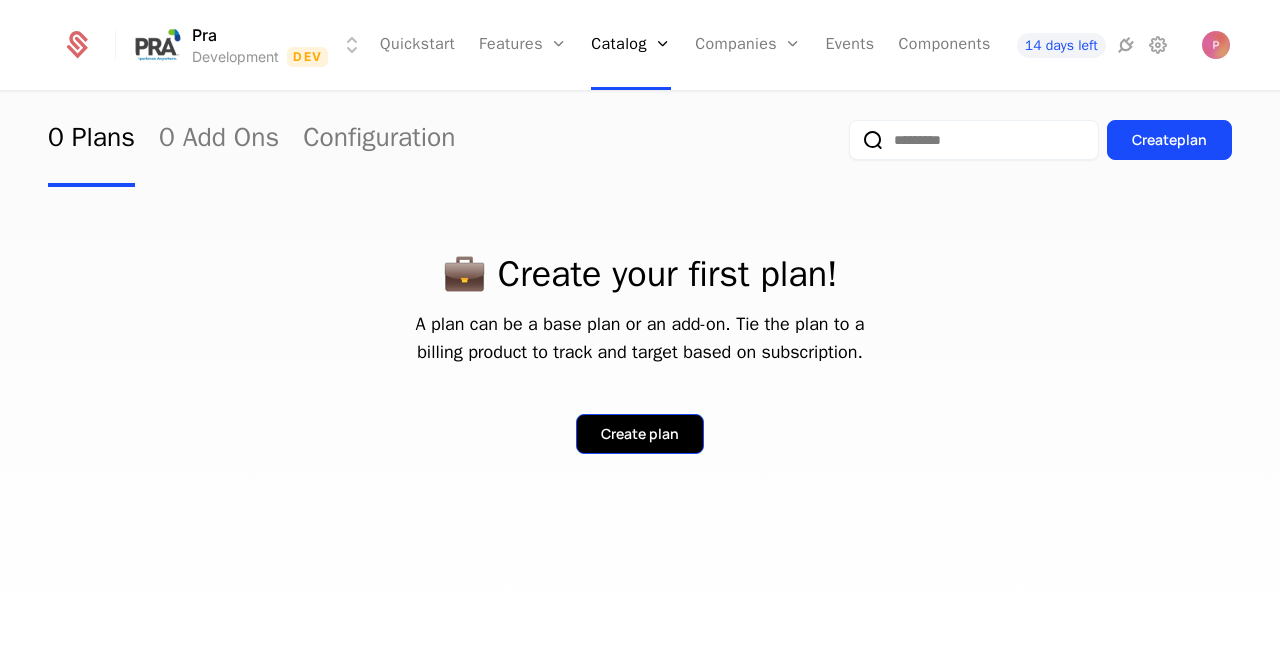 click on "Create plan" at bounding box center (640, 434) 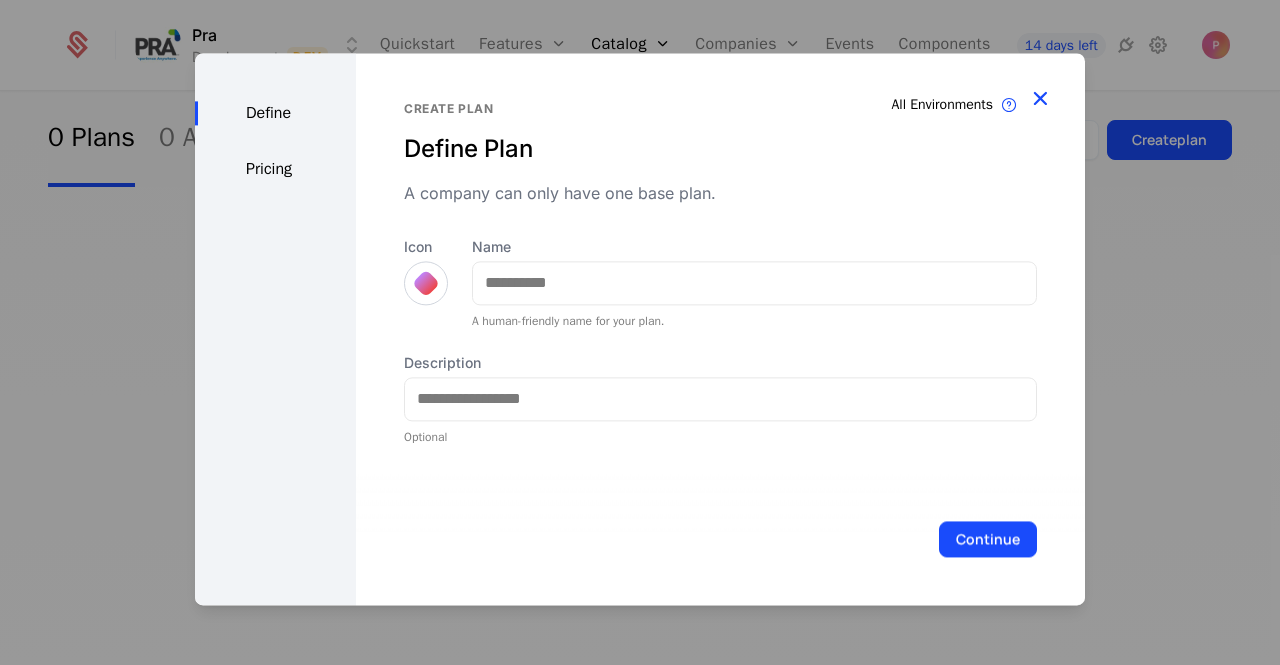 click at bounding box center [1040, 98] 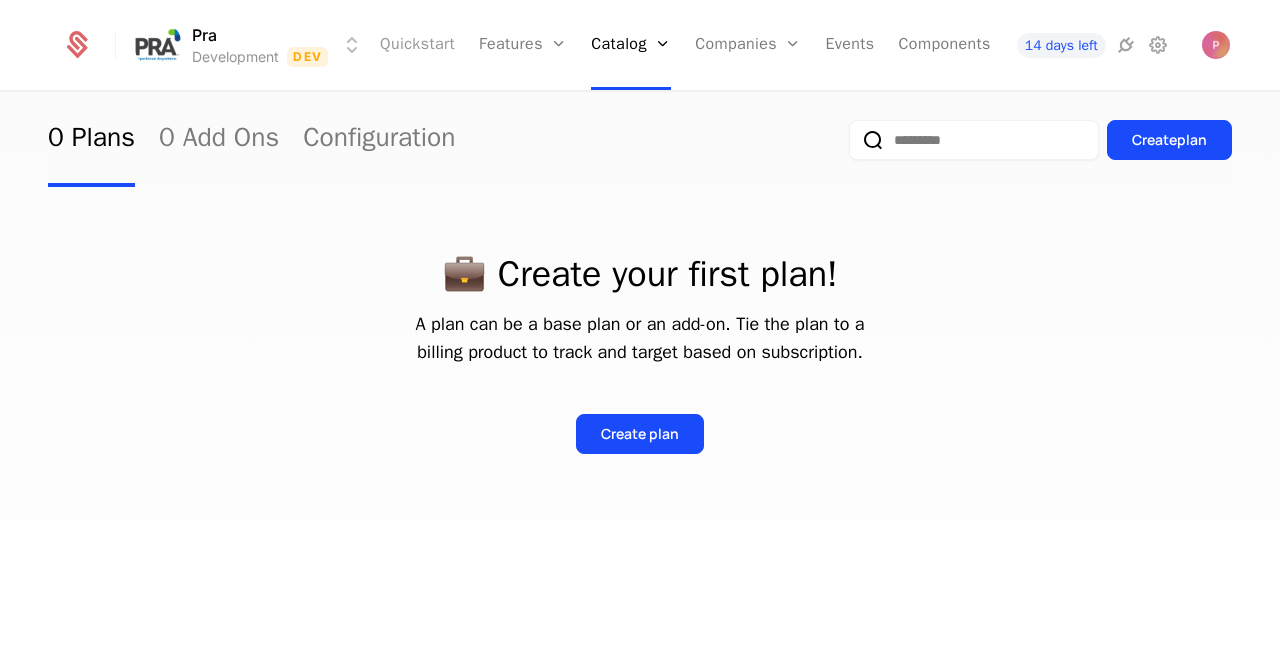 click on "Quickstart" at bounding box center (417, 45) 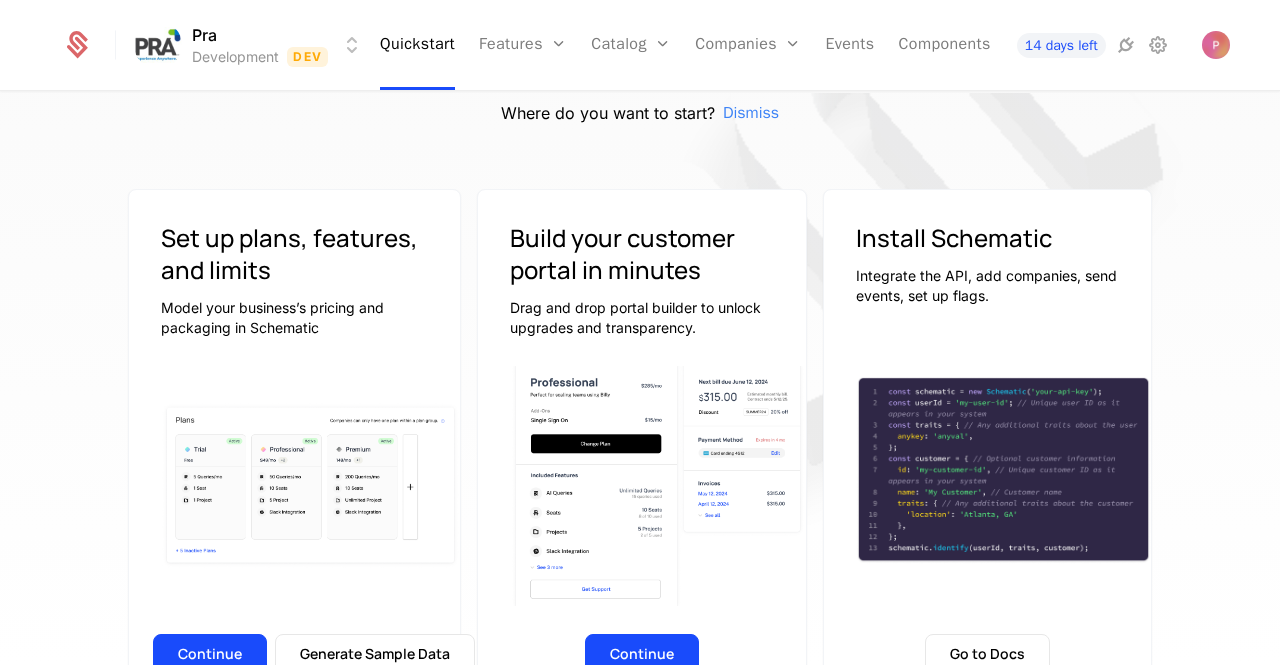 scroll, scrollTop: 200, scrollLeft: 0, axis: vertical 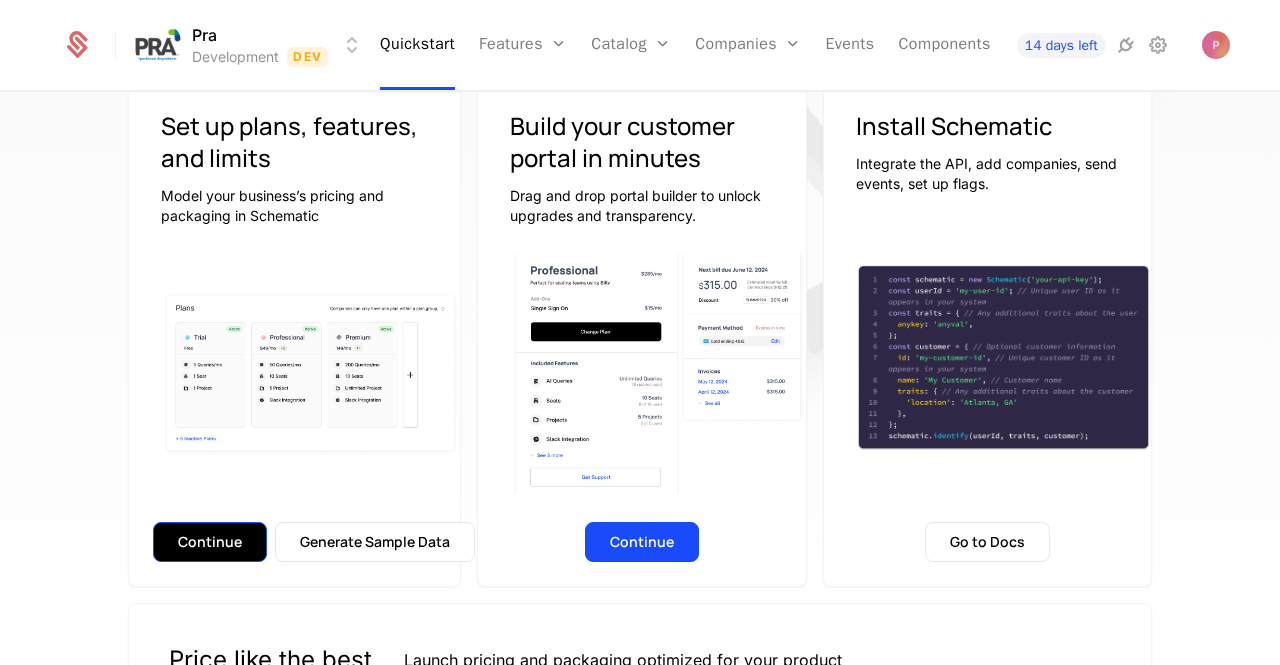 click on "Continue" at bounding box center [210, 542] 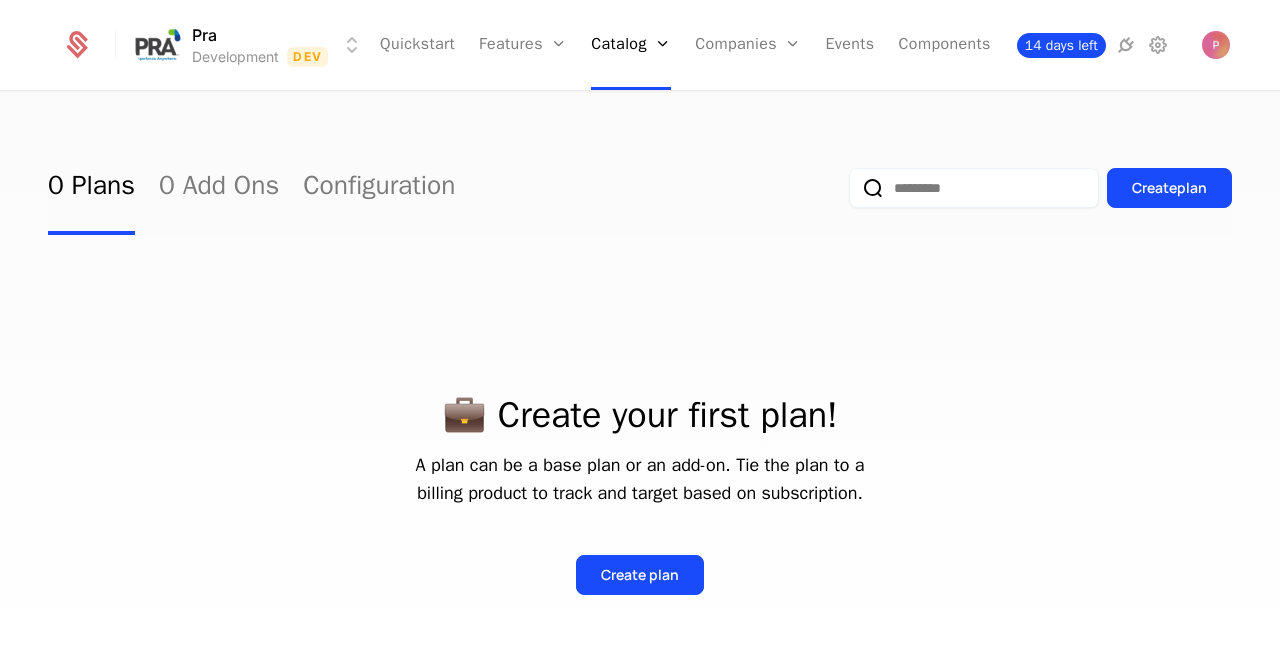 click on "14 days left" at bounding box center (1061, 45) 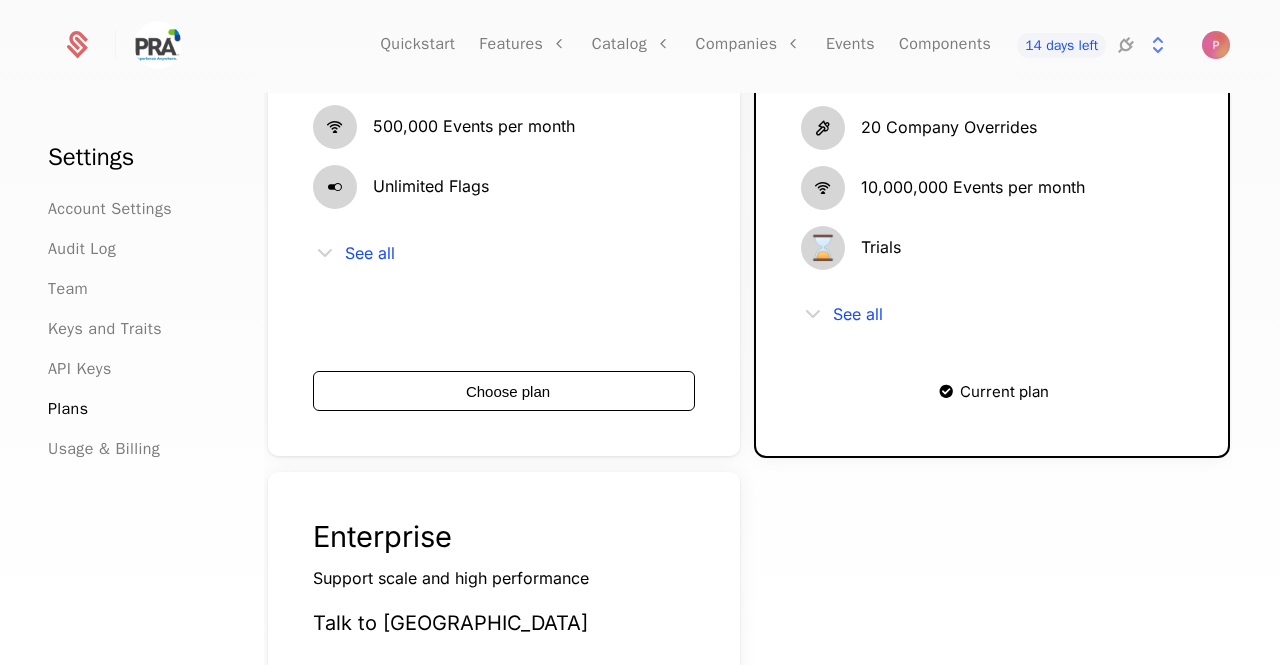 scroll, scrollTop: 500, scrollLeft: 0, axis: vertical 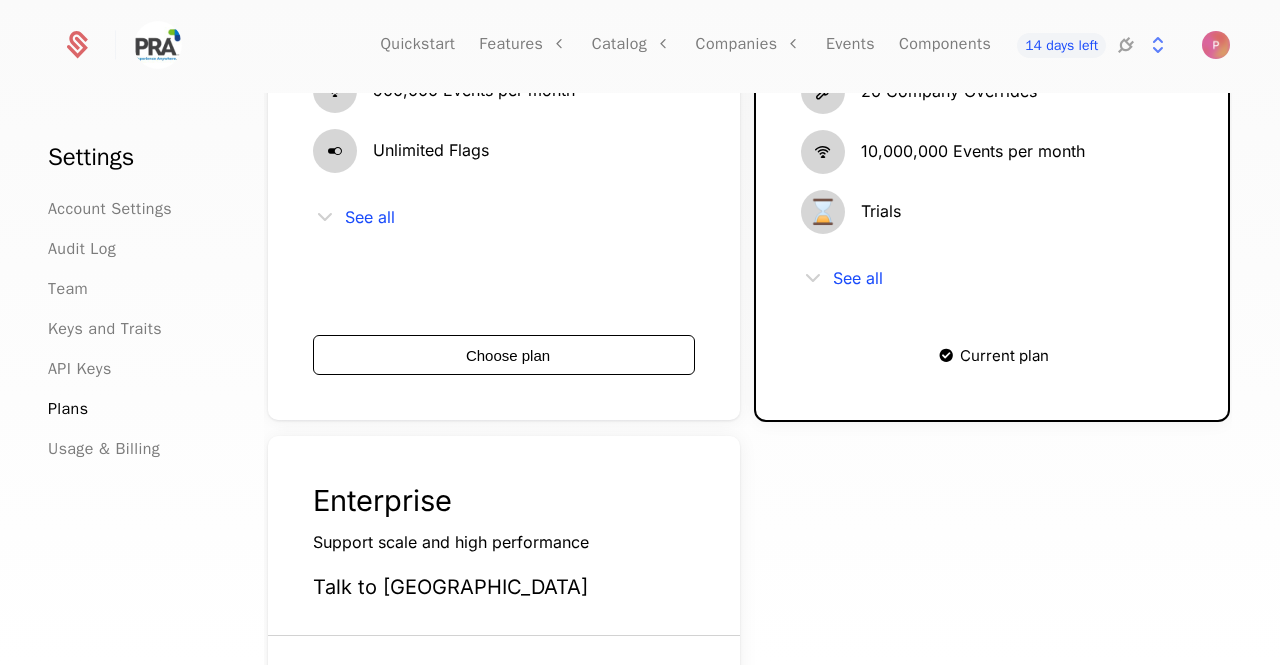 click at bounding box center (813, 278) 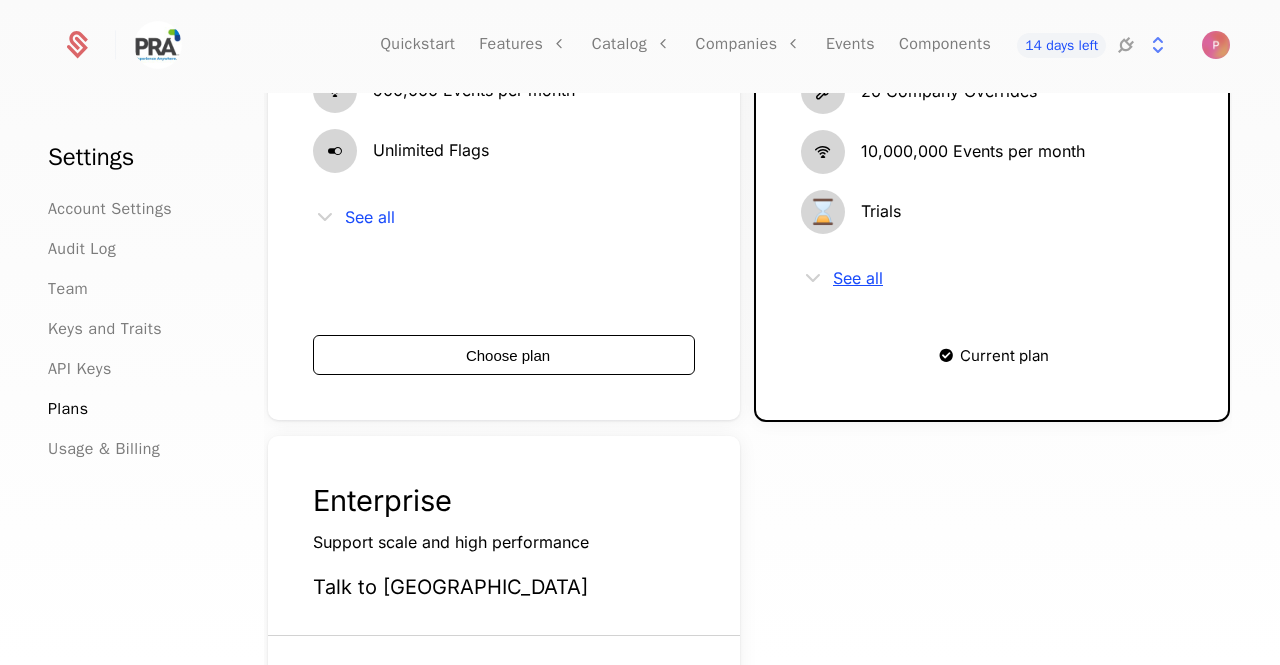 click on "See all" at bounding box center (858, 278) 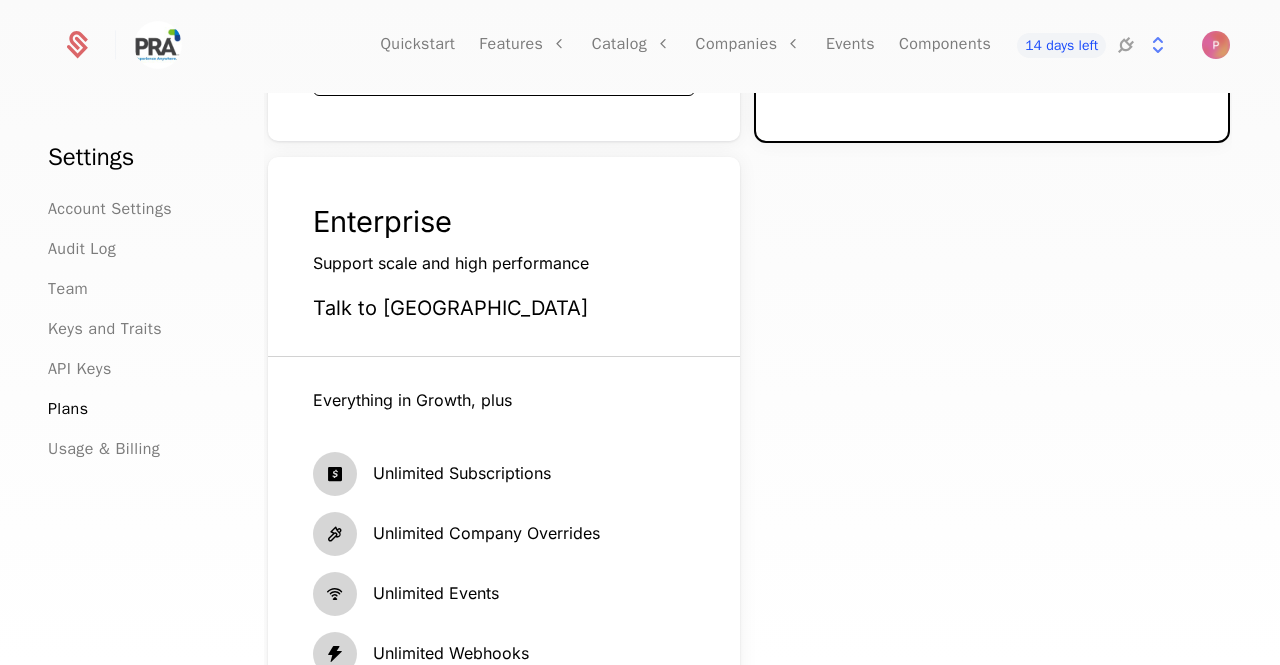 scroll, scrollTop: 1000, scrollLeft: 0, axis: vertical 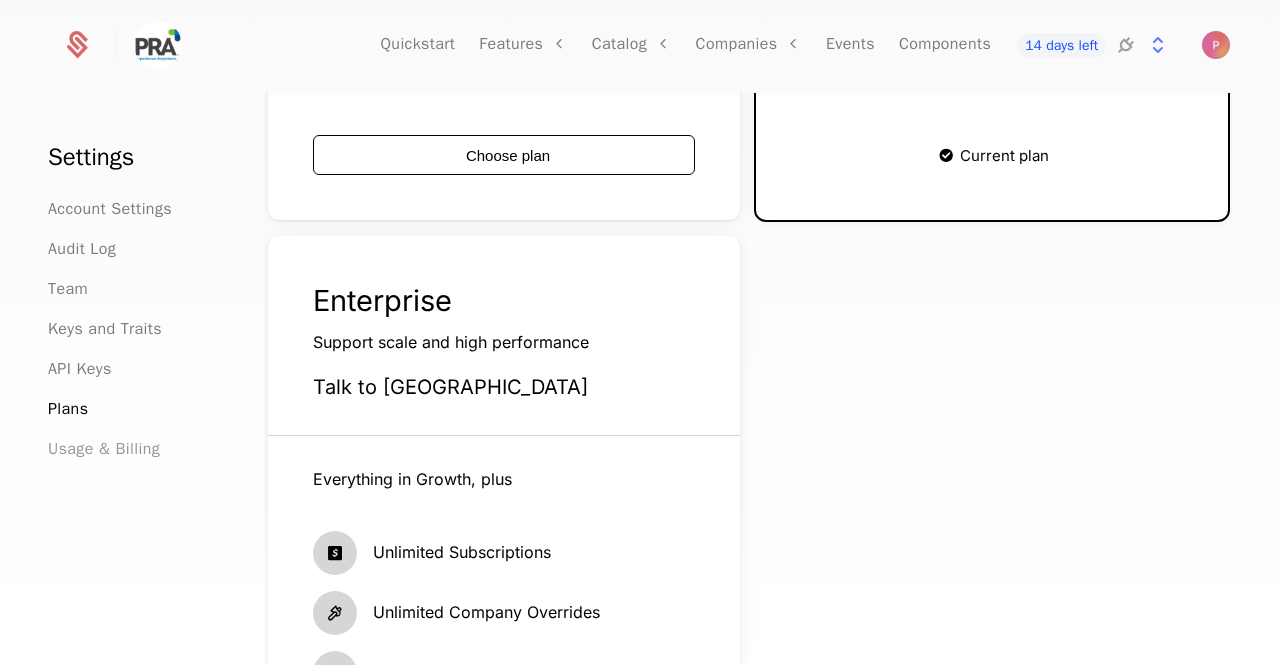 click on "Usage & Billing" at bounding box center [104, 449] 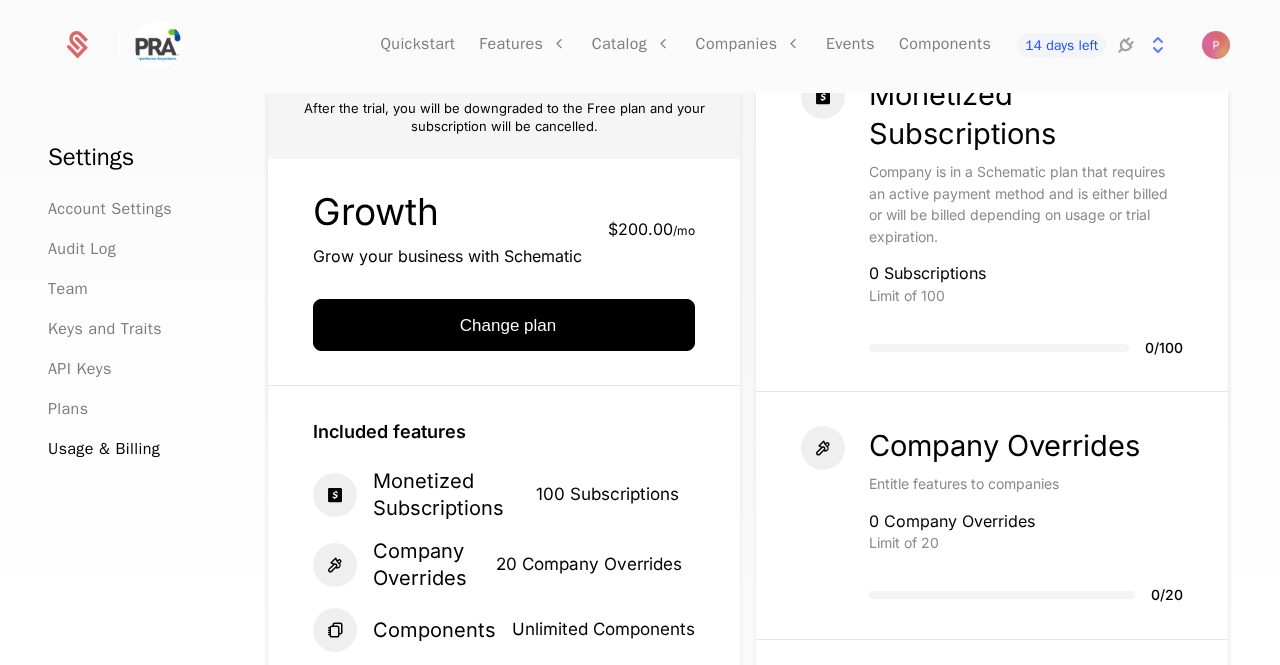 scroll, scrollTop: 0, scrollLeft: 0, axis: both 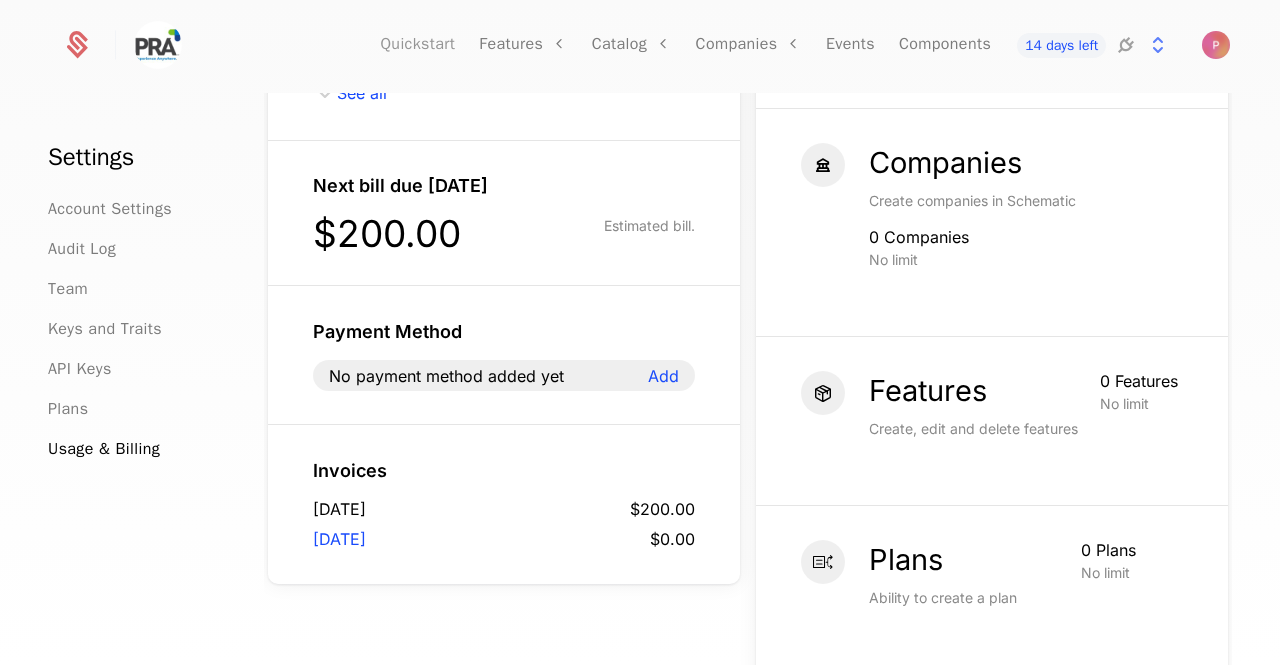 click on "Quickstart" at bounding box center [417, 45] 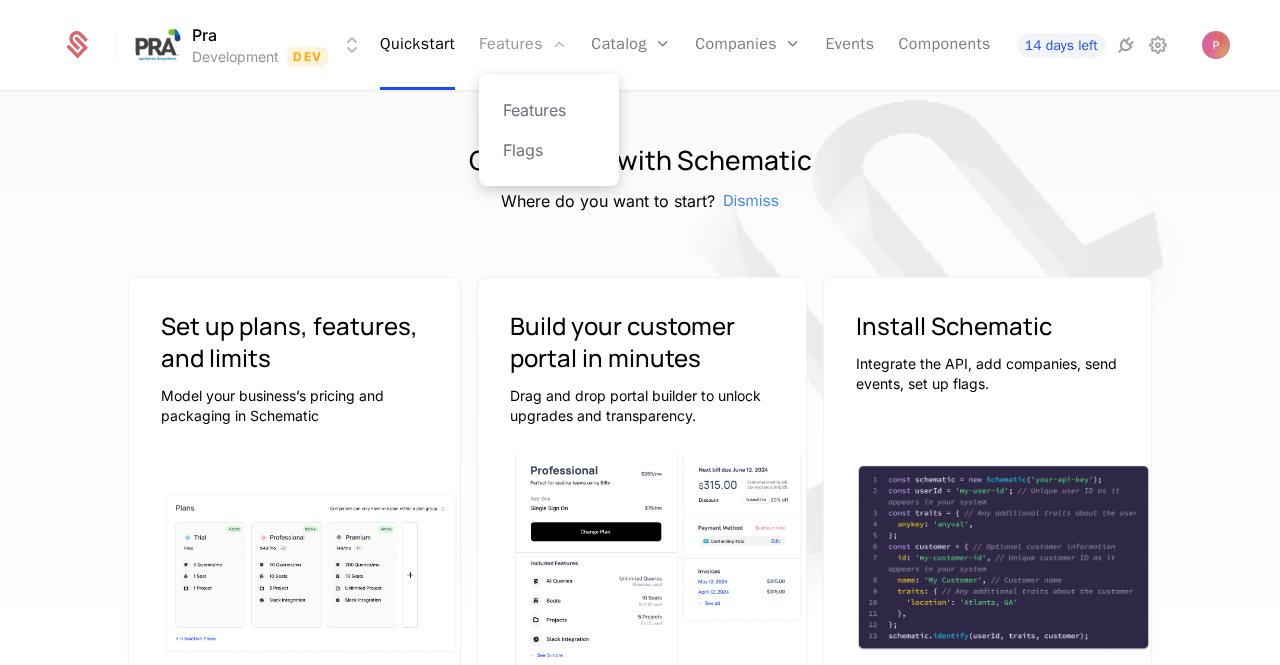 click on "Features" at bounding box center (523, 45) 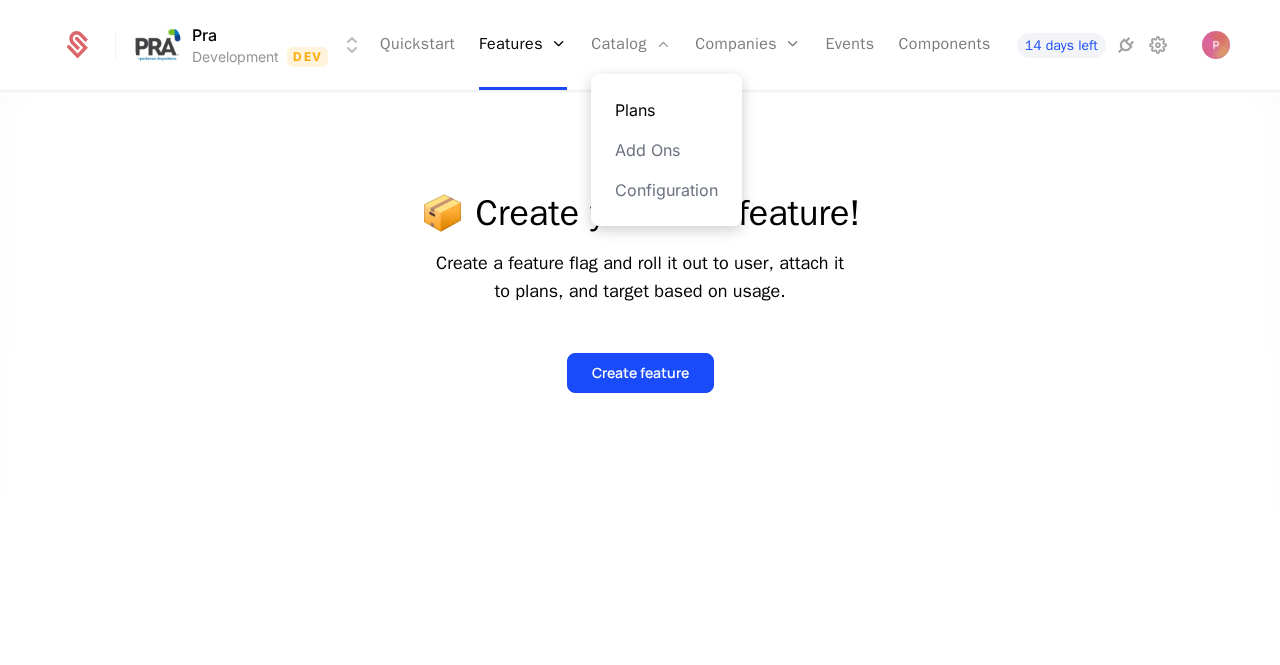 click on "Plans" at bounding box center [666, 110] 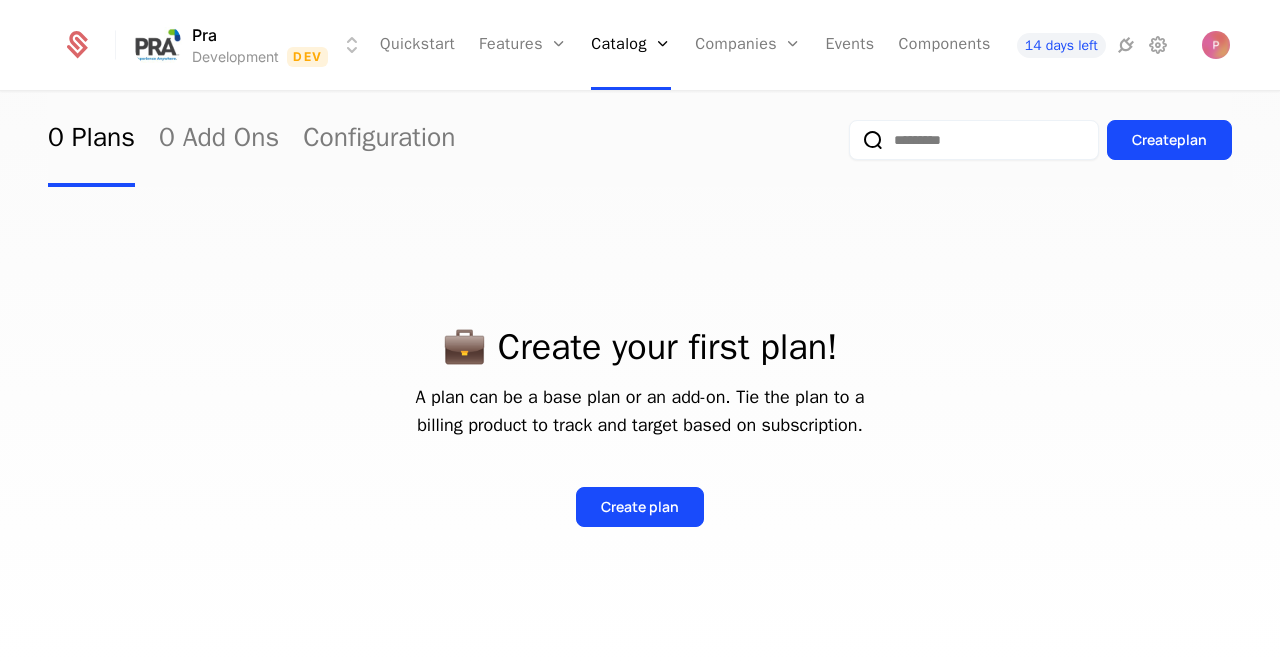 scroll, scrollTop: 100, scrollLeft: 0, axis: vertical 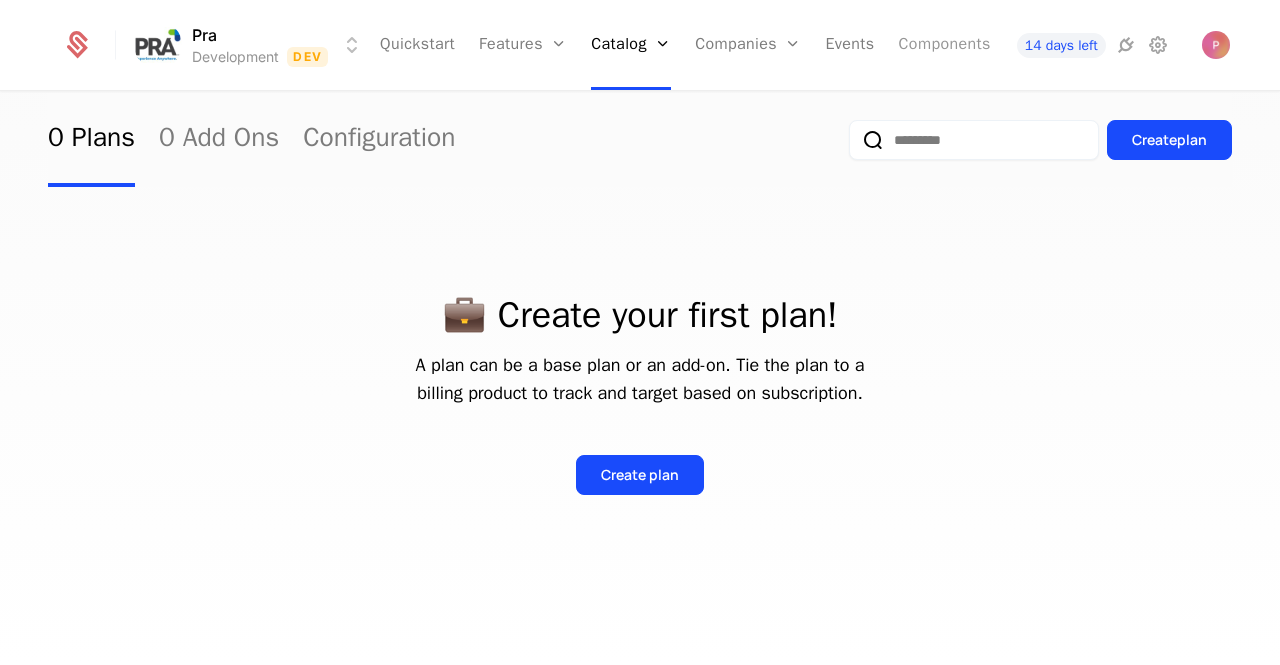 click on "Components" at bounding box center [945, 45] 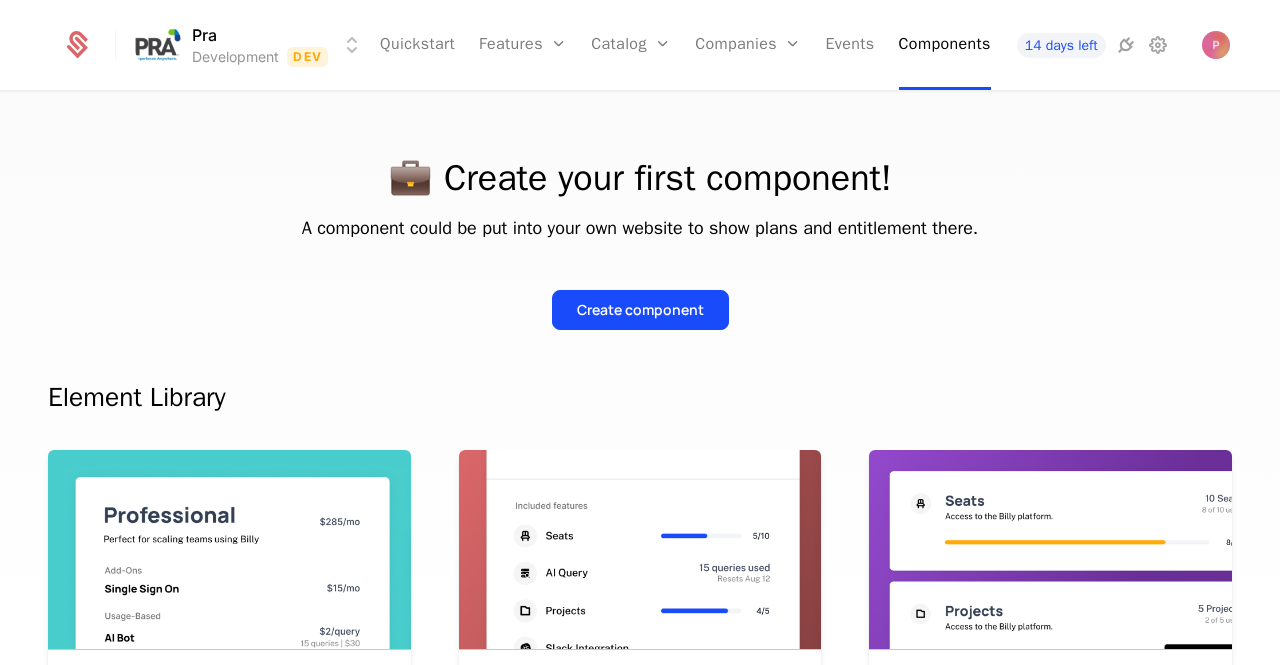 scroll, scrollTop: 0, scrollLeft: 0, axis: both 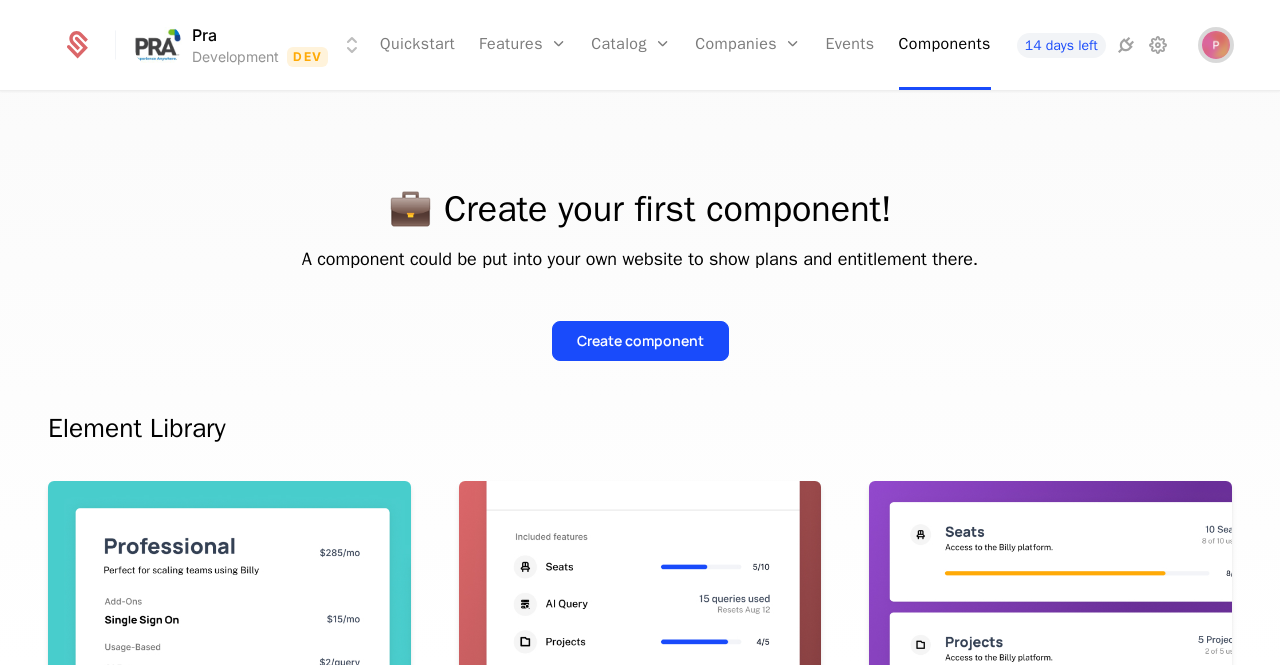 click at bounding box center [1216, 45] 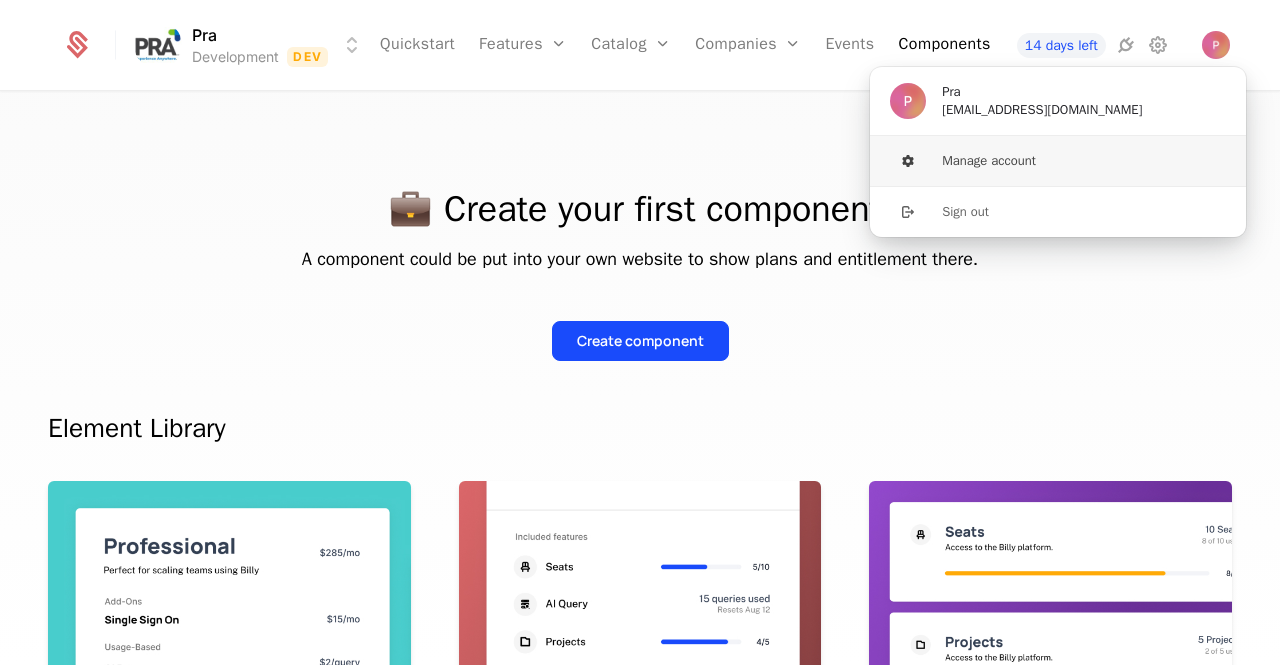 click on "Manage account" at bounding box center [1058, 161] 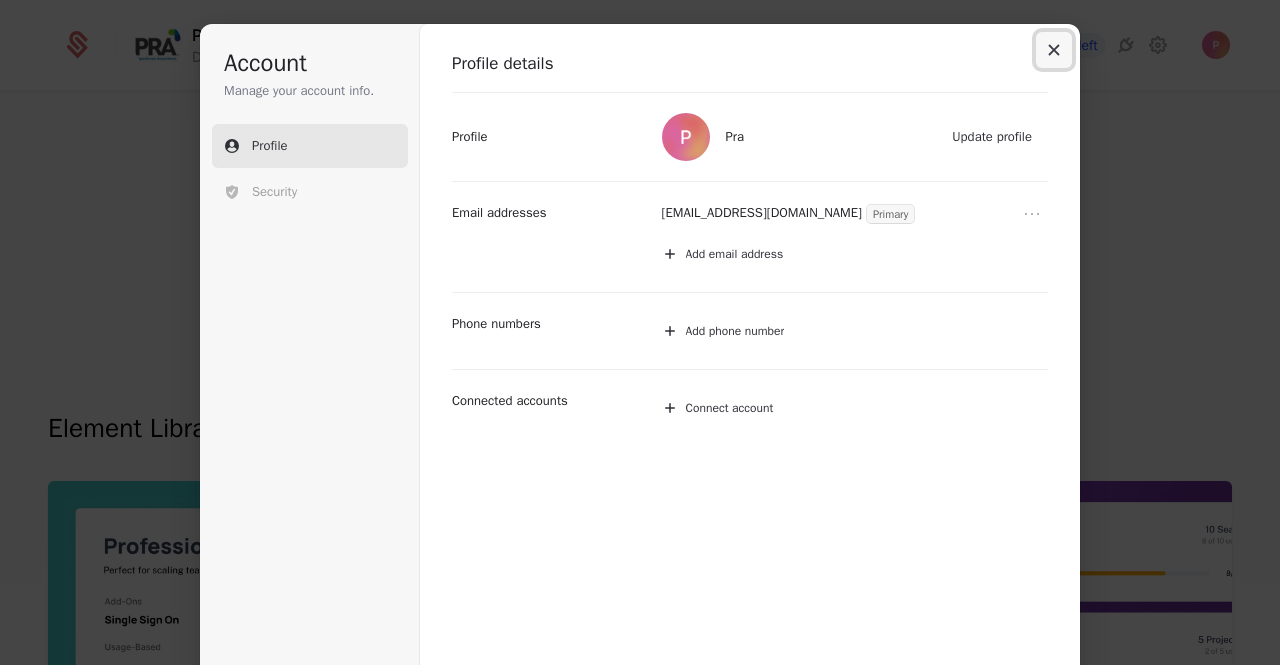 click 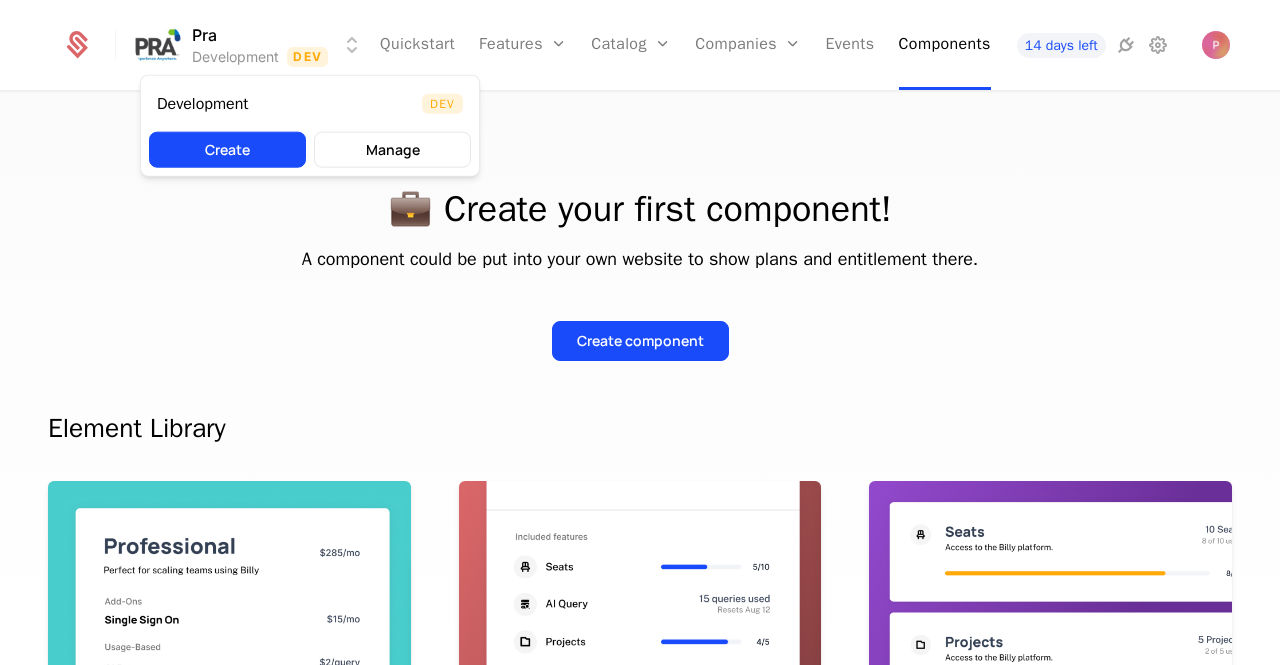 click on "Pra Development Dev Quickstart Features Features Flags Catalog Plans Add Ons Configuration Companies Companies Users Events Components 14 days left 💼 Create your first component! A component could be put into your own website to show plans and entitlement there. Create component Element Library Plan Manager Available See current plan, add ons, and usage-based charges. Included Features Available See all features the user has access to with associated limits and usage Metered Features Available Detailed view of feature usage and limits with upgrade buttons. Plans Table Available Provide an intuitive upgrade path by surfacing current and live plans. Upcoming Bill Available See estimated upcoming bill based on current entitlements and usage. Invoices Available See a list of recent invoices sent to the user. Click to view detail. Payment Method Available See and easily edit current payment method on file. Usage Graphs Coming soon Show usage over time to surface usage trends. Public Pricing Page" at bounding box center [640, 332] 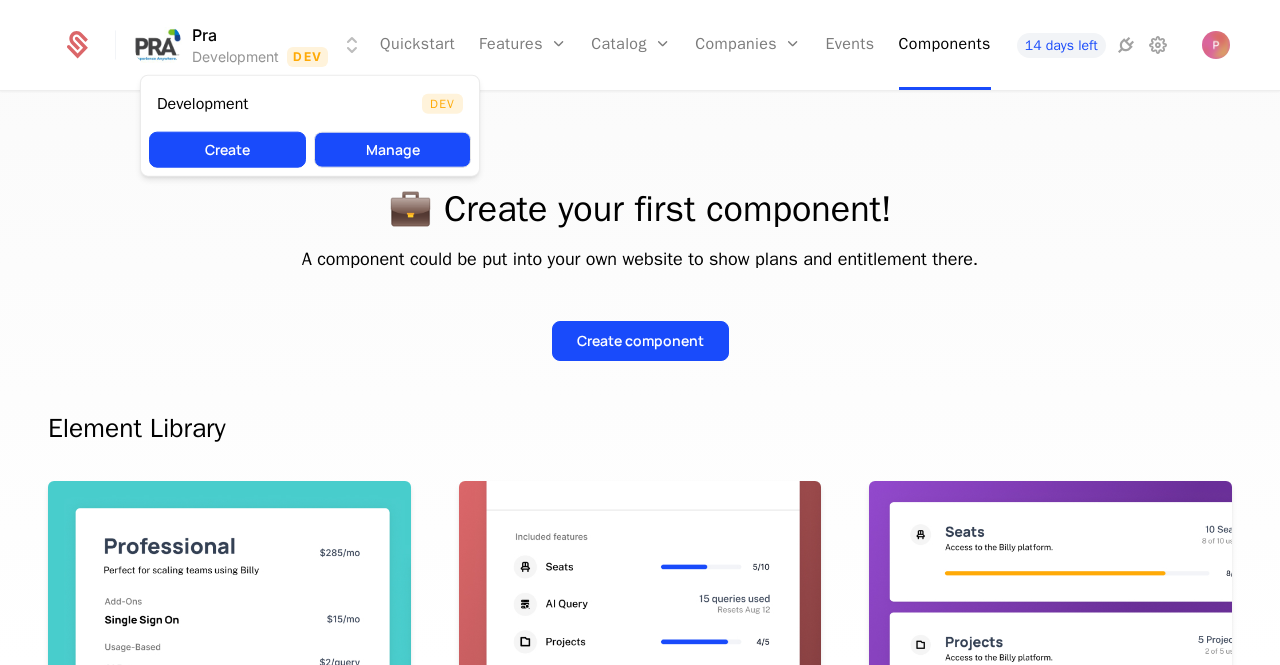 click on "Manage" at bounding box center (392, 150) 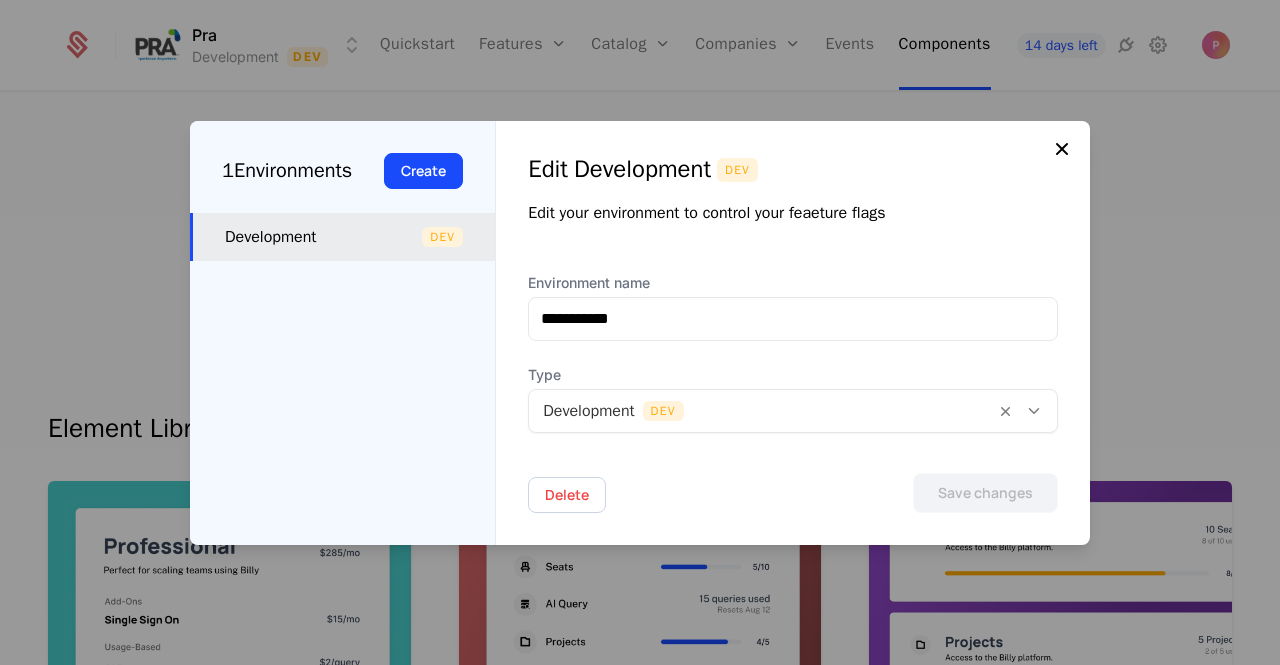 click at bounding box center (1062, 149) 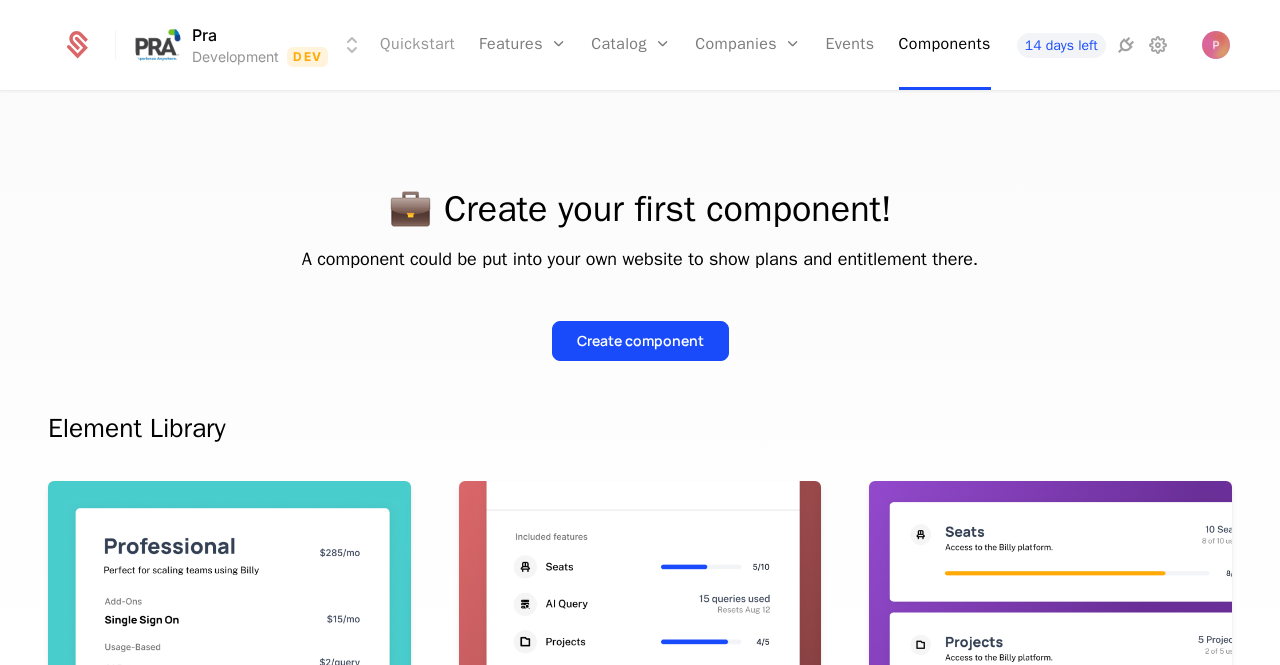 click on "Quickstart" at bounding box center (417, 45) 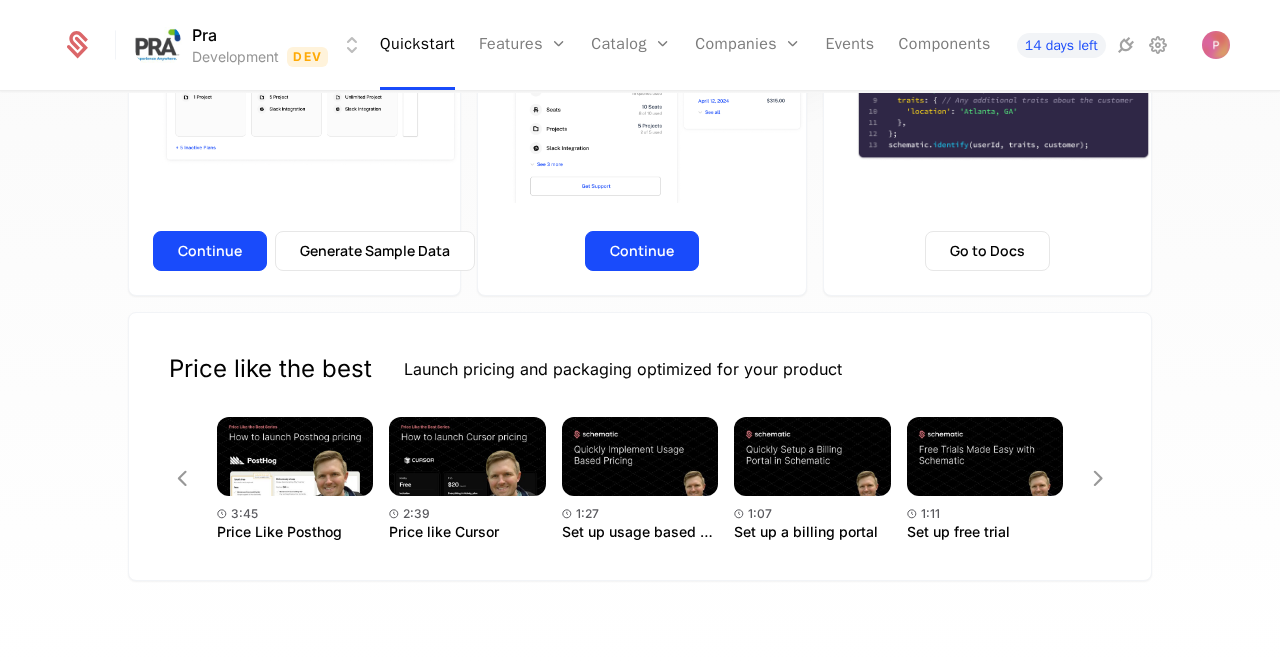 scroll, scrollTop: 204, scrollLeft: 0, axis: vertical 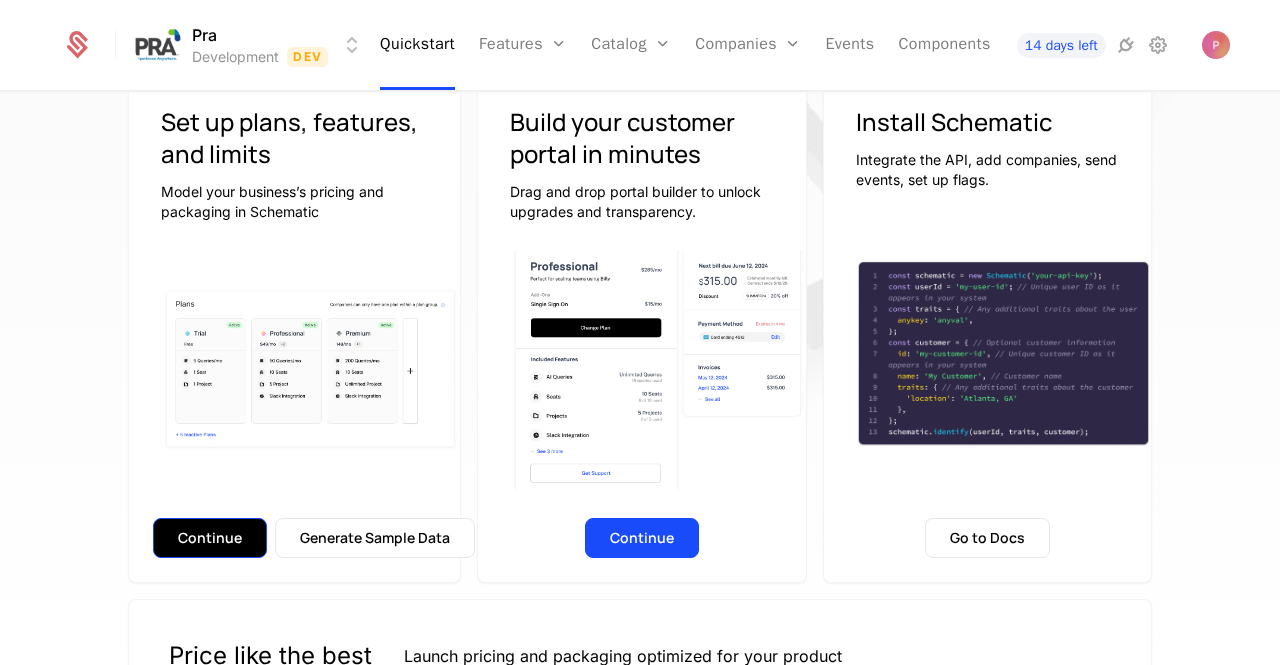 click on "Continue" at bounding box center [210, 538] 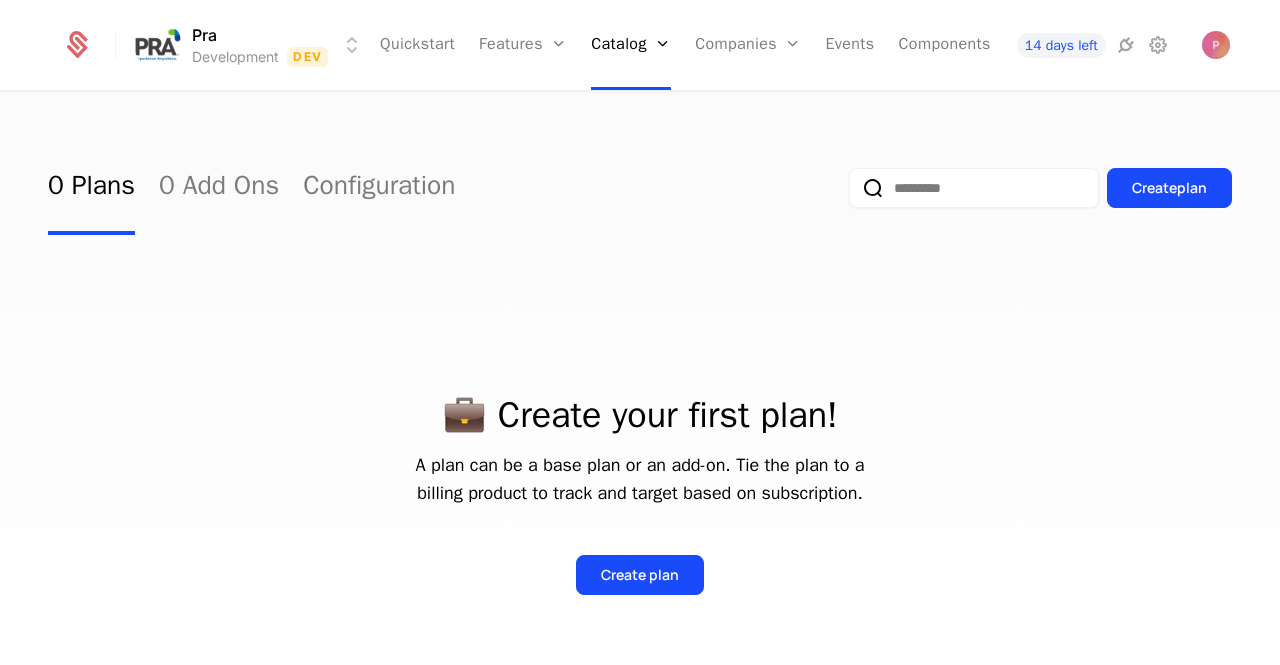 click at bounding box center (974, 188) 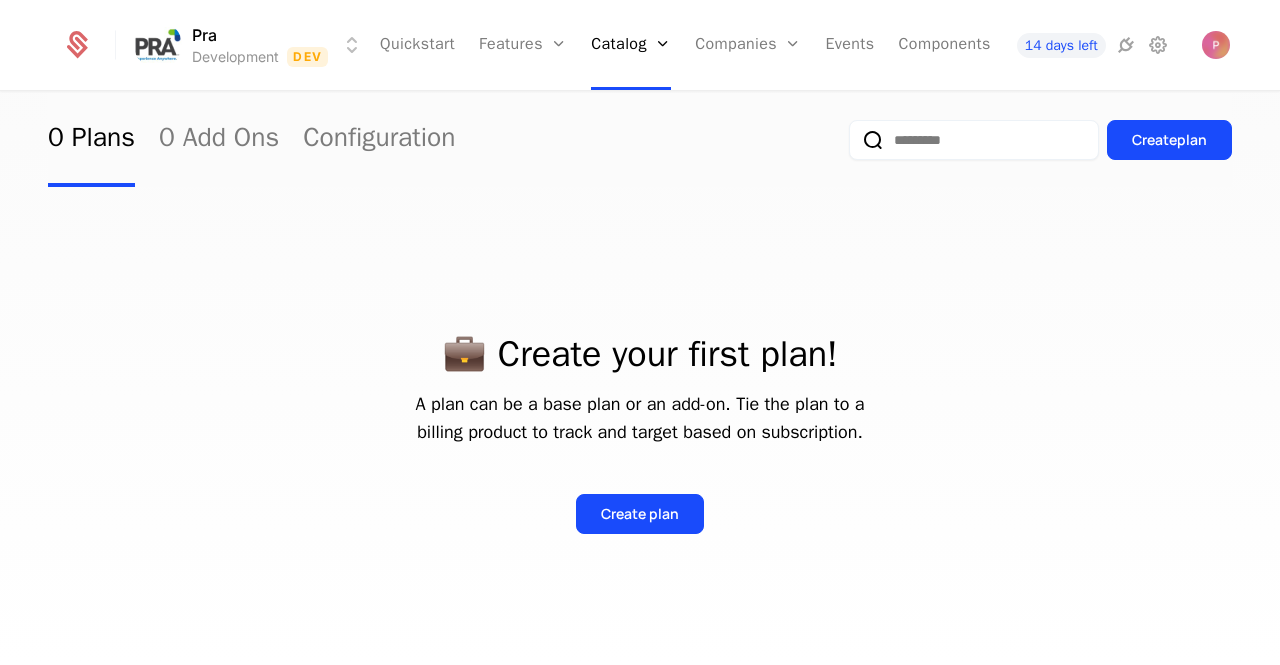 scroll, scrollTop: 0, scrollLeft: 0, axis: both 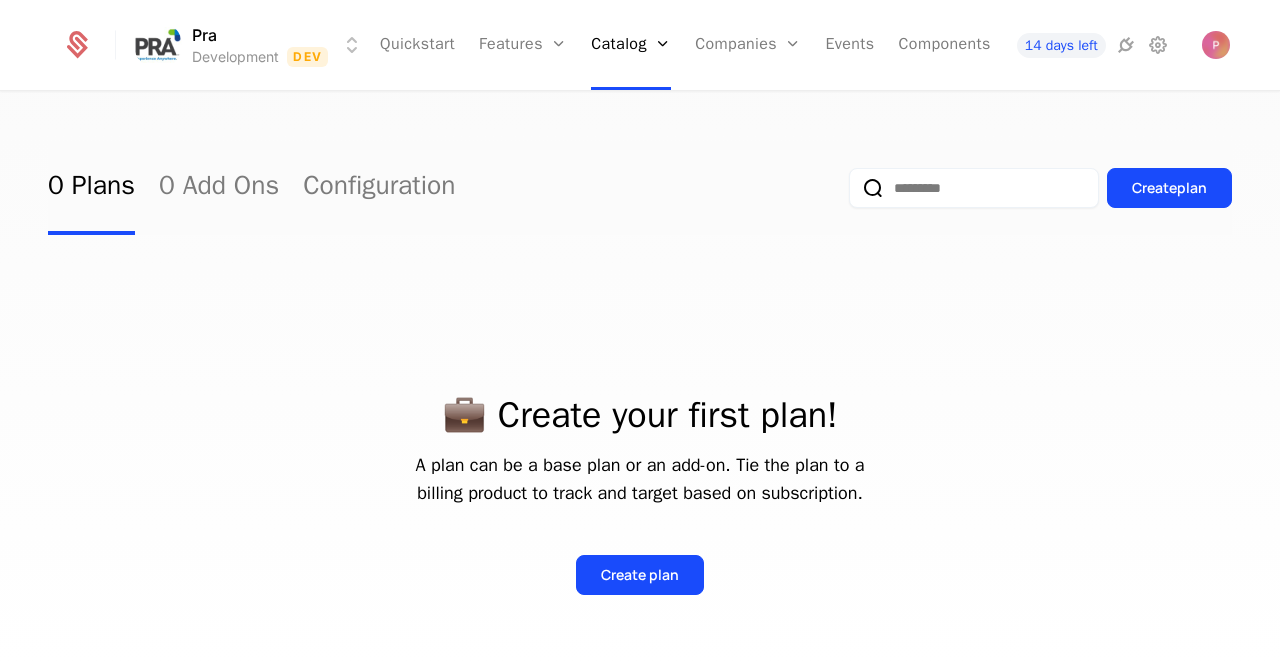 click on "Pra Development Dev Quickstart Features Features Flags Catalog Plans Add Ons Configuration Companies Companies Users Events Components 14 days left 0 Plans 0 Add Ons Configuration Create  plan 💼 Create your first plan! A plan can be a base plan or an add-on. Tie the plan to a billing product to track and target based on subscription. Create plan
Best Viewed on Desktop You're currently viewing this on a  mobile device . For the best experience,   we recommend using a desktop or larger screens , as the application isn't fully optimized for smaller resolutions just yet. Got it" at bounding box center (640, 332) 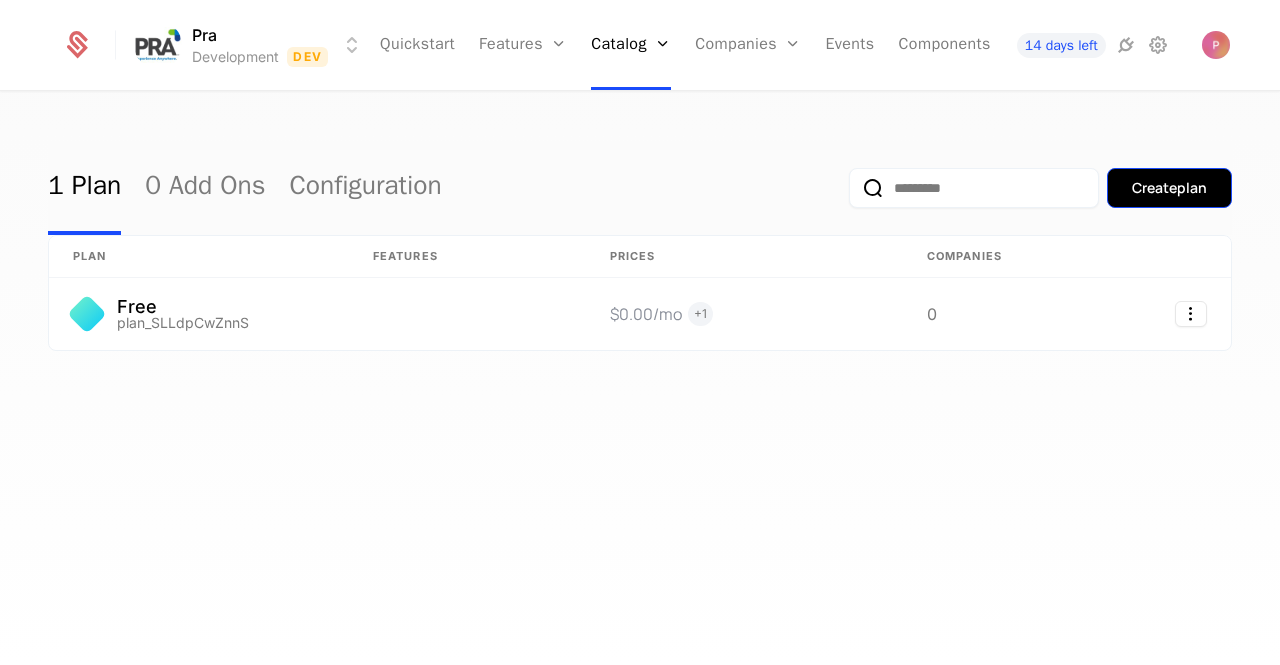 click on "Create  plan" at bounding box center [1169, 188] 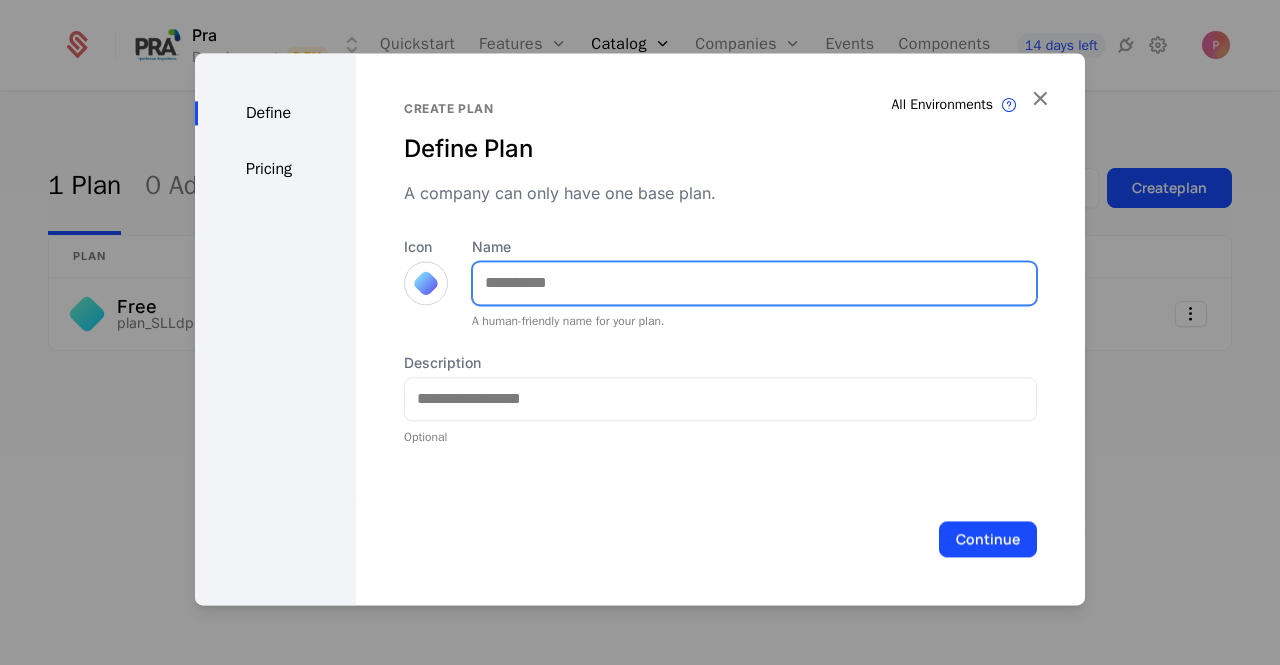 click on "Name" at bounding box center (754, 283) 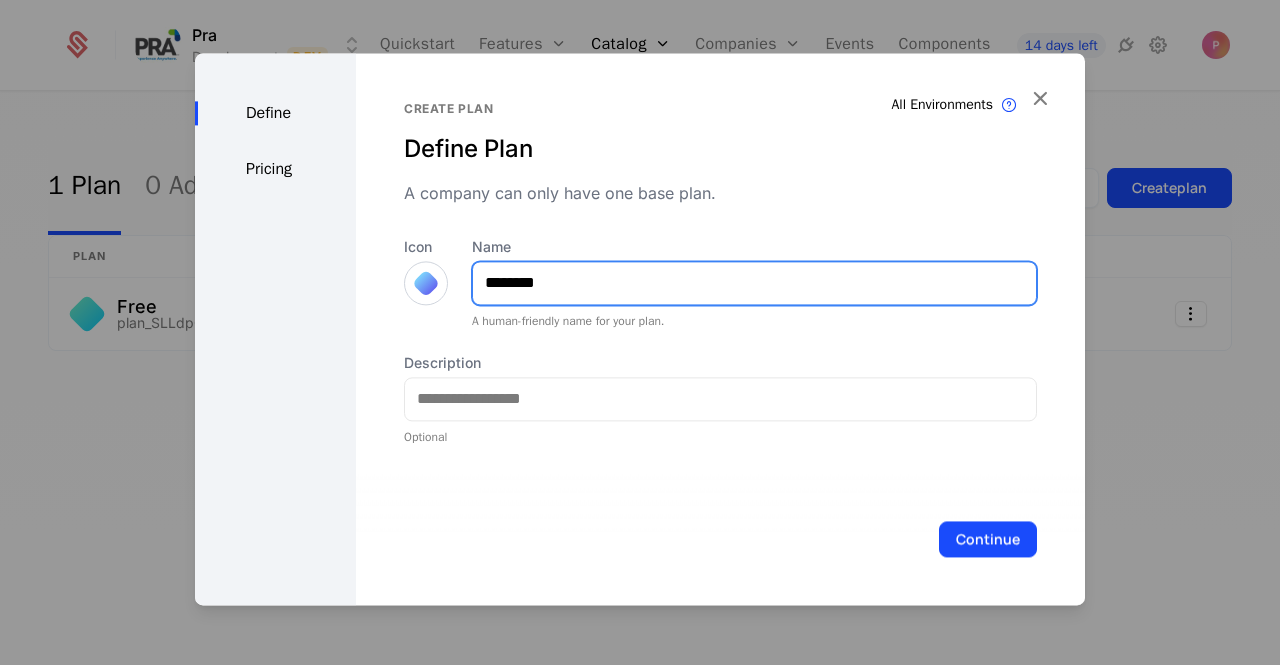 type on "********" 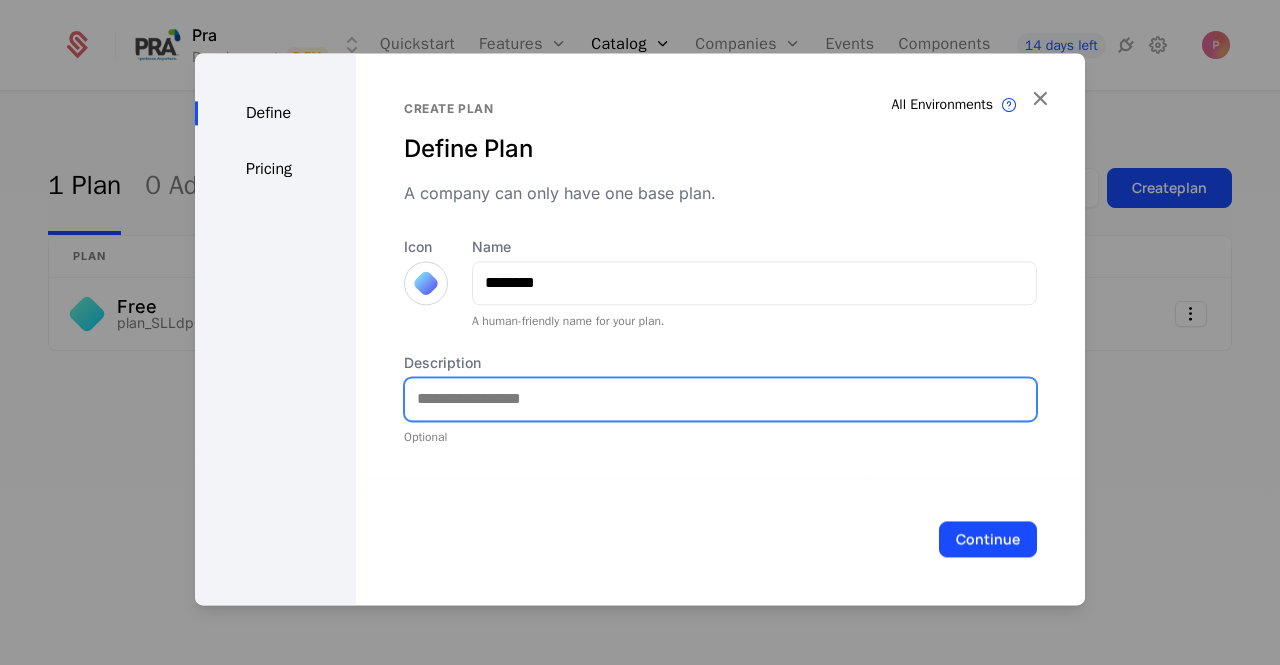 click on "Description" at bounding box center [720, 399] 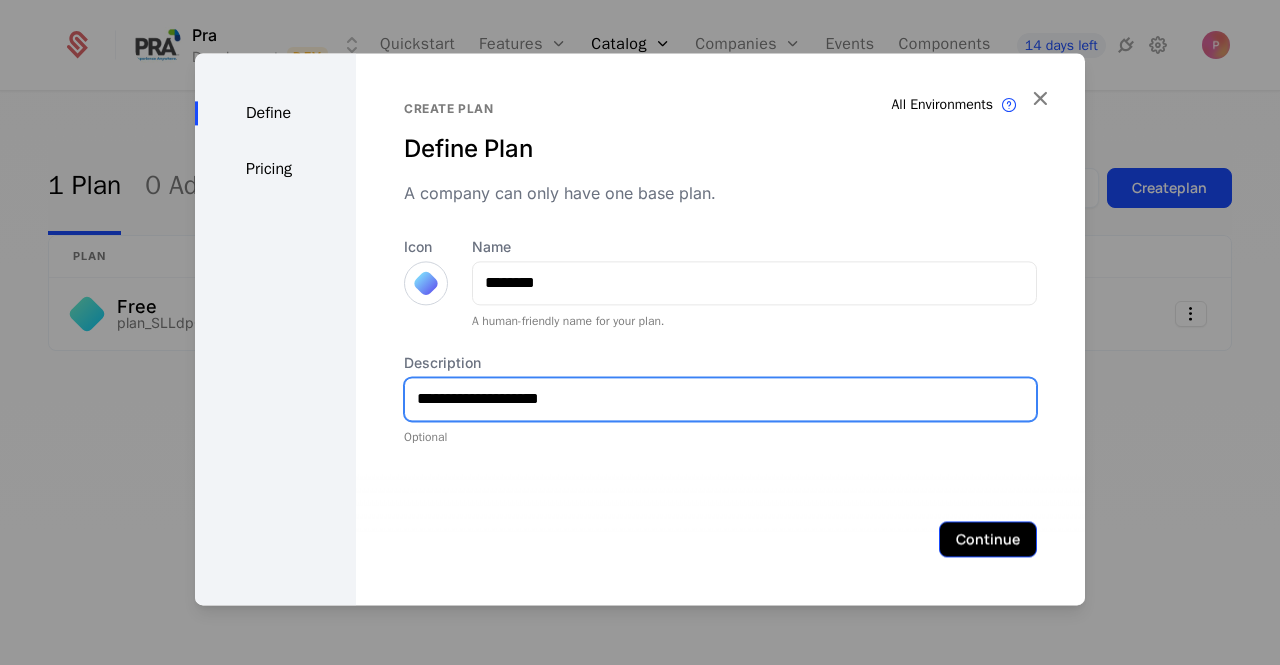 type on "**********" 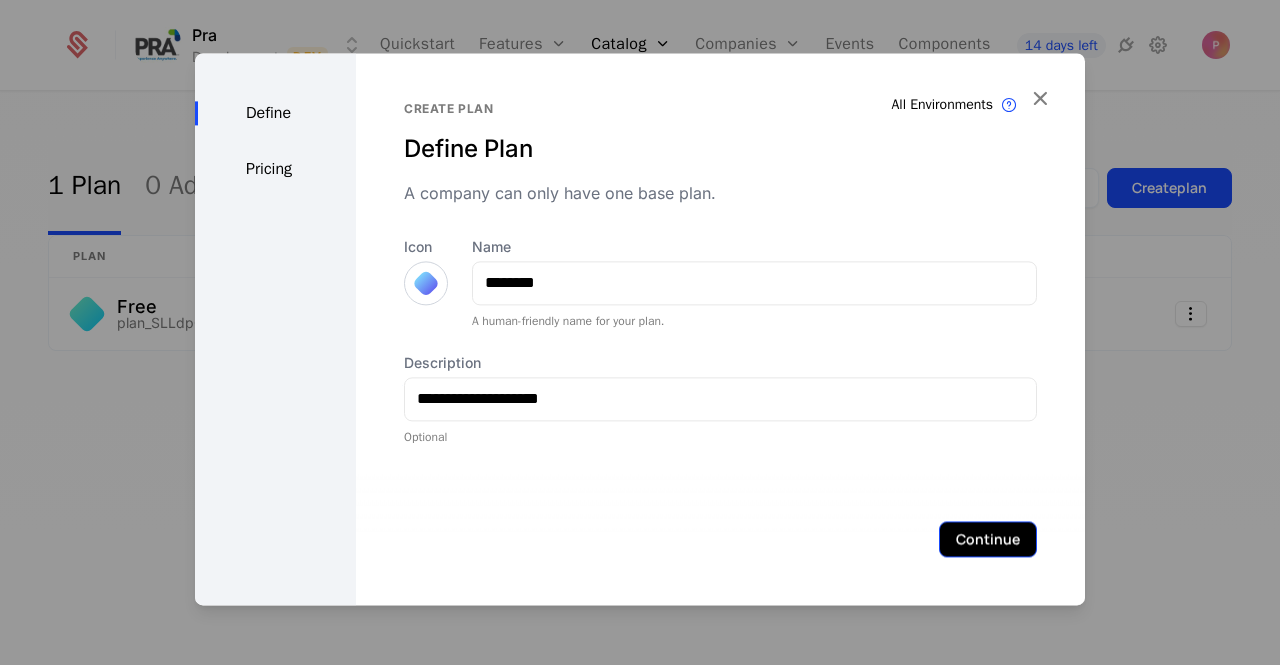 click on "Continue" at bounding box center (988, 539) 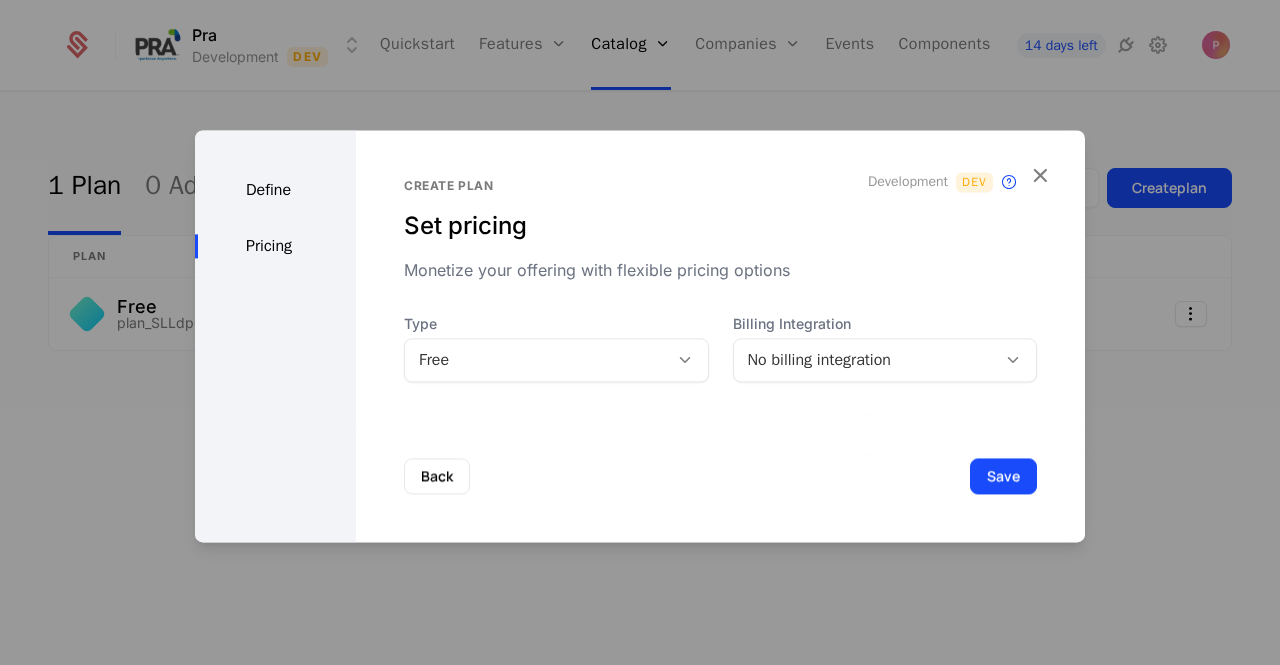 click at bounding box center [685, 360] 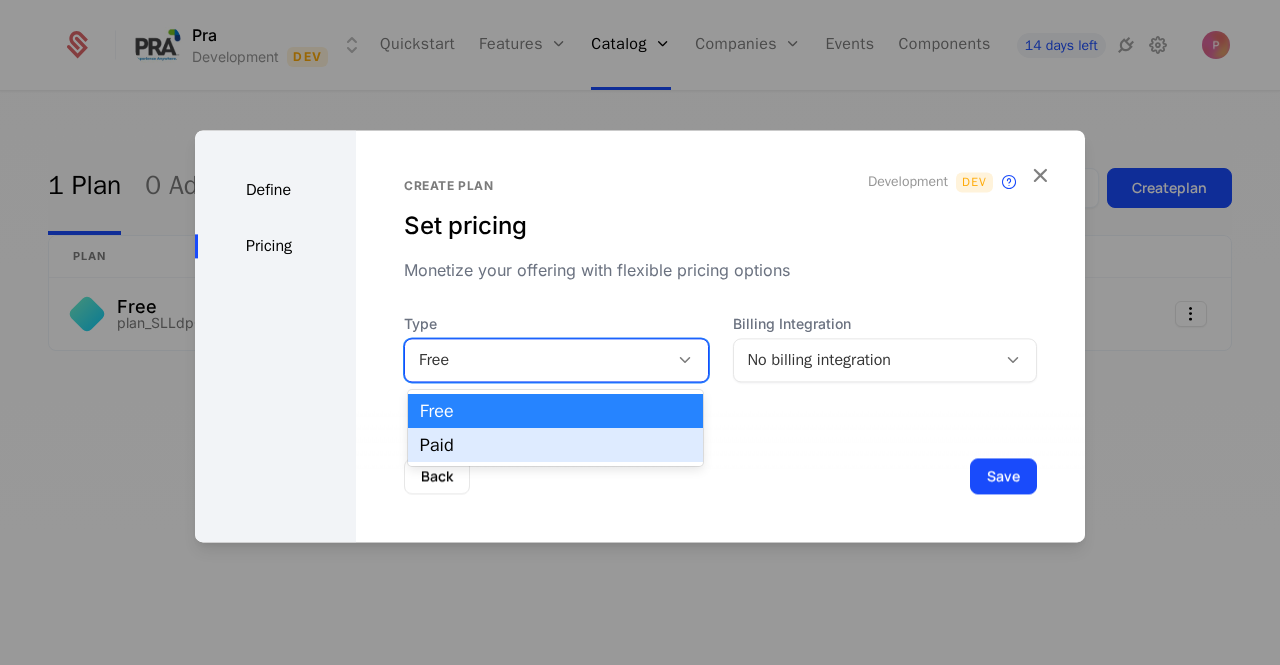 click on "Paid" at bounding box center [555, 445] 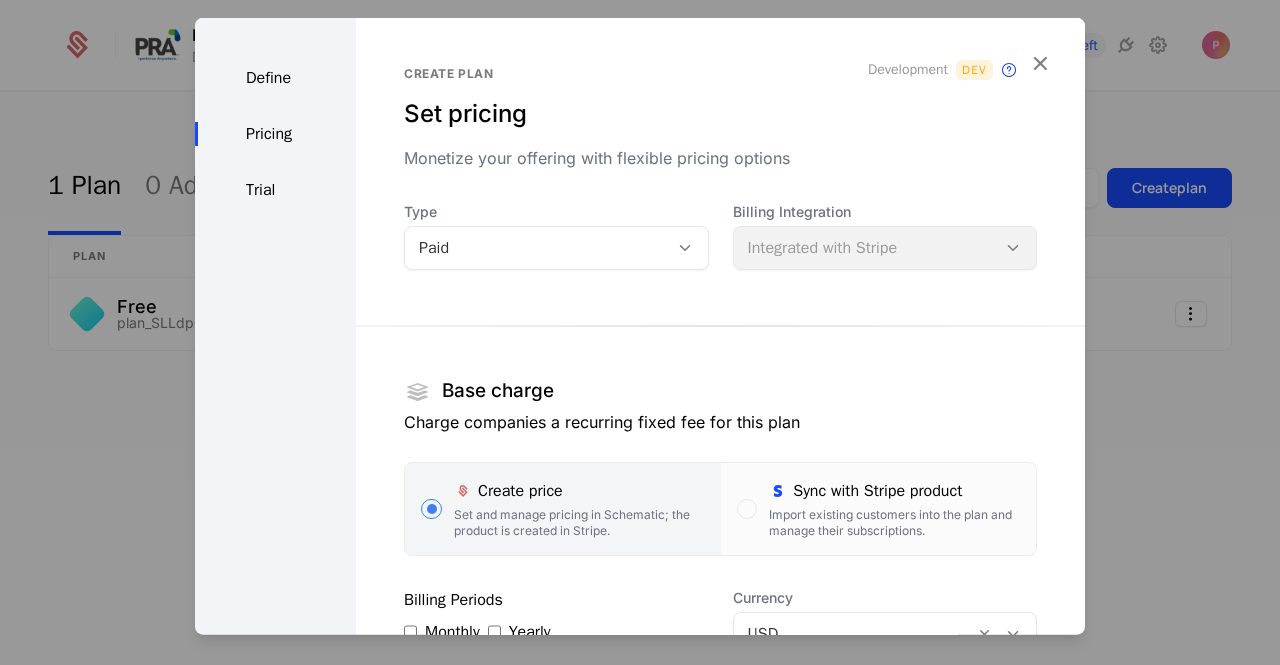 click on "Billing Integration Integrated with Stripe" at bounding box center [885, 235] 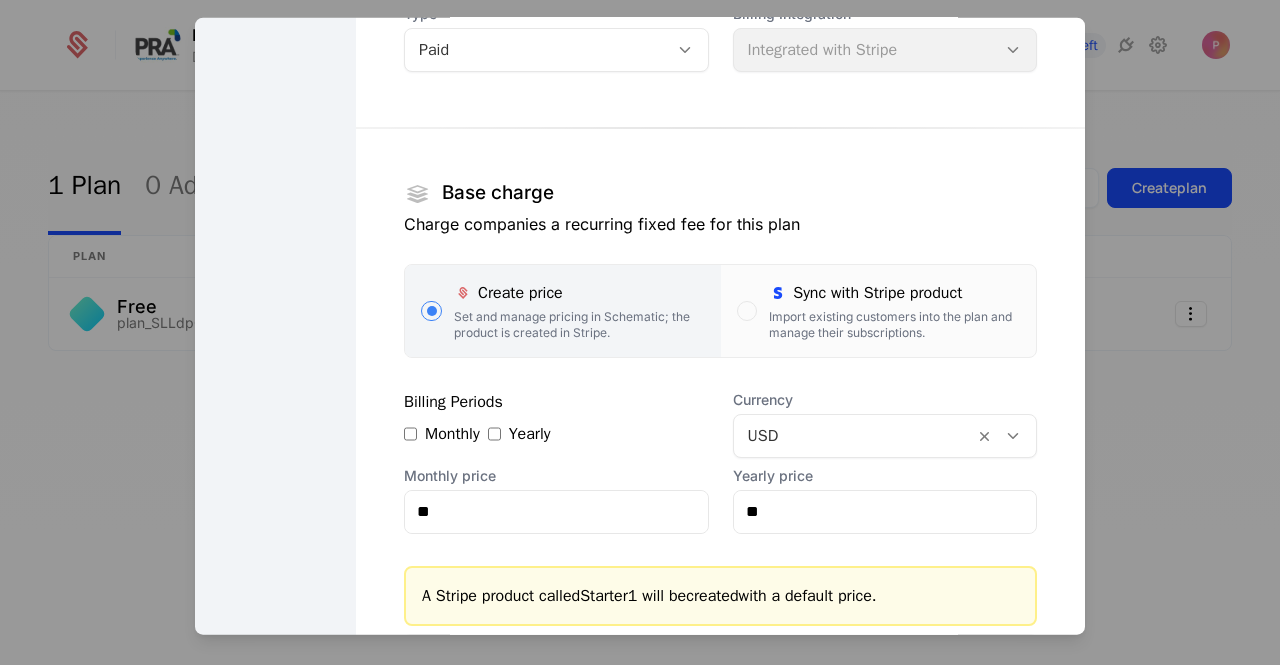 scroll, scrollTop: 300, scrollLeft: 0, axis: vertical 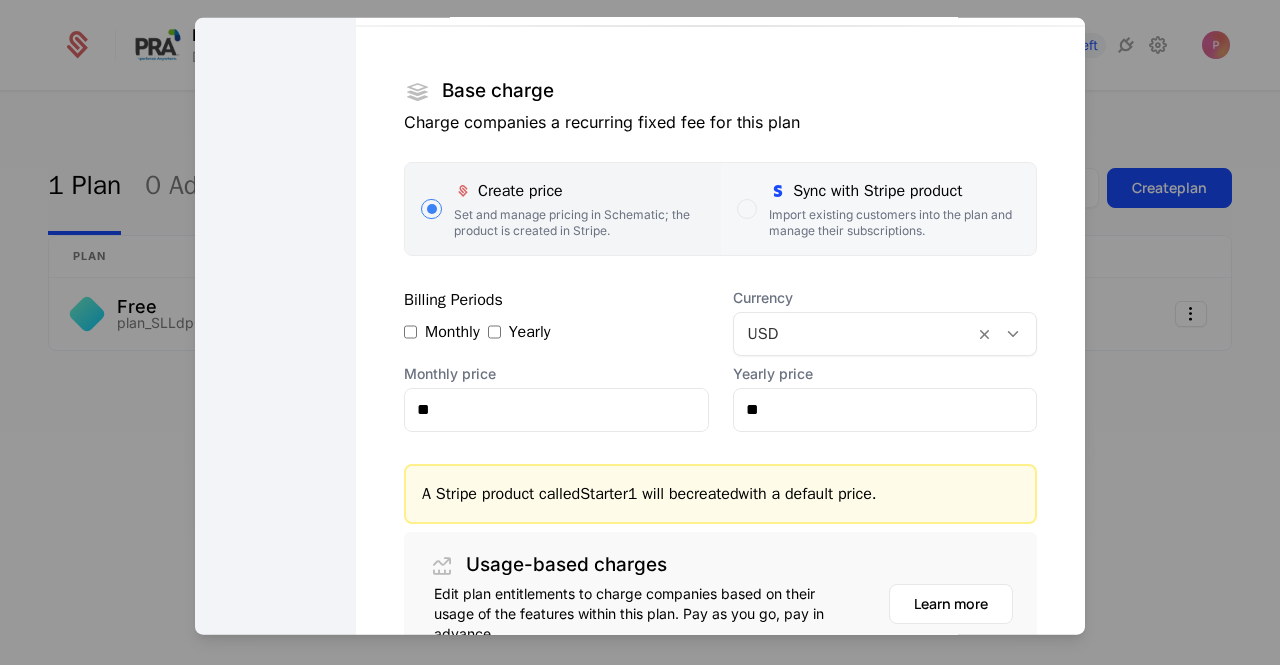 click at bounding box center [747, 208] 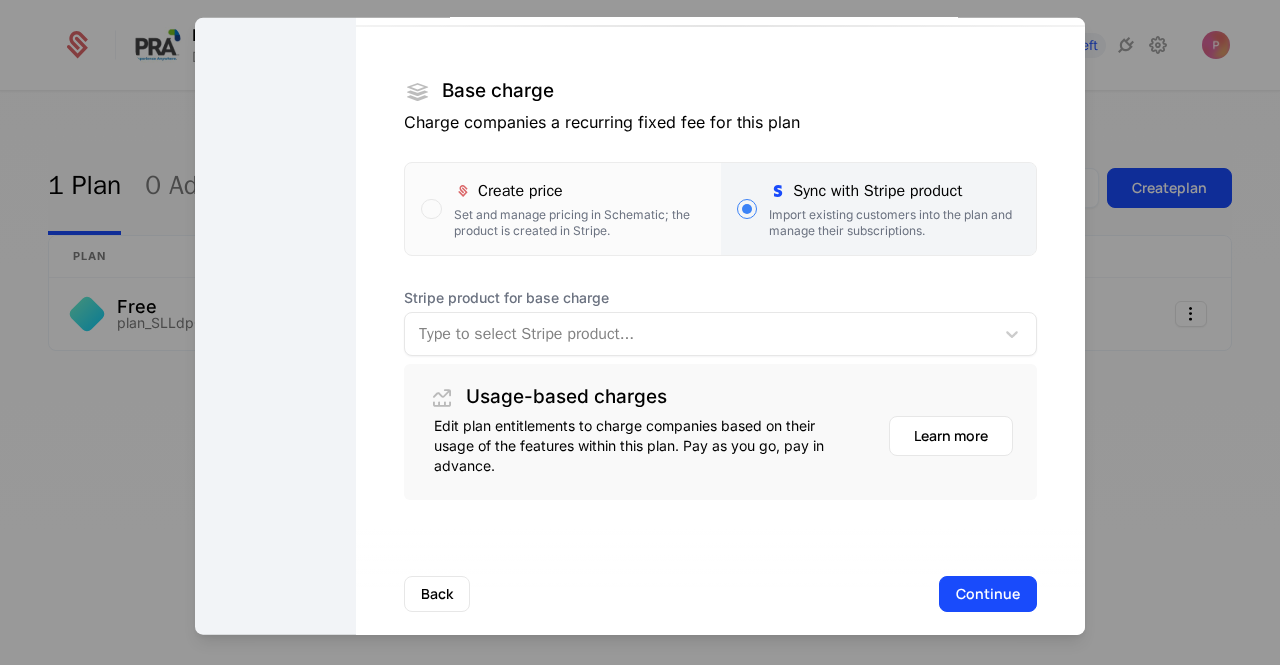 scroll, scrollTop: 324, scrollLeft: 0, axis: vertical 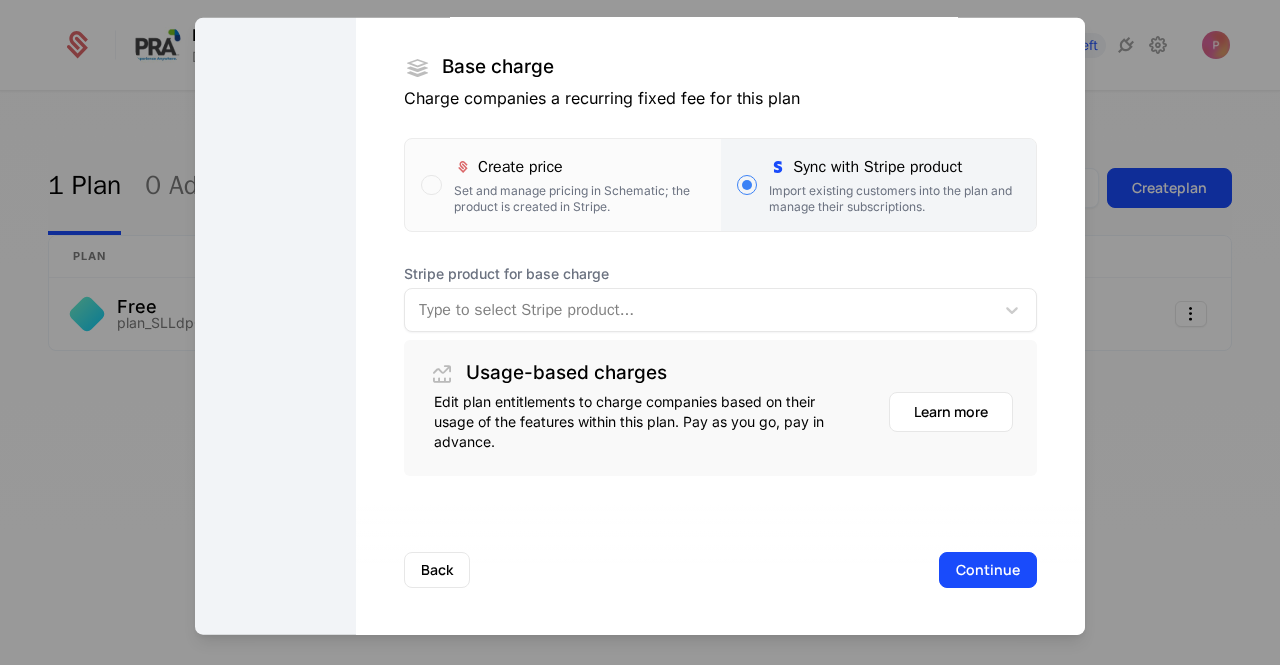 click at bounding box center (699, 309) 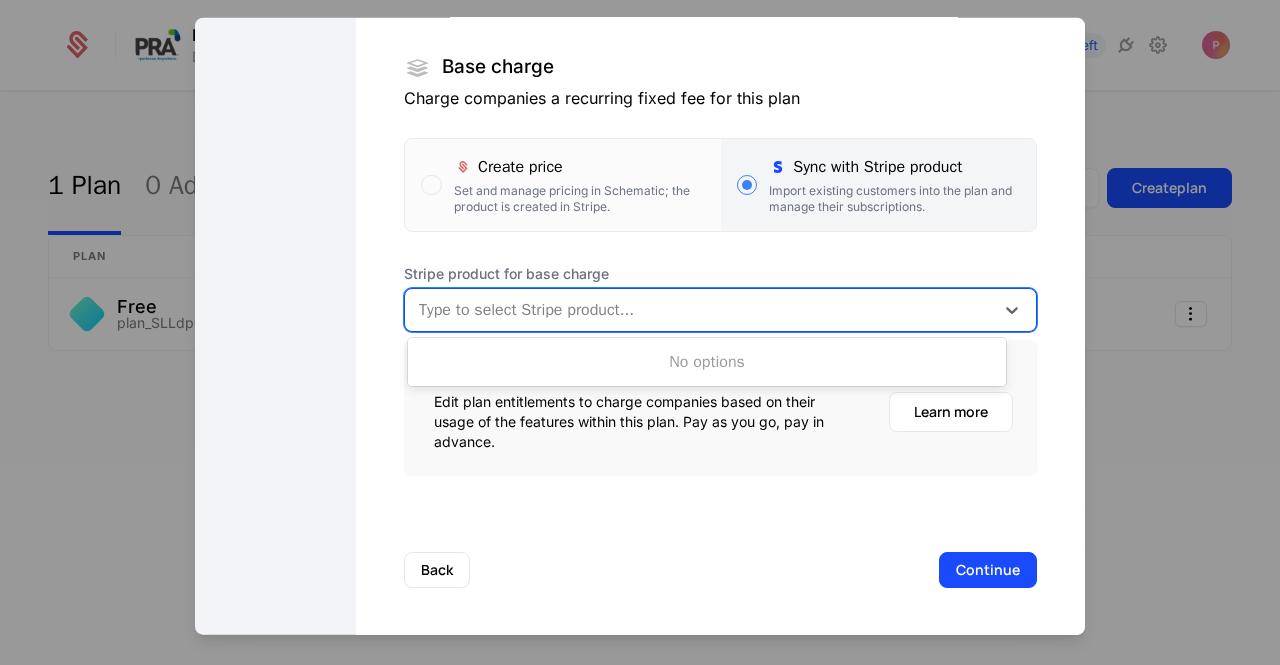 click at bounding box center (699, 309) 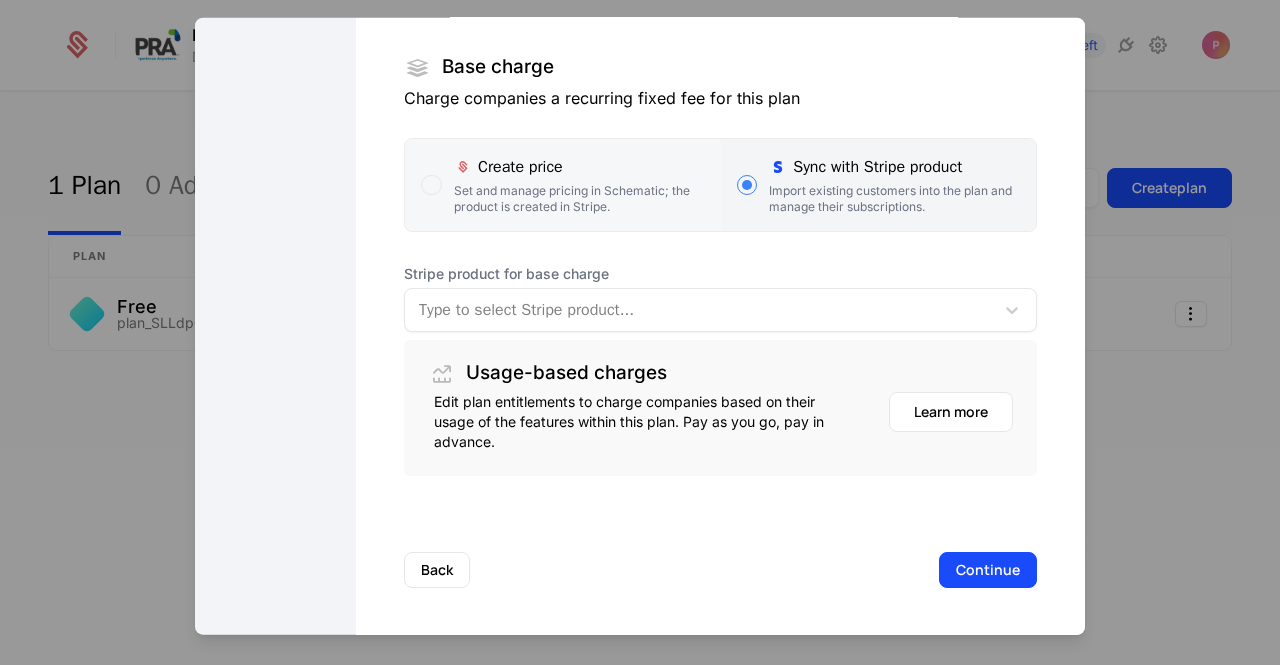 click at bounding box center [431, 184] 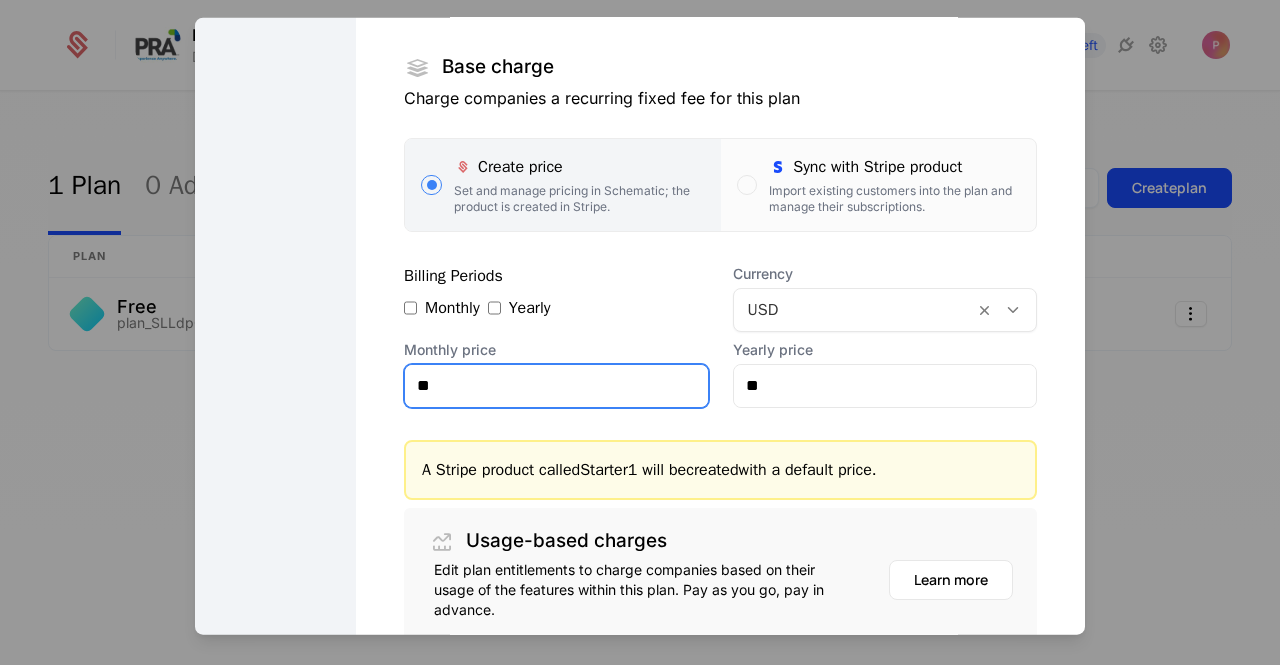 click on "**" at bounding box center (556, 385) 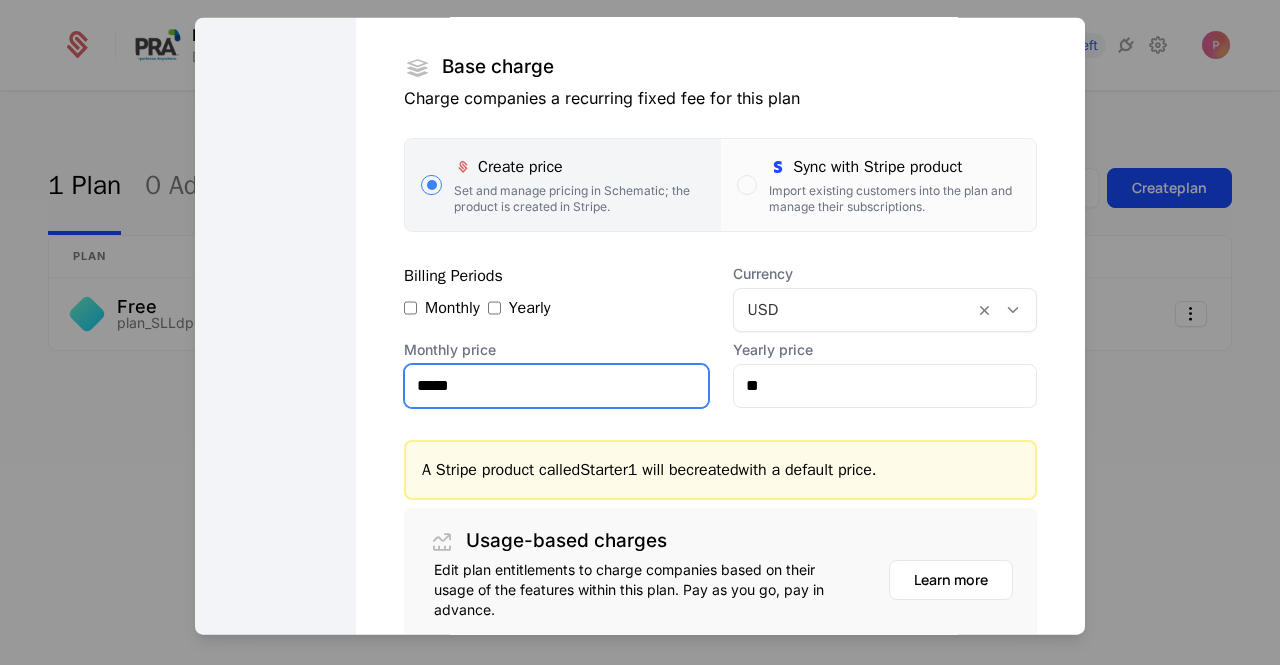 type on "*****" 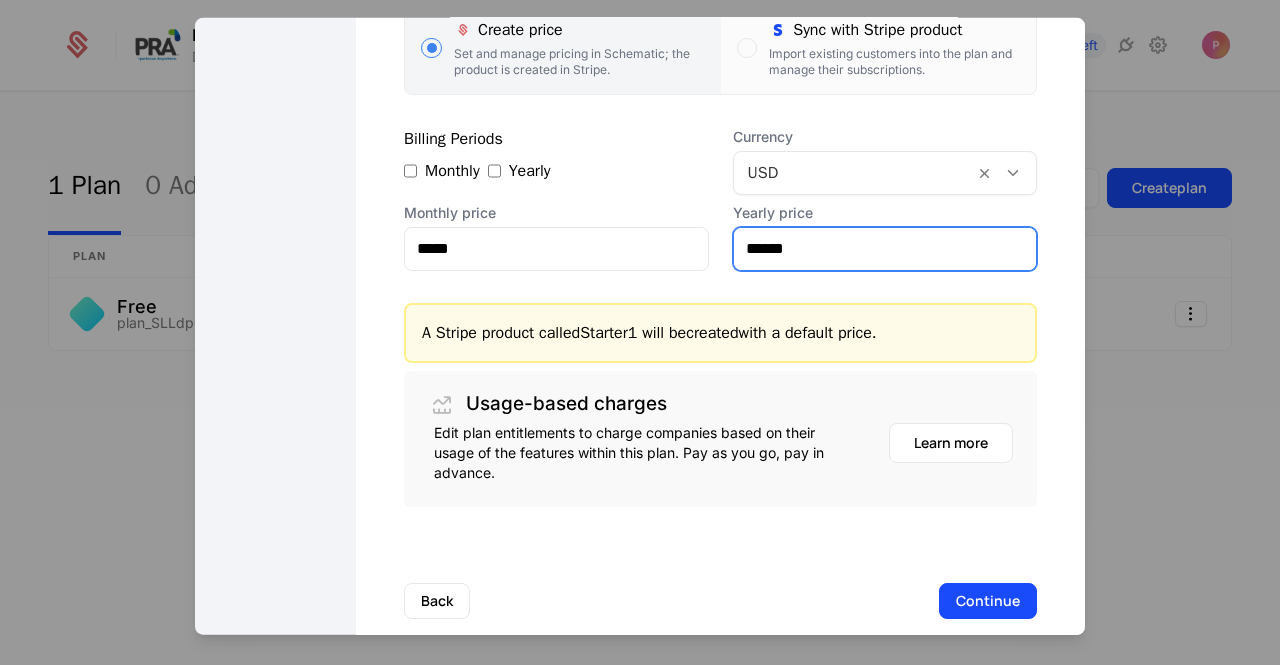 scroll, scrollTop: 492, scrollLeft: 0, axis: vertical 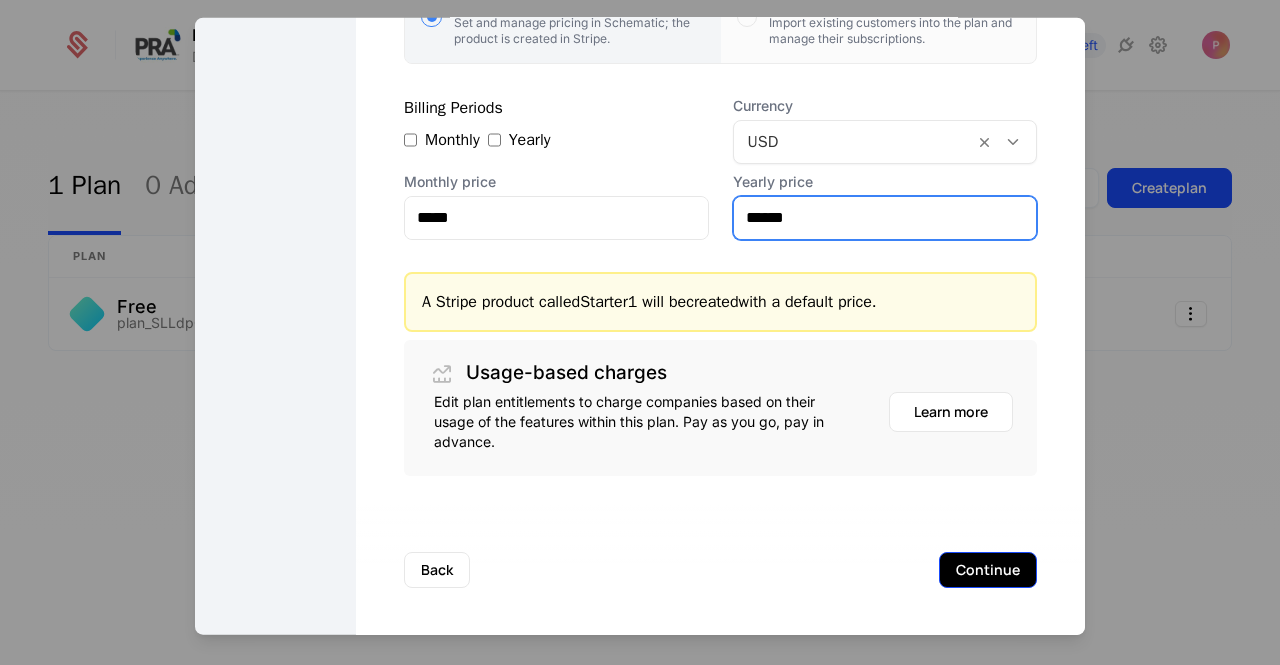 type on "******" 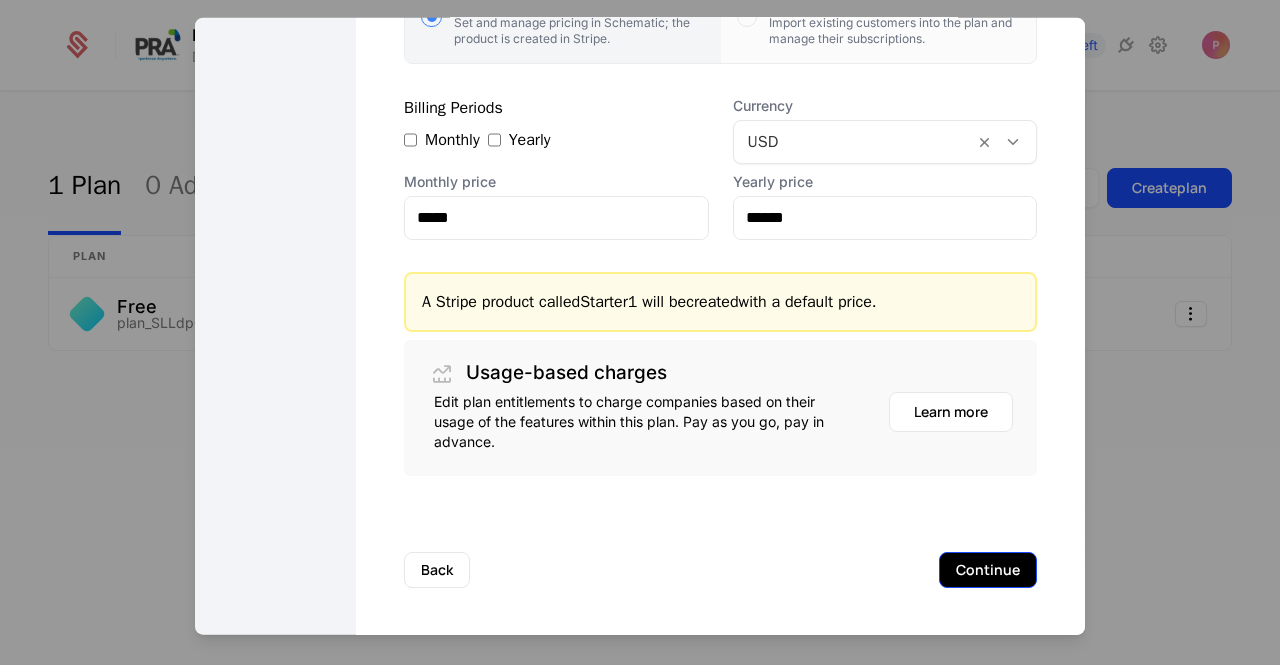 click on "Continue" at bounding box center [988, 569] 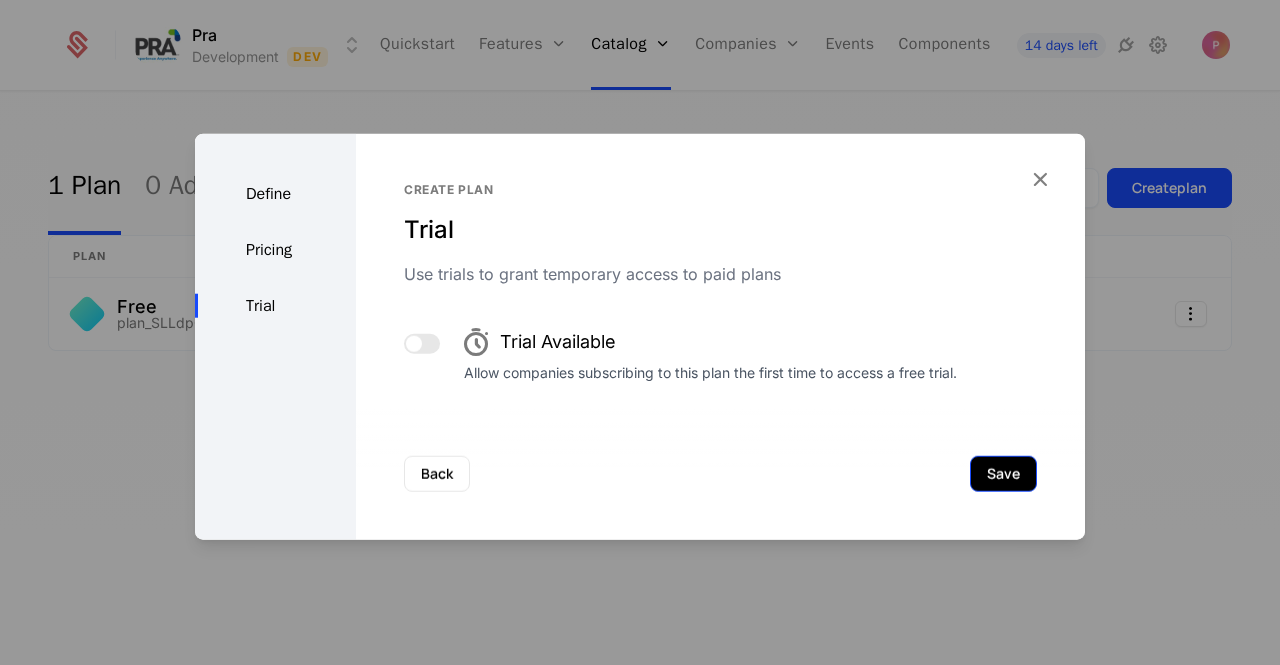 scroll, scrollTop: 0, scrollLeft: 0, axis: both 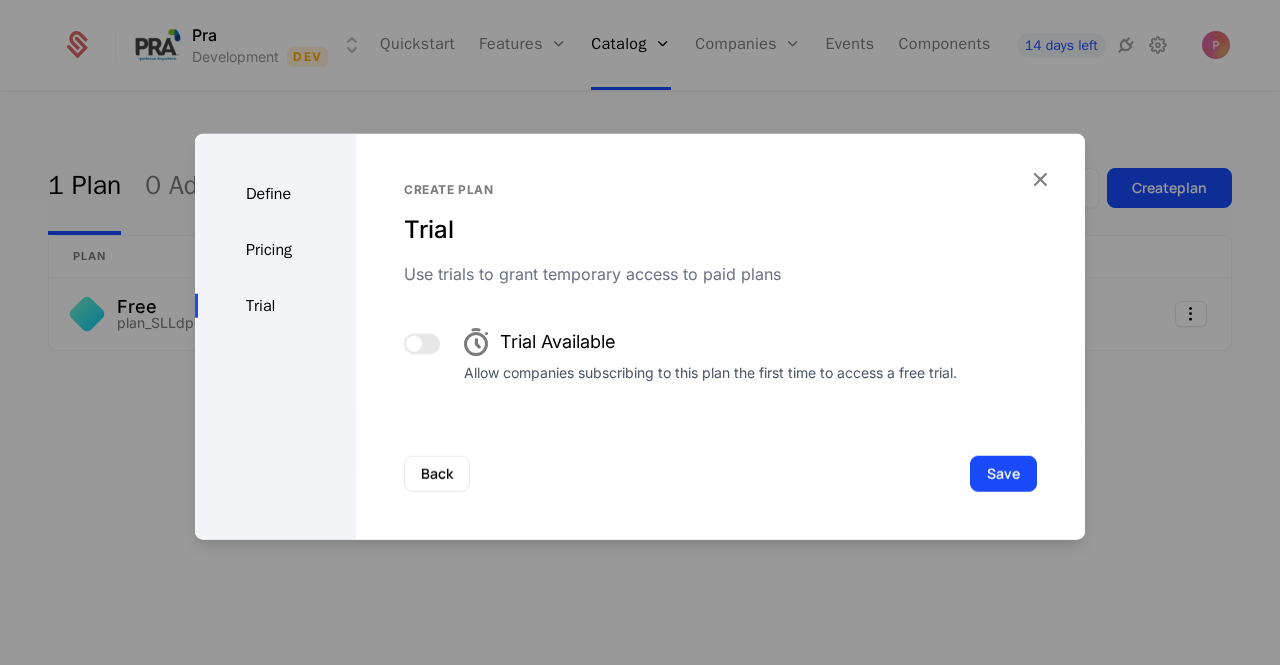click at bounding box center [422, 343] 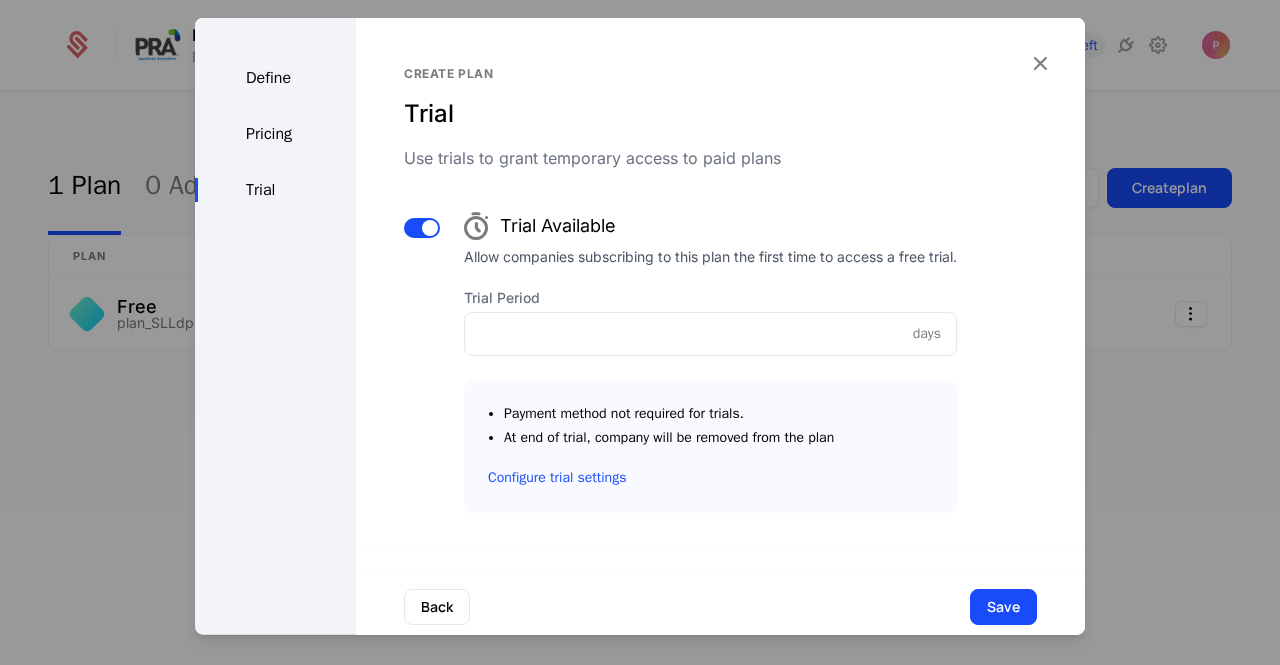 click at bounding box center [422, 227] 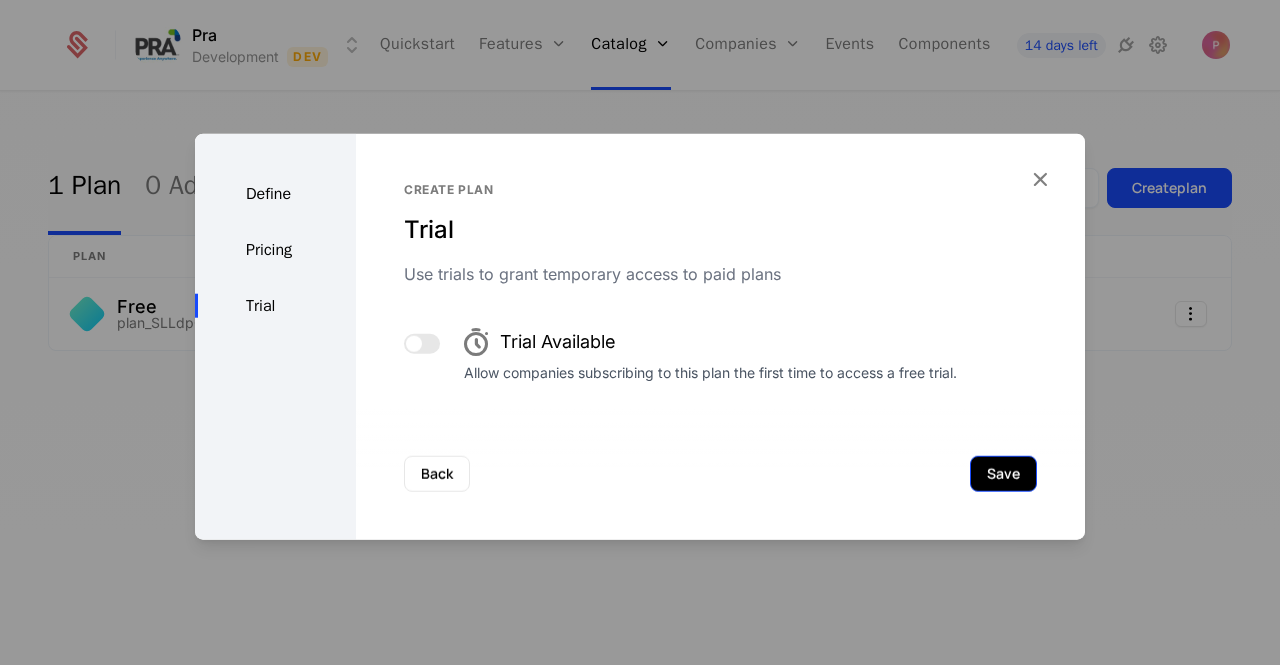 click on "Save" at bounding box center [1003, 473] 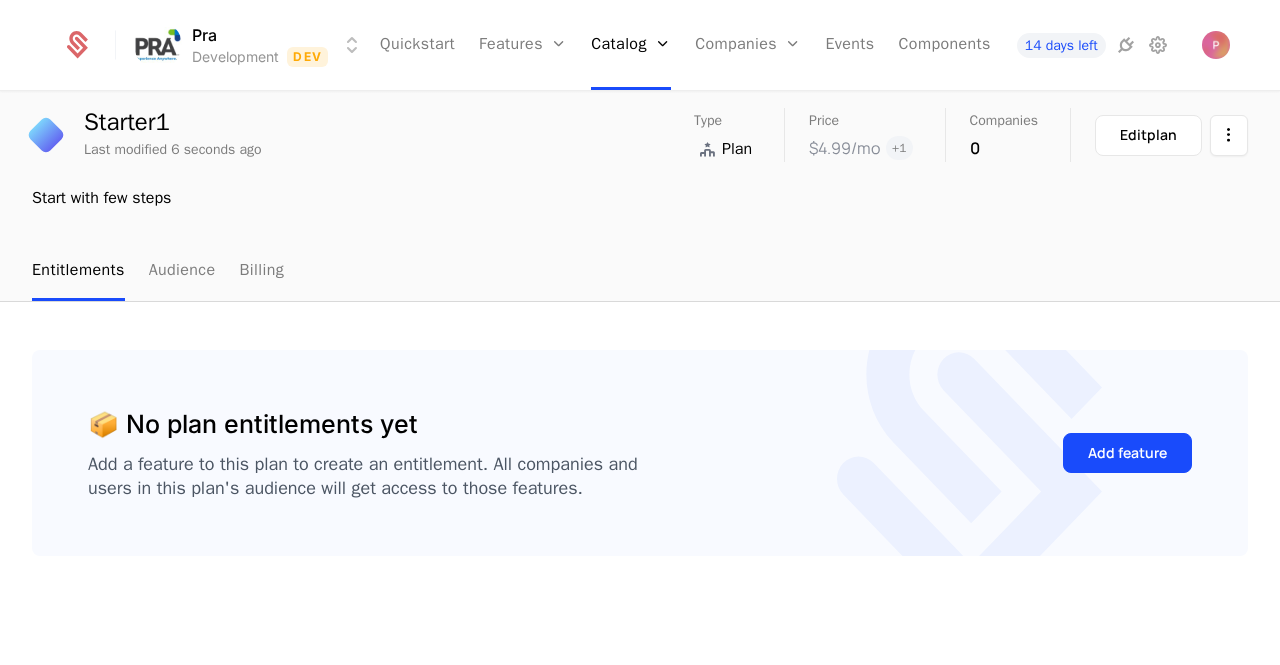 scroll, scrollTop: 0, scrollLeft: 0, axis: both 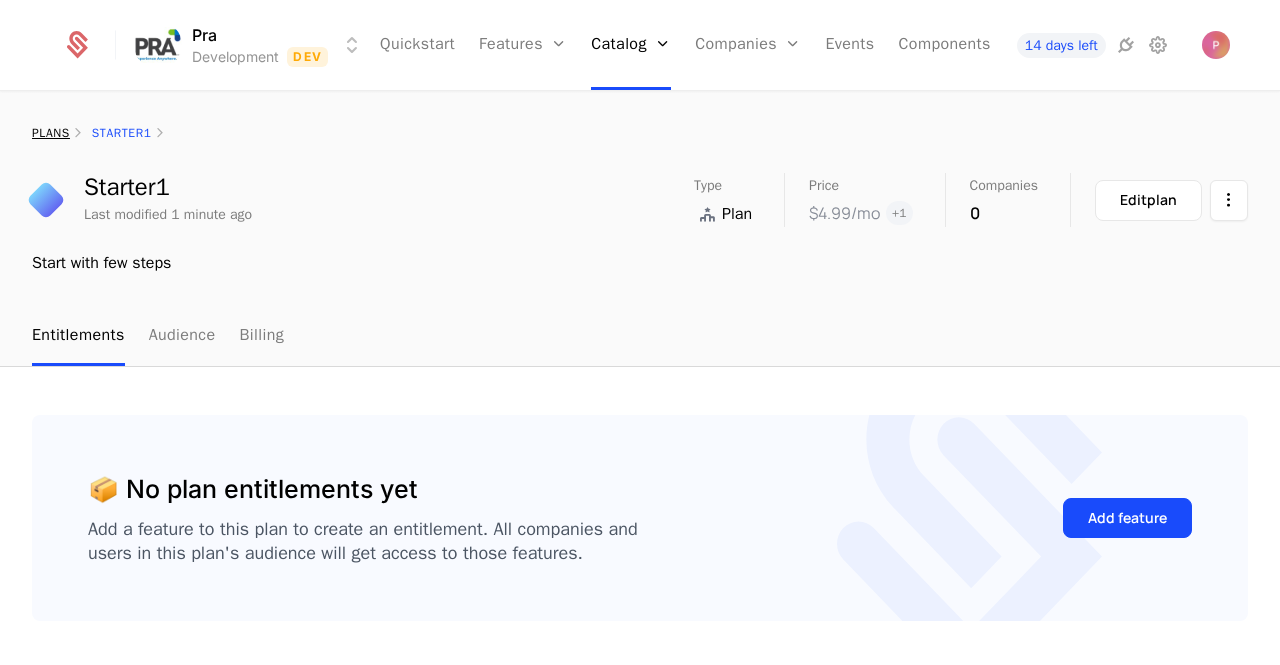 click on "plans" at bounding box center (51, 133) 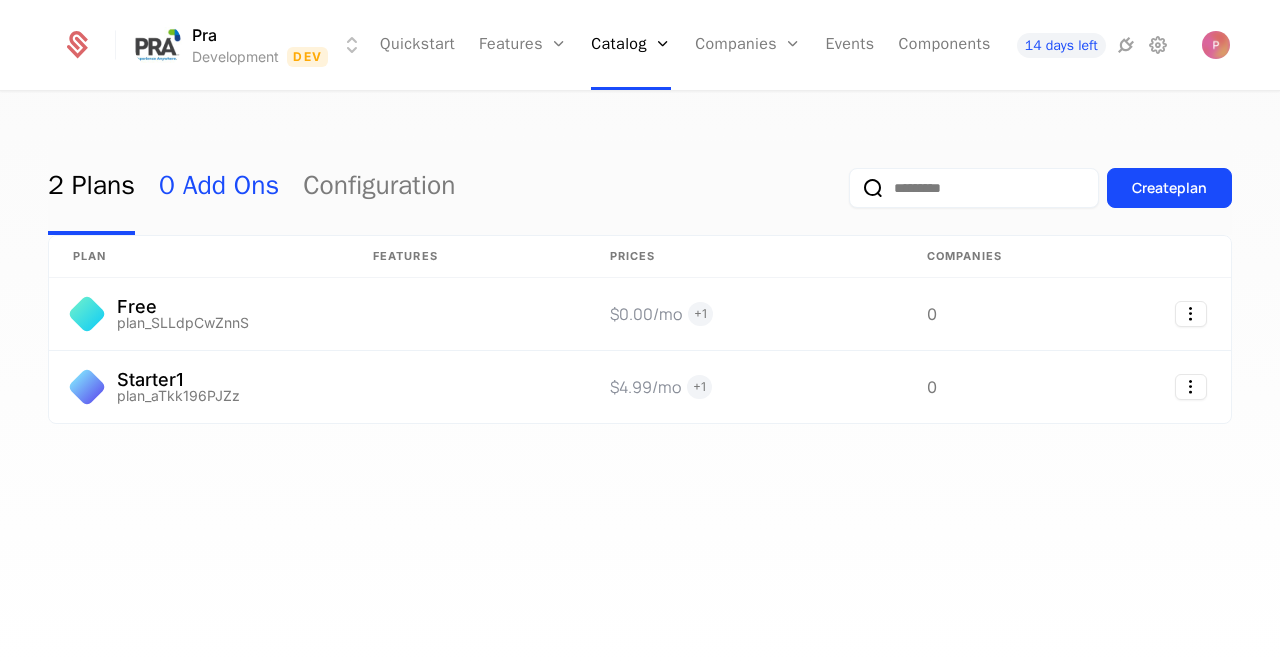 click on "0 Add Ons" at bounding box center (219, 188) 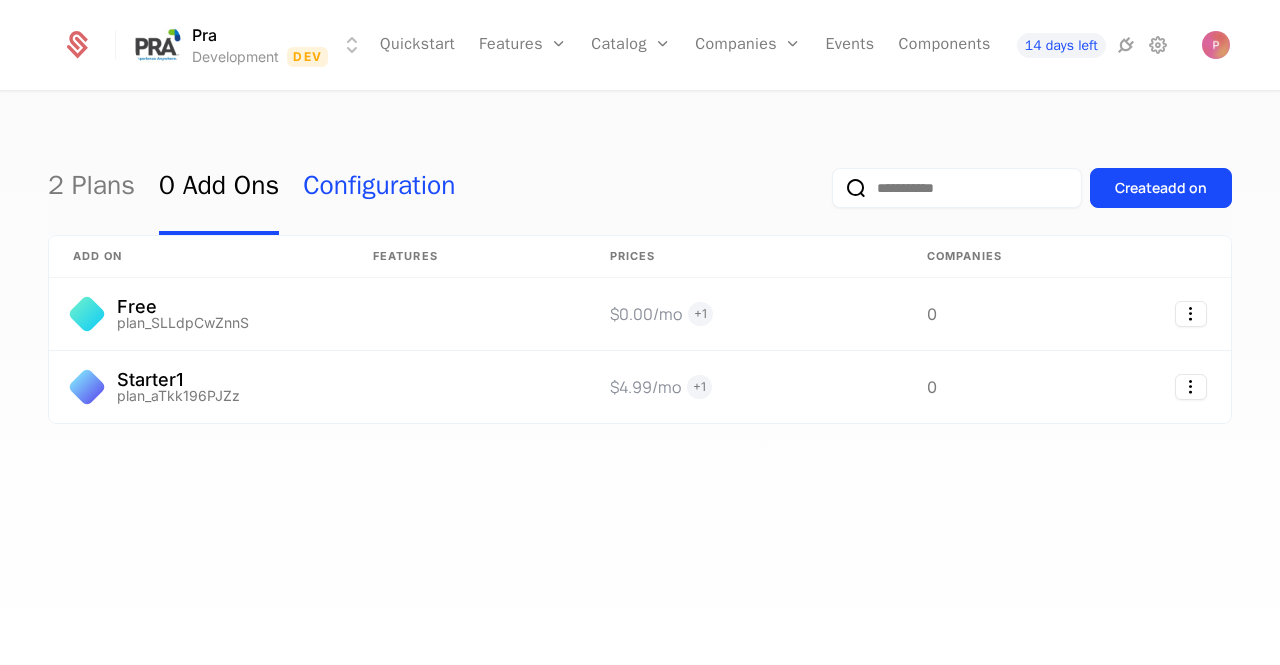 click on "Configuration" at bounding box center (379, 188) 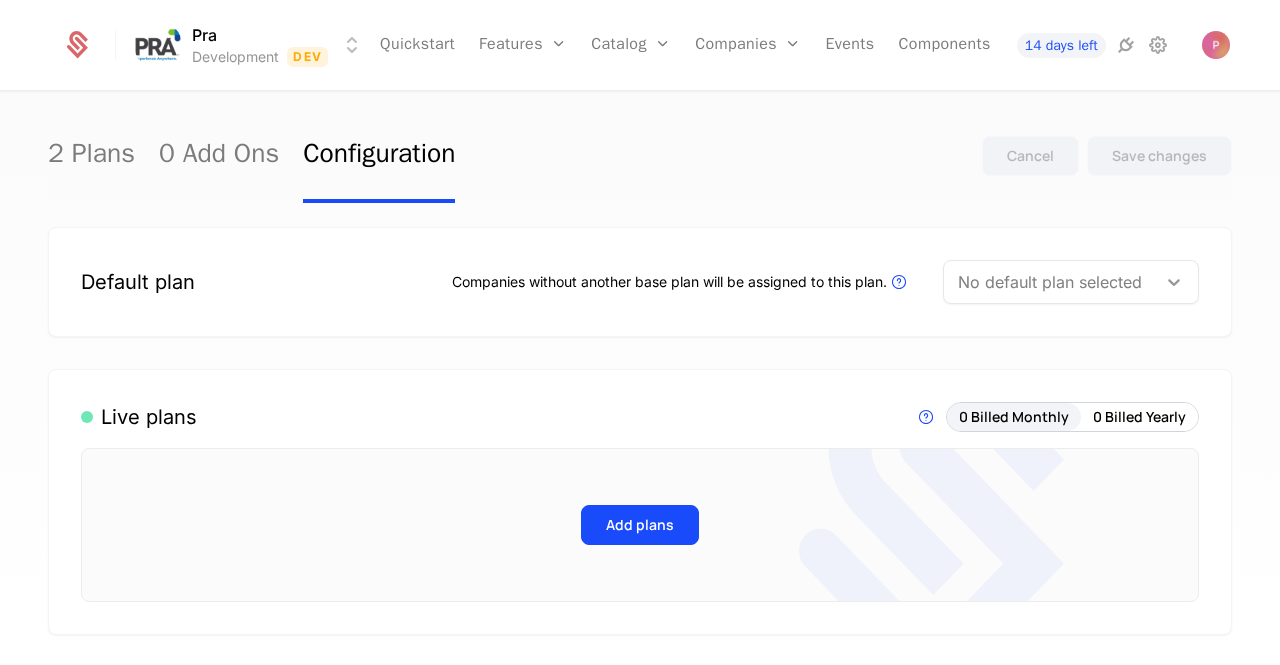 click 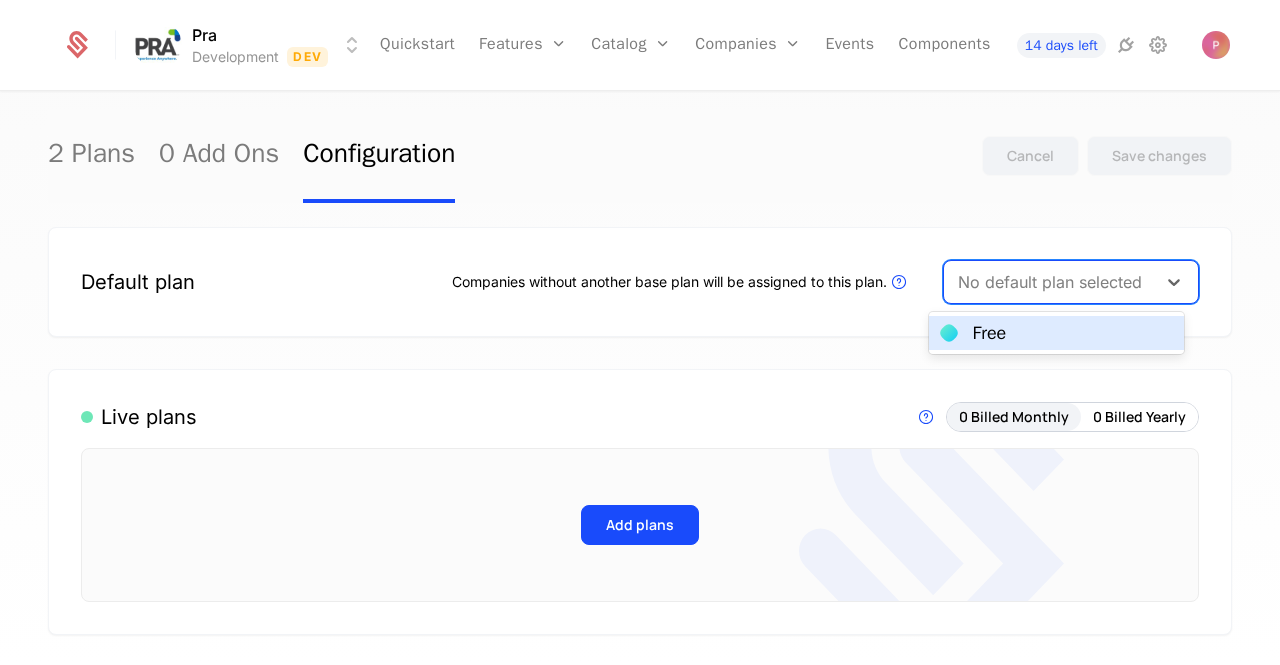 click on "Free" at bounding box center (1057, 333) 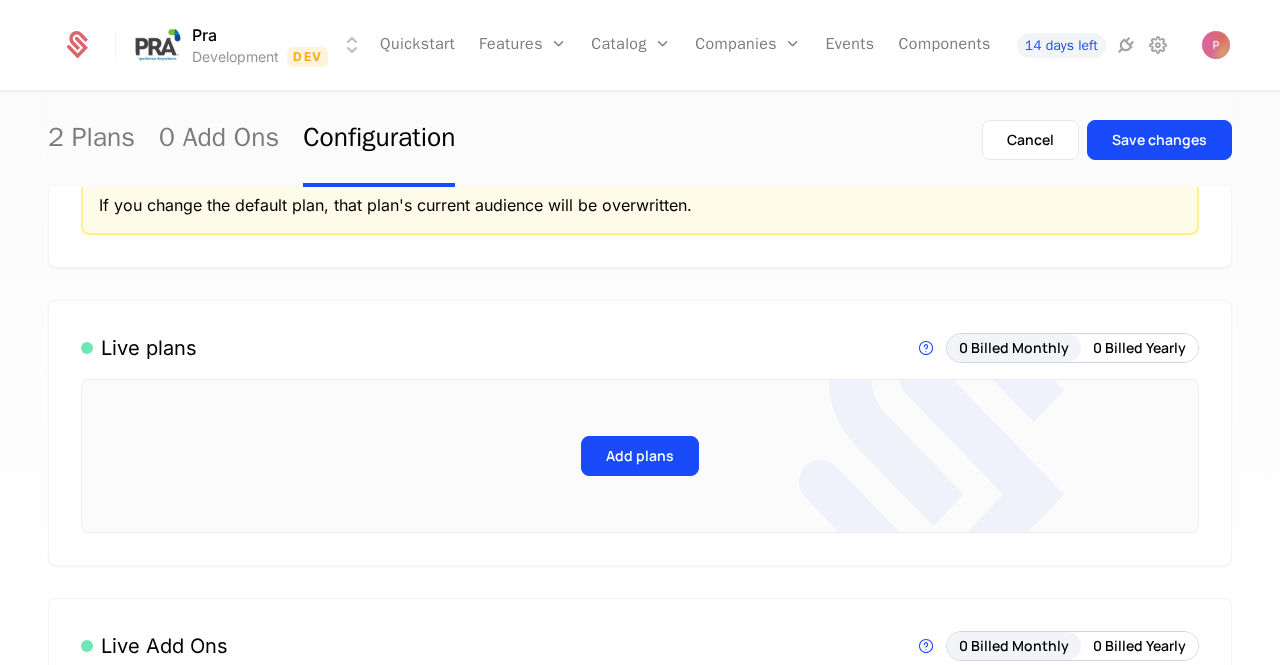 scroll, scrollTop: 0, scrollLeft: 0, axis: both 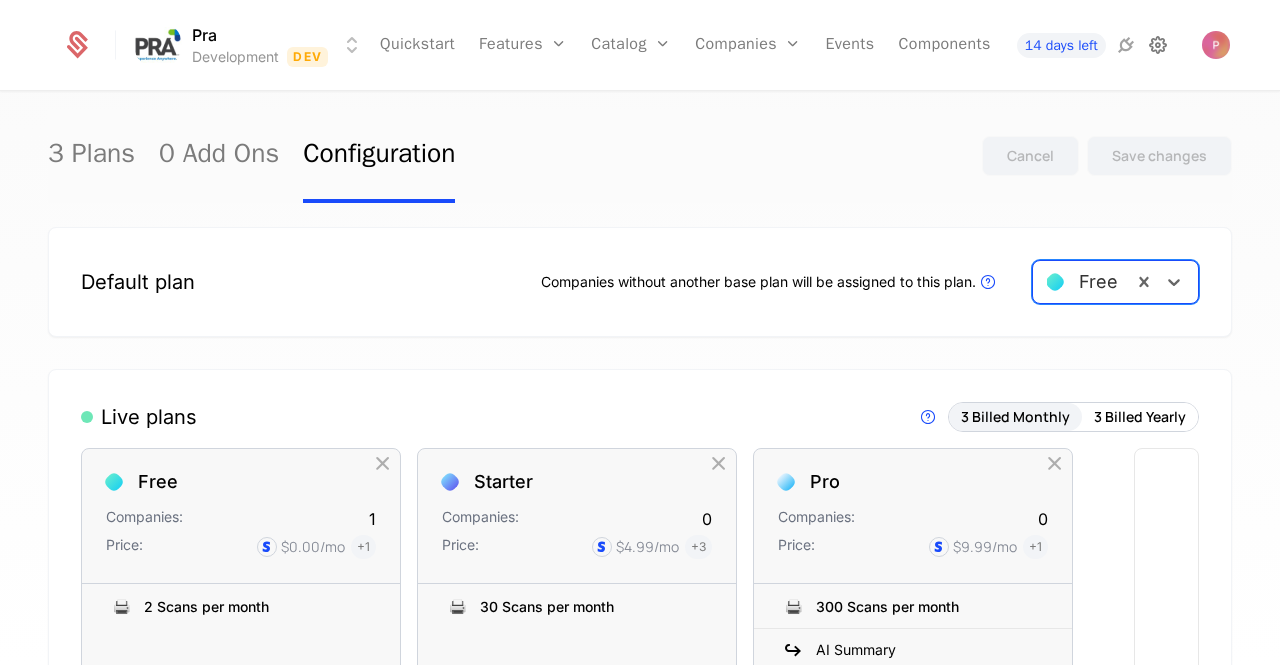 click at bounding box center (1158, 45) 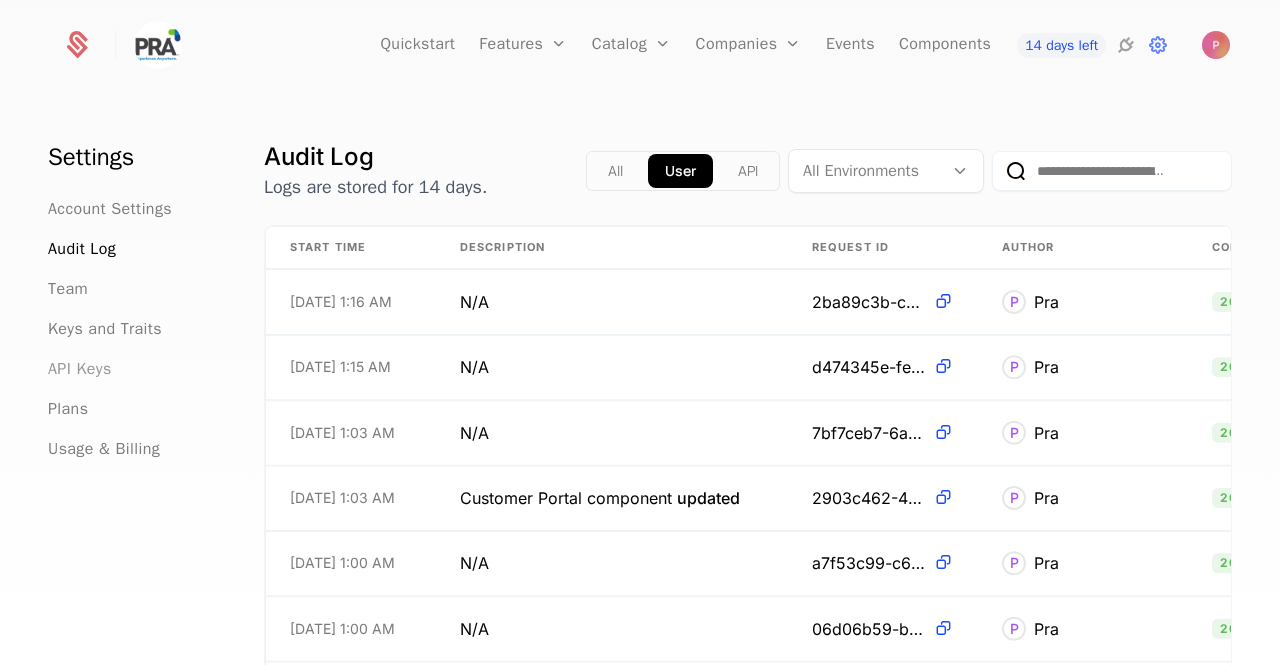 click on "API Keys" at bounding box center (80, 369) 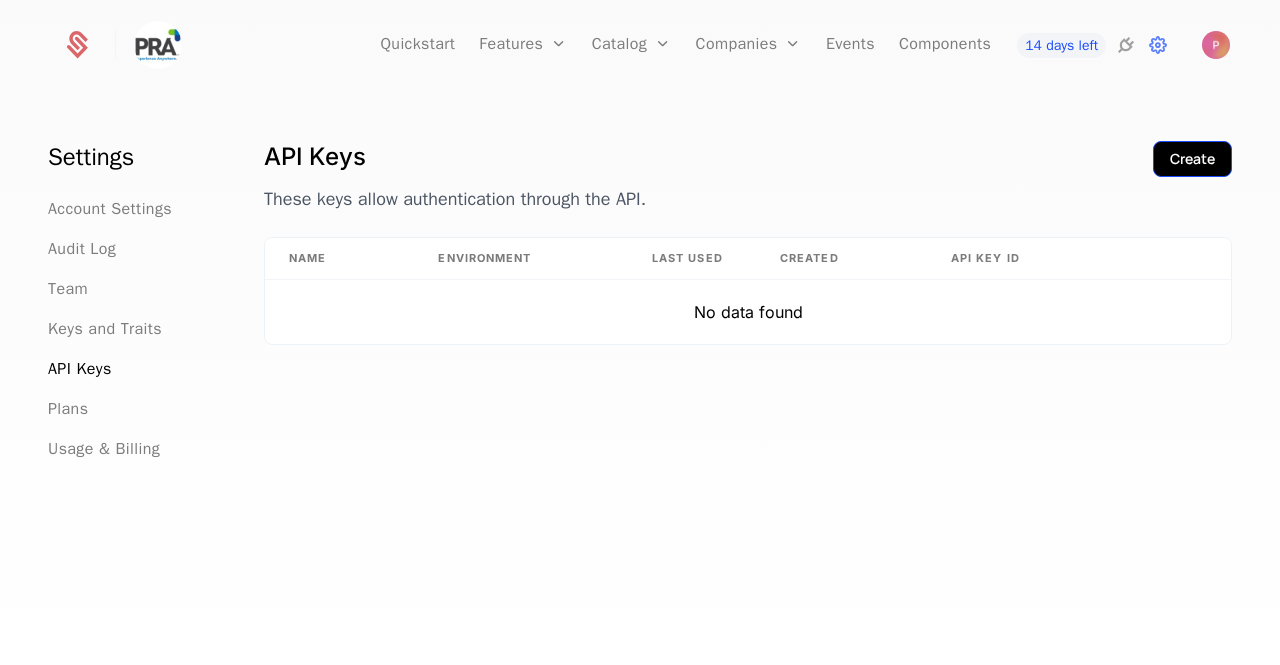 click on "Create" at bounding box center (1192, 159) 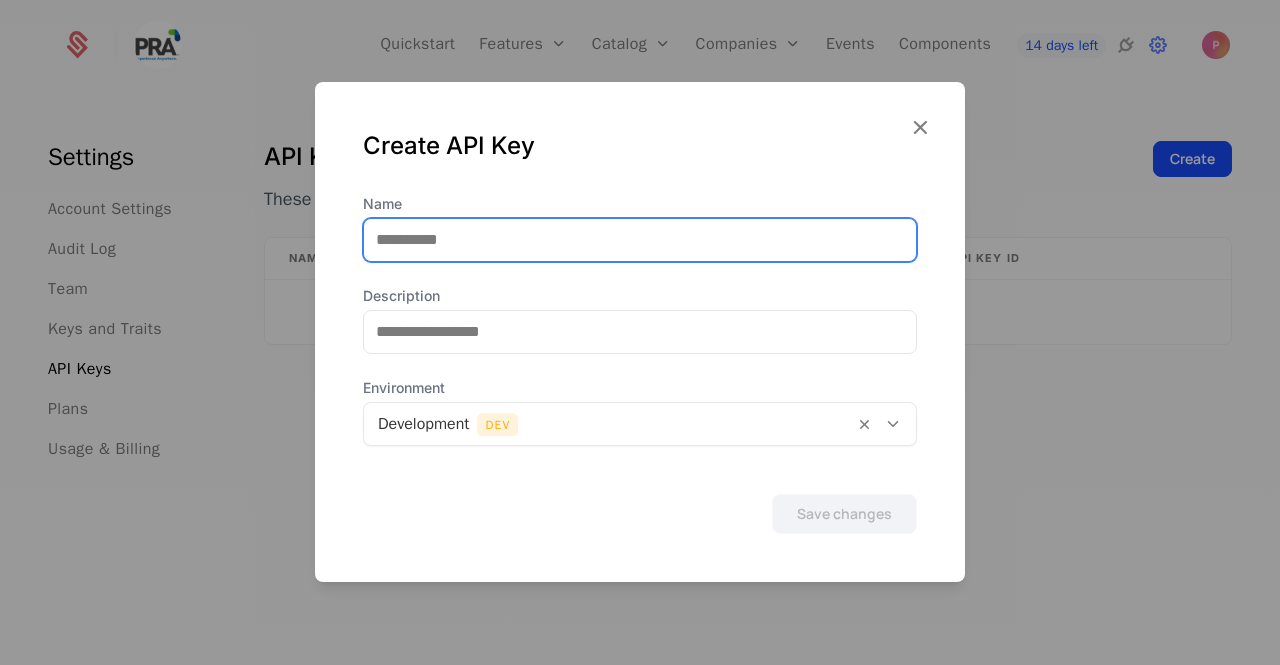 click on "Name" at bounding box center (640, 240) 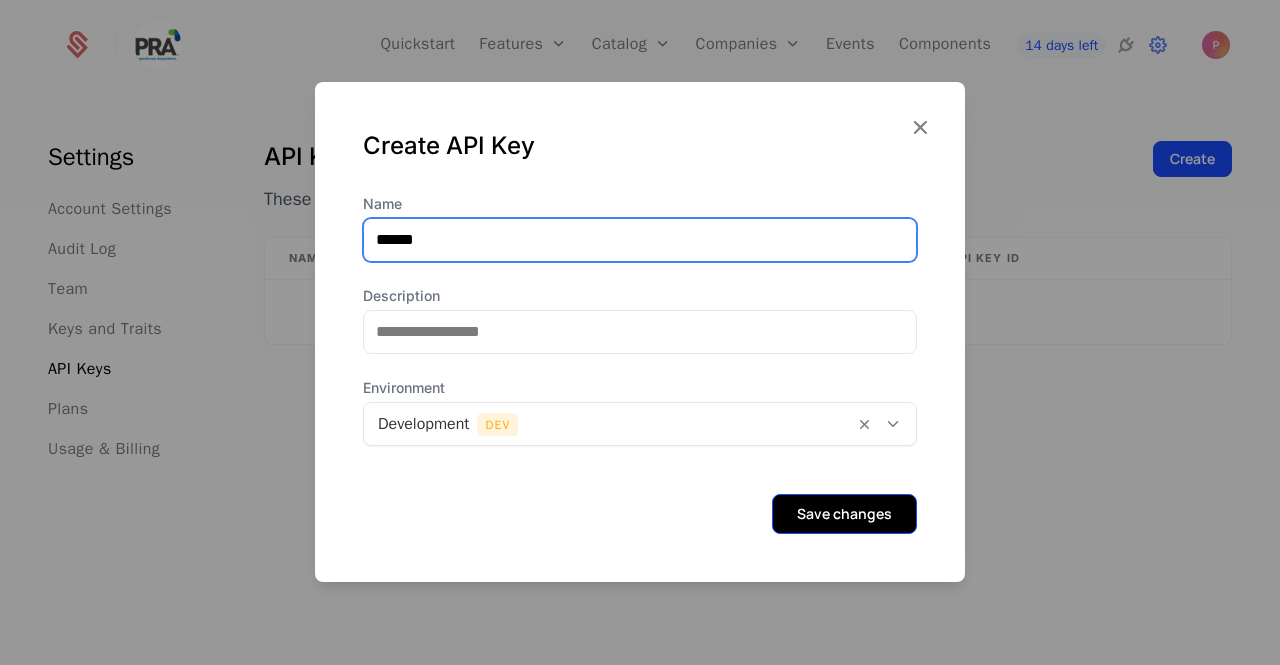 type on "******" 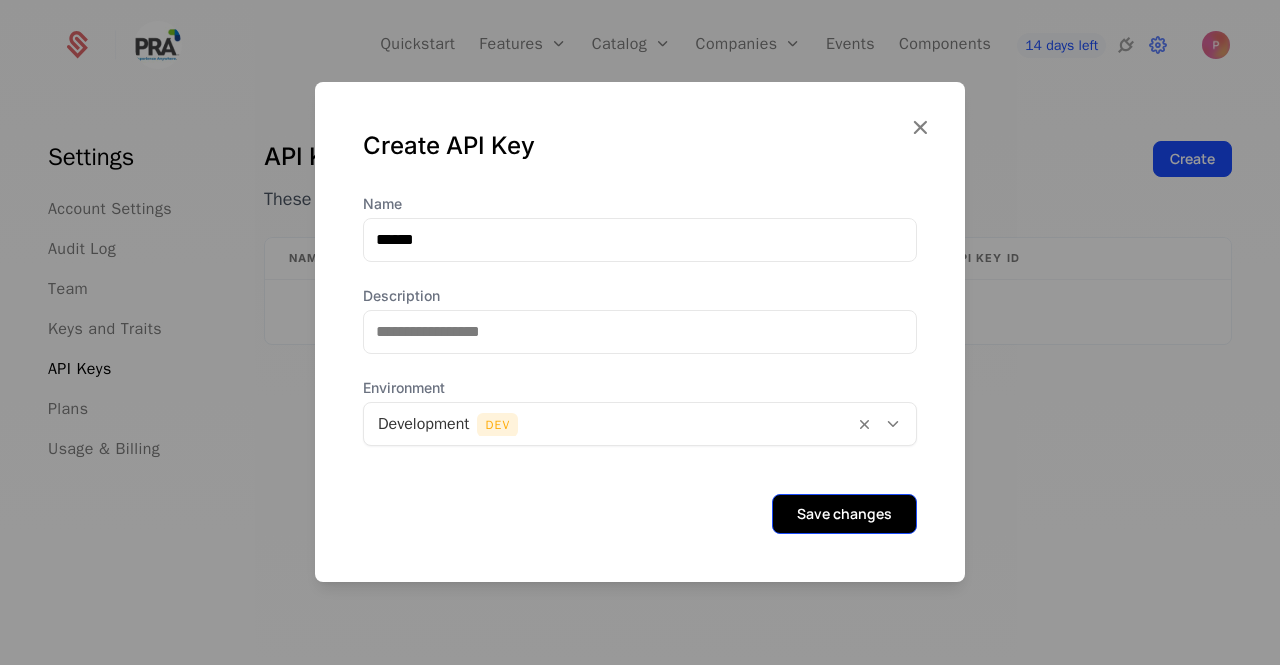 click on "Save changes" at bounding box center [844, 514] 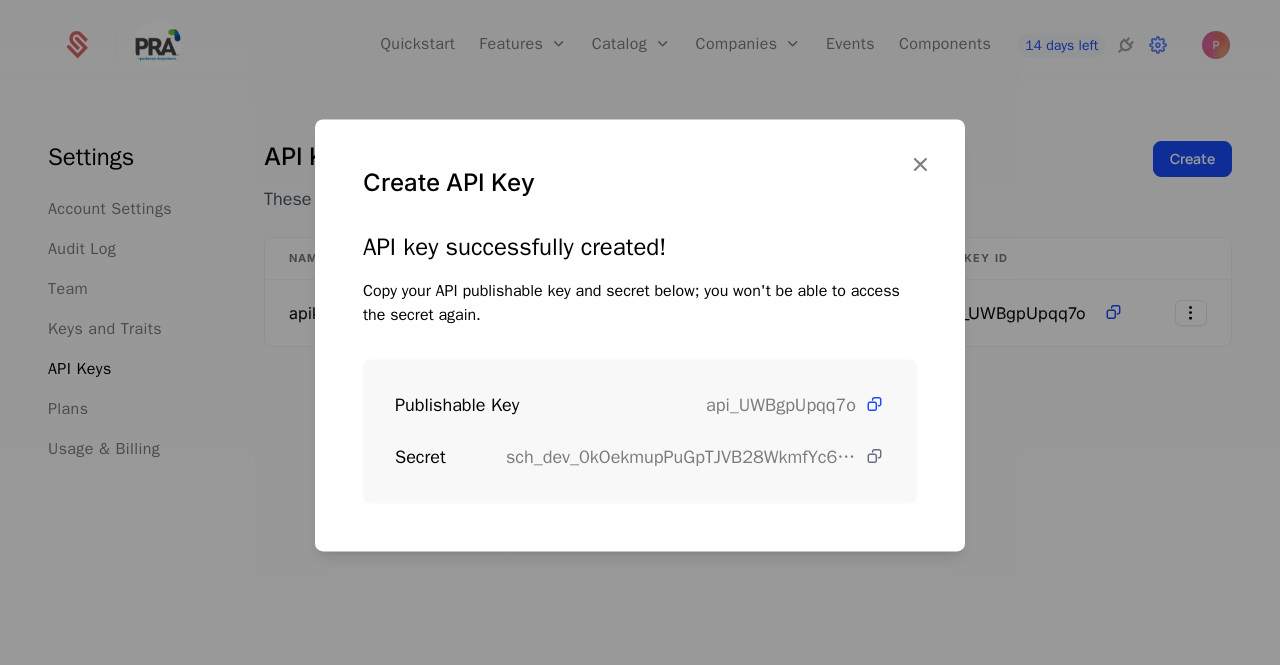 click at bounding box center (874, 456) 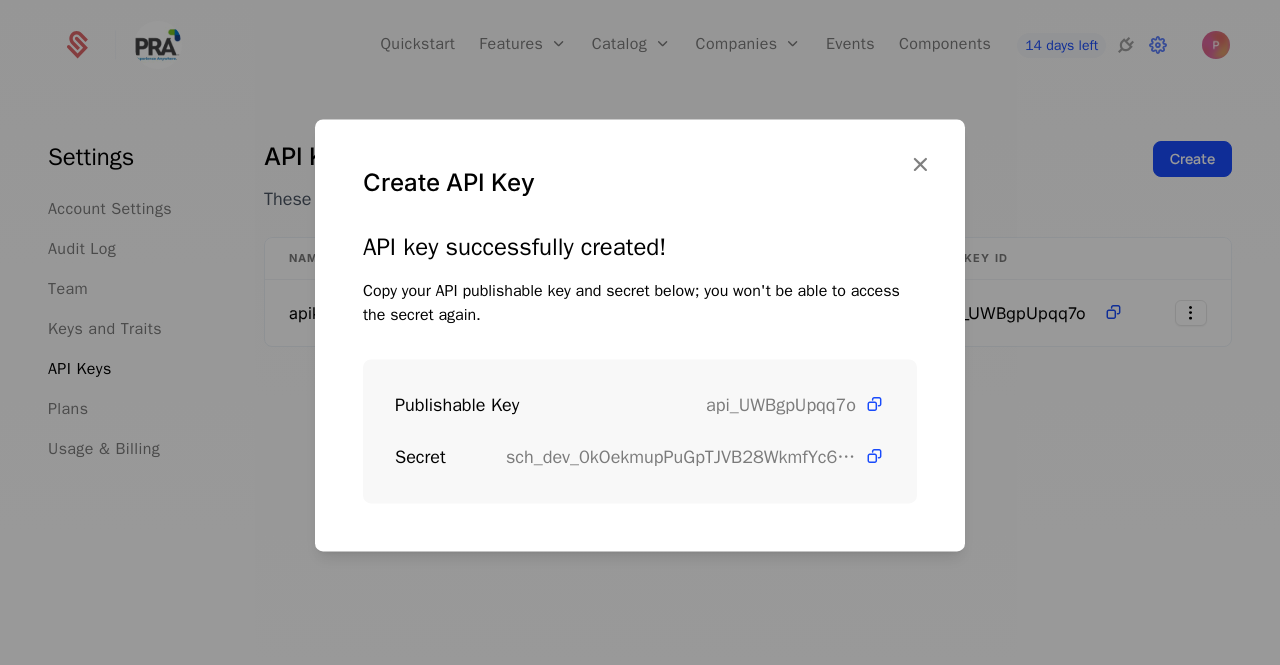 click on "API key successfully created! Copy your API publishable key and secret below; you won't be able to access the secret again. Publishable Key api_UWBgpUpqq7o Secret sch_dev_0kOekmupPuGpTJVB28WkmfYc6dafKnK1" at bounding box center [640, 391] 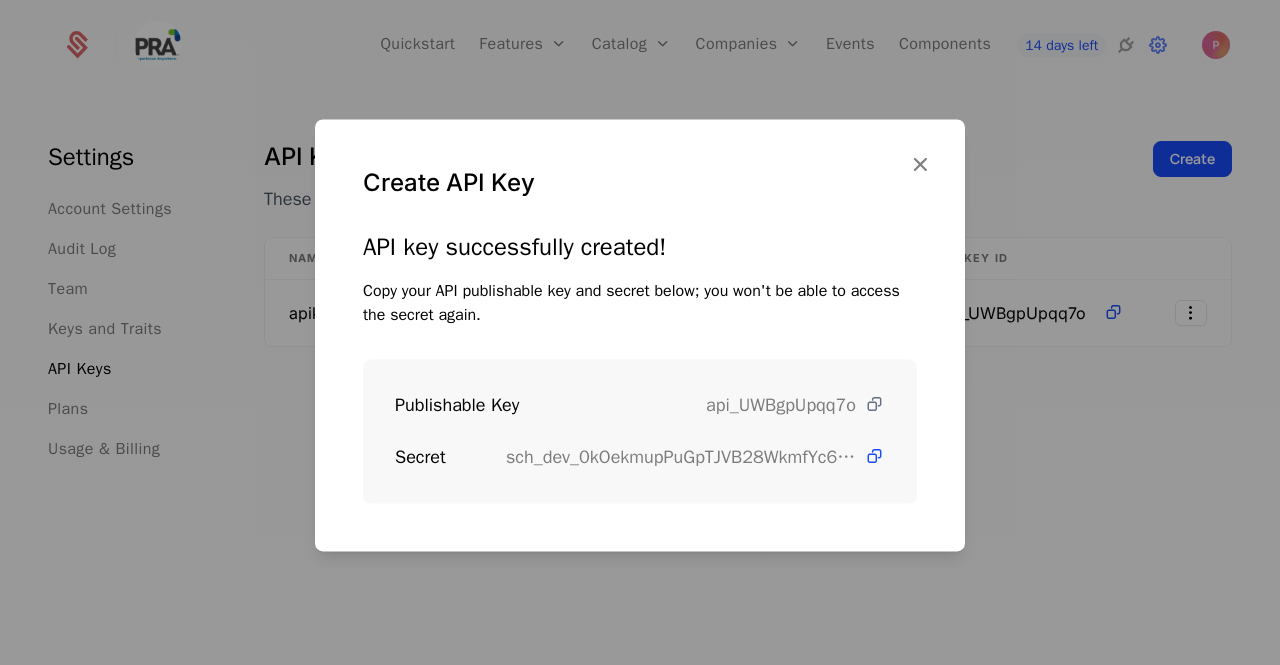 click at bounding box center [874, 404] 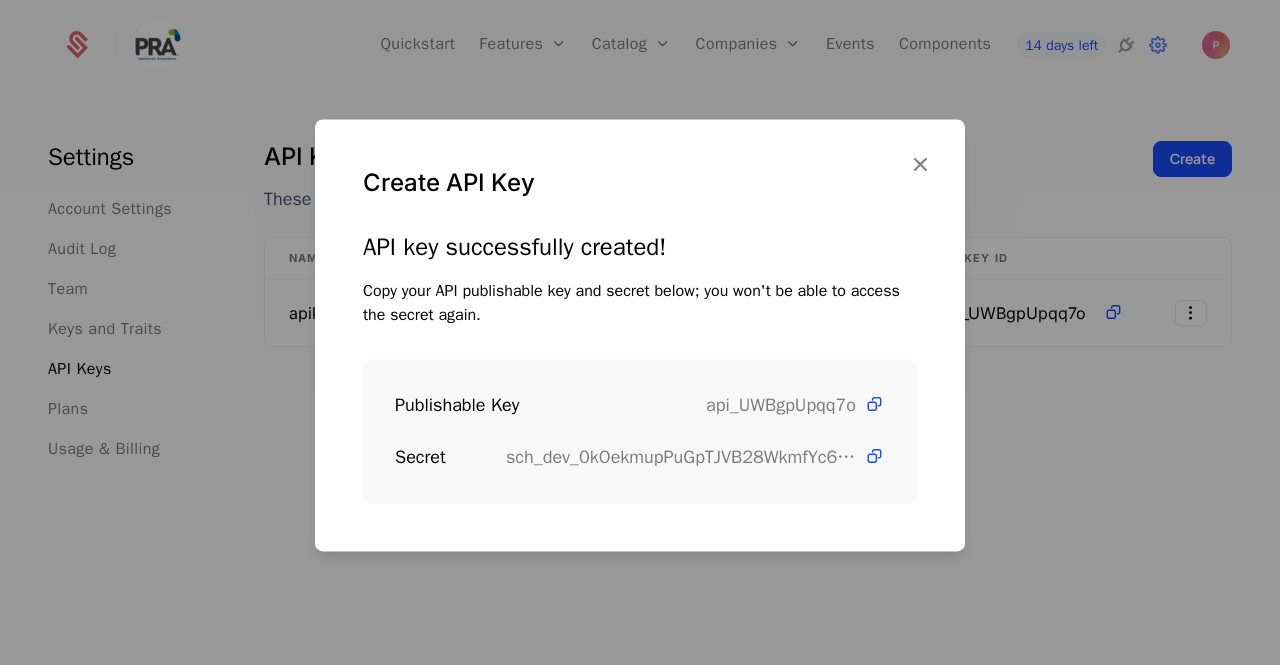 click at bounding box center [920, 164] 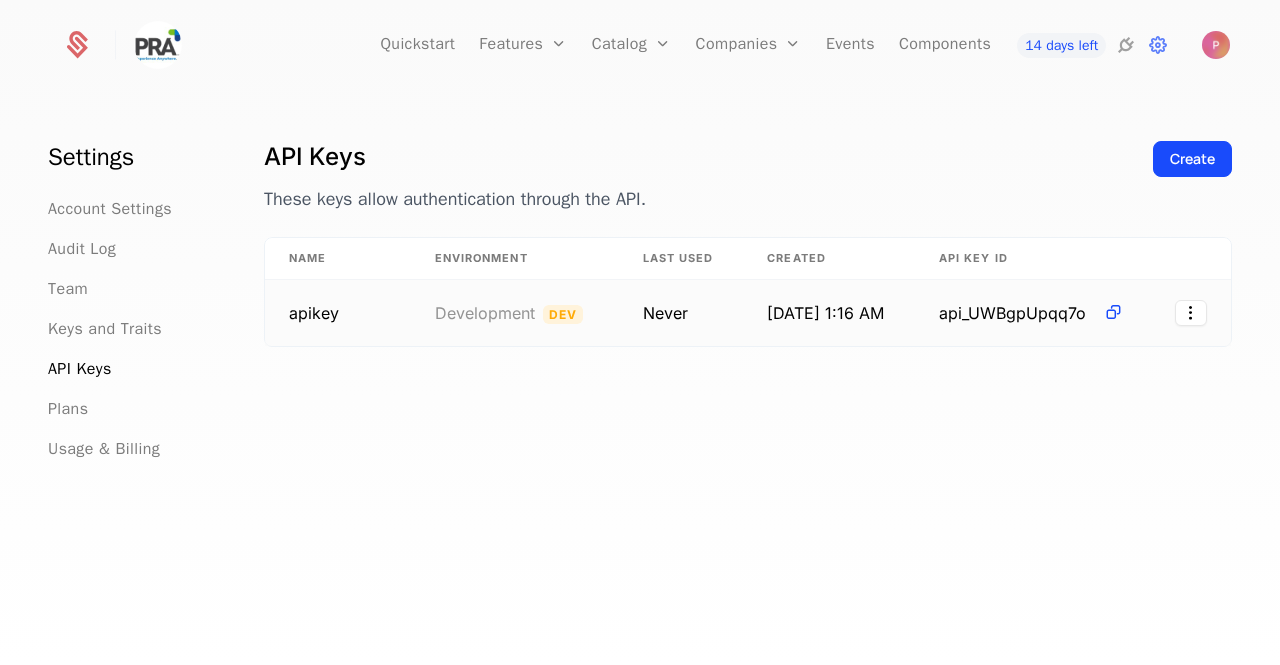 click on "Never" at bounding box center (681, 313) 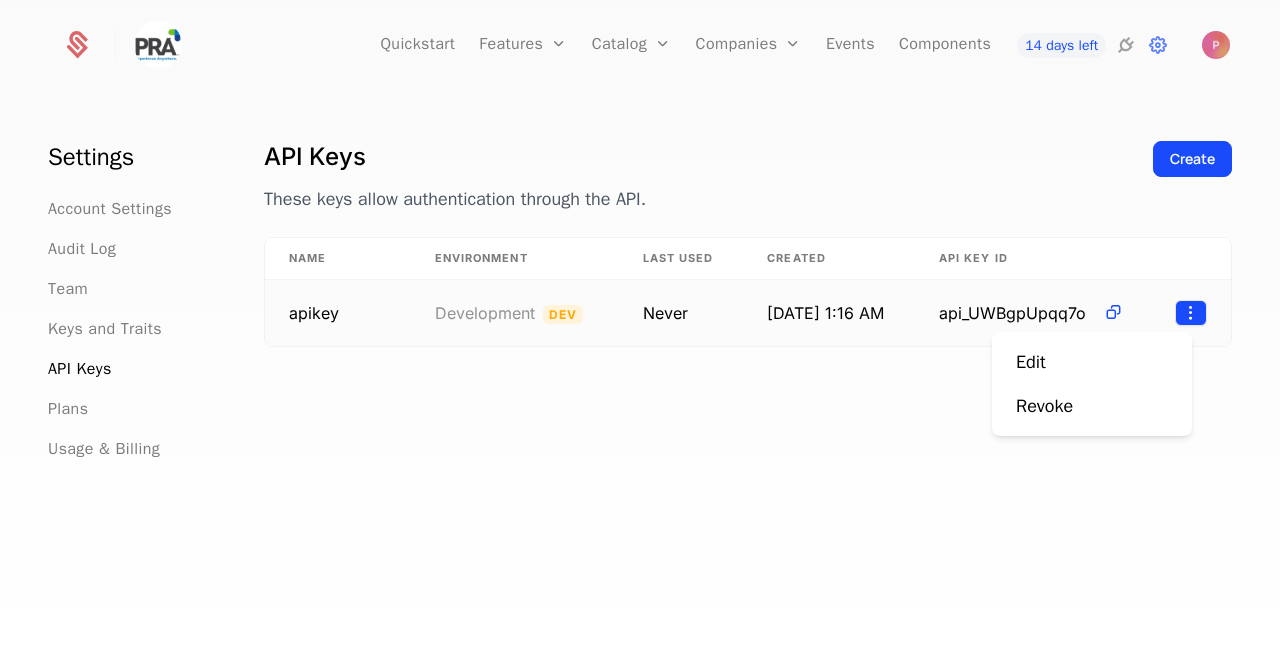 click on "Quickstart Features Features Flags Catalog Plans Add Ons Configuration Companies Companies Users Events Components 14 days left Settings Account Settings Audit Log Team Keys and Traits API Keys Plans Usage & Billing API Keys     These keys allow authentication through the API. Create Name Environment Last Used Created API Key ID apikey Development Dev Never 7/7/25, 1:16 AM api_UWBgpUpqq7o
Best Viewed on Desktop You're currently viewing this on a  mobile device . For the best experience,   we recommend using a desktop or larger screens , as the application isn't fully optimized for smaller resolutions just yet. Got it  Edit Revoke" at bounding box center (640, 332) 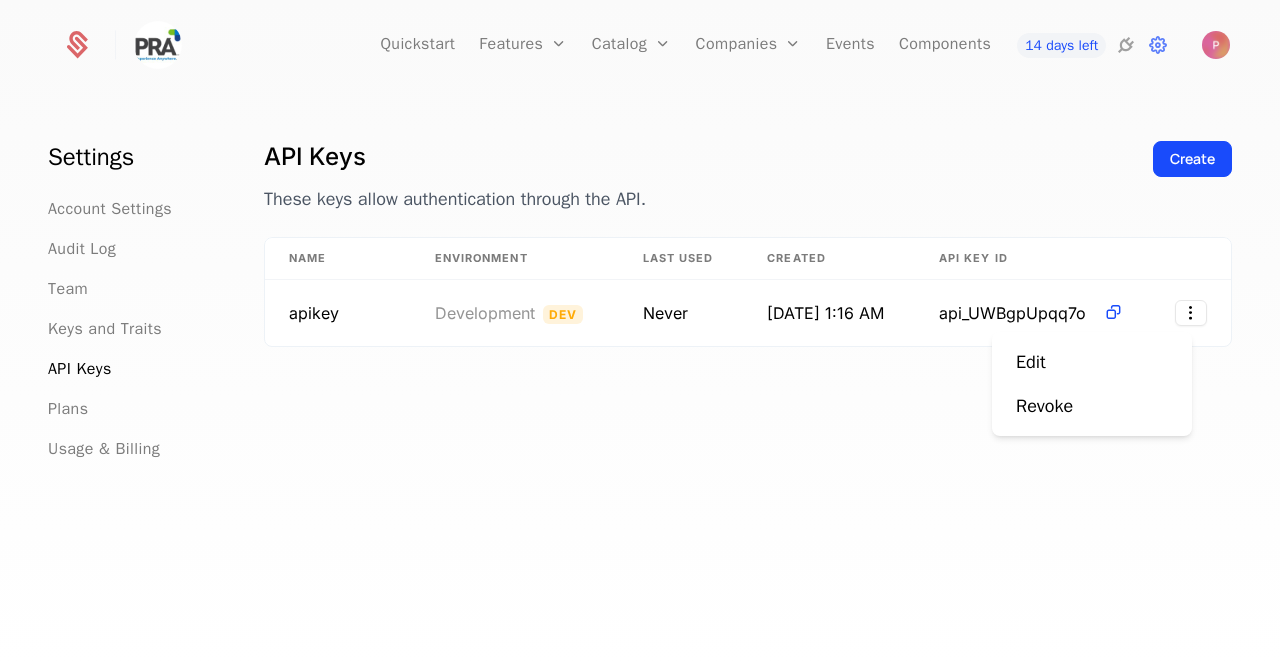 click on "Quickstart Features Features Flags Catalog Plans Add Ons Configuration Companies Companies Users Events Components 14 days left Settings Account Settings Audit Log Team Keys and Traits API Keys Plans Usage & Billing API Keys     These keys allow authentication through the API. Create Name Environment Last Used Created API Key ID apikey Development Dev Never 7/7/25, 1:16 AM api_UWBgpUpqq7o
Best Viewed on Desktop You're currently viewing this on a  mobile device . For the best experience,   we recommend using a desktop or larger screens , as the application isn't fully optimized for smaller resolutions just yet. Got it  Edit Revoke" at bounding box center (640, 332) 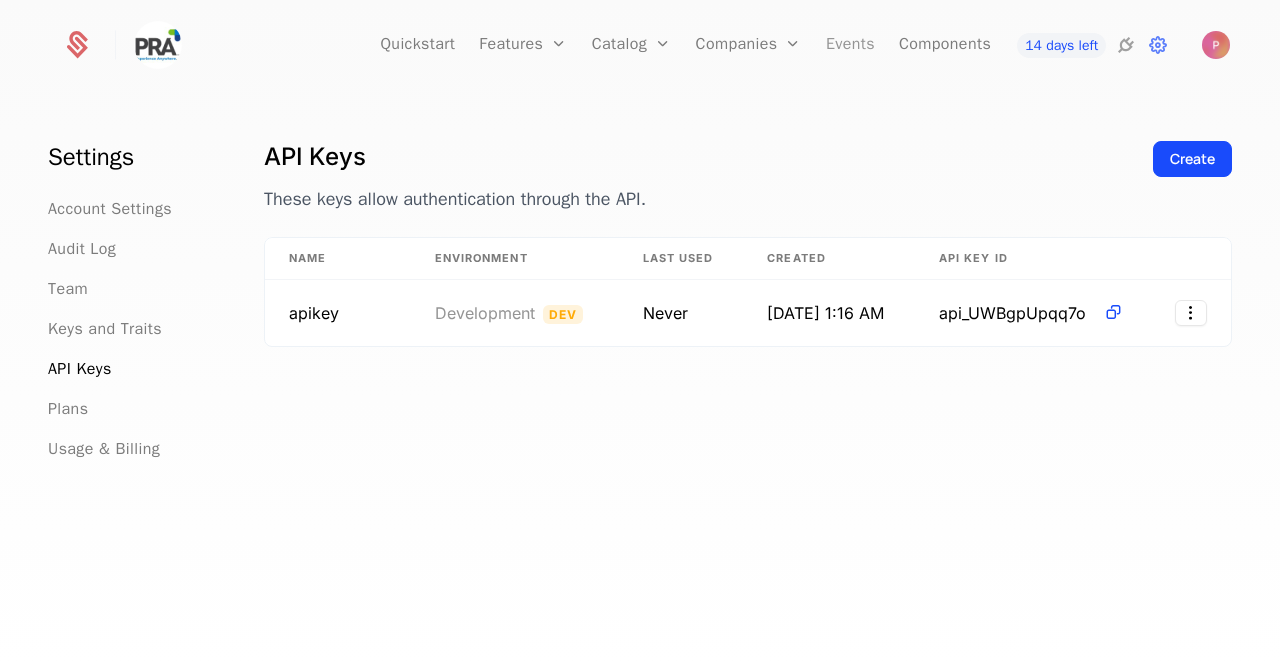 click on "Events" at bounding box center (850, 45) 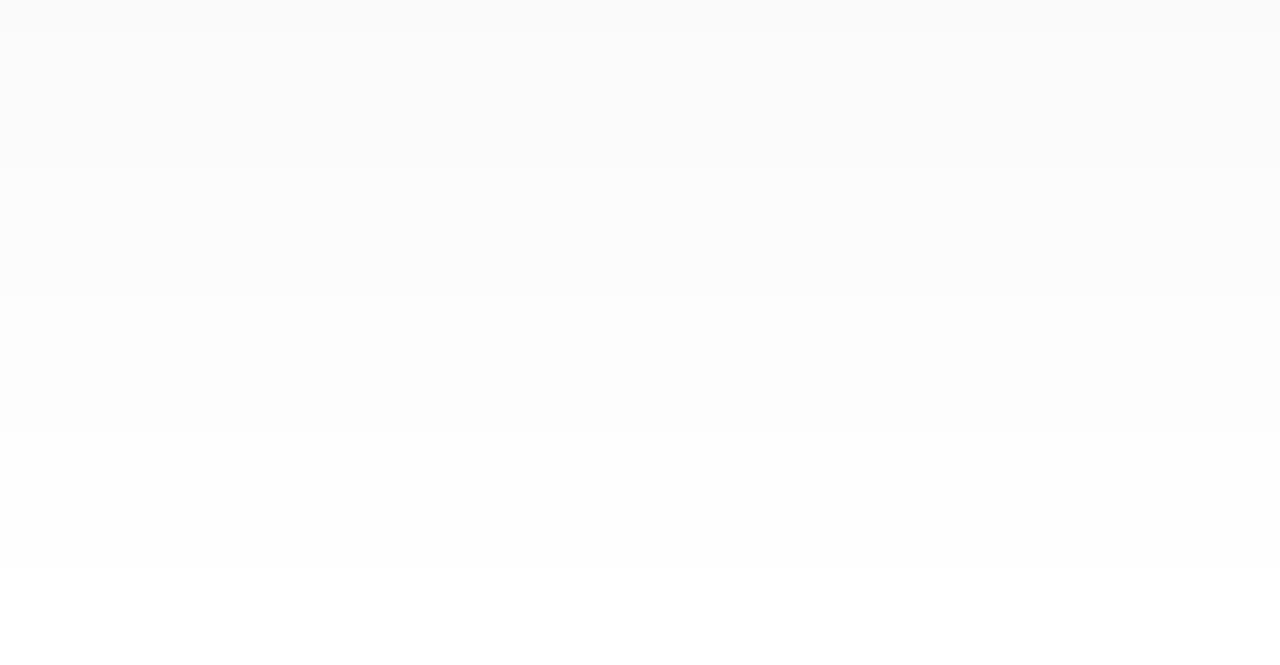 scroll, scrollTop: 0, scrollLeft: 0, axis: both 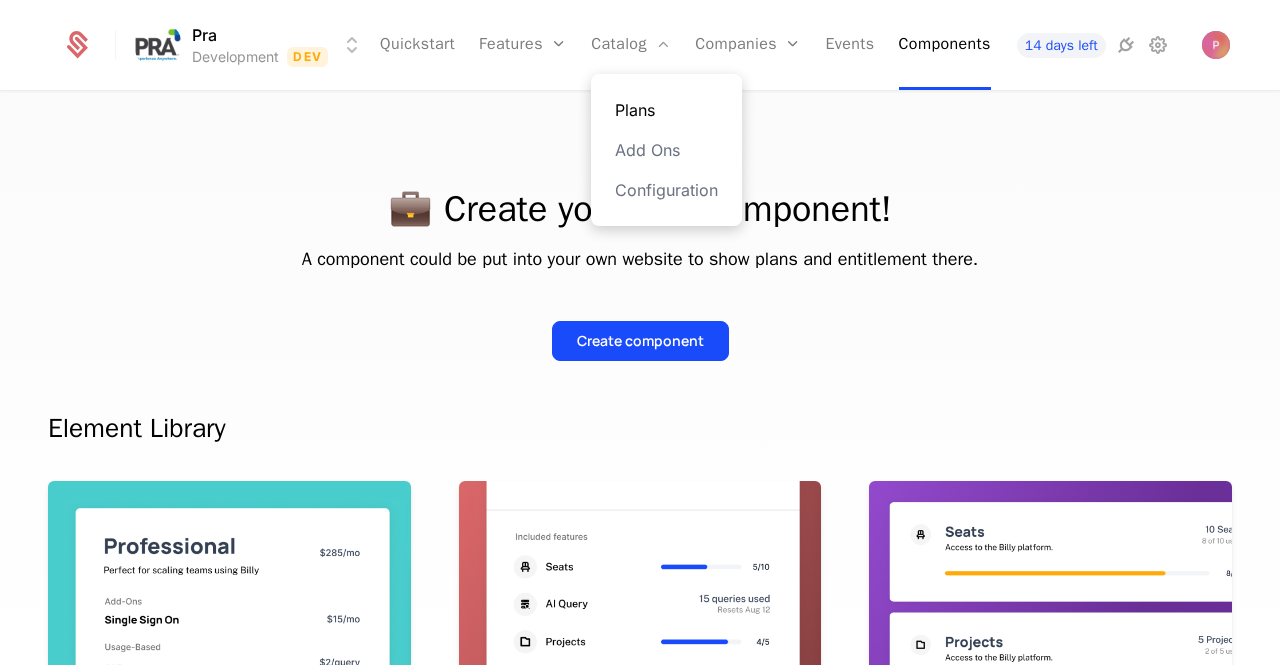 click on "Plans" at bounding box center (666, 110) 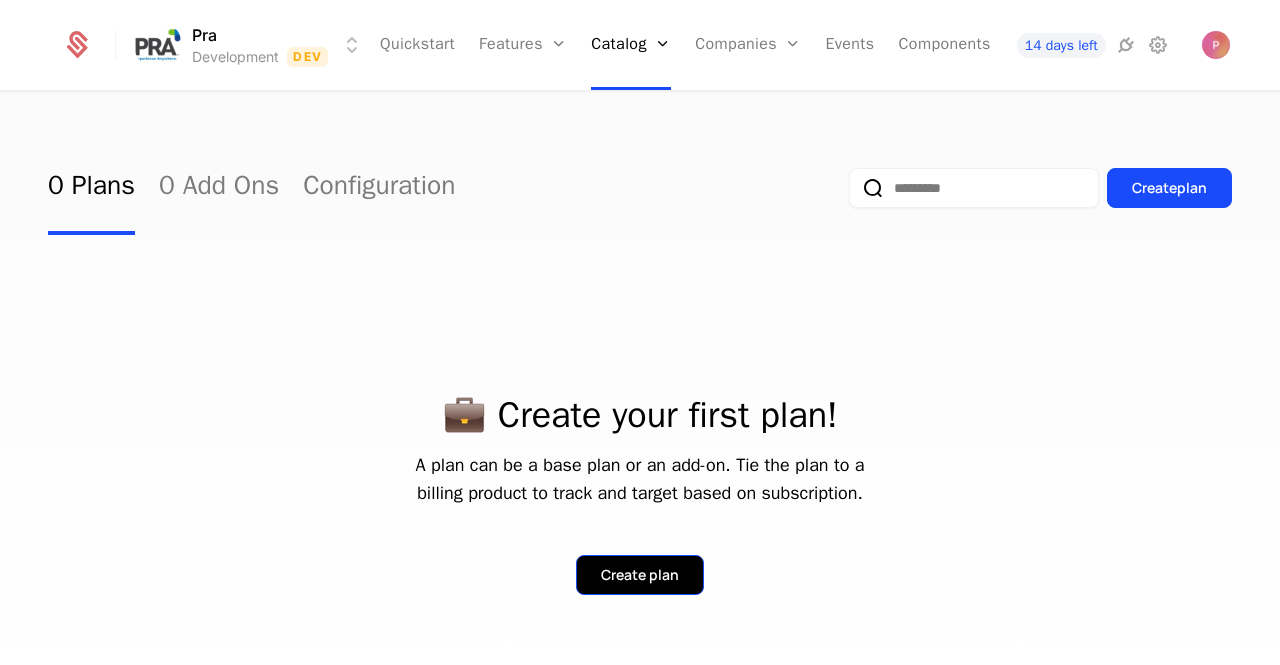 click on "Create plan" at bounding box center [640, 575] 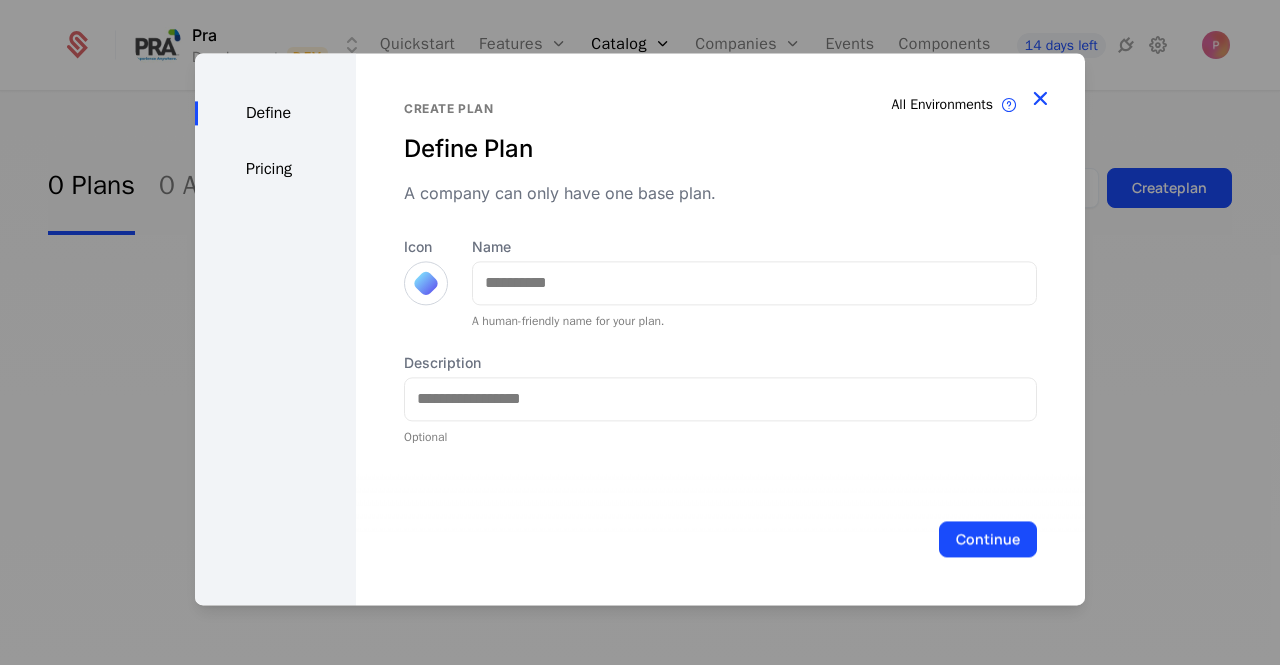click at bounding box center [1040, 98] 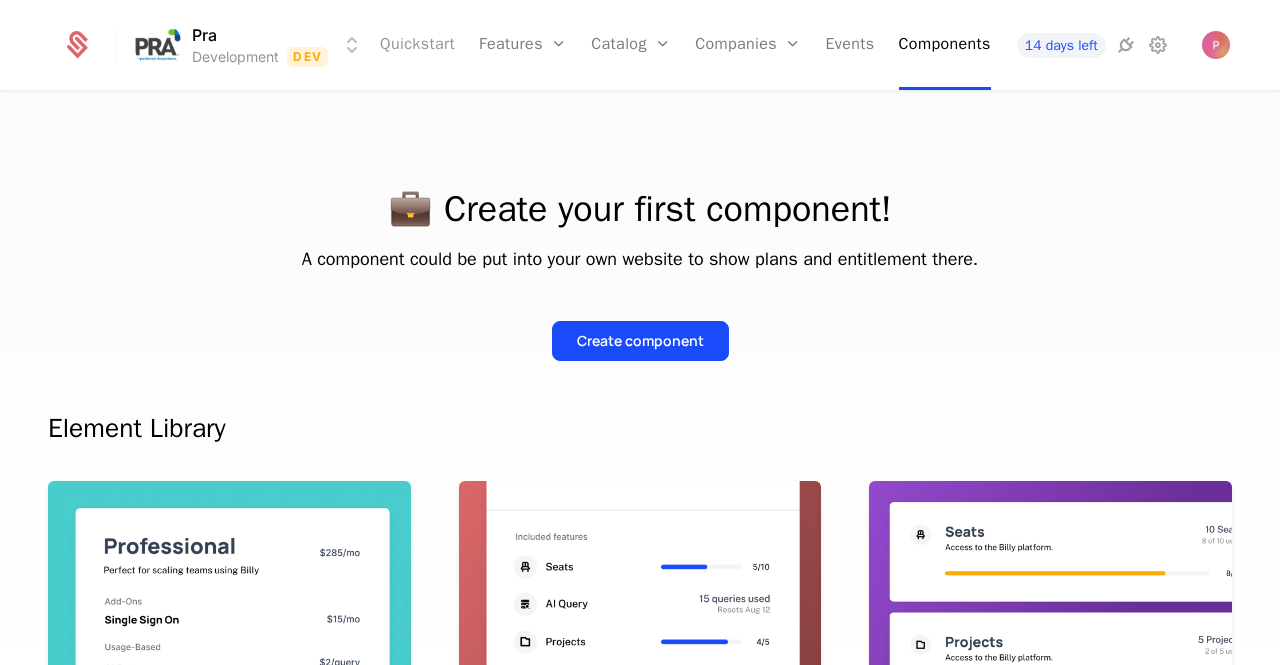 click on "Quickstart" at bounding box center (417, 45) 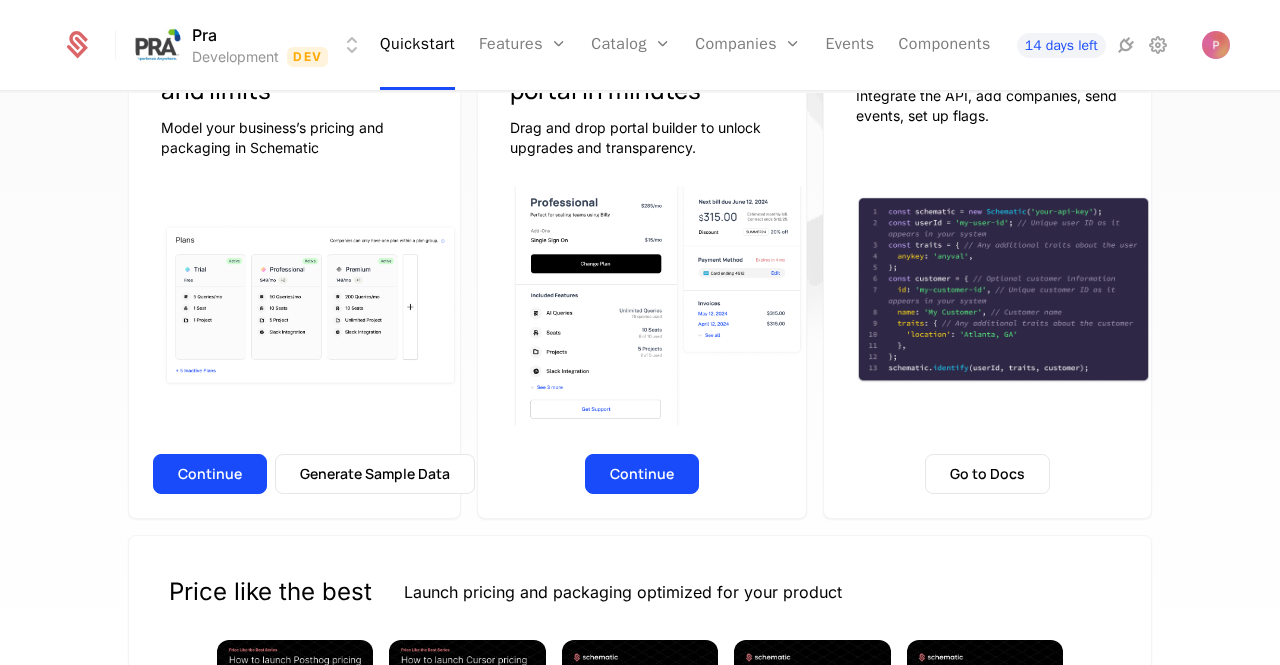 scroll, scrollTop: 300, scrollLeft: 0, axis: vertical 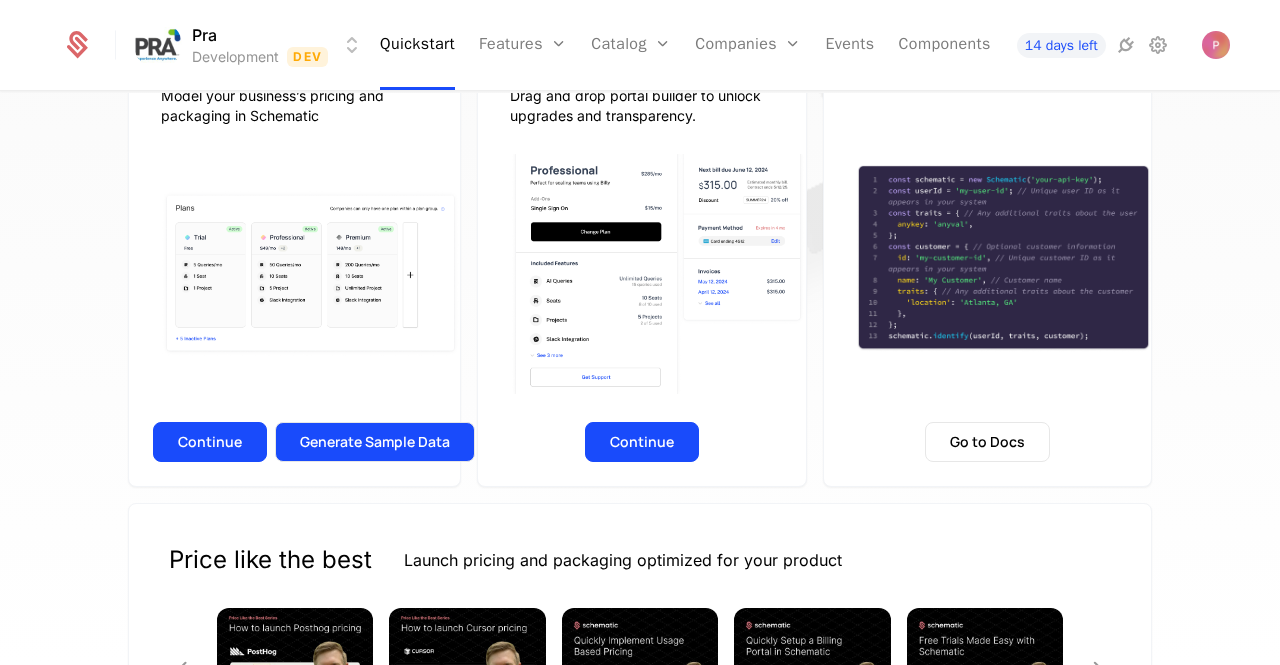 click on "Generate Sample Data" at bounding box center (375, 442) 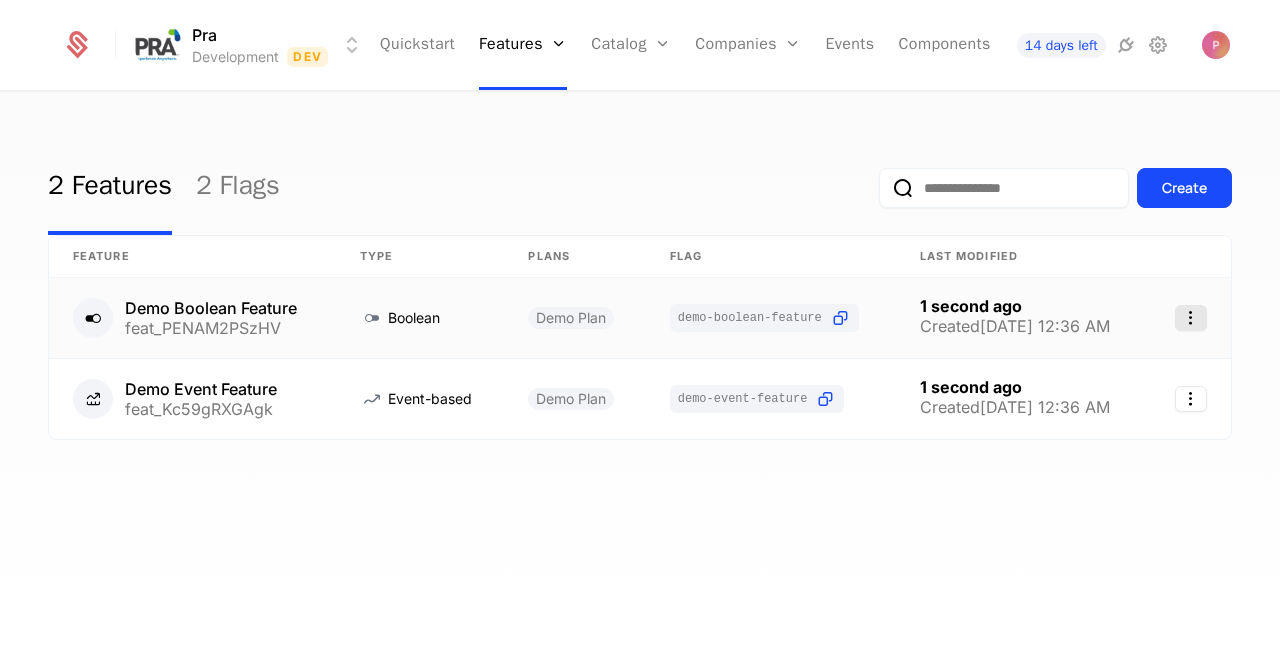 click on "Pra Development Dev Quickstart Features Features Flags Catalog Plans Add Ons Configuration Companies Companies Users Events Components 14 days left 2 Features 2 Flags Create Feature Type Plans Flag Last Modified Demo Boolean Feature feat_PENAM2PSzHV Boolean Demo Plan demo-boolean-feature 1 second ago Created  [DATE] 12:36 AM Demo Event Feature feat_Kc59gRXGAgk Event-based Demo Plan demo-event-feature 1 second ago Created  [DATE] 12:36 AM
Best Viewed on Desktop You're currently viewing this on a  mobile device . For the best experience,   we recommend using a desktop or larger screens , as the application isn't fully optimized for smaller resolutions just yet. Got it" at bounding box center (640, 332) 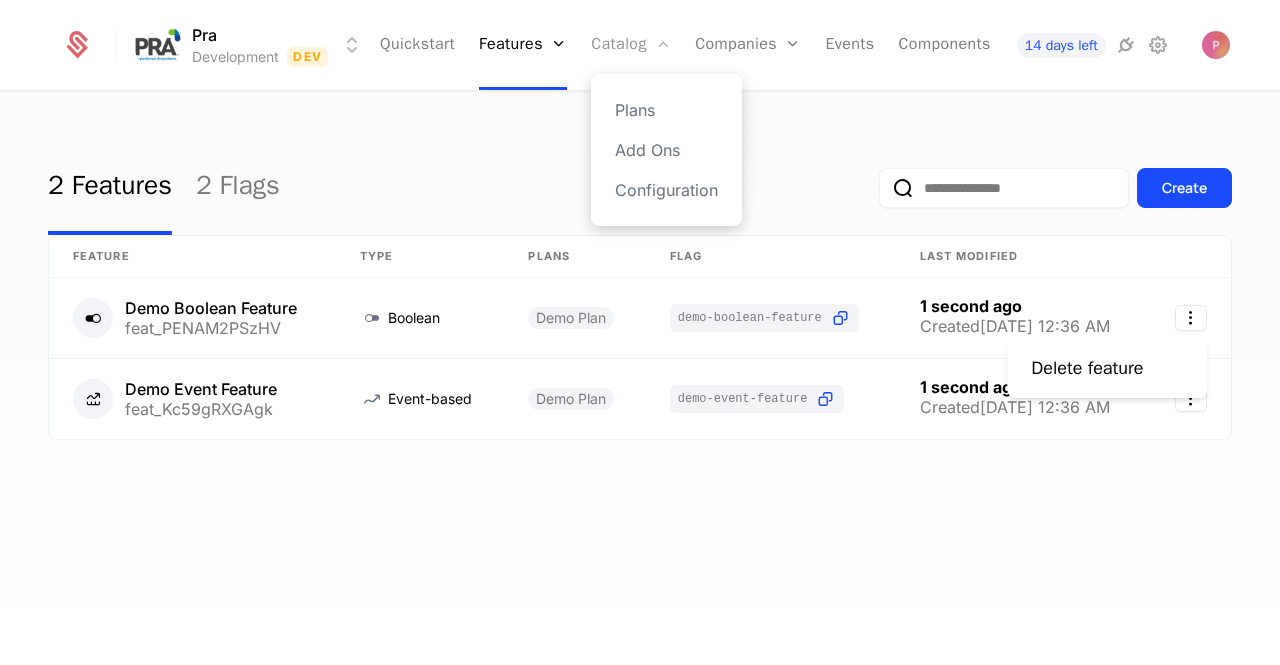 click on "Pra Development Dev Quickstart Features Features Flags Catalog Plans Add Ons Configuration Companies Companies Users Events Components 14 days left 2 Features 2 Flags Create Feature Type Plans Flag Last Modified Demo Boolean Feature feat_PENAM2PSzHV Boolean Demo Plan demo-boolean-feature 1 second ago Created  [DATE] 12:36 AM Demo Event Feature feat_Kc59gRXGAgk Event-based Demo Plan demo-event-feature 1 second ago Created  [DATE] 12:36 AM
Best Viewed on Desktop You're currently viewing this on a  mobile device . For the best experience,   we recommend using a desktop or larger screens , as the application isn't fully optimized for smaller resolutions just yet. Got it  Delete feature" at bounding box center [640, 332] 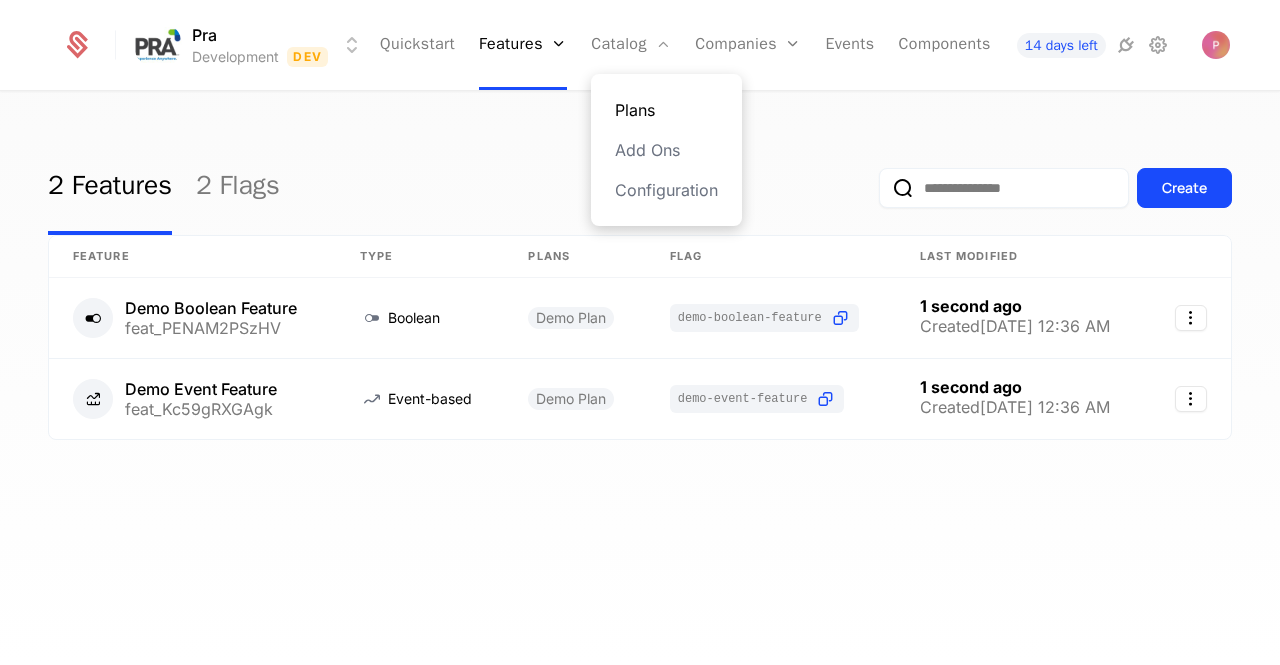 click on "Plans" at bounding box center [666, 110] 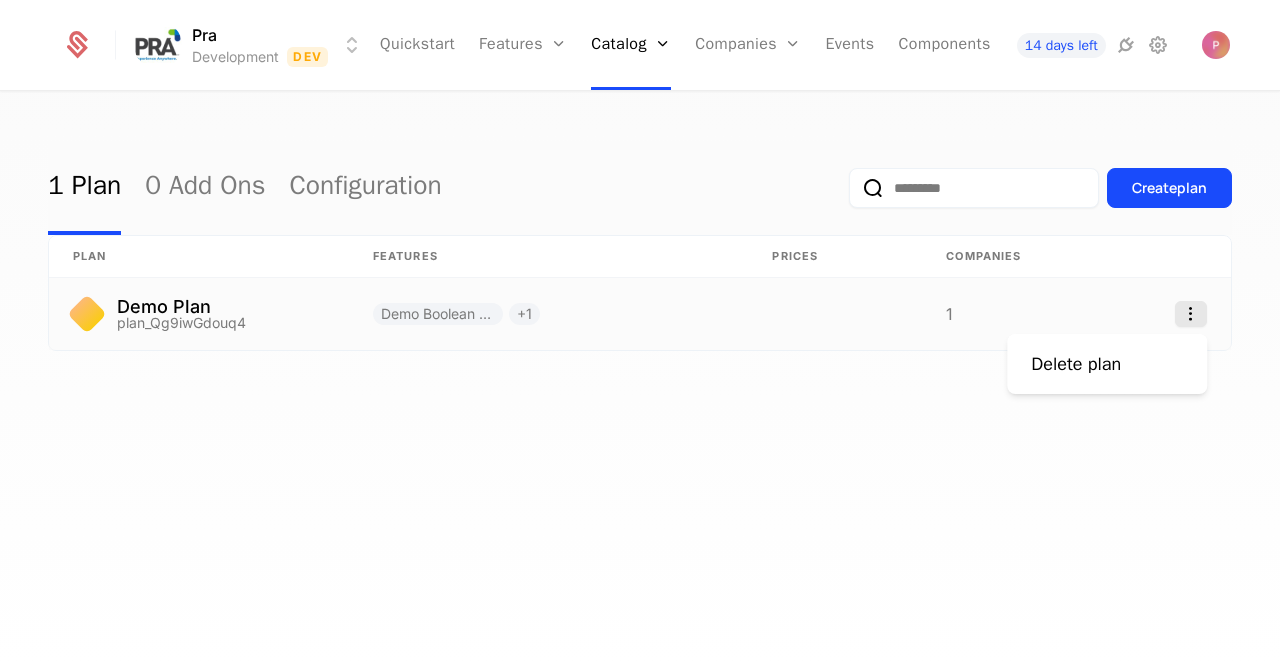 click on "Pra Development Dev Quickstart Features Features Flags Catalog Plans Add Ons Configuration Companies Companies Users Events Components 14 days left 1 Plan 0 Add Ons Configuration Create  plan plan Features Prices Companies Demo Plan plan_Qg9iwGdouq4 Demo Boolean Feature + 1 1
Best Viewed on Desktop You're currently viewing this on a  mobile device . For the best experience,   we recommend using a desktop or larger screens , as the application isn't fully optimized for smaller resolutions just yet. Got it  Delete plan" at bounding box center [640, 332] 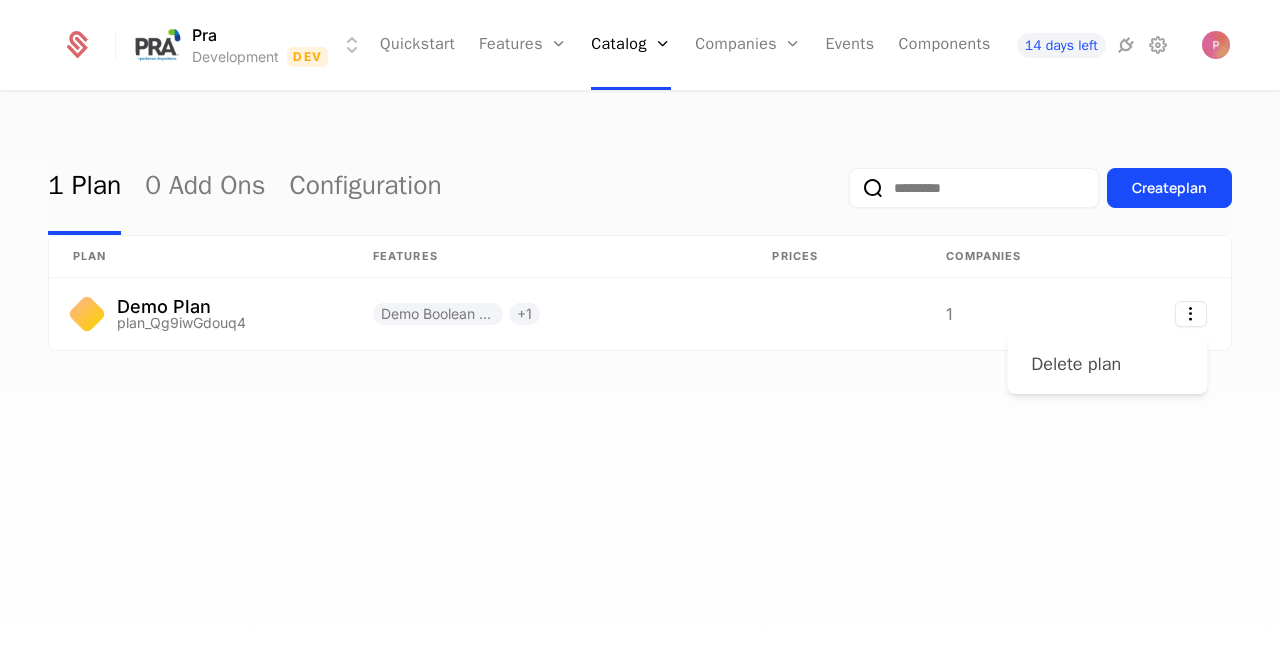 click on "Delete plan" at bounding box center [1084, 364] 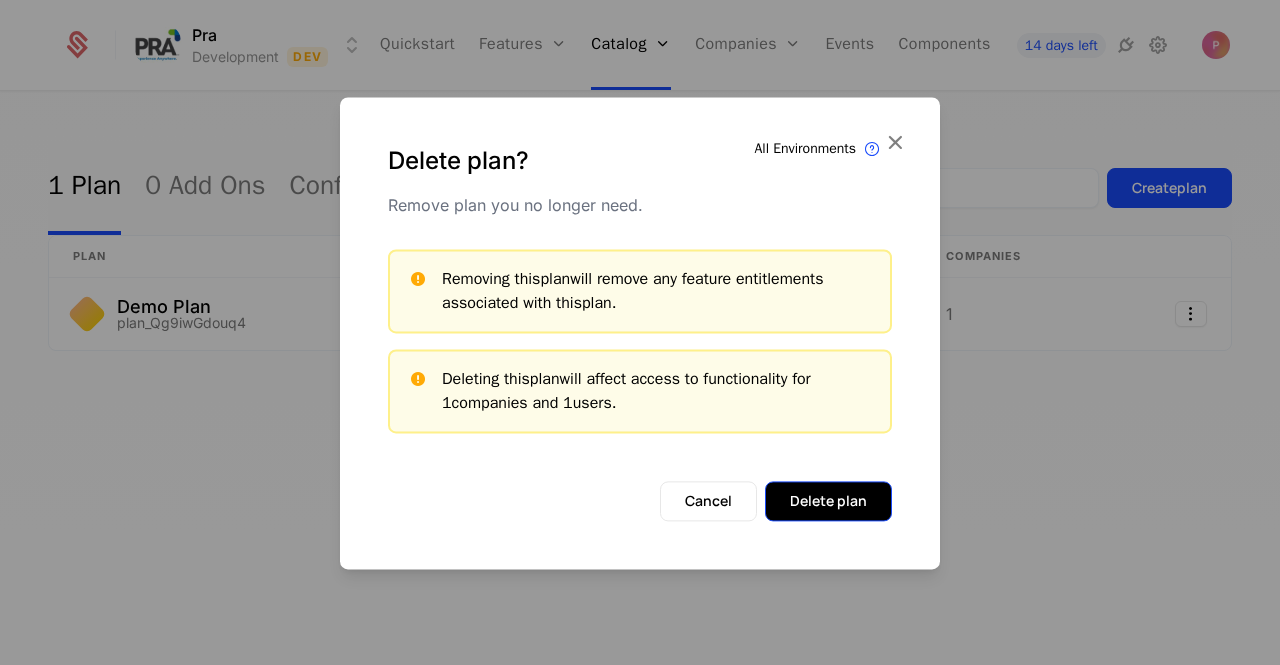 click on "Delete plan" at bounding box center [828, 501] 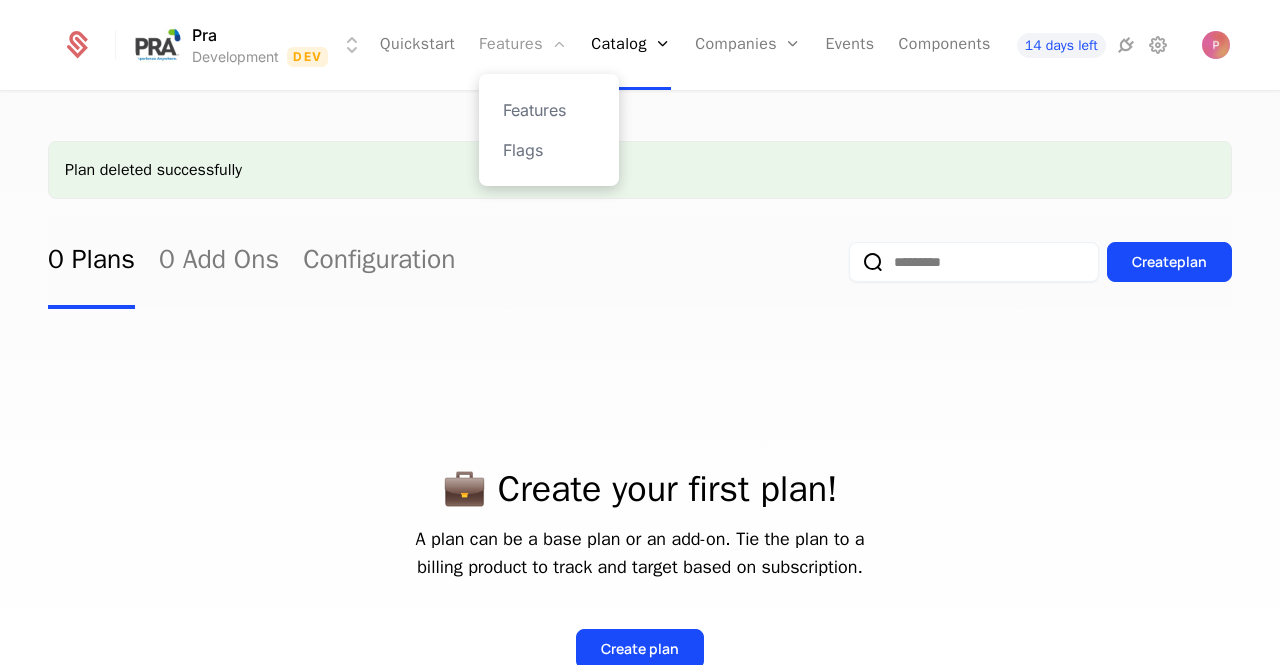 click on "Features" at bounding box center (523, 45) 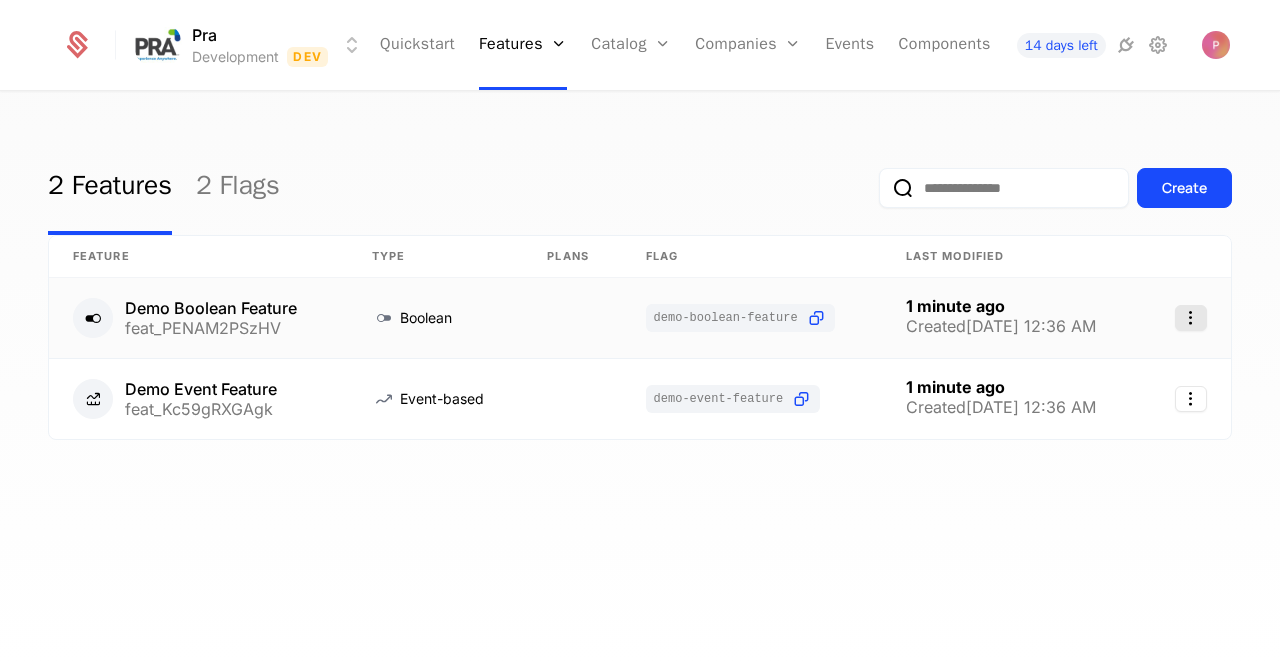 click on "Pra Development Dev Quickstart Features Features Flags Catalog Plans Add Ons Configuration Companies Companies Users Events Components 14 days left 2 Features 2 Flags Create Feature Type Plans Flag Last Modified Demo Boolean Feature feat_PENAM2PSzHV Boolean demo-boolean-feature 1 minute ago Created  [DATE] 12:36 AM Demo Event Feature feat_Kc59gRXGAgk Event-based demo-event-feature 1 minute ago Created  [DATE] 12:36 AM
Best Viewed on Desktop You're currently viewing this on a  mobile device . For the best experience,   we recommend using a desktop or larger screens , as the application isn't fully optimized for smaller resolutions just yet. Got it" at bounding box center [640, 332] 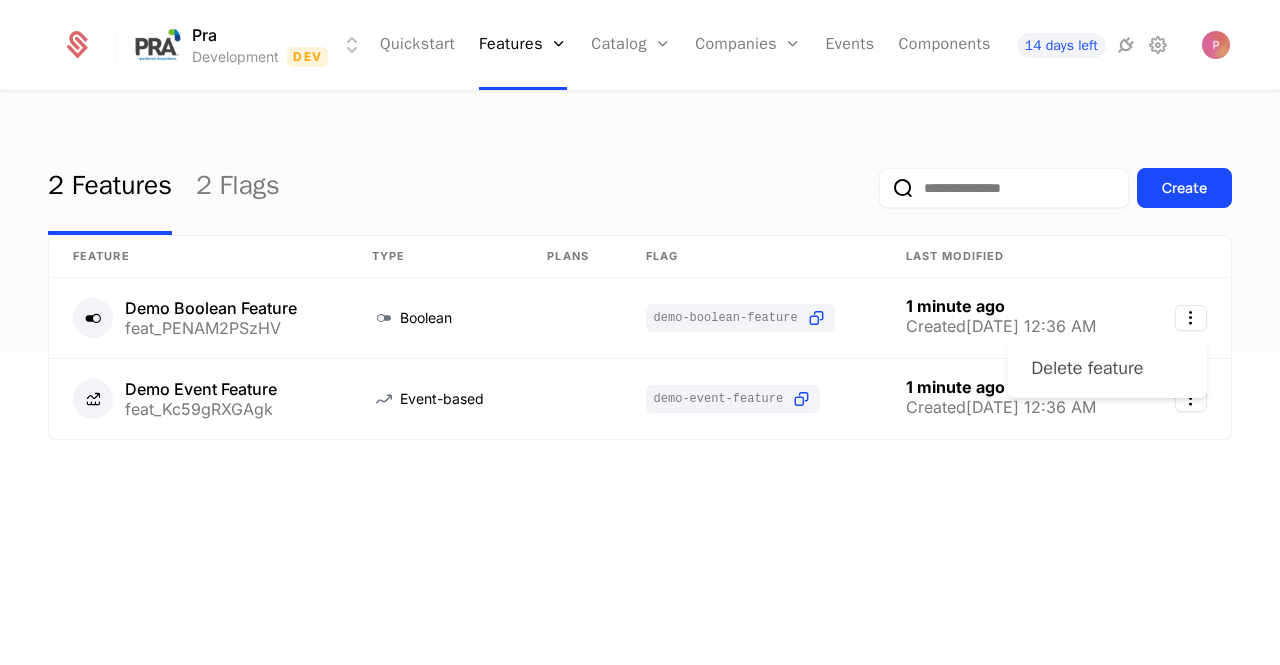 click on "Delete feature" at bounding box center (1087, 368) 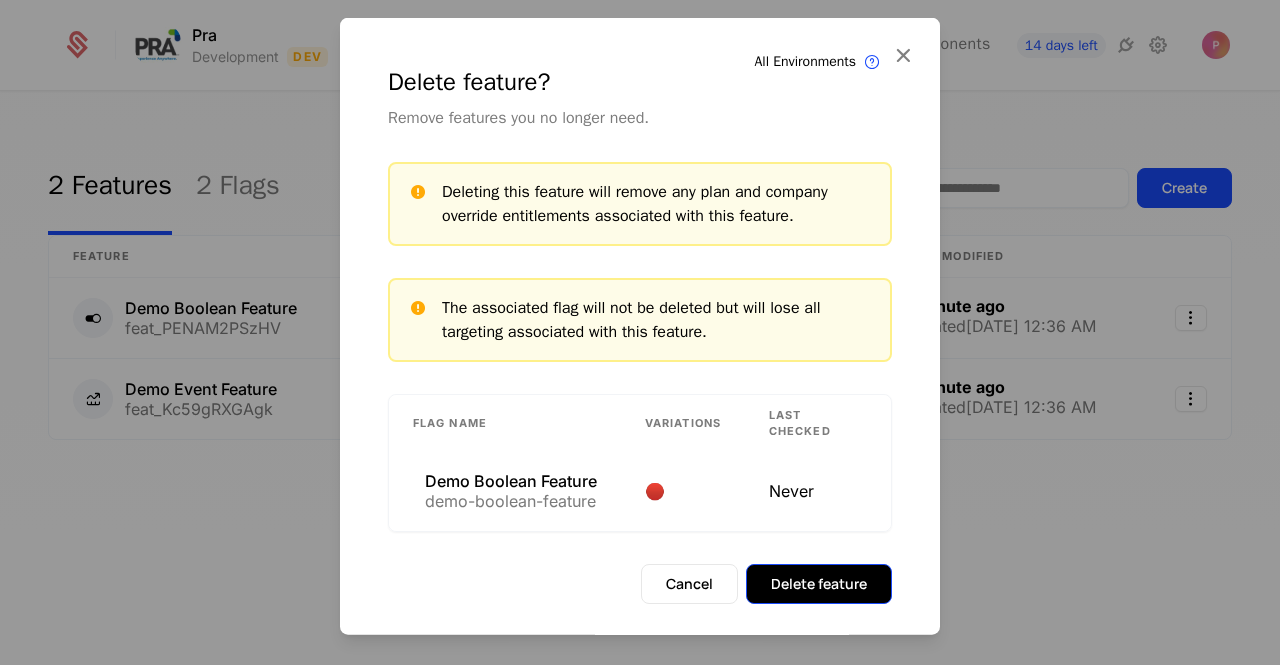 click on "Delete feature" at bounding box center (819, 583) 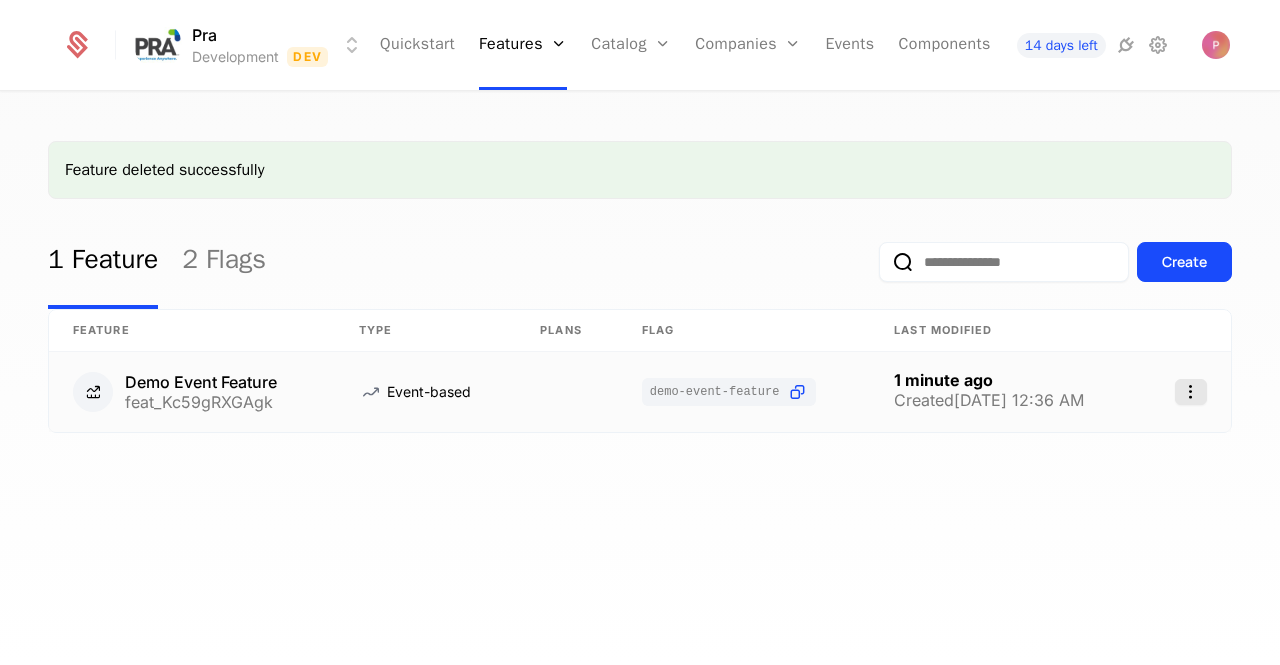 click on "Pra Development Dev Quickstart Features Features Flags Catalog Plans Add Ons Configuration Companies Companies Users Events Components 14 days left Feature deleted successfully 1 Feature 2 Flags Create Feature Type Plans Flag Last Modified Demo Event Feature feat_Kc59gRXGAgk Event-based demo-event-feature 1 minute ago Created  [DATE] 12:36 AM
Best Viewed on Desktop You're currently viewing this on a  mobile device . For the best experience,   we recommend using a desktop or larger screens , as the application isn't fully optimized for smaller resolutions just yet. Got it" at bounding box center [640, 332] 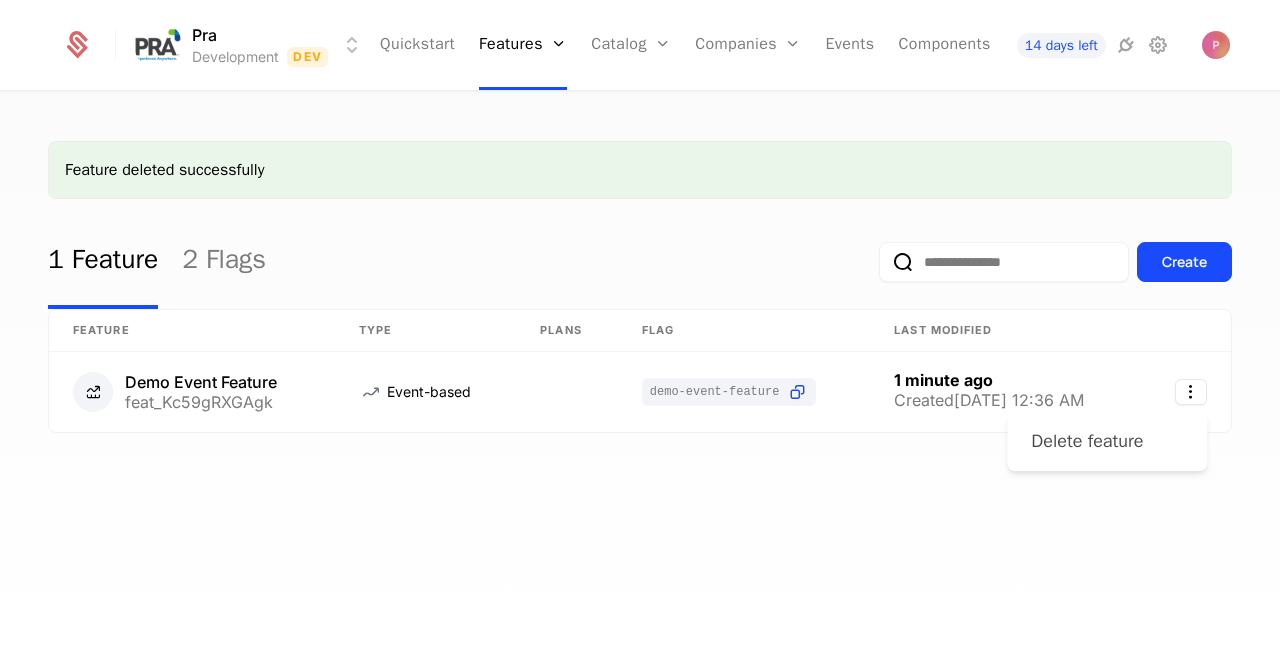 click on "Delete feature" at bounding box center [1087, 441] 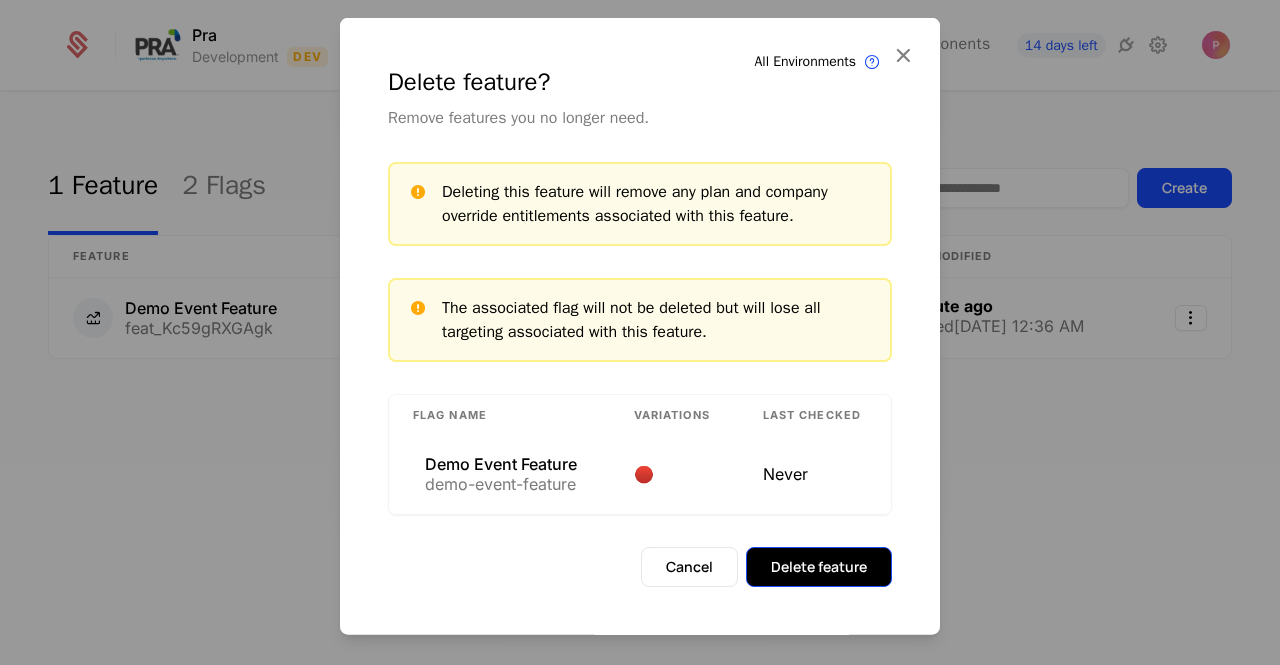 click on "Delete feature" at bounding box center (819, 567) 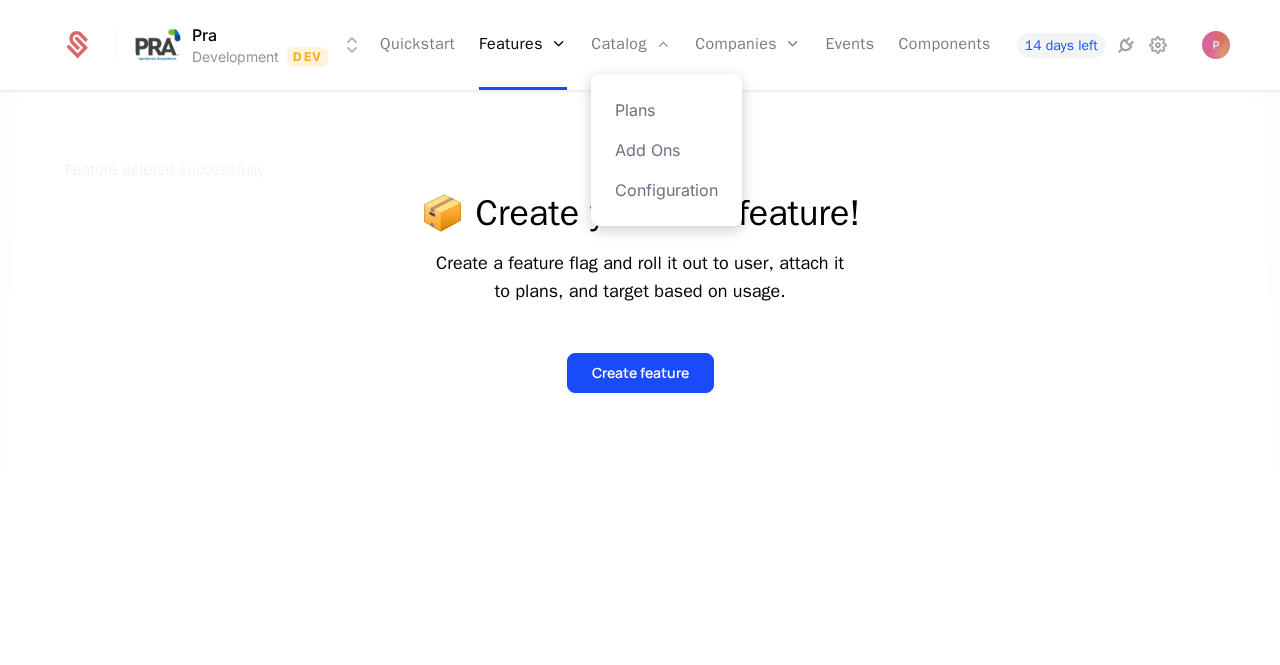 click on "Plans Add Ons Configuration" at bounding box center [666, 150] 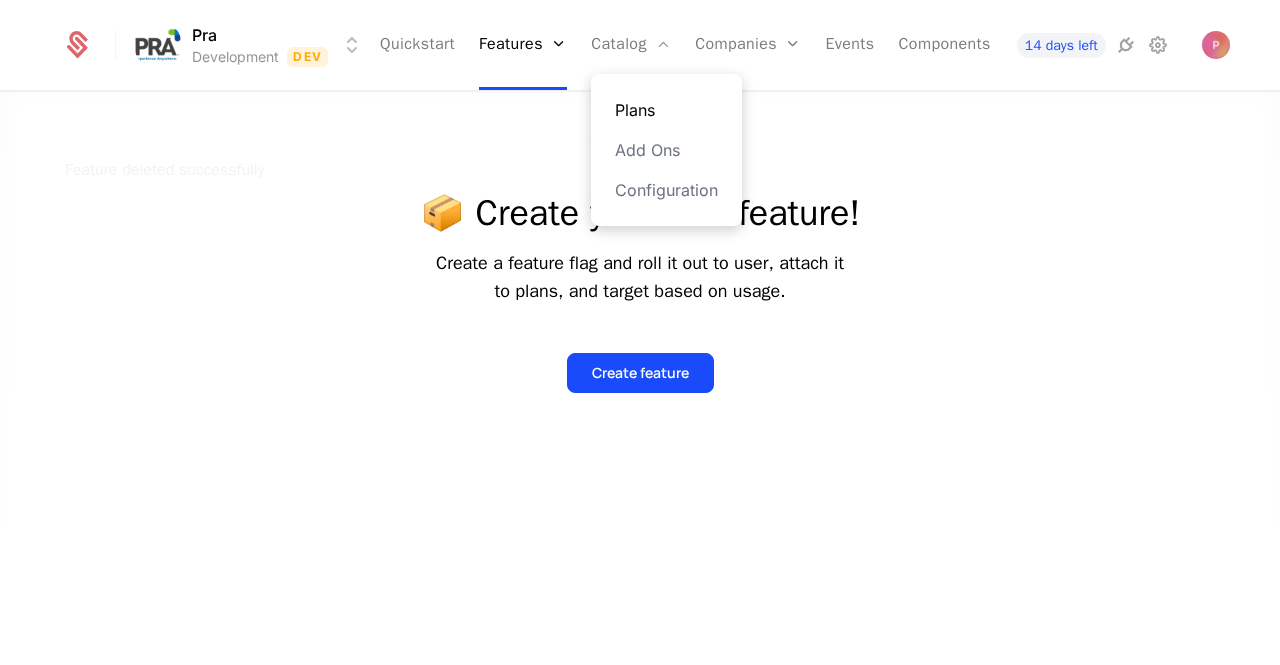click on "Plans" at bounding box center [666, 110] 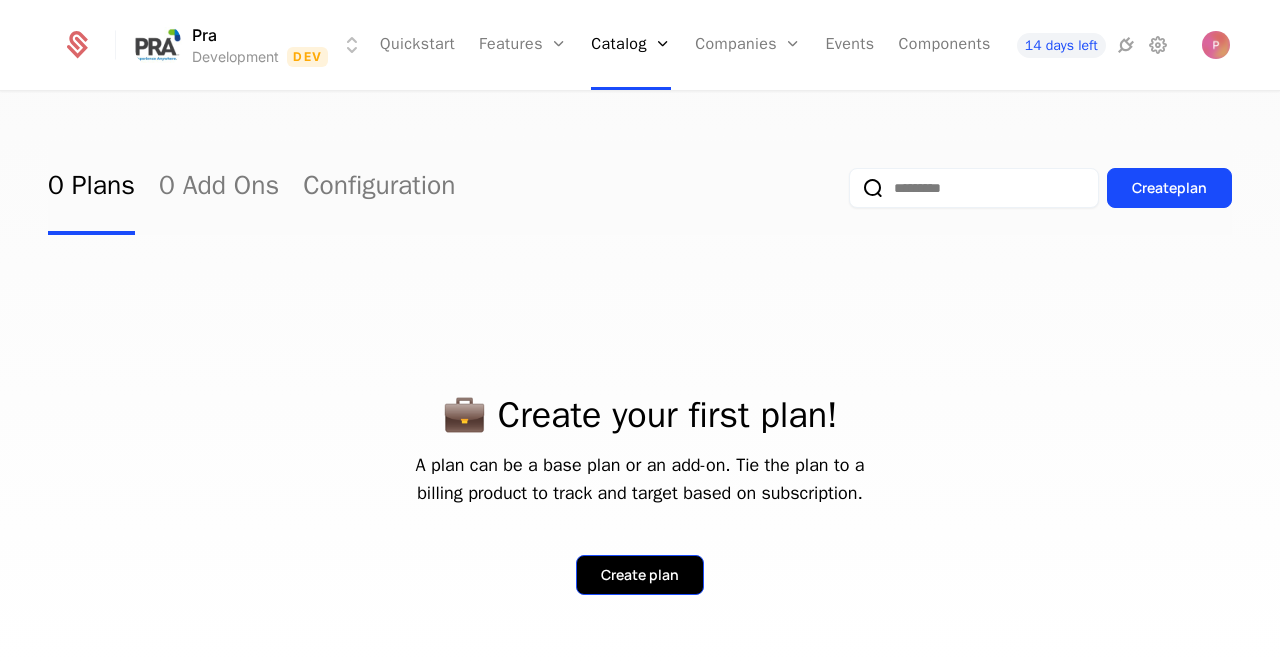 click on "Create plan" at bounding box center (640, 575) 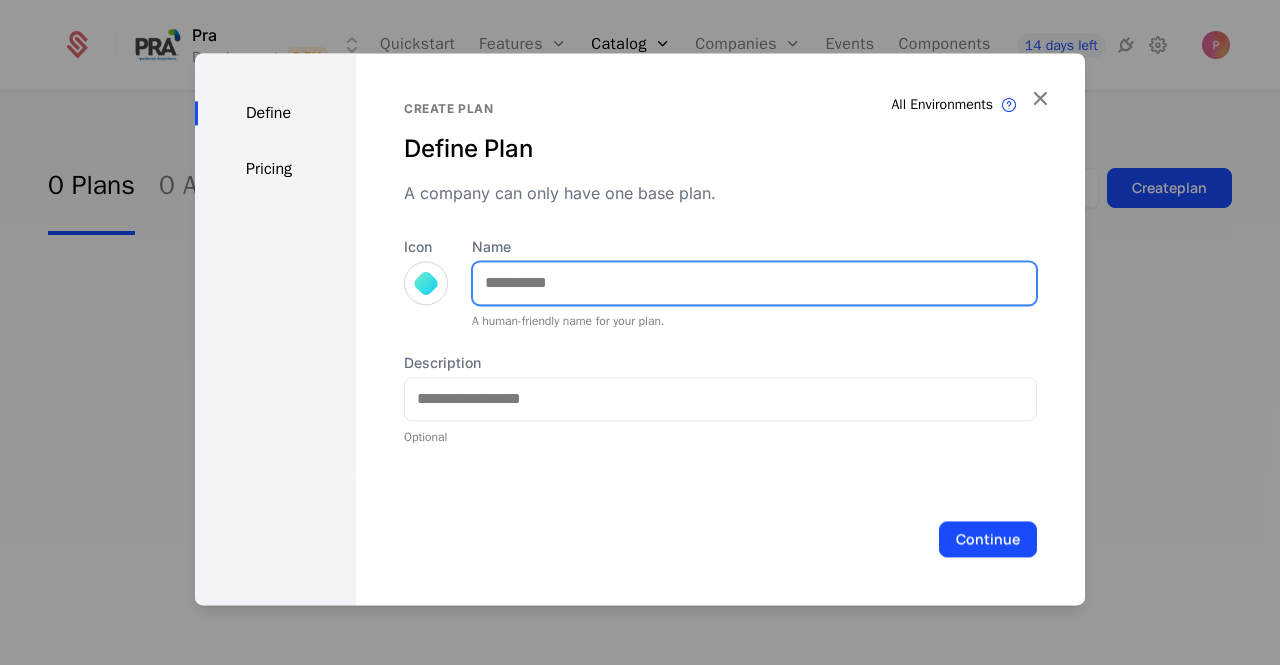 click on "Name" at bounding box center (754, 283) 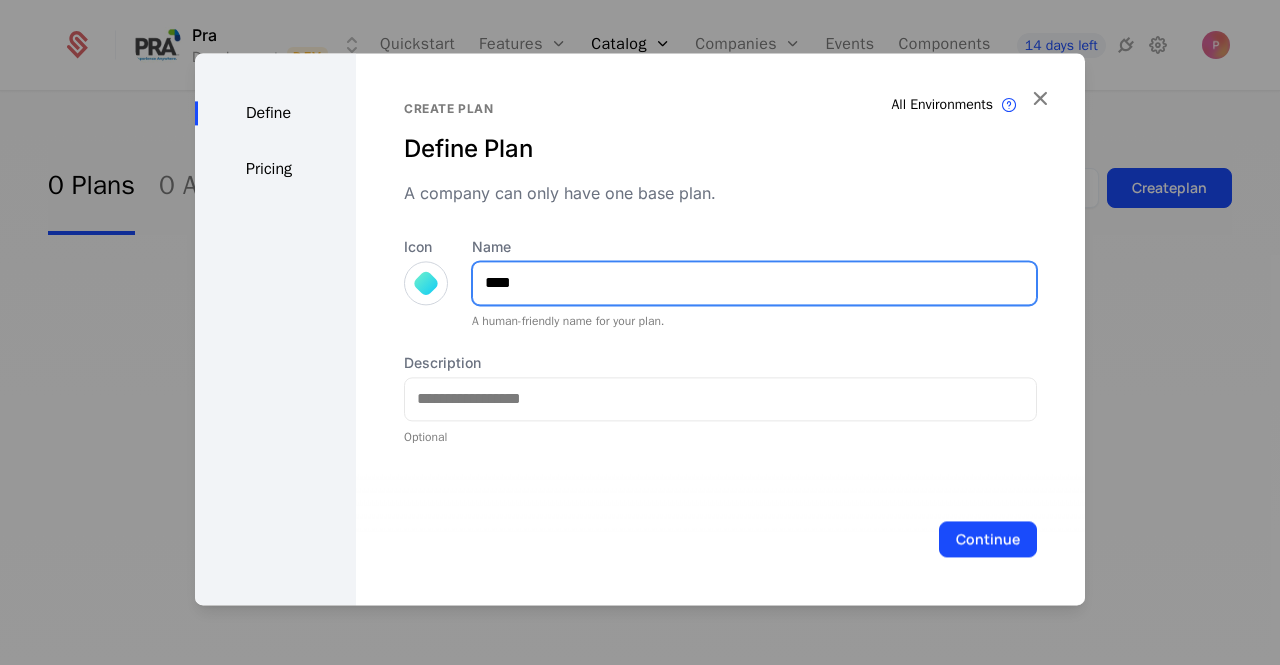 type on "****" 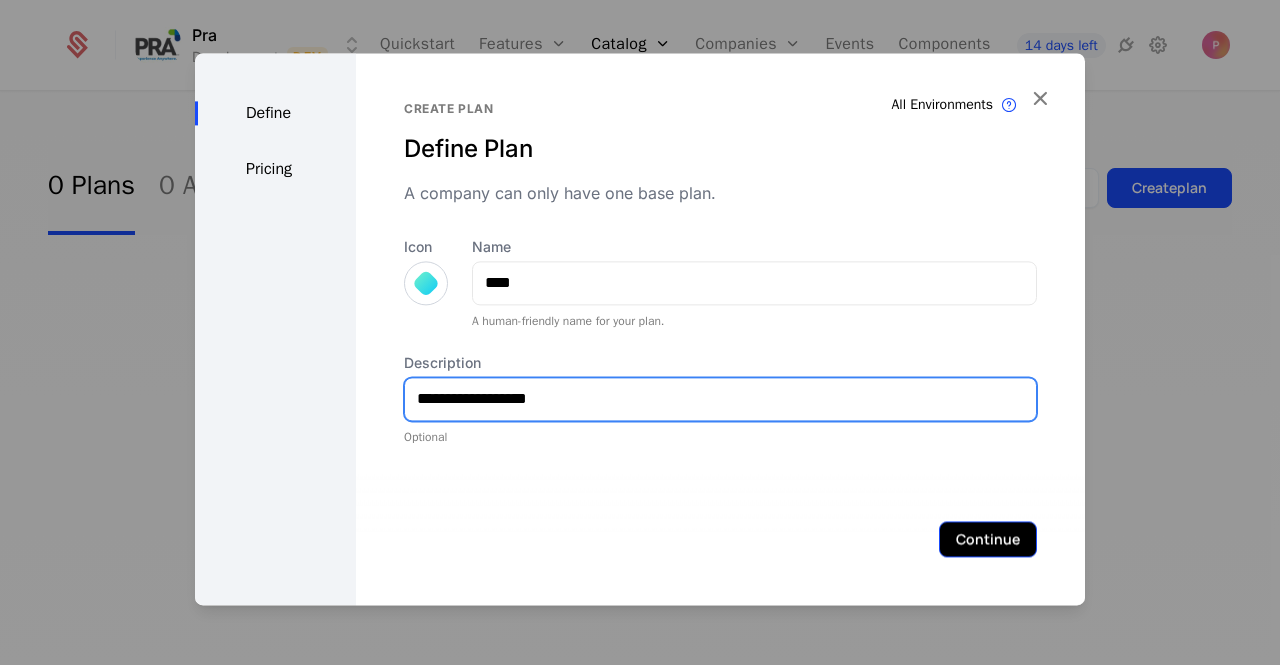 type on "**********" 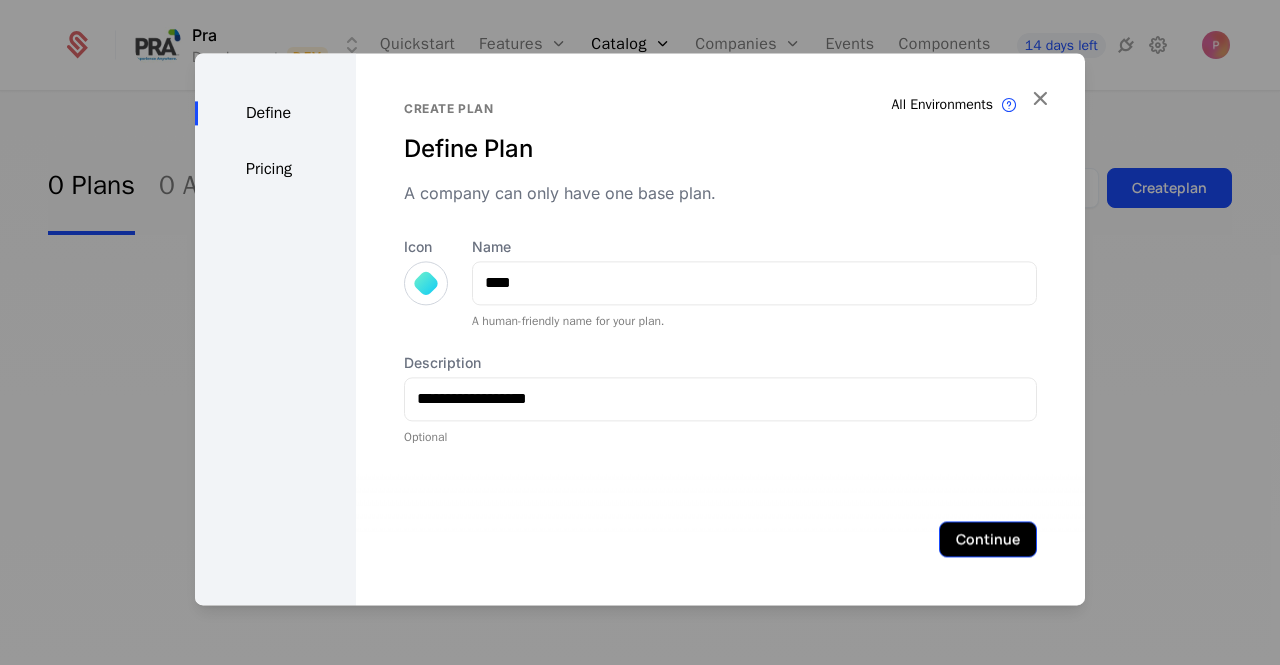 click on "Continue" at bounding box center [988, 539] 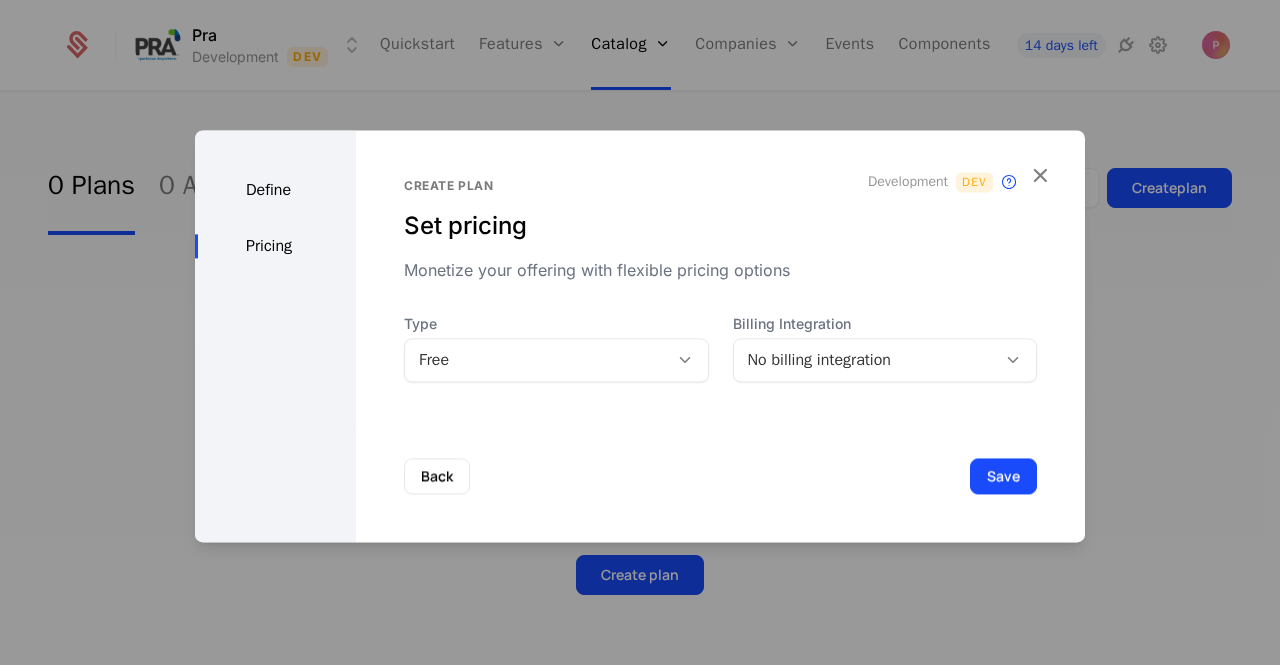 click on "No billing integration" at bounding box center (865, 360) 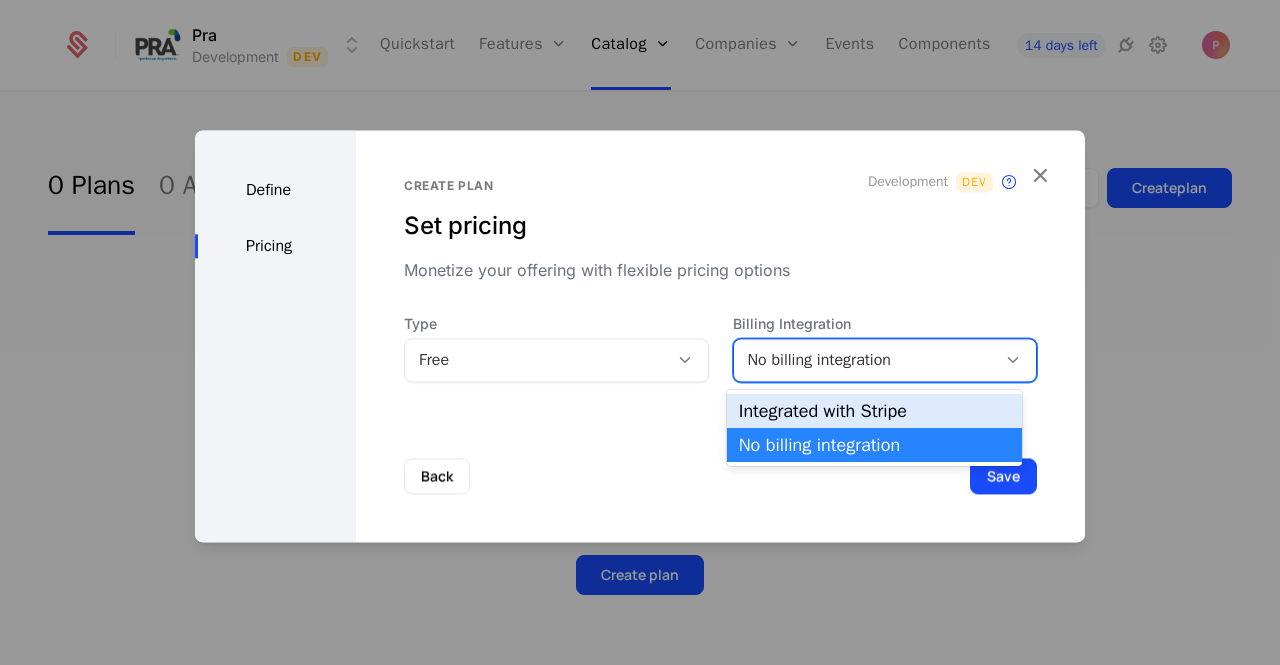 click on "Integrated with Stripe" at bounding box center (874, 411) 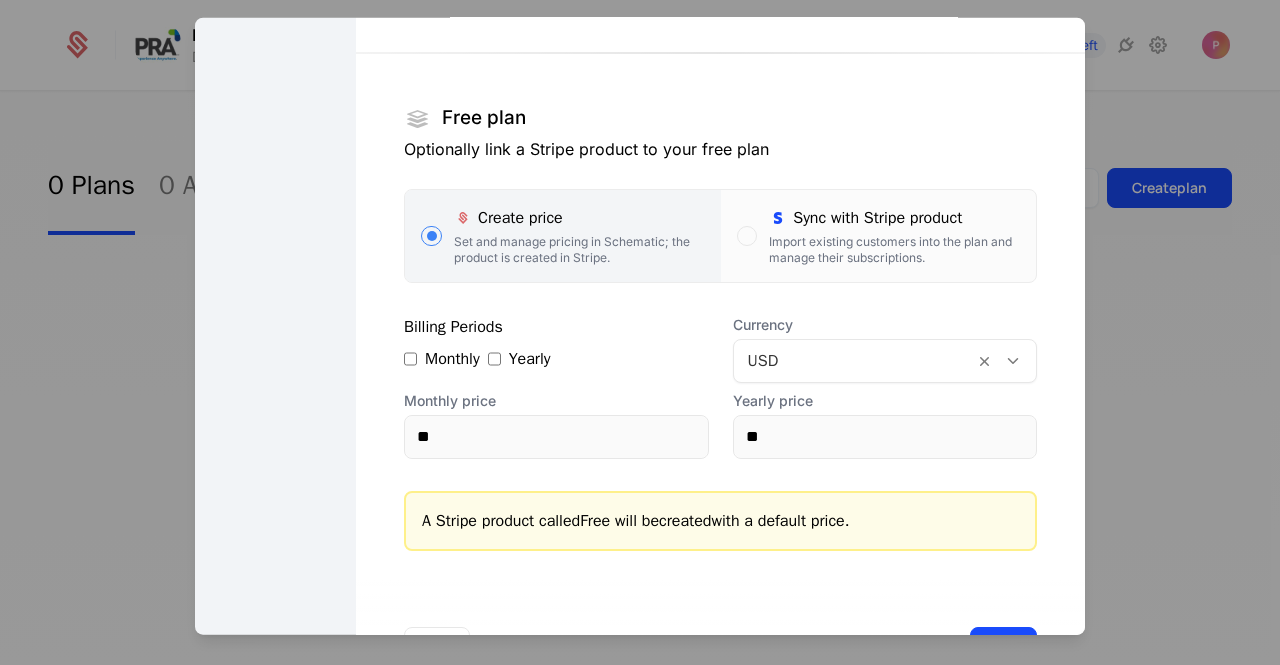scroll, scrollTop: 300, scrollLeft: 0, axis: vertical 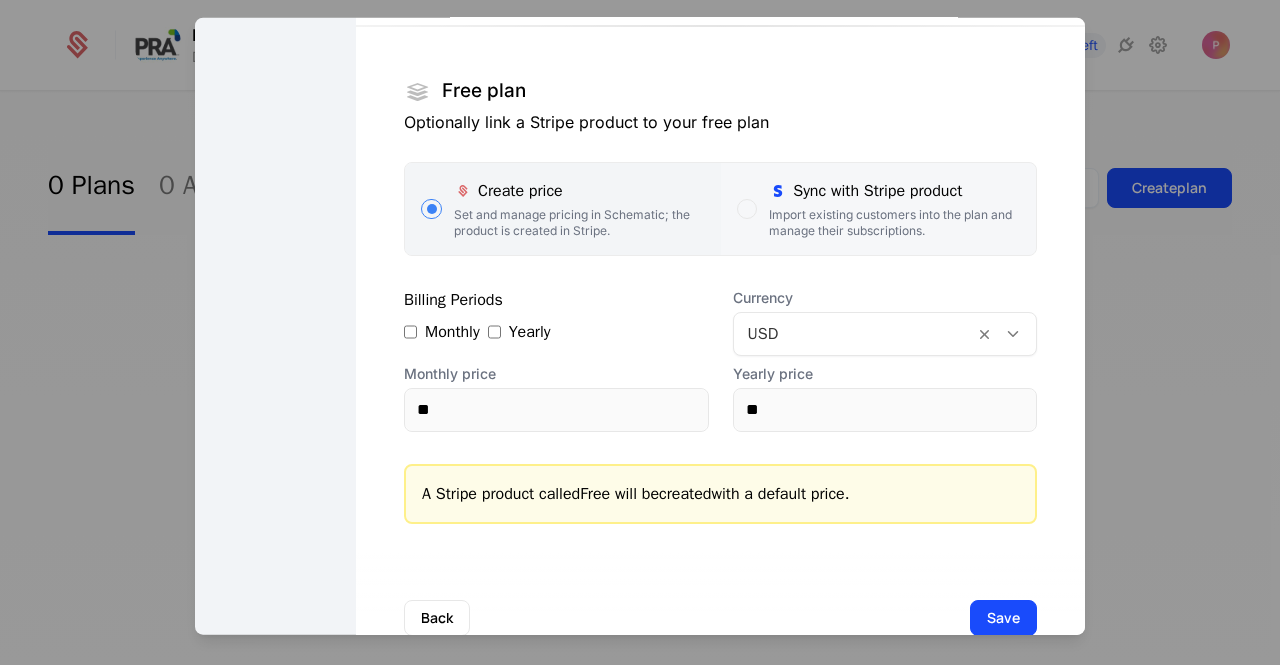 click at bounding box center (747, 208) 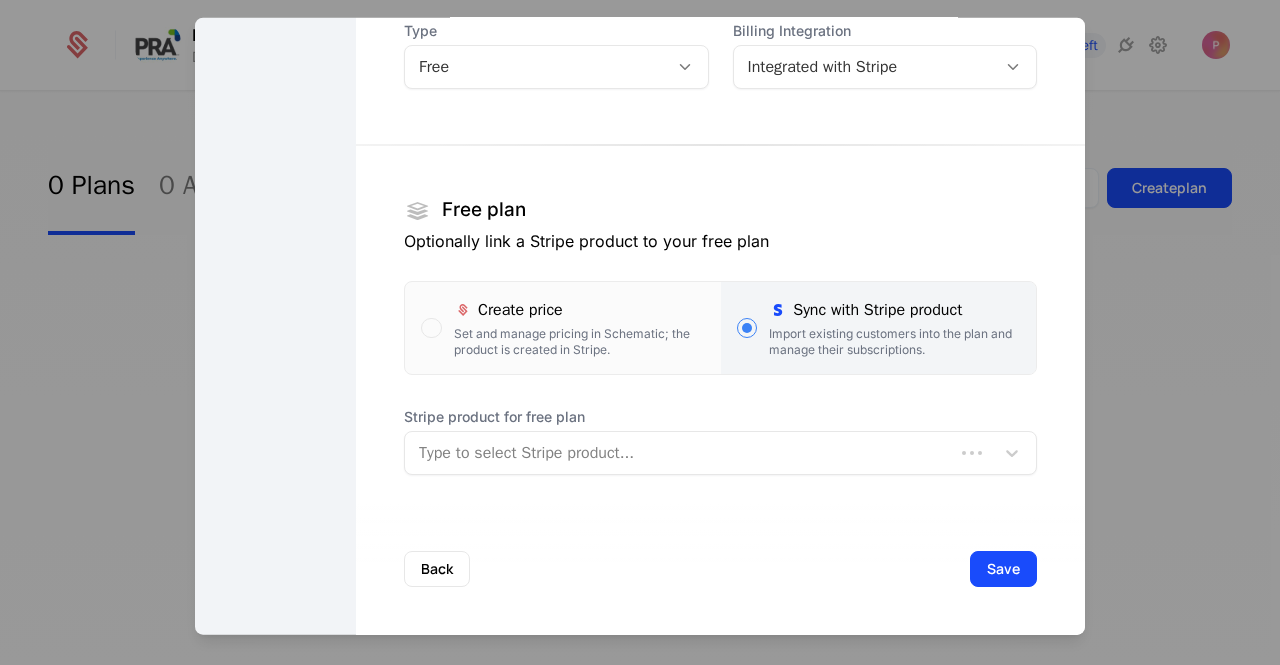 scroll, scrollTop: 180, scrollLeft: 0, axis: vertical 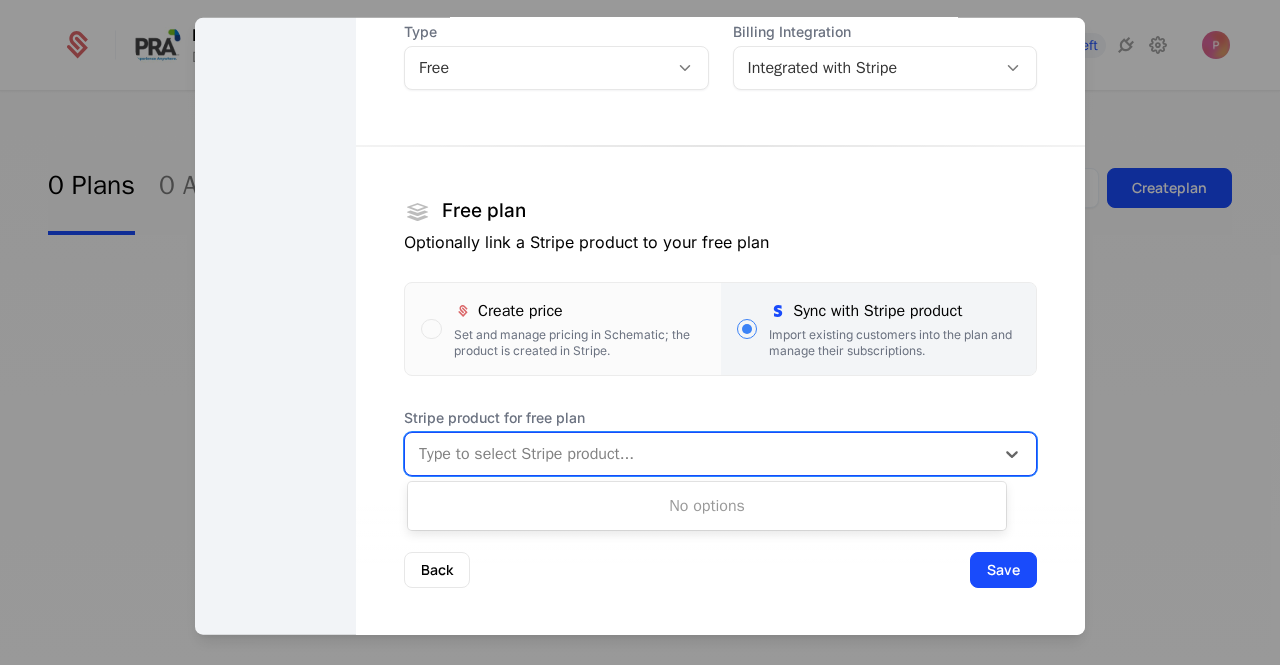click at bounding box center [699, 453] 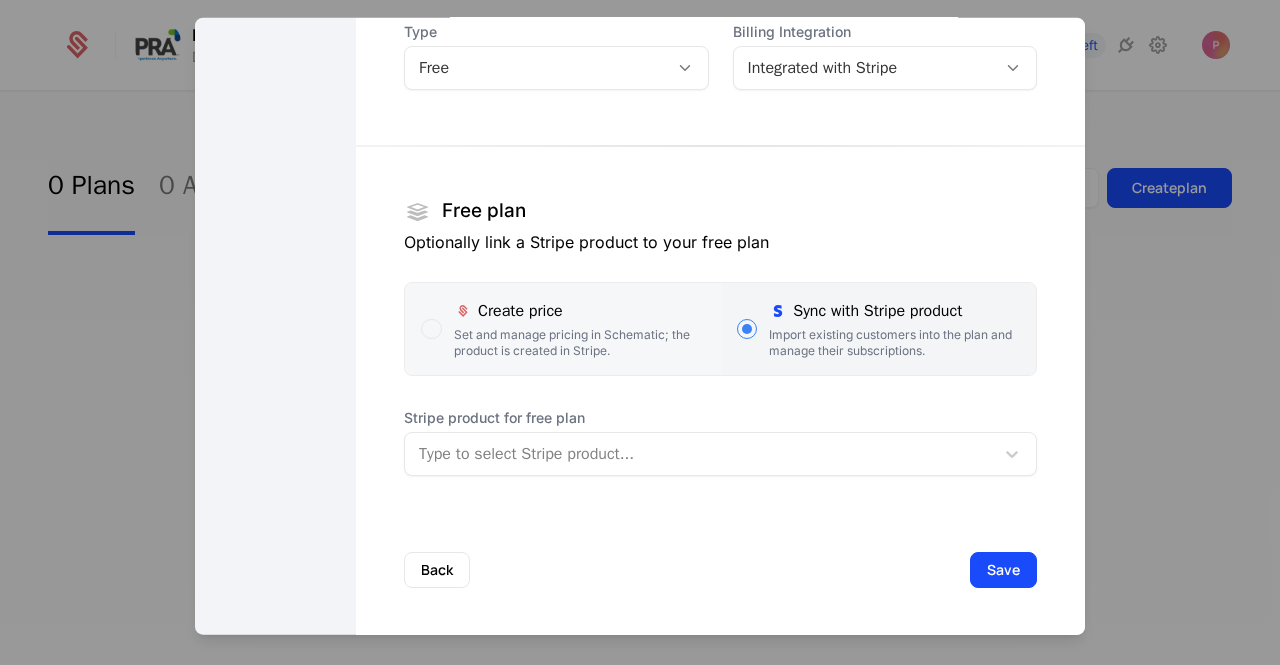 click at bounding box center [431, 328] 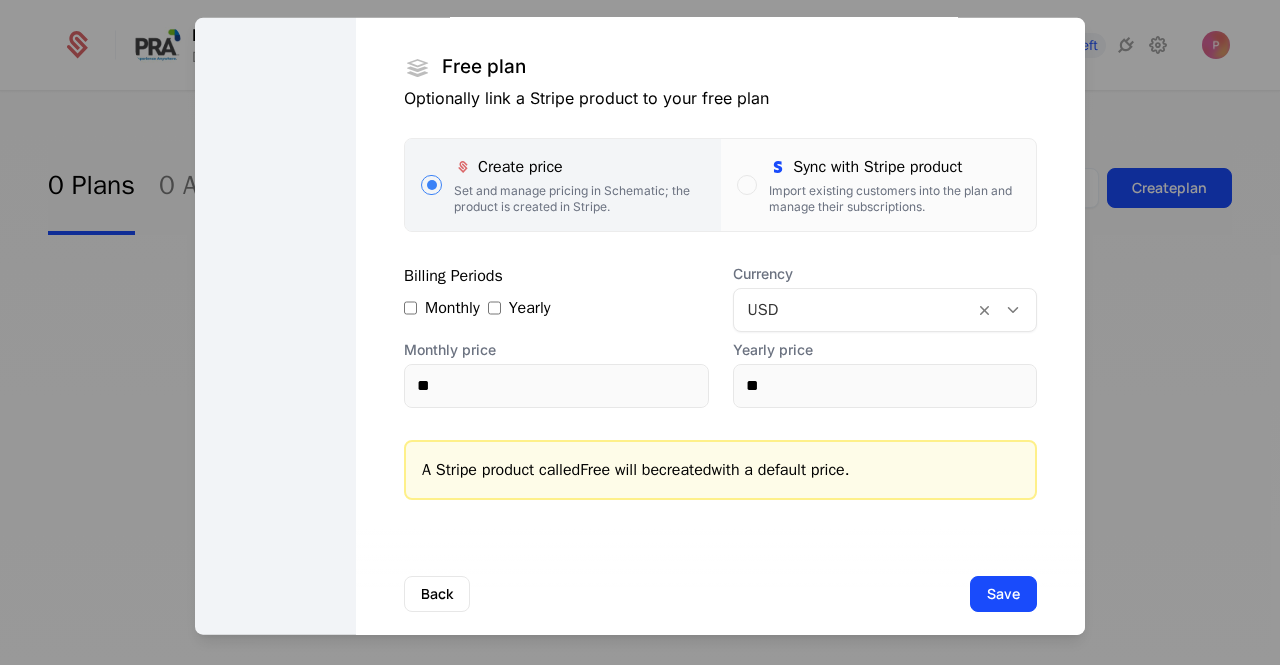 scroll, scrollTop: 348, scrollLeft: 0, axis: vertical 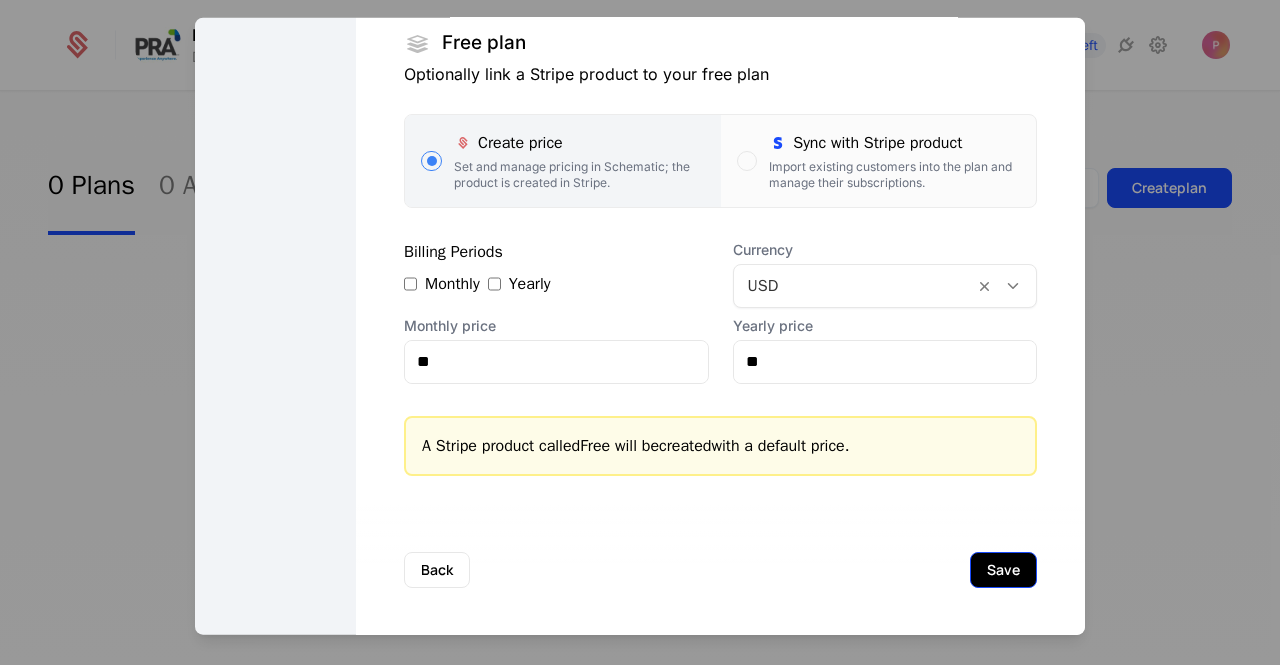 click on "Save" at bounding box center (1003, 569) 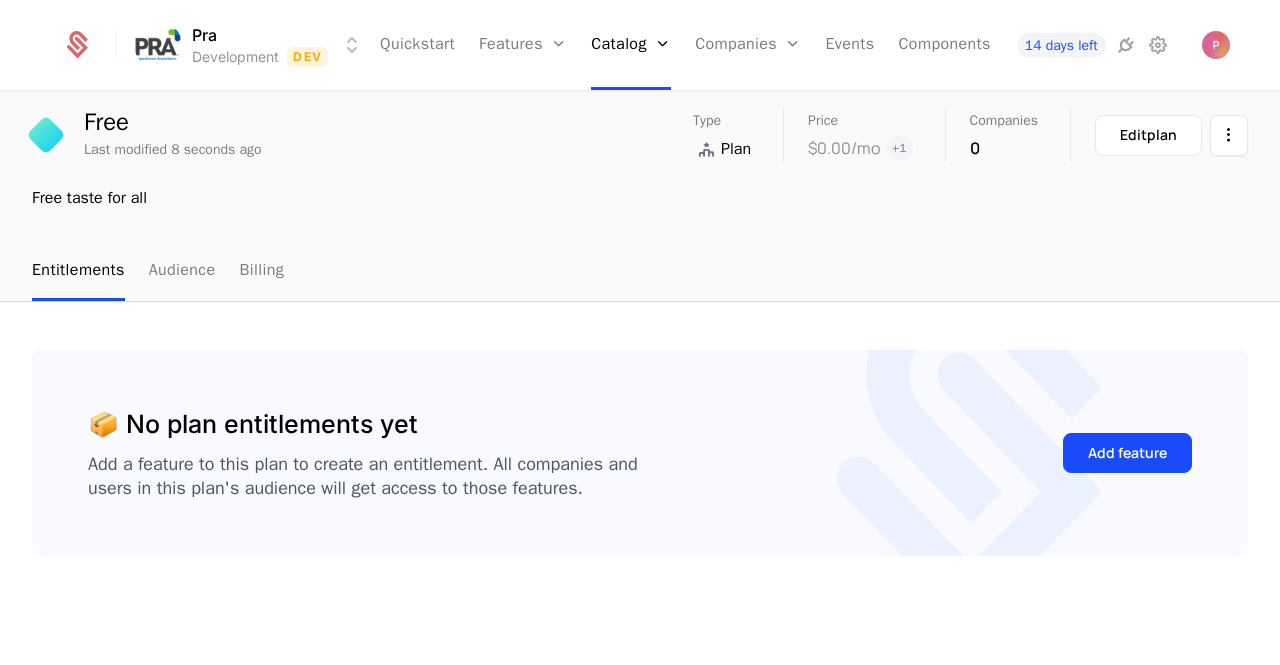 scroll, scrollTop: 0, scrollLeft: 0, axis: both 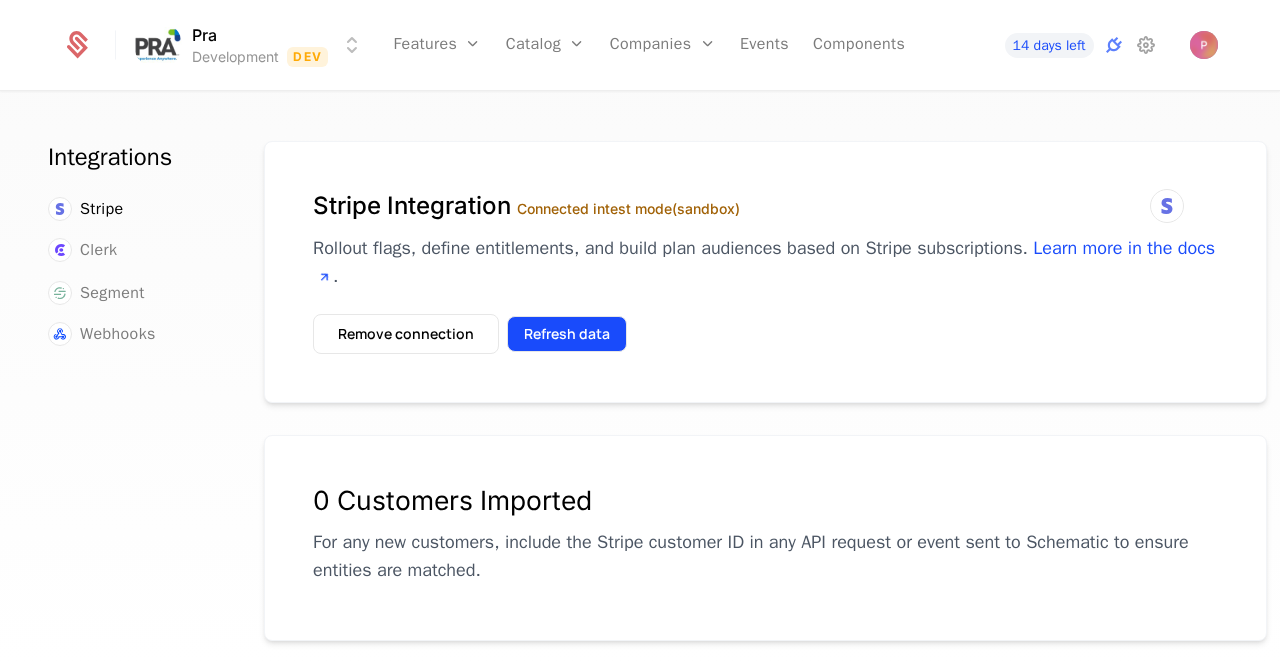 click on "Refresh data" at bounding box center (567, 334) 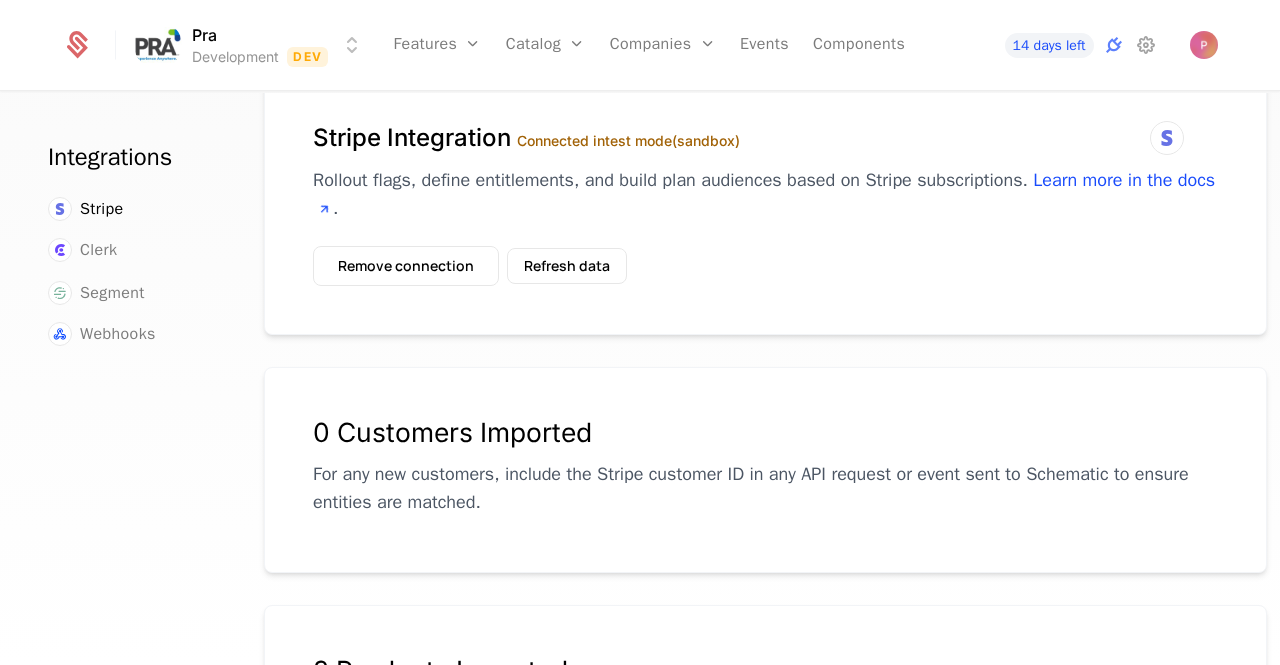 scroll, scrollTop: 0, scrollLeft: 0, axis: both 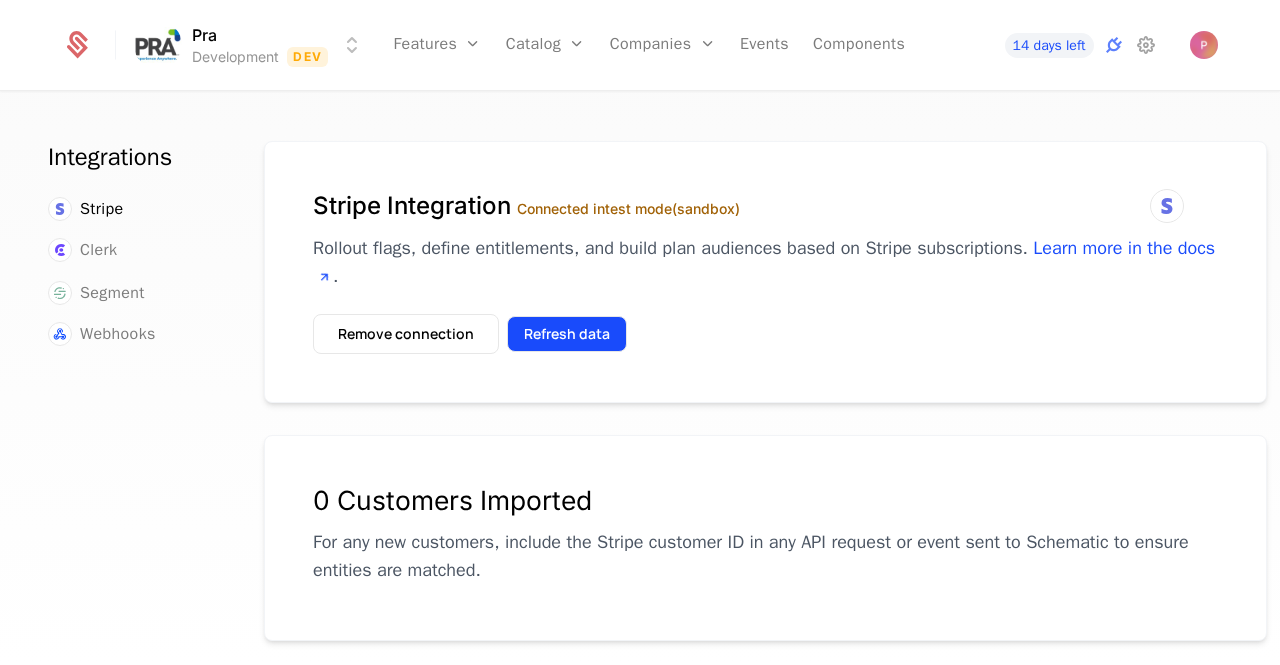 click on "Refresh data" at bounding box center [567, 334] 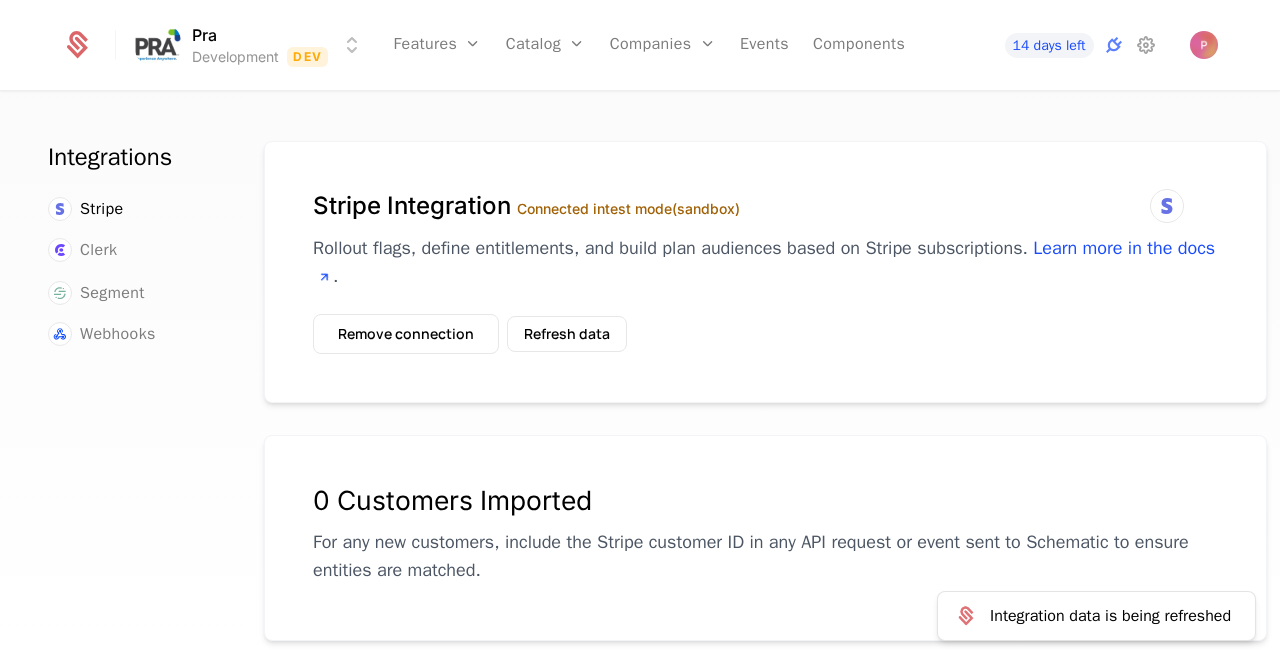click on "Clerk" at bounding box center [132, 251] 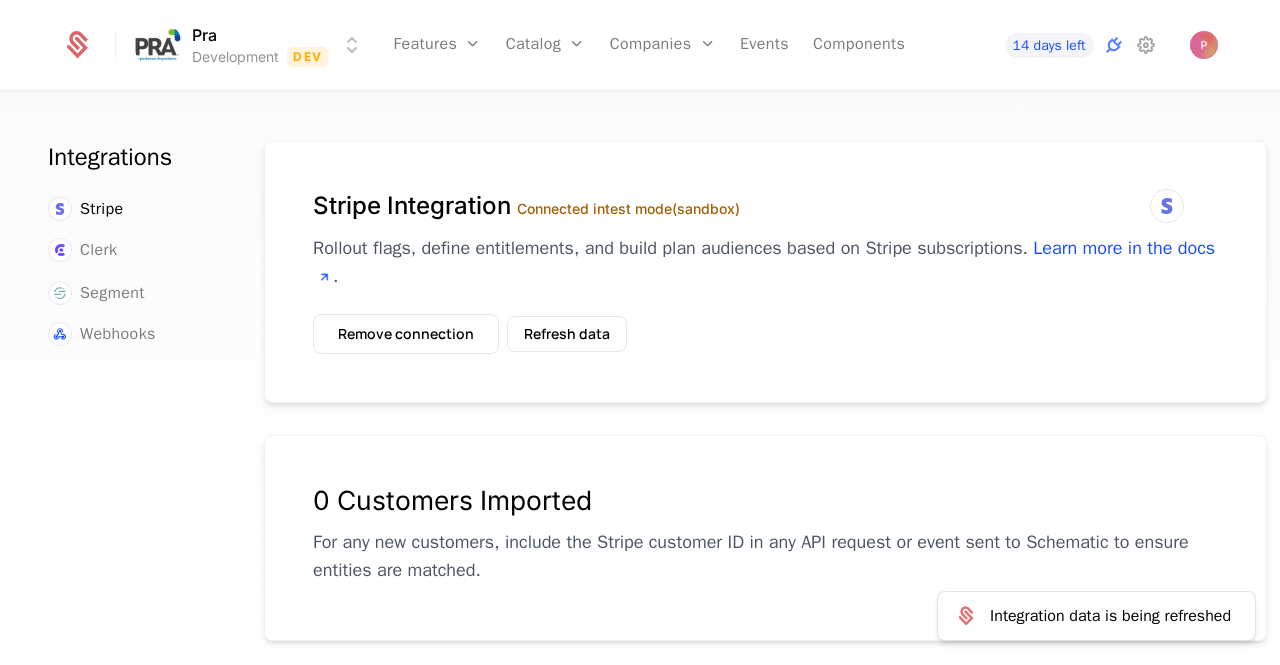 click on "Clerk" at bounding box center (132, 251) 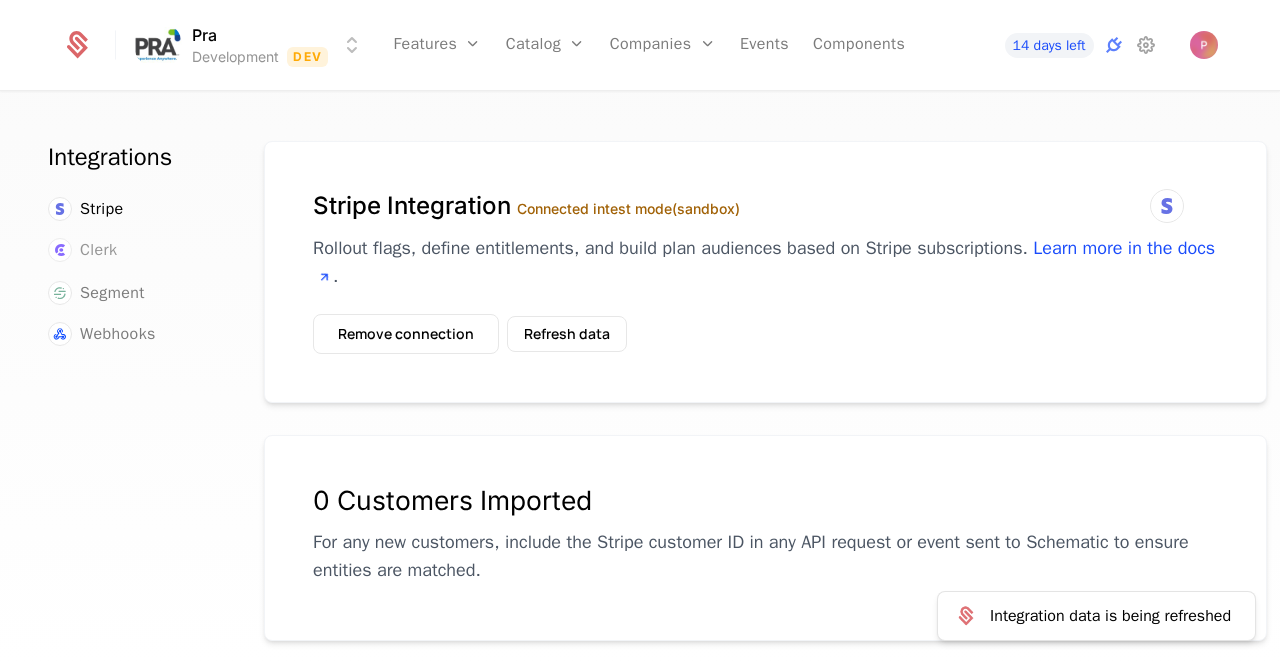 click on "Clerk" at bounding box center [98, 250] 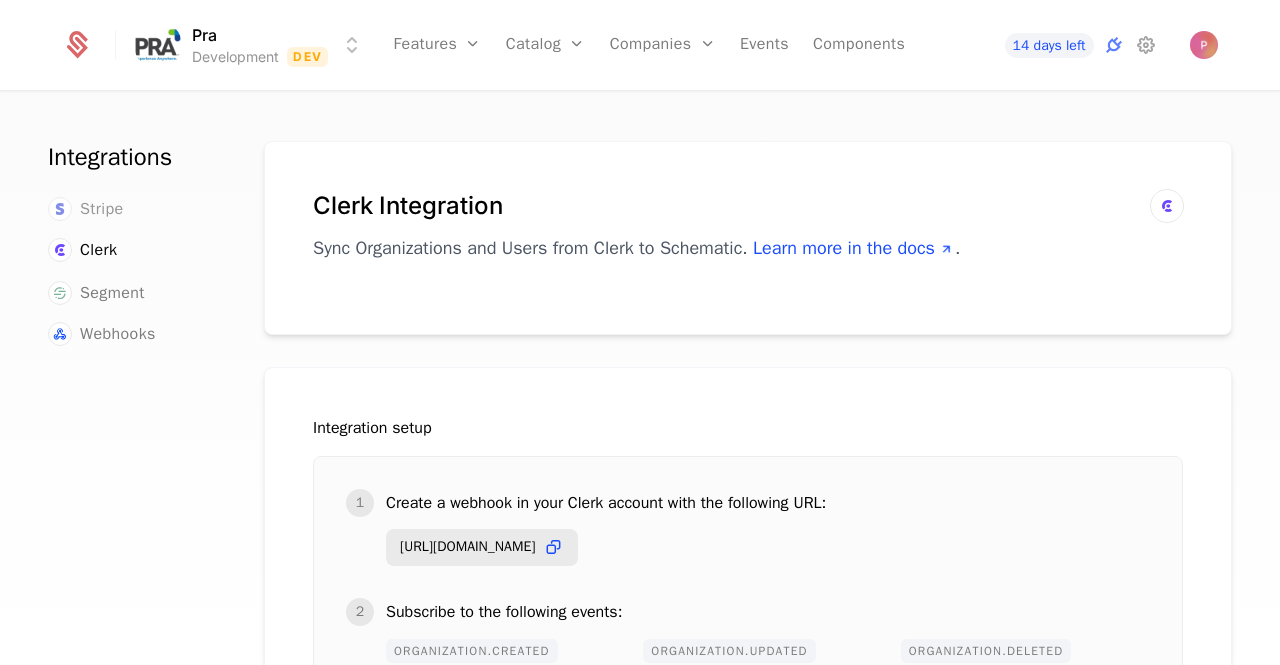 click on "Stripe" at bounding box center [102, 209] 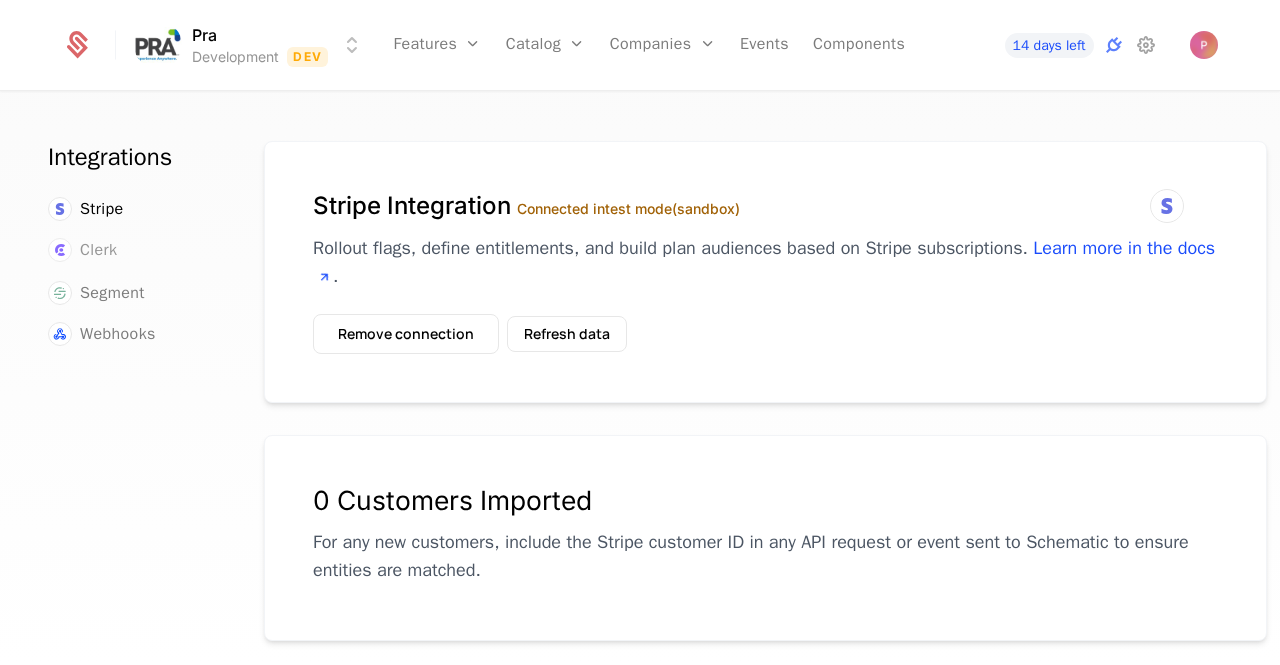 click on "Clerk" at bounding box center [98, 250] 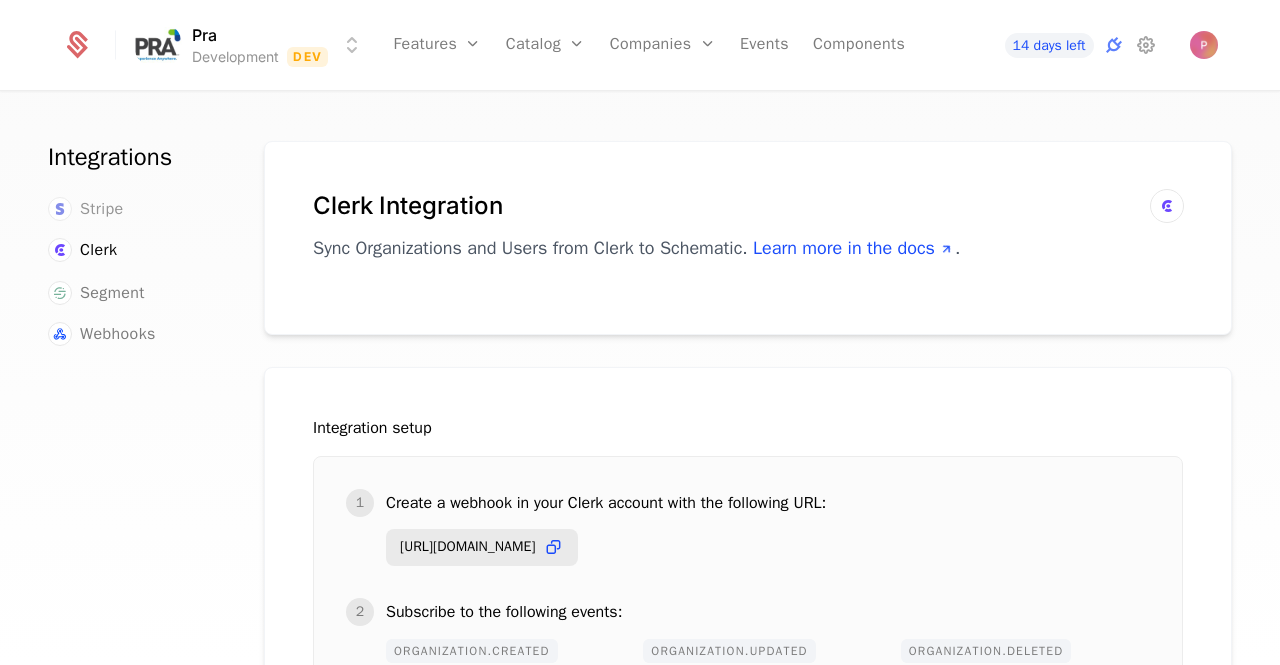 click on "Stripe" at bounding box center (102, 209) 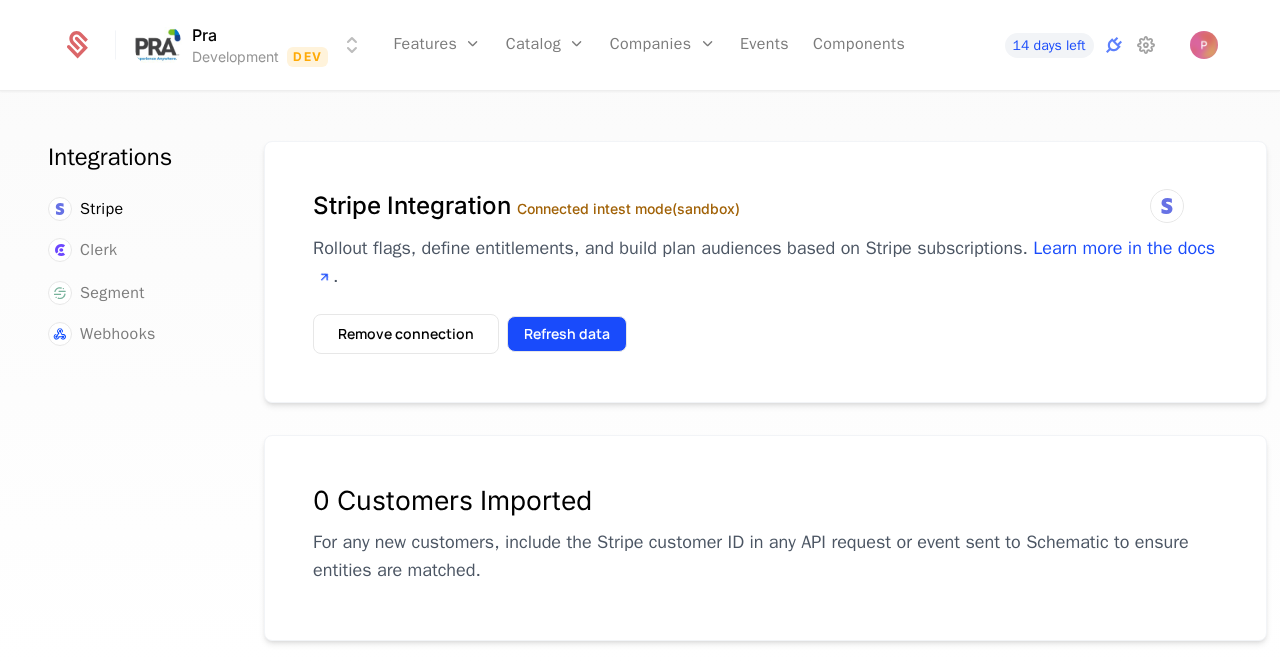 click on "Refresh data" at bounding box center (567, 334) 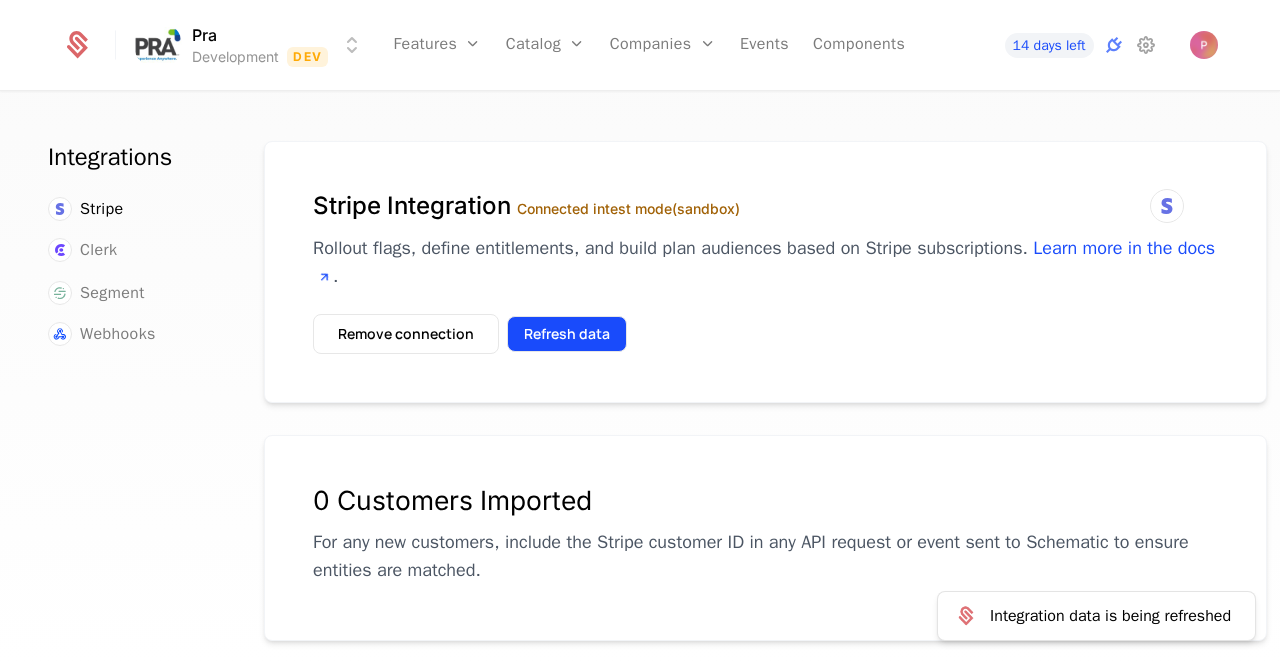 click on "Refresh data" at bounding box center [567, 334] 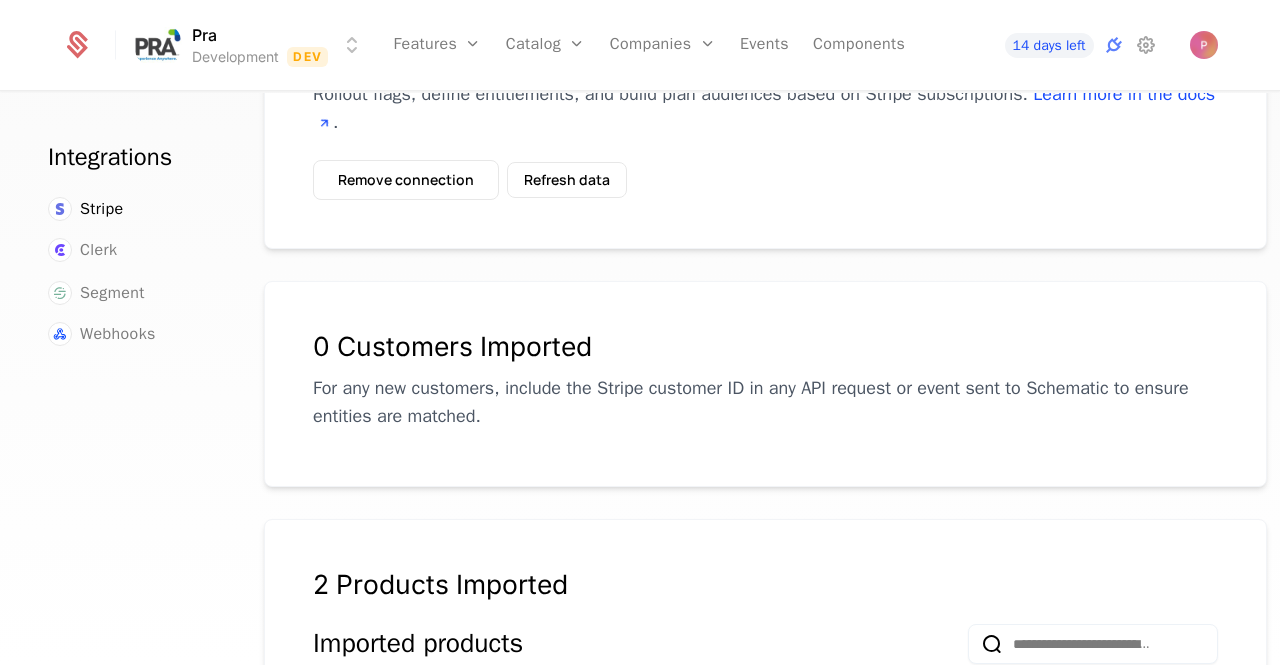 scroll, scrollTop: 400, scrollLeft: 0, axis: vertical 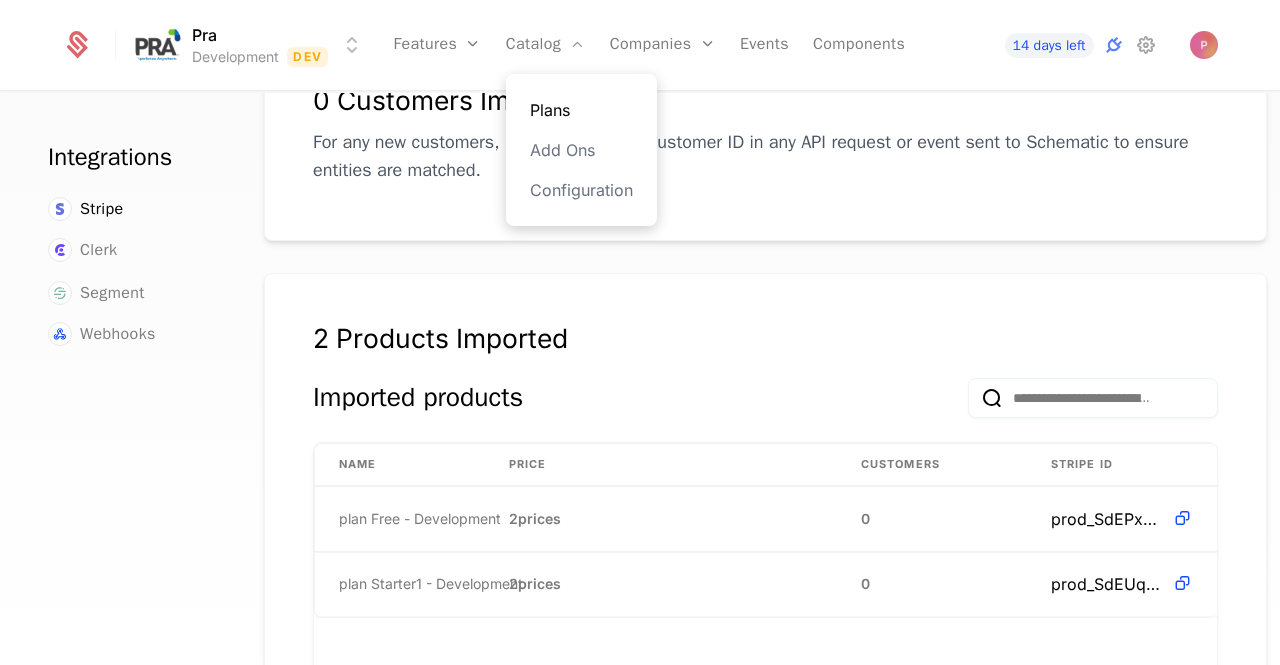click on "Plans" at bounding box center (581, 110) 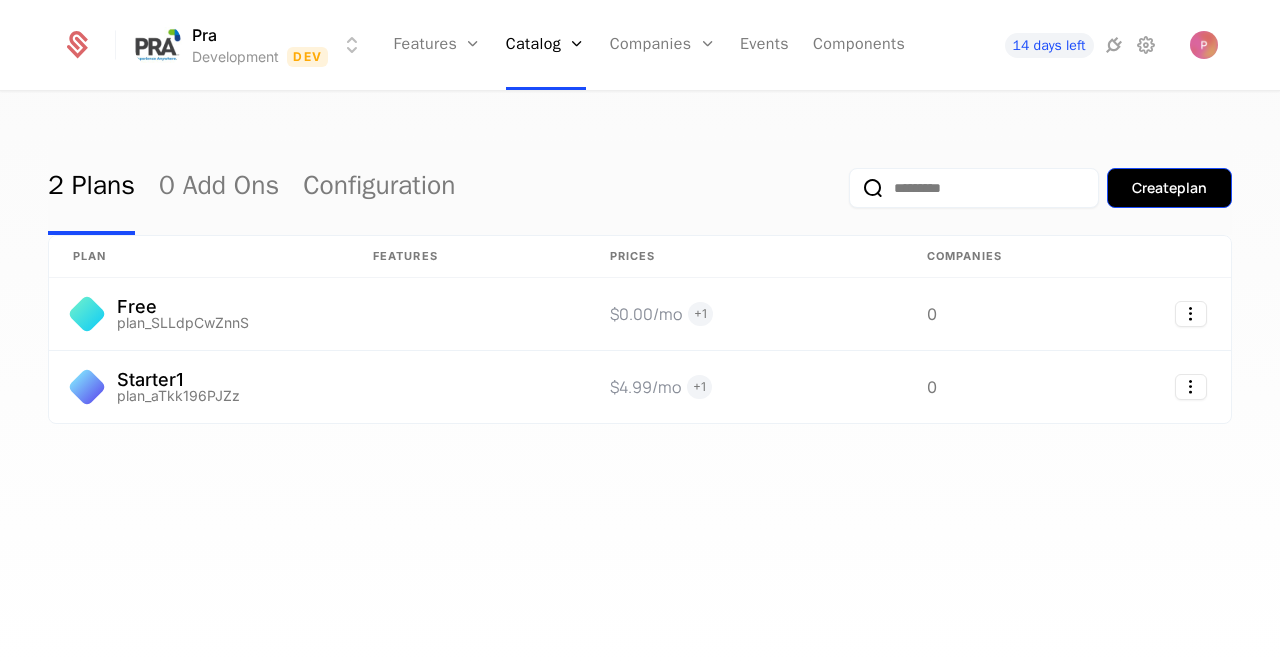 click on "Create  plan" at bounding box center [1169, 188] 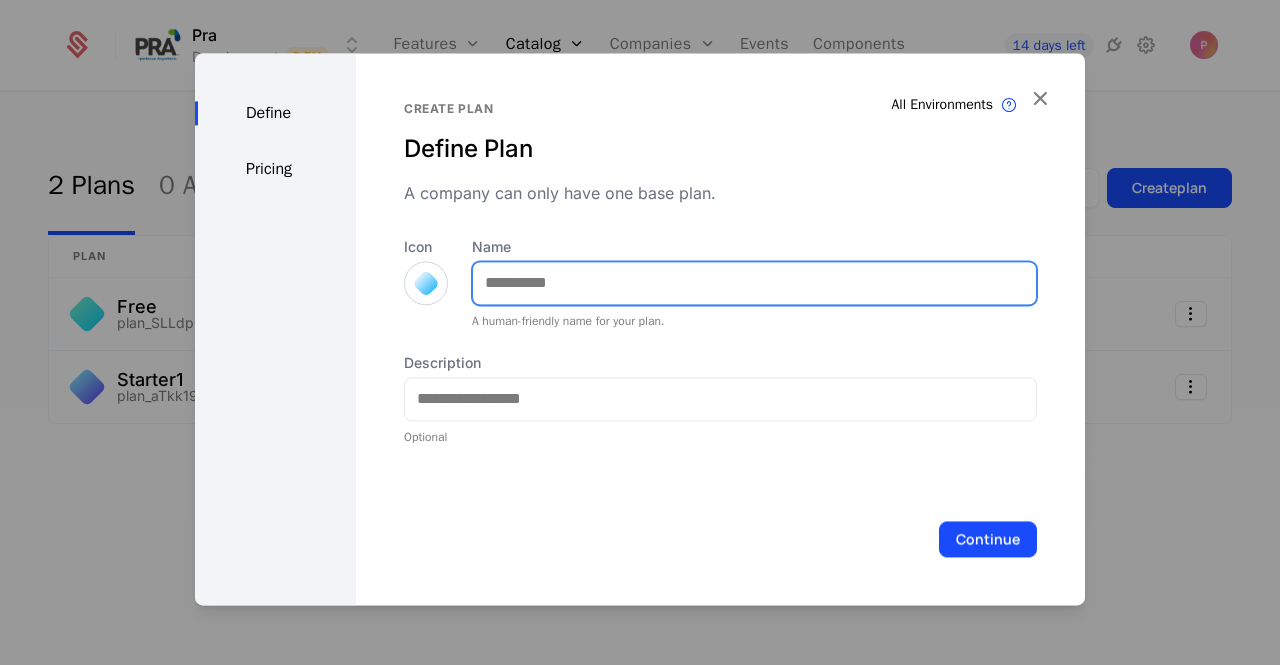 click on "Name" at bounding box center (754, 283) 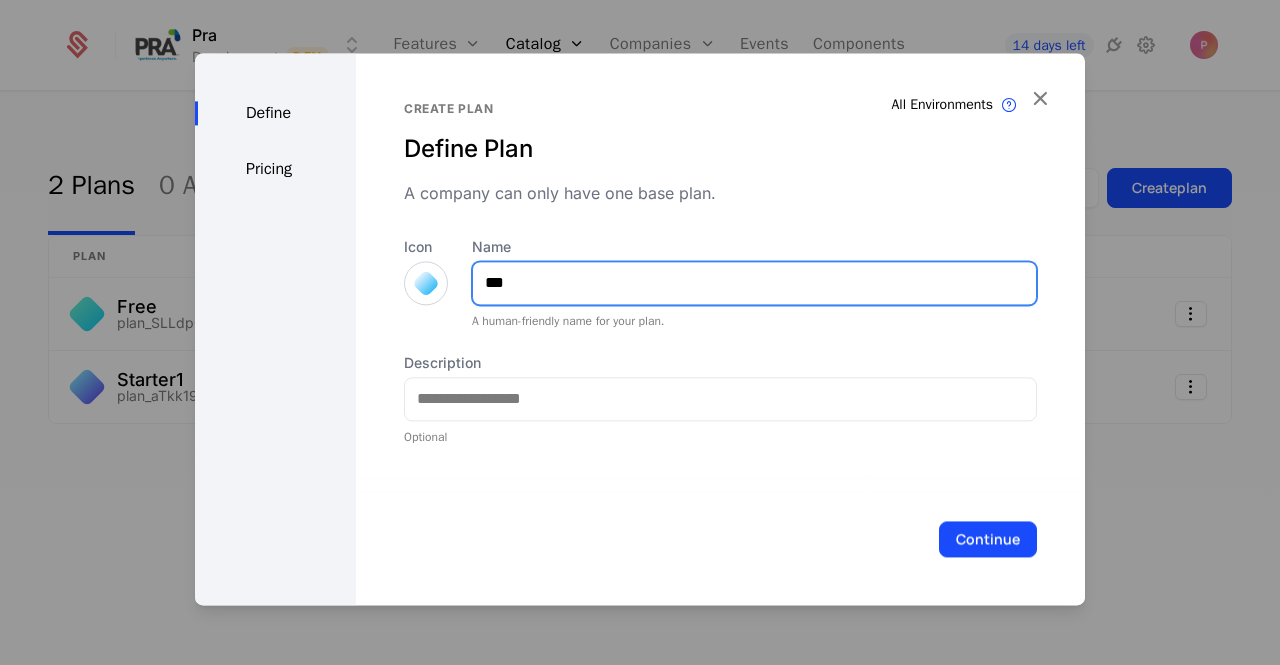 type on "***" 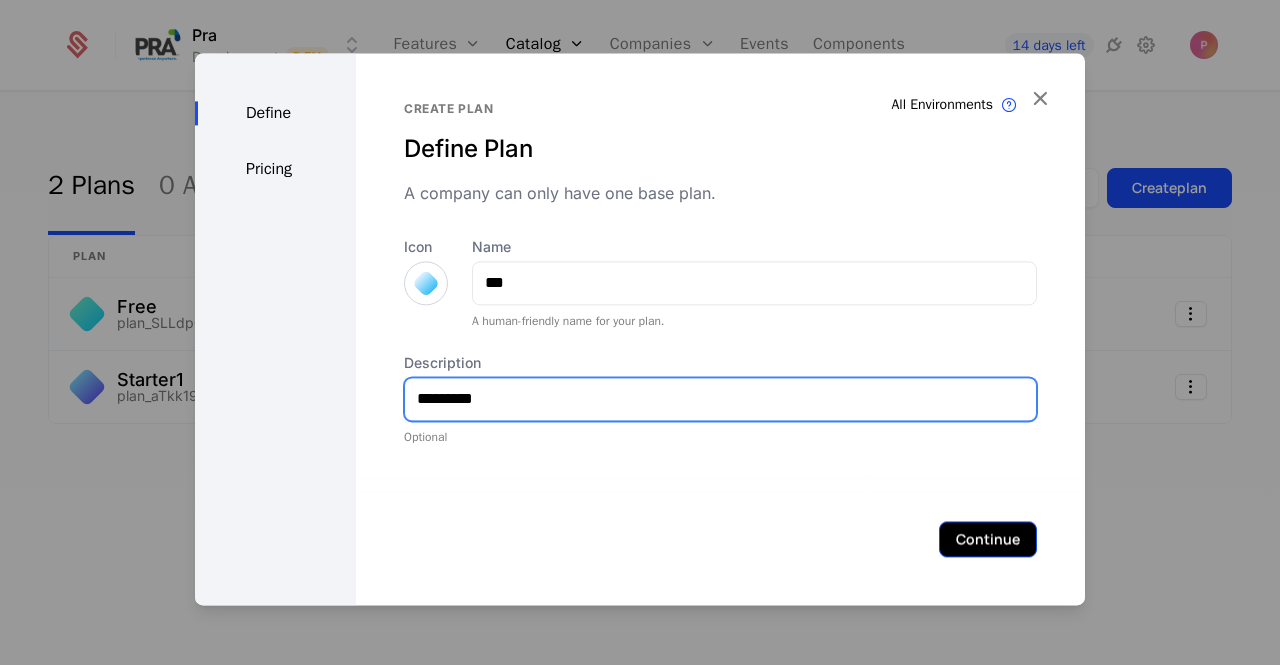 type on "*********" 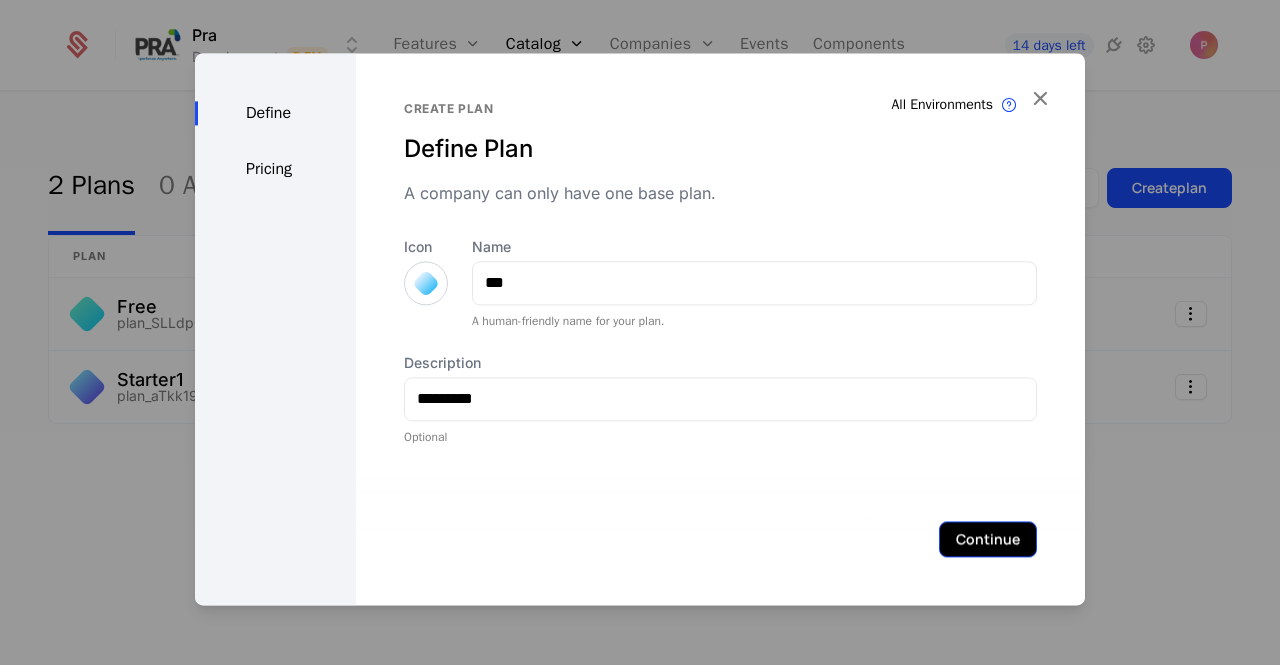 click on "Continue" at bounding box center [988, 539] 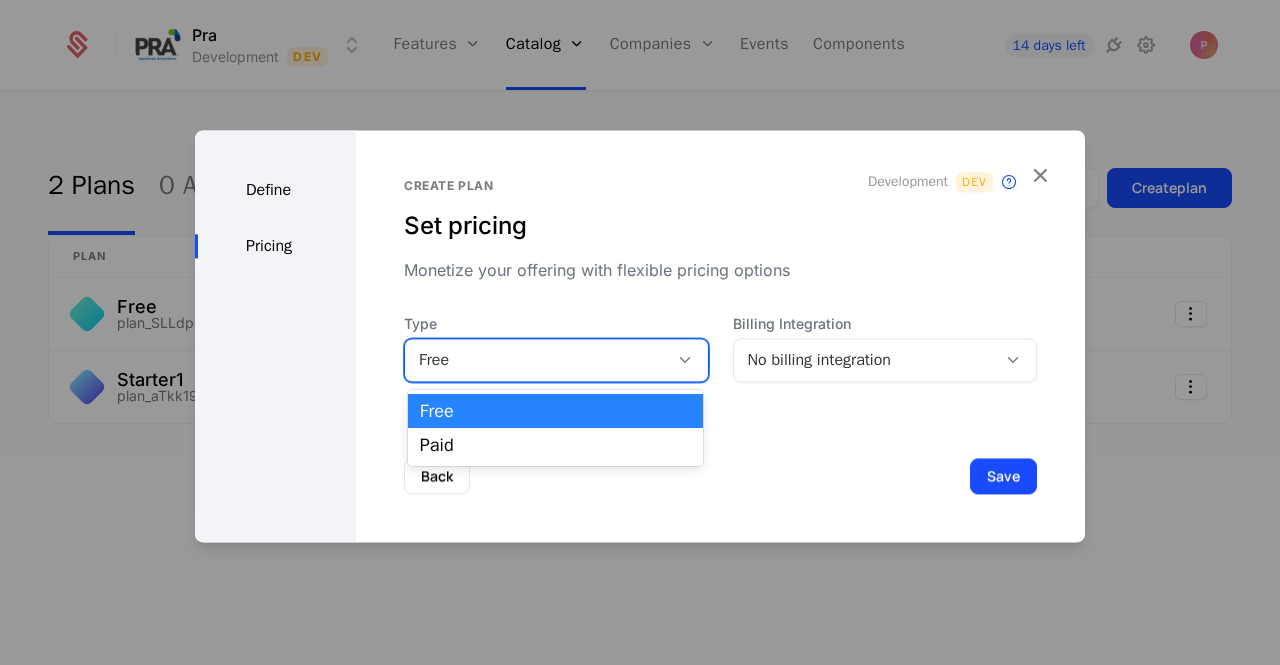 click on "Free" at bounding box center [536, 360] 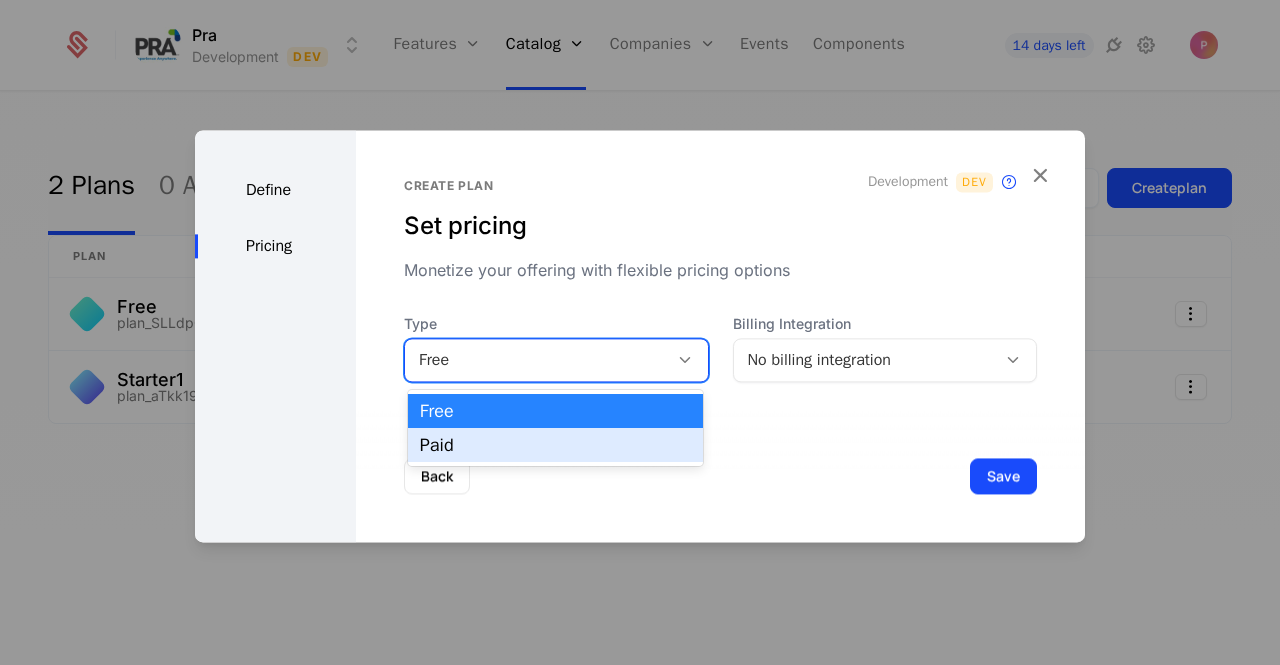 click on "Paid" at bounding box center (555, 445) 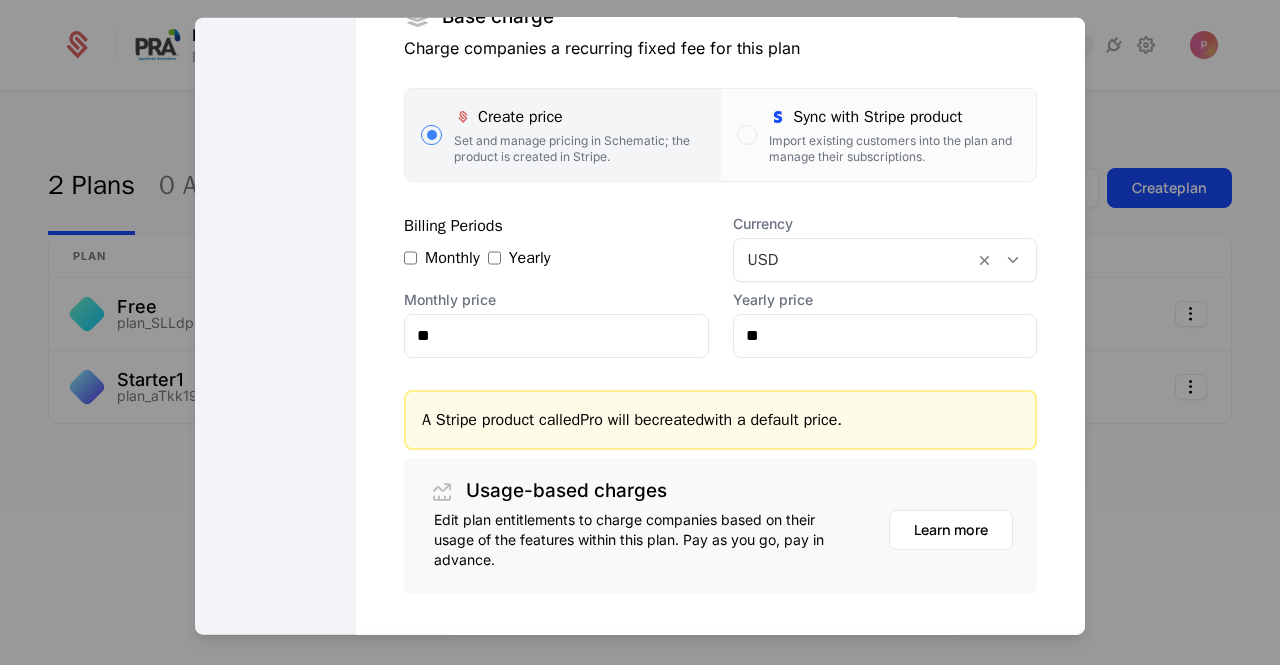 scroll, scrollTop: 400, scrollLeft: 0, axis: vertical 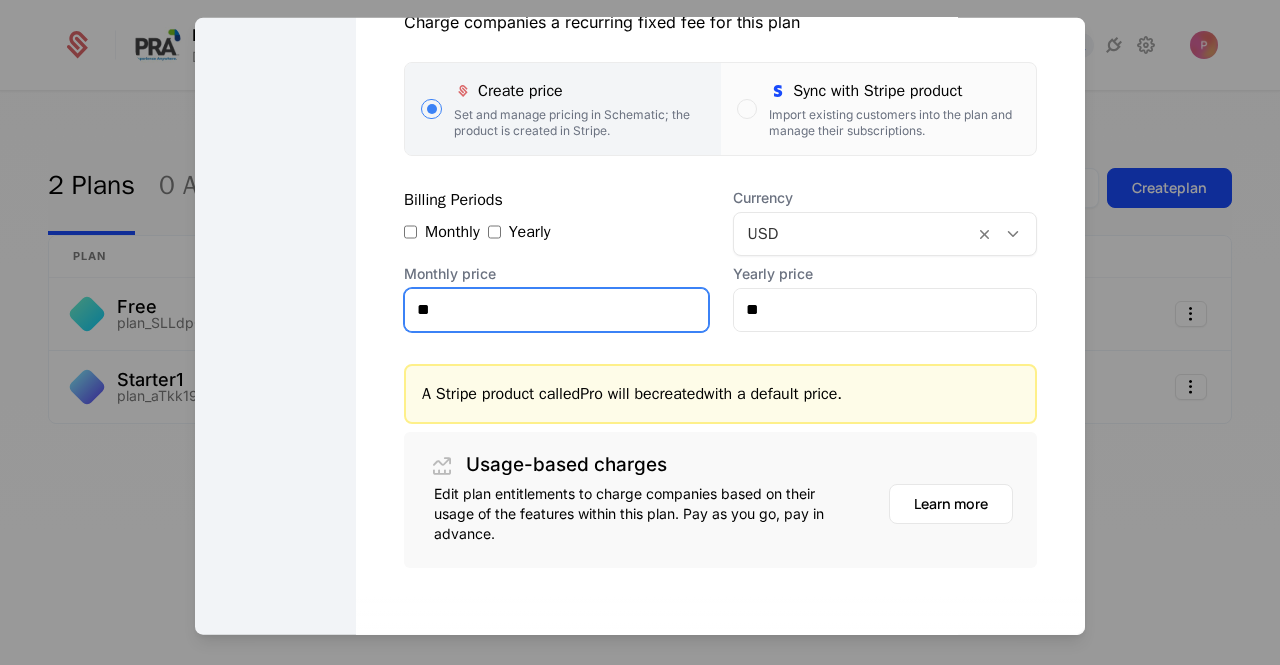 click on "**" at bounding box center (556, 309) 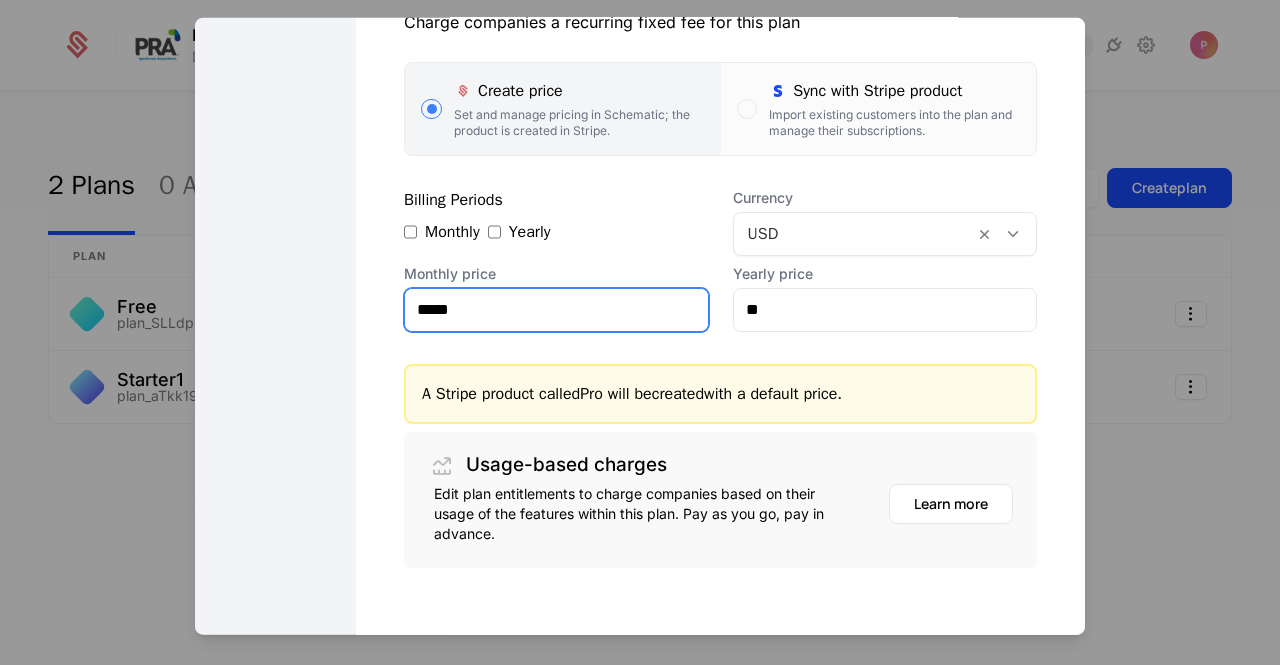 type on "*****" 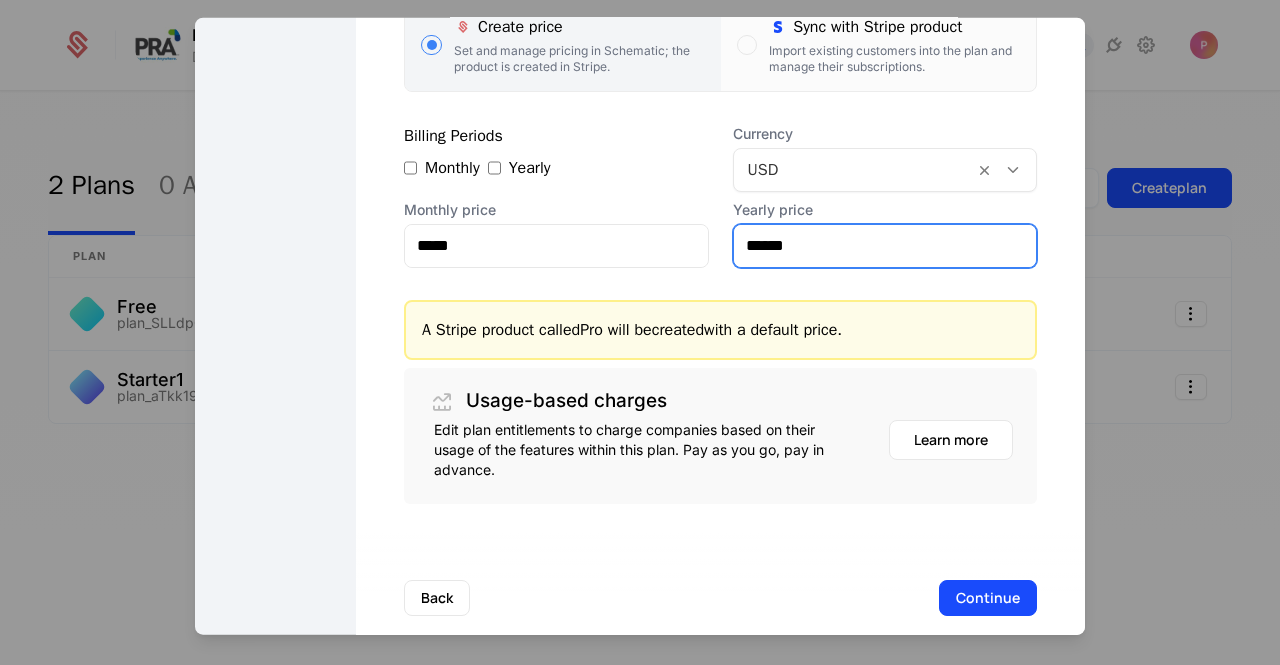 scroll, scrollTop: 492, scrollLeft: 0, axis: vertical 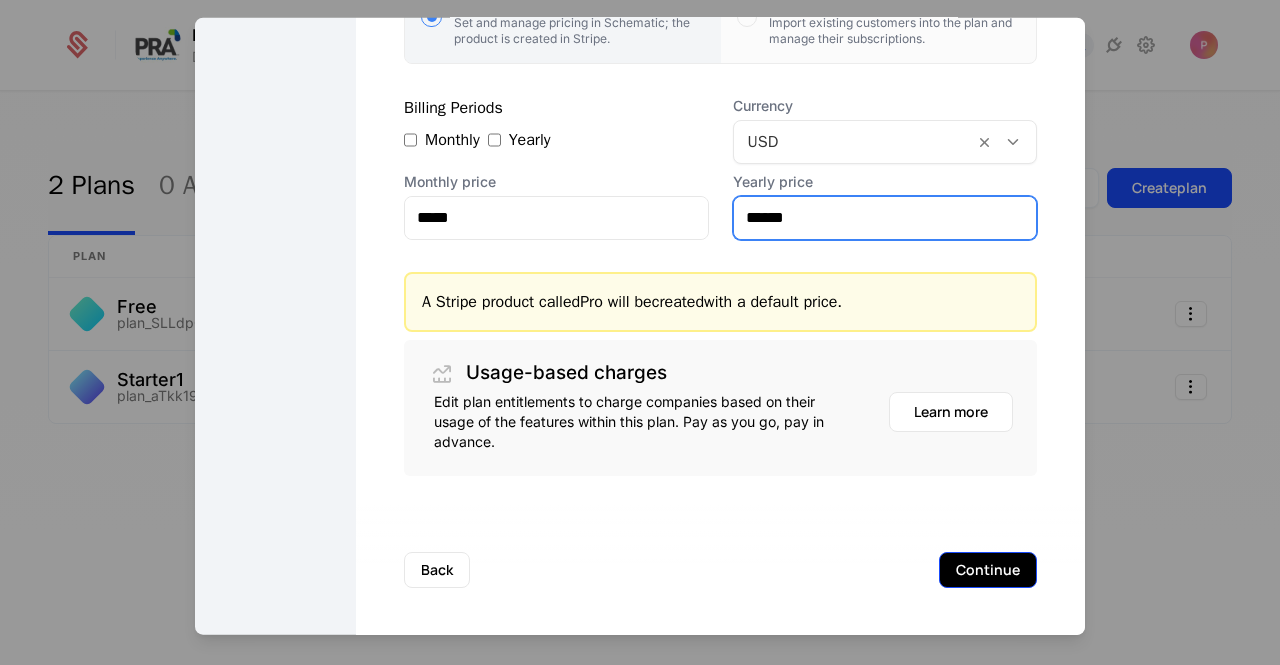type on "******" 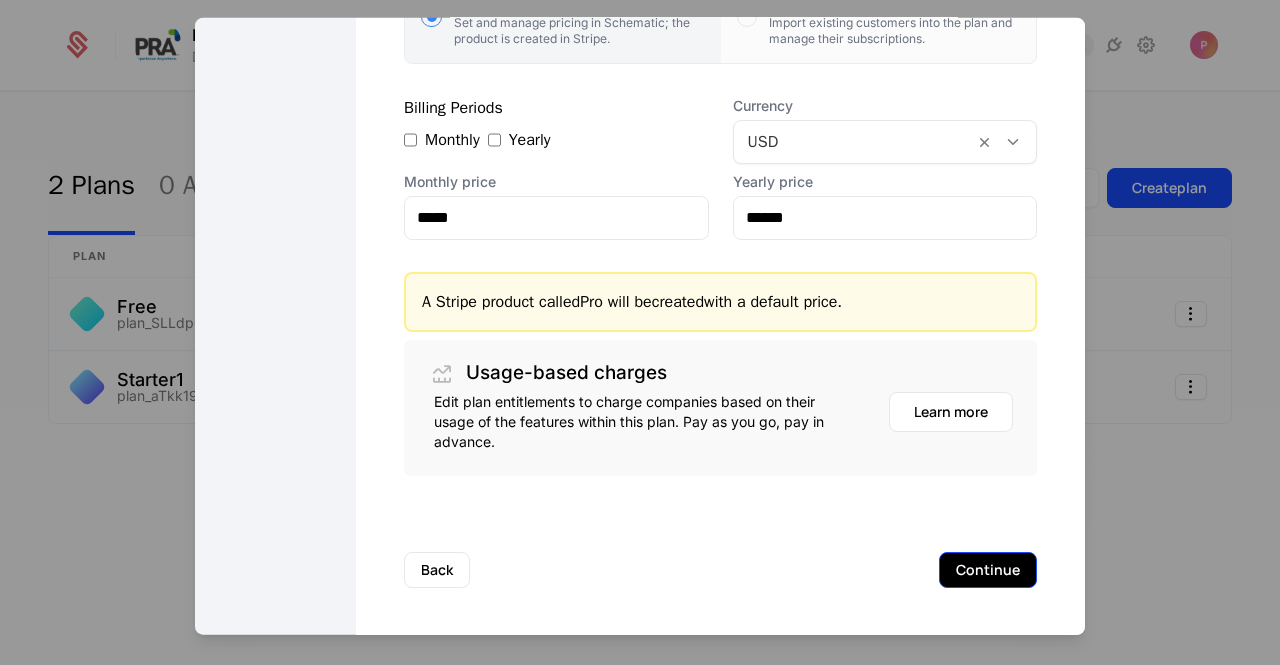 click on "Continue" at bounding box center (988, 569) 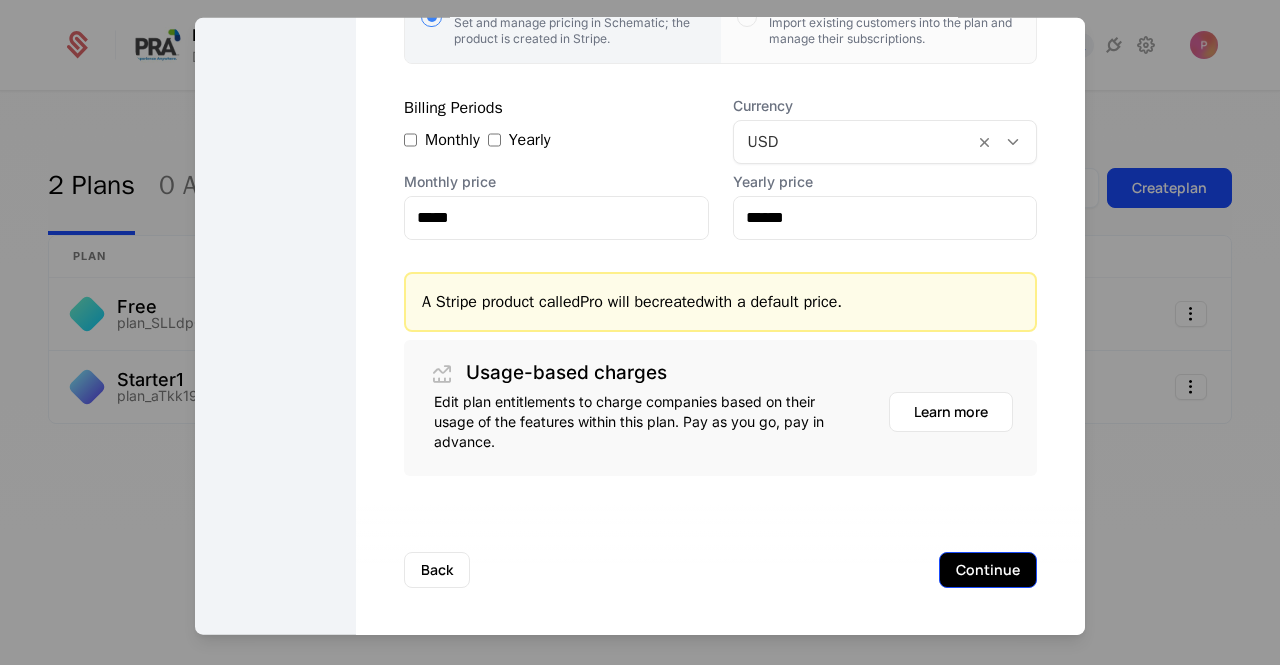 scroll, scrollTop: 0, scrollLeft: 0, axis: both 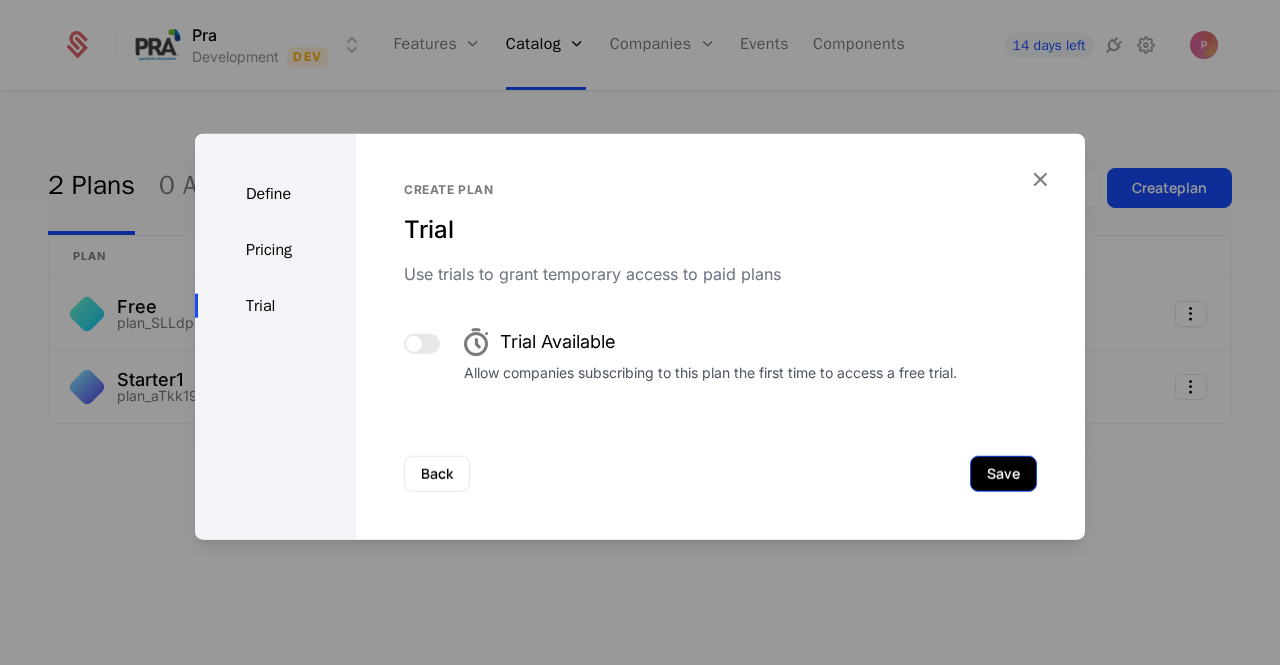 click on "Save" at bounding box center (1003, 473) 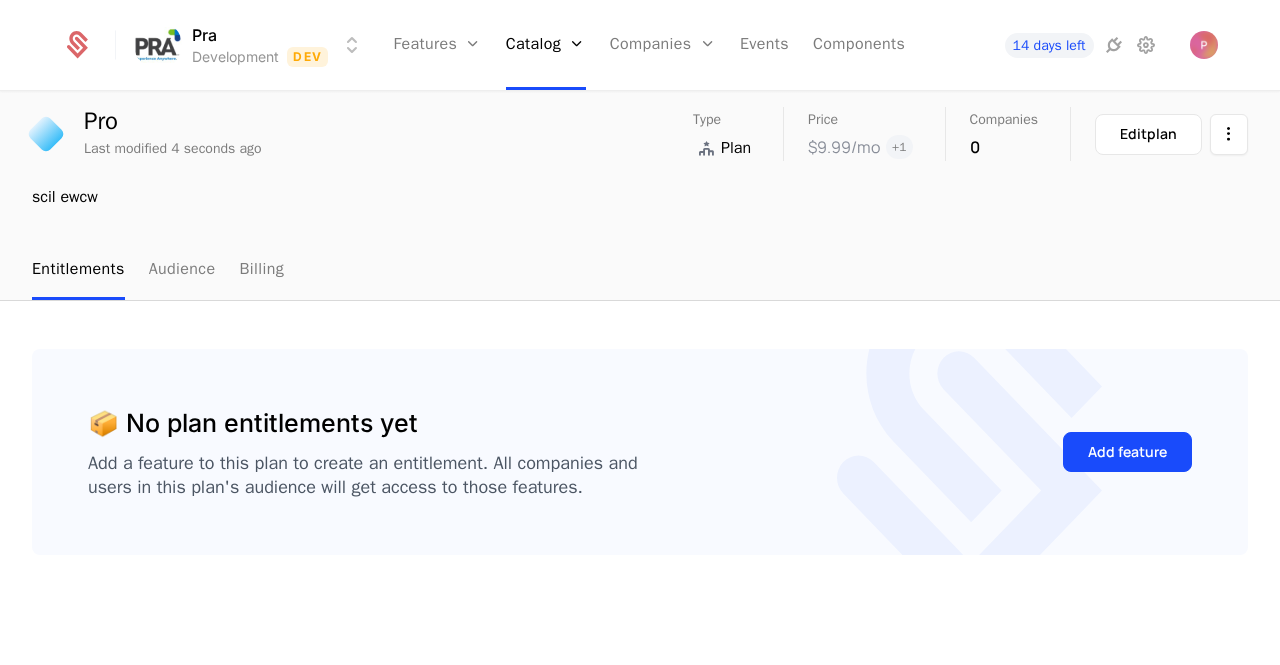 scroll, scrollTop: 65, scrollLeft: 0, axis: vertical 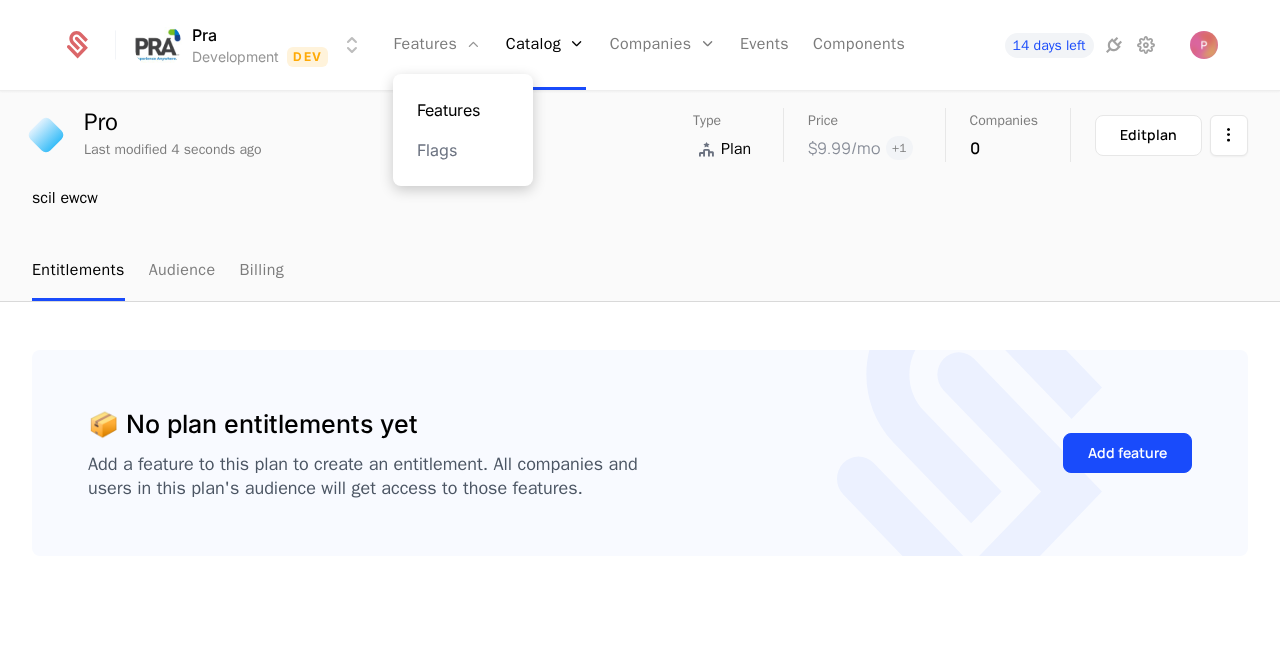 click on "Features" at bounding box center (463, 110) 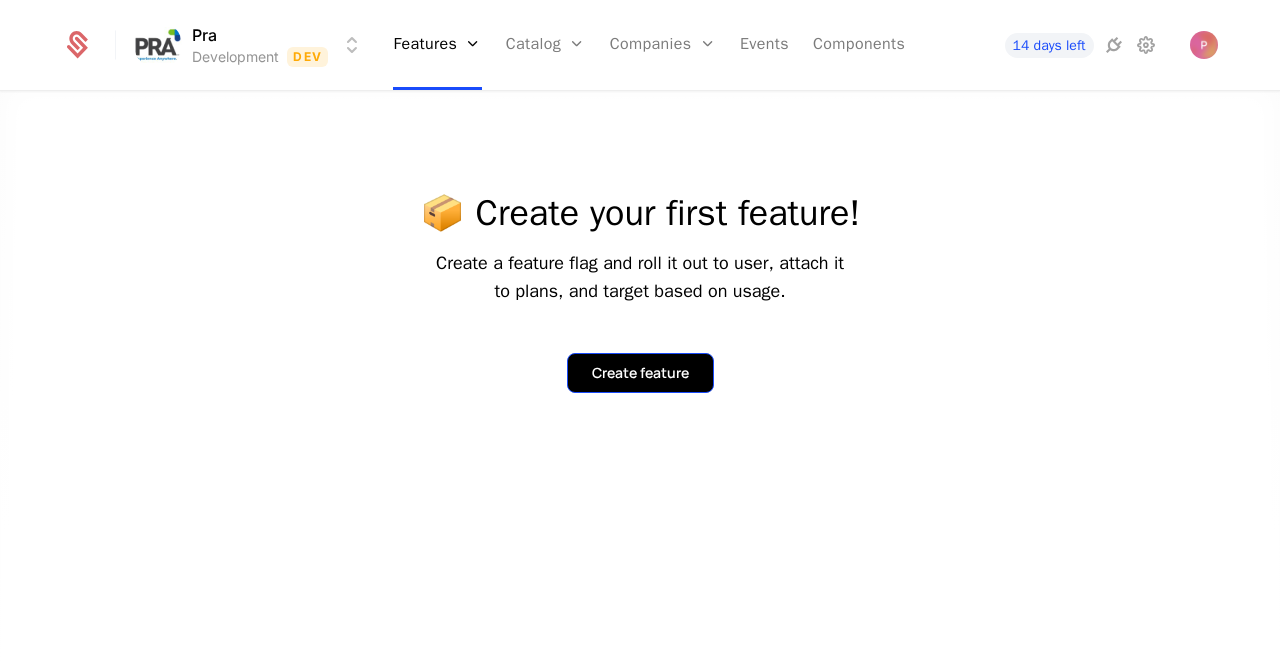 click on "Create feature" at bounding box center (640, 373) 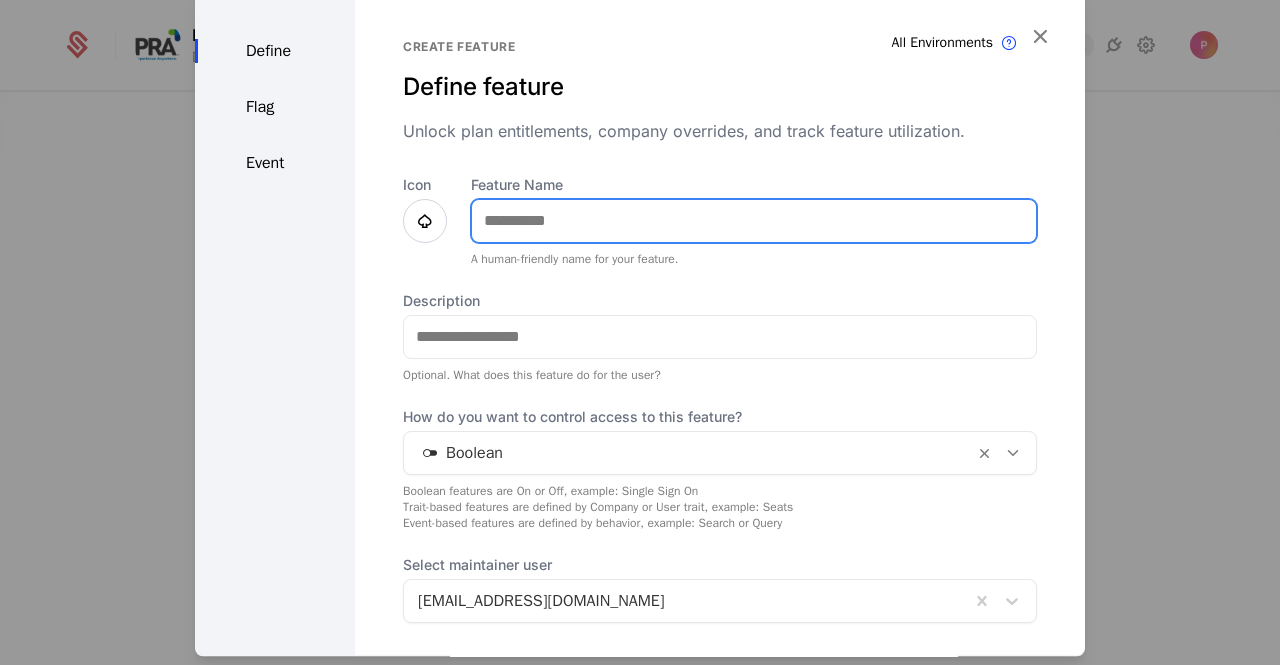 click on "Feature Name" at bounding box center (754, 221) 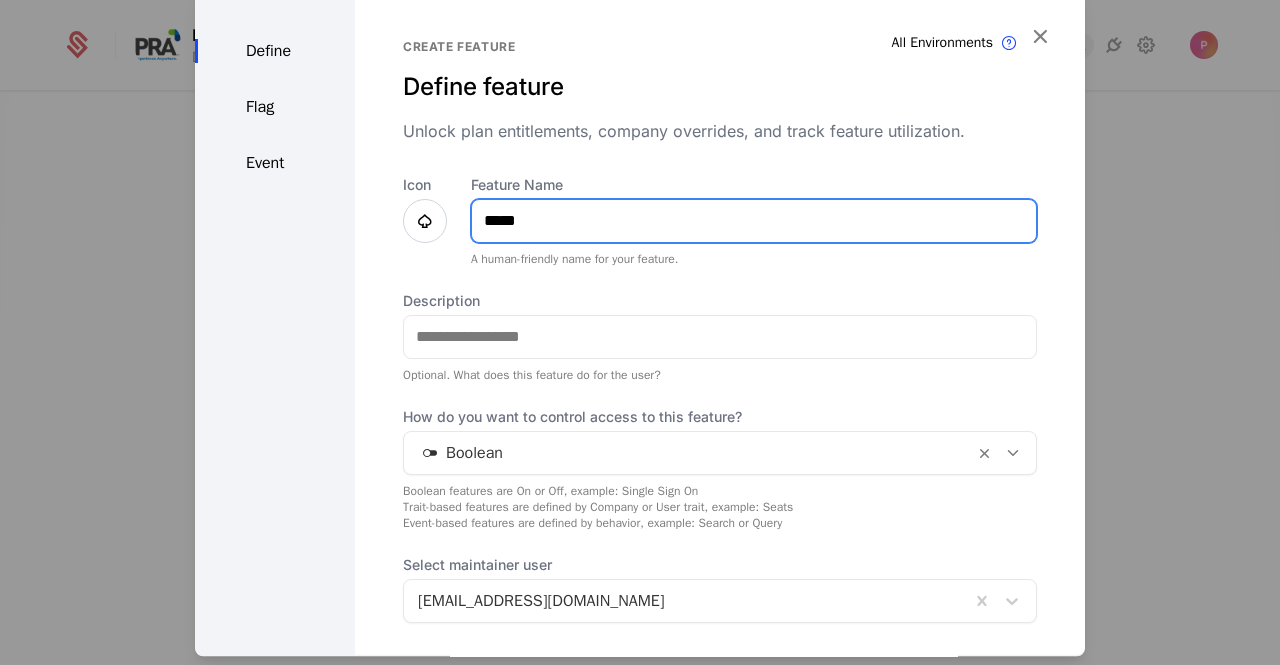 type on "*****" 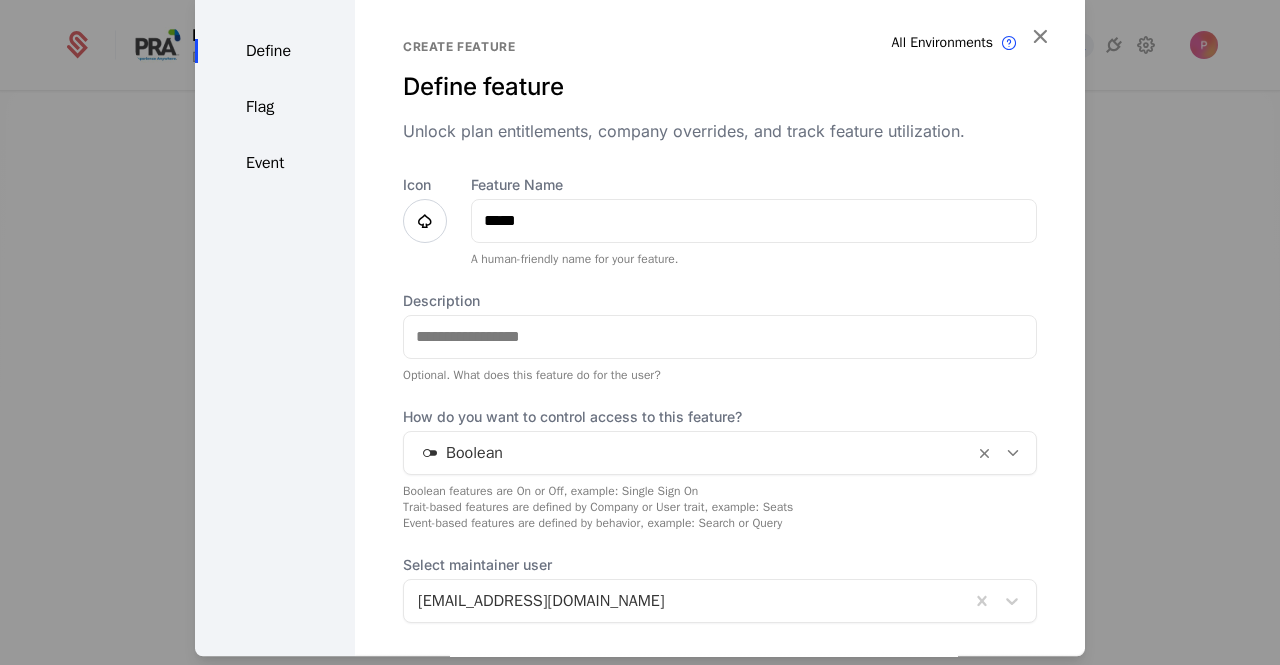 drag, startPoint x: 427, startPoint y: 219, endPoint x: 476, endPoint y: 245, distance: 55.470715 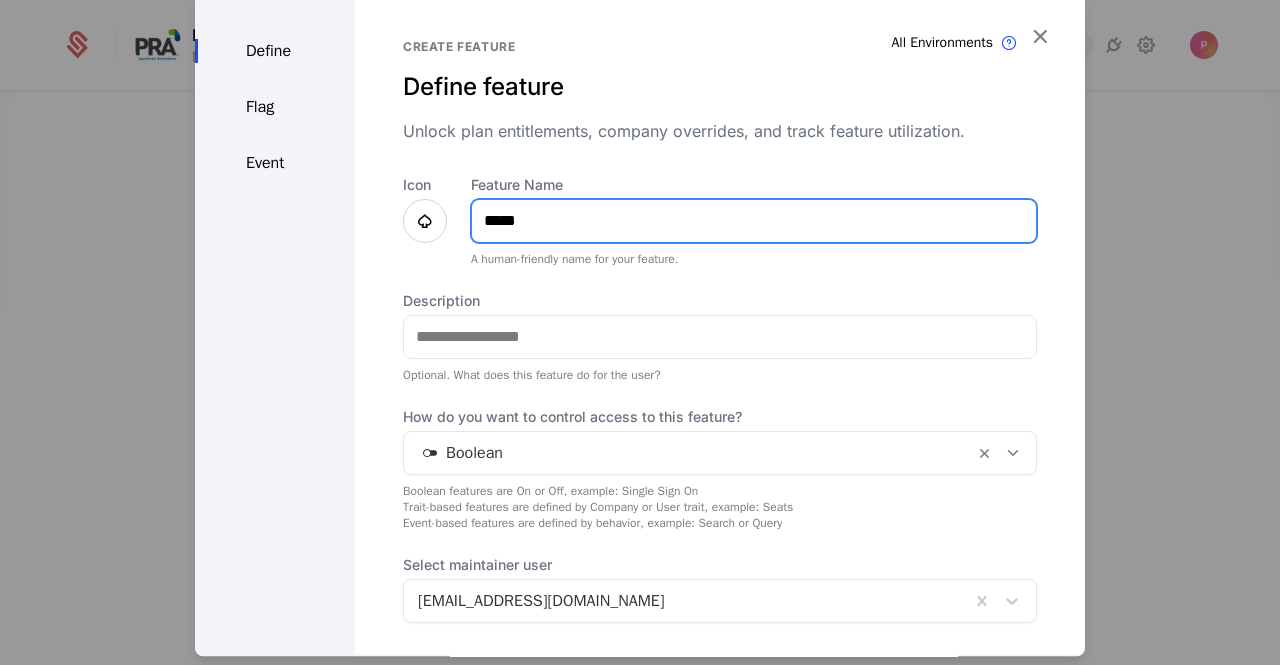 click on "*****" at bounding box center (754, 221) 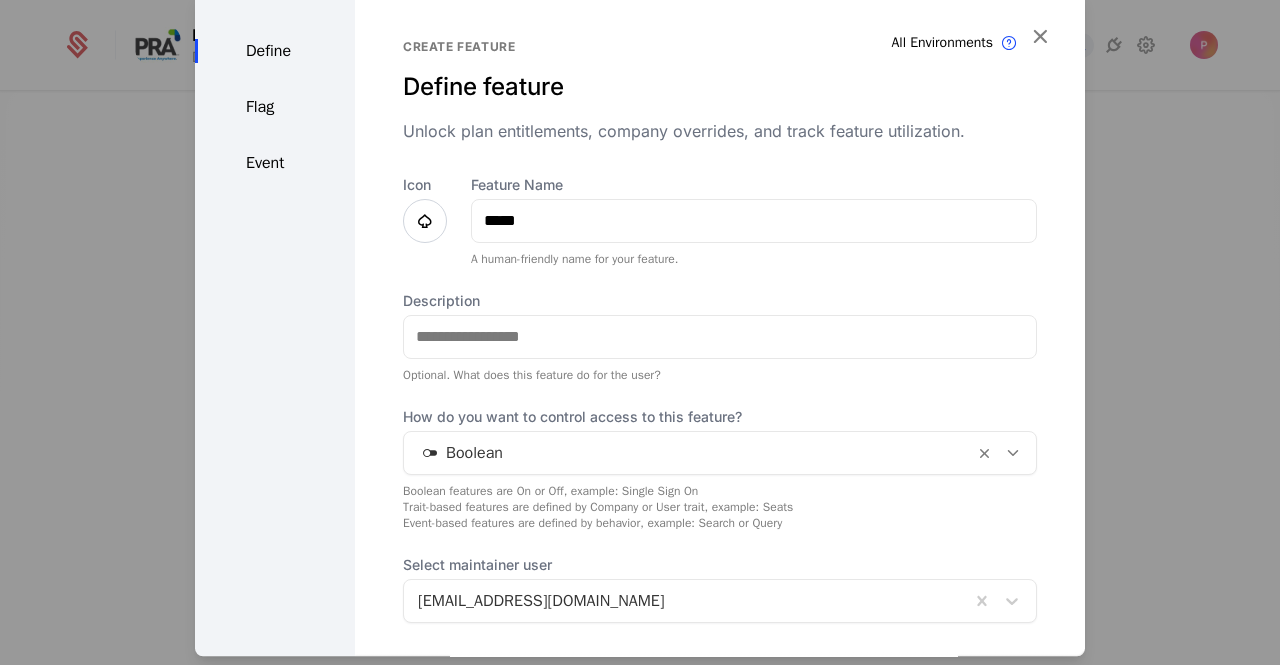 click at bounding box center (425, 221) 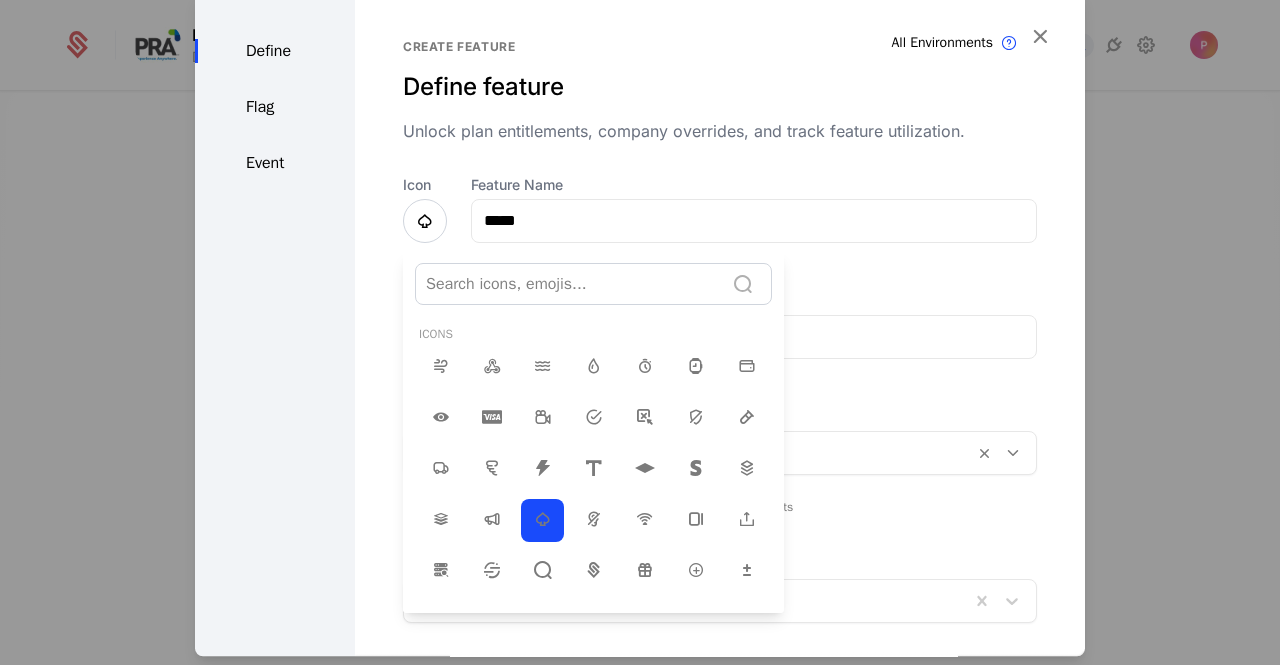 click at bounding box center (640, 323) 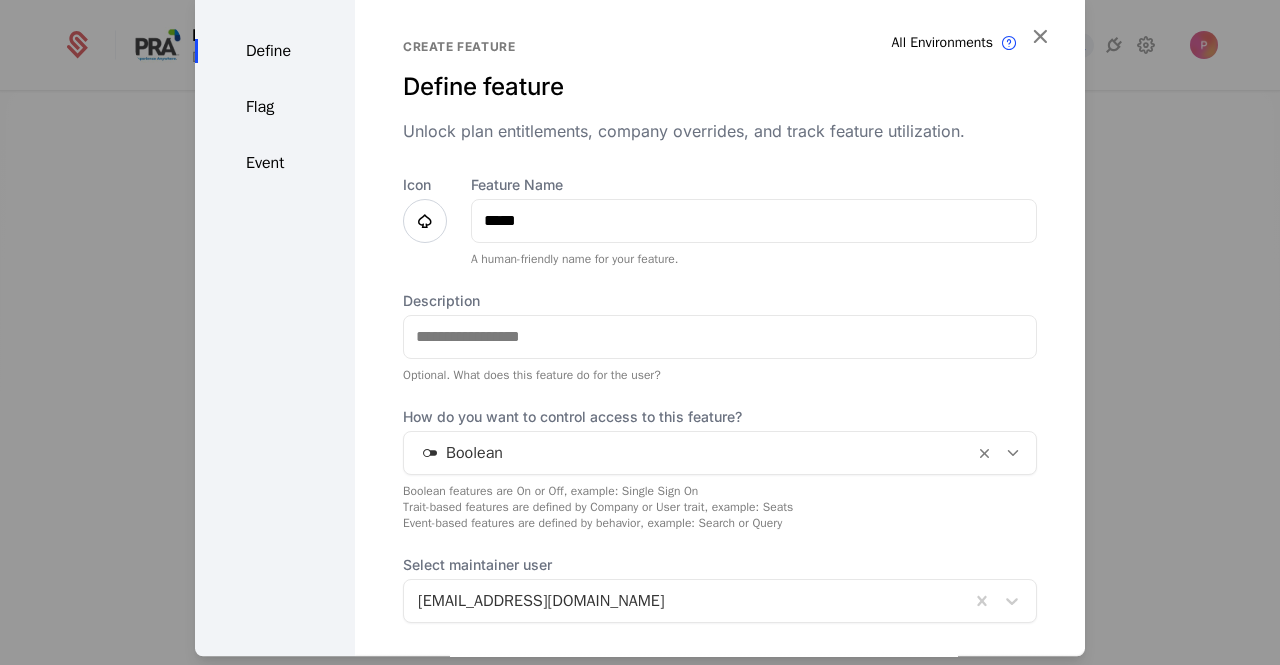 click at bounding box center (425, 221) 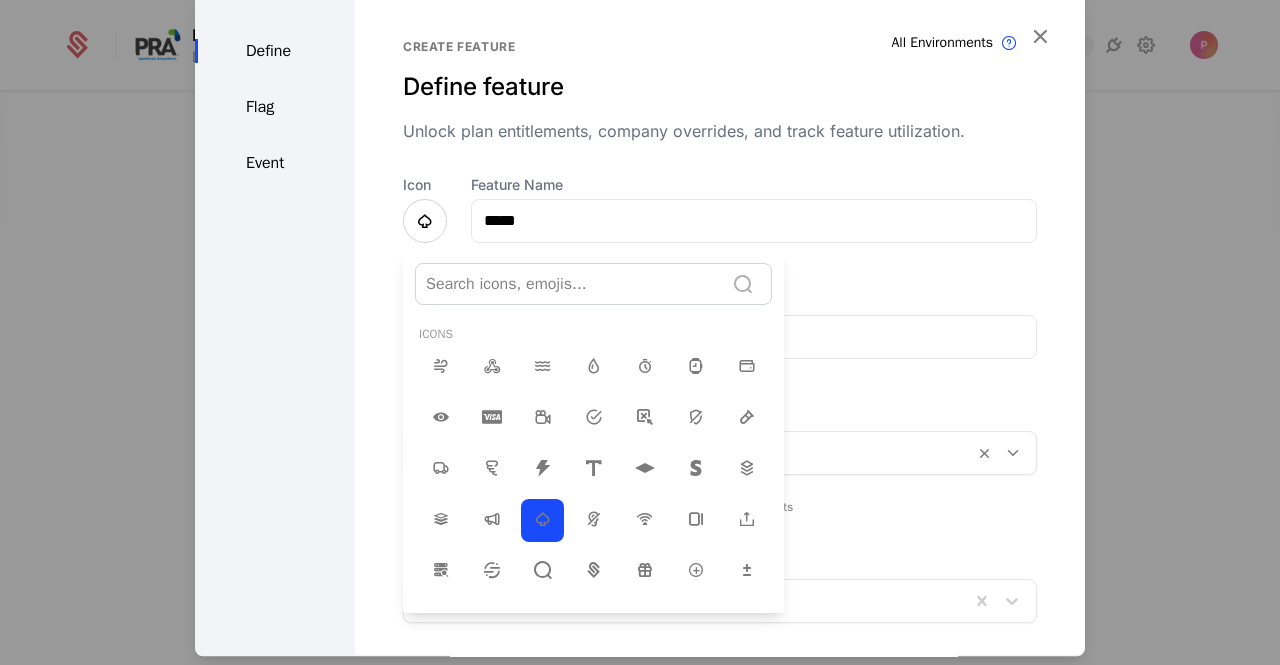 click at bounding box center [569, 284] 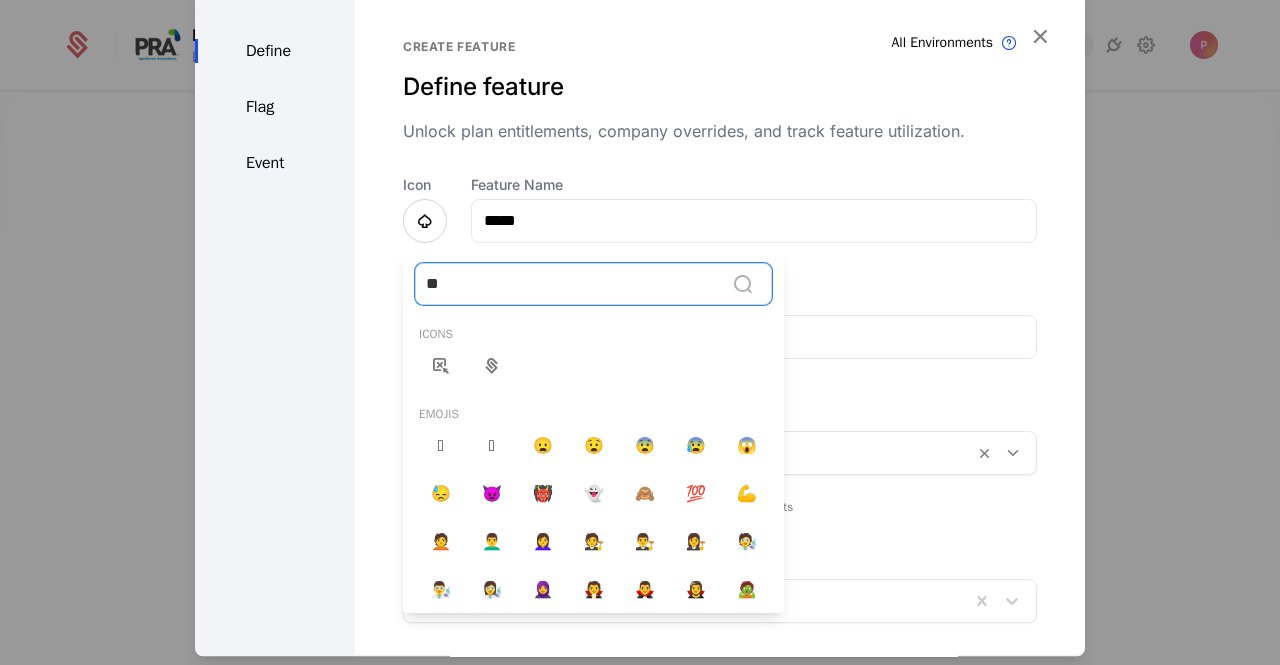 type on "*" 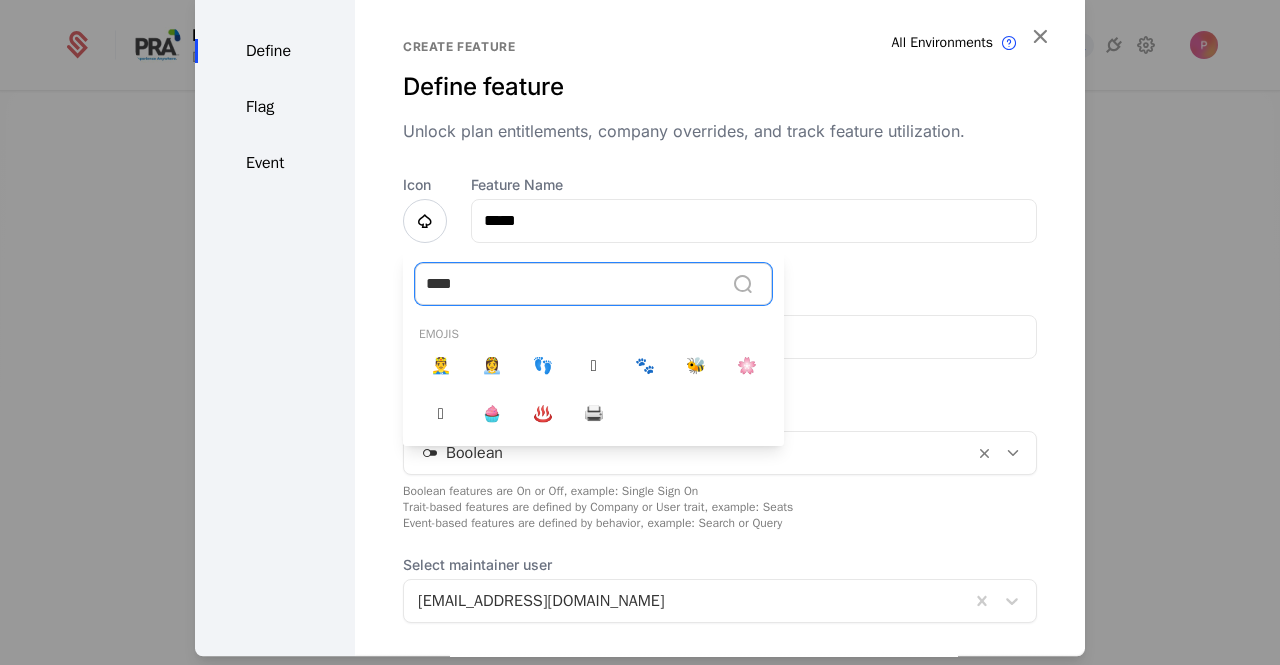 type on "*****" 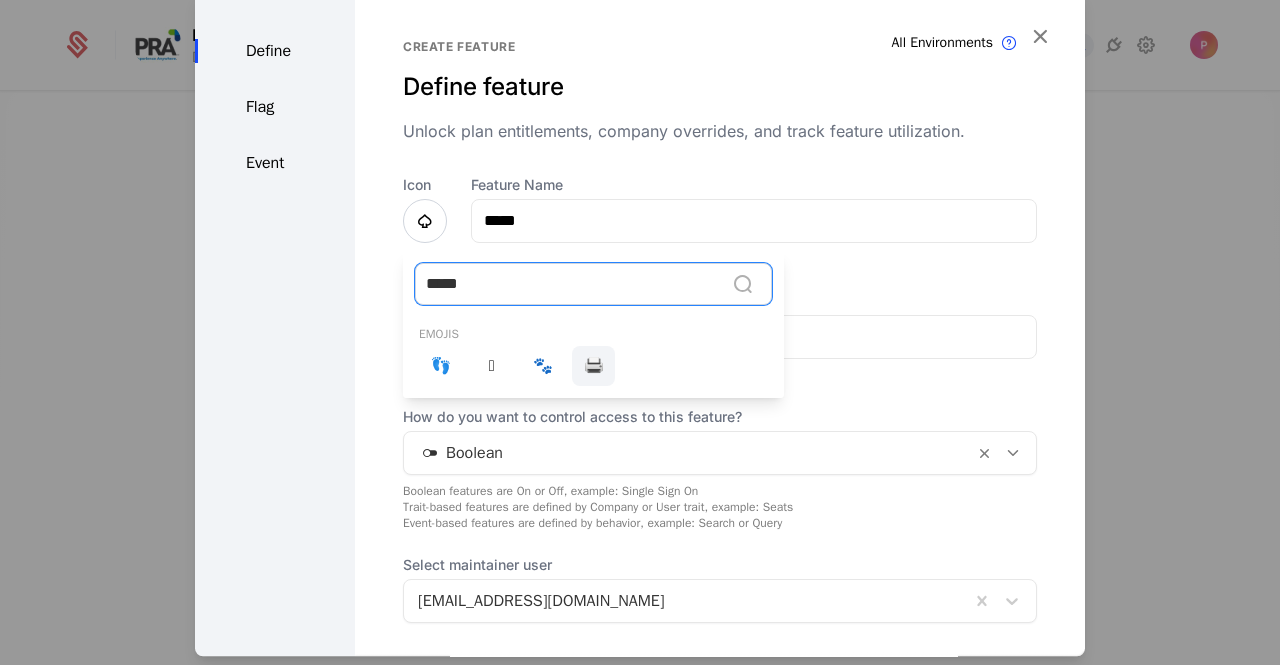 click on "🖨️" at bounding box center [594, 366] 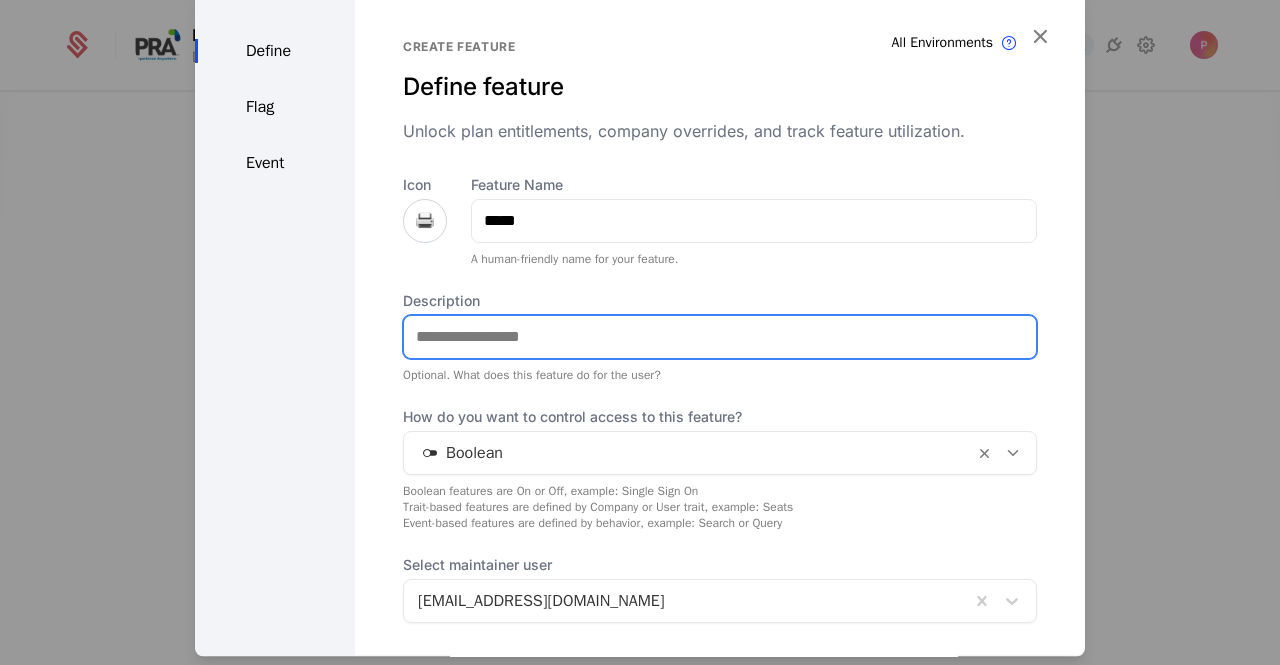 click on "Description" at bounding box center [720, 337] 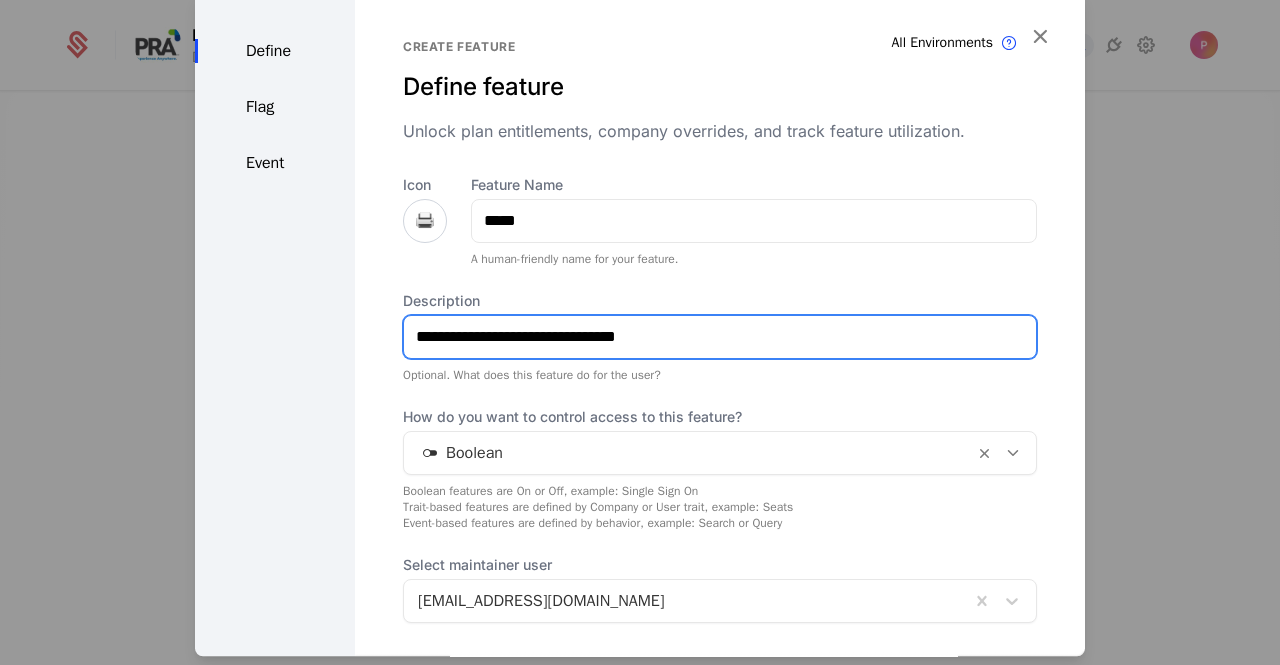 type on "**********" 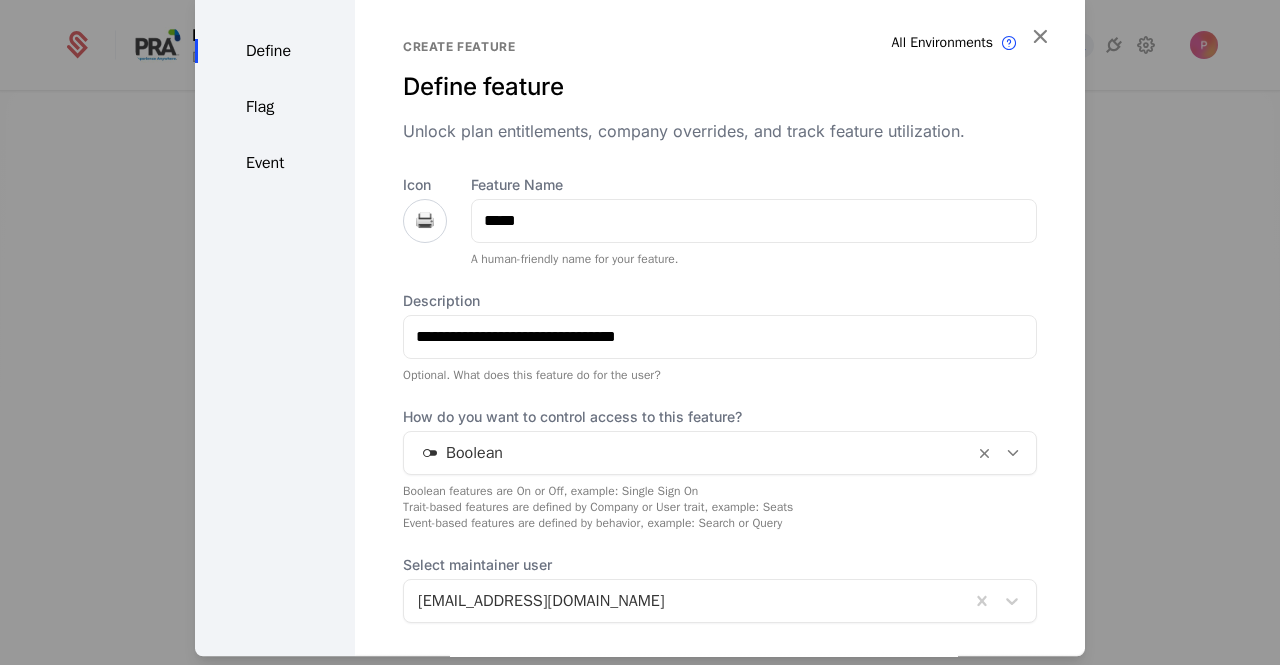 click at bounding box center [689, 453] 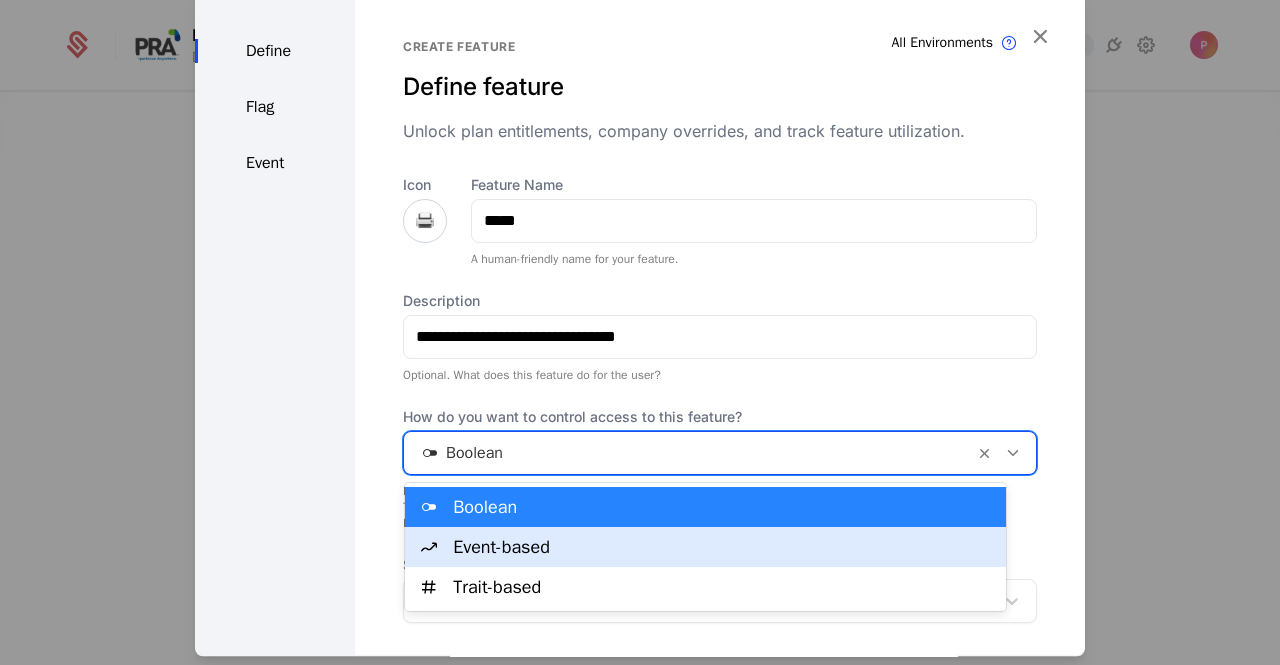 click on "Event-based" at bounding box center (723, 547) 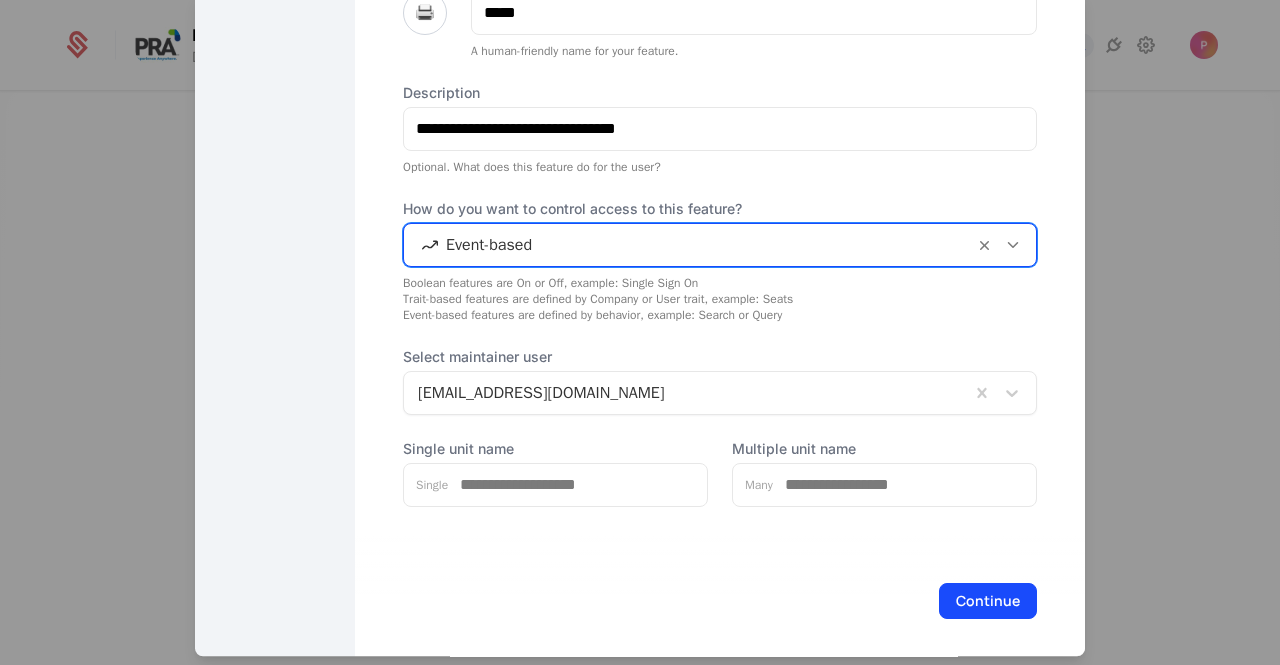 scroll, scrollTop: 218, scrollLeft: 0, axis: vertical 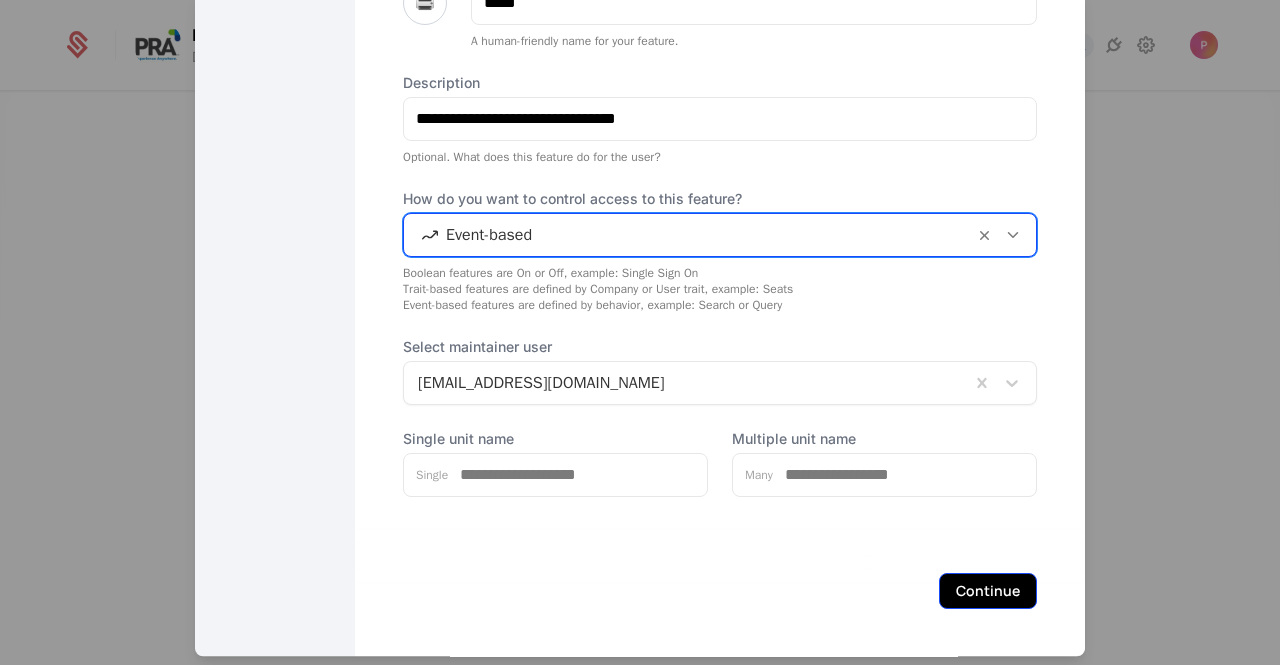 click on "Continue" at bounding box center (988, 591) 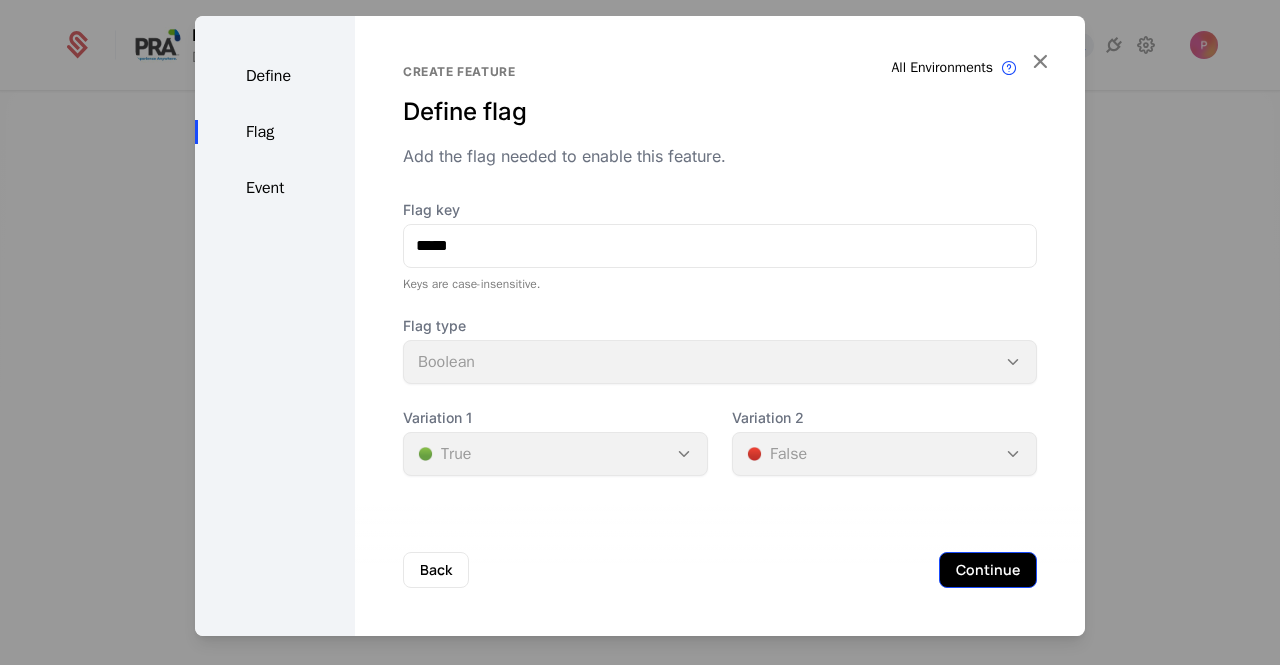 scroll, scrollTop: 0, scrollLeft: 0, axis: both 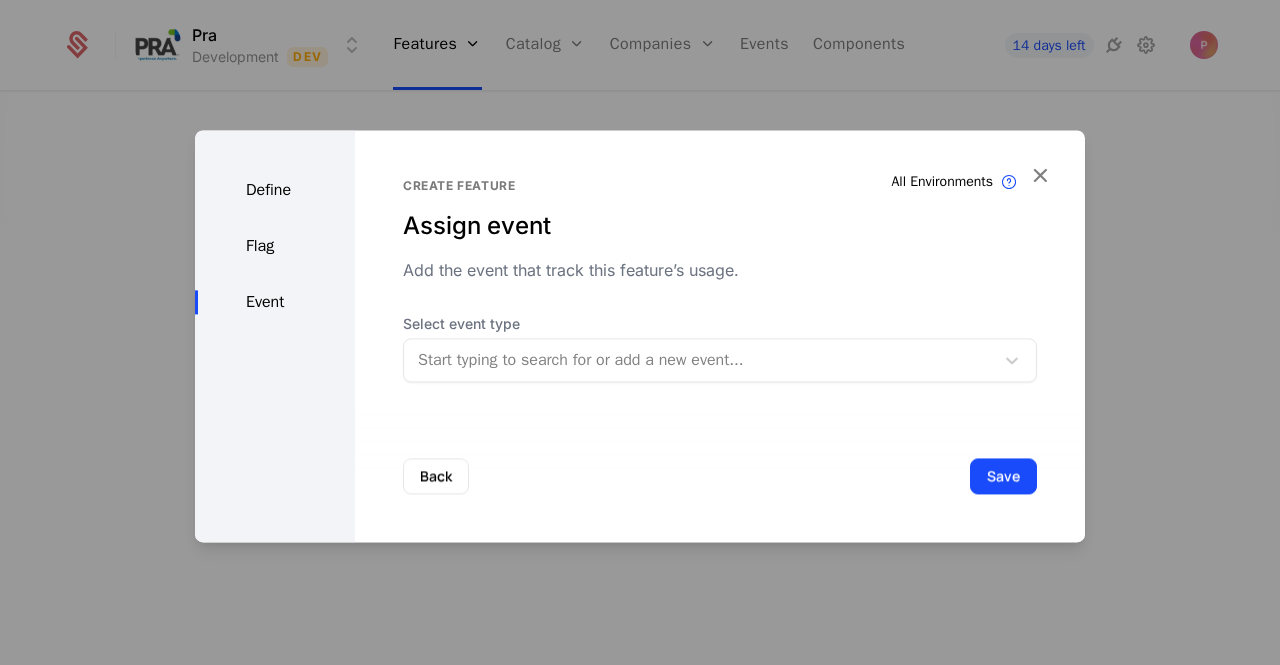 click at bounding box center [699, 360] 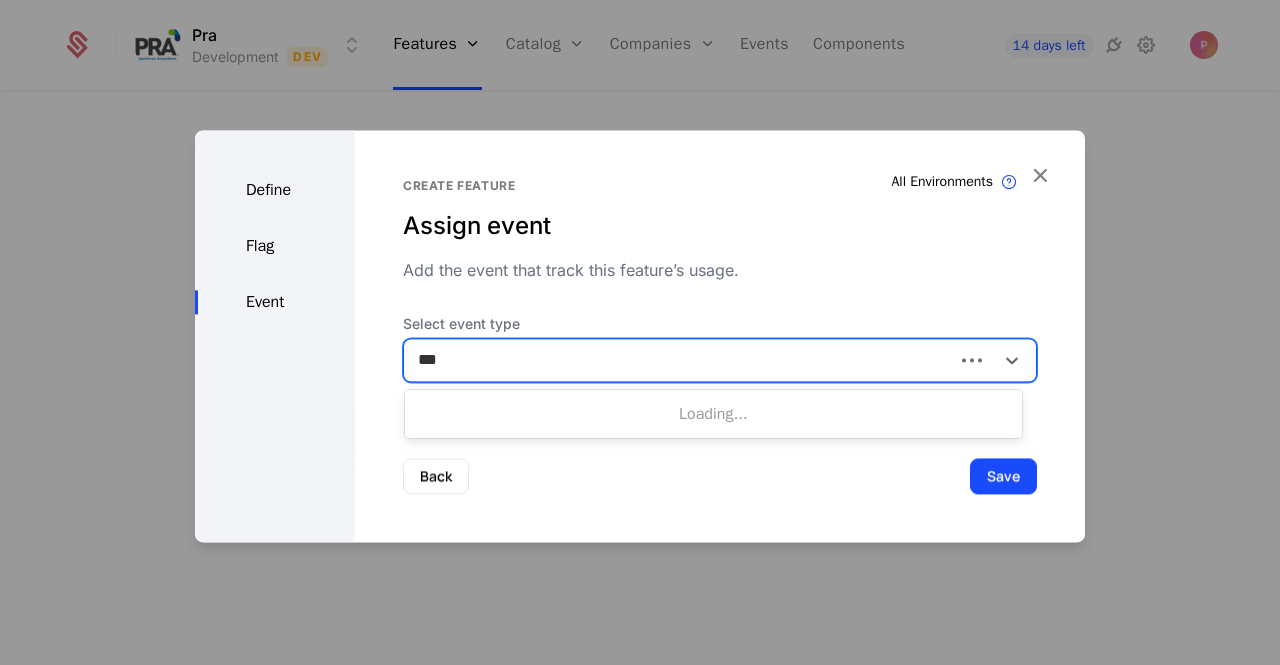type on "****" 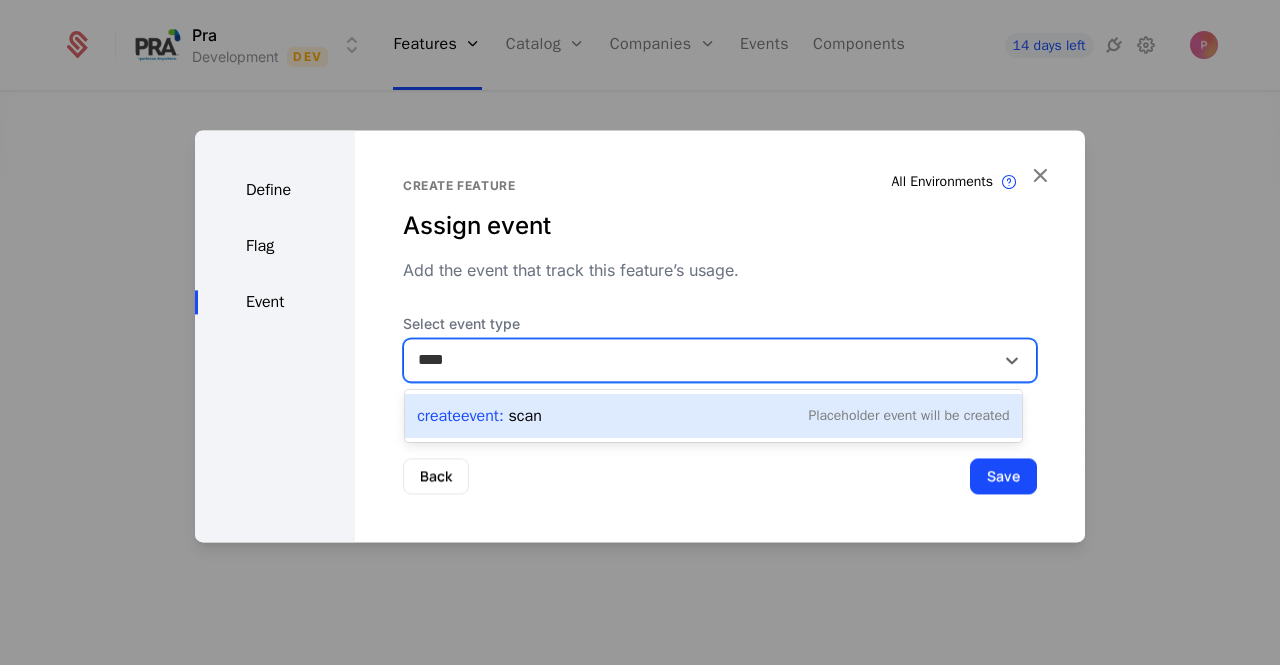 click on "Create  Event :   scan" at bounding box center [479, 416] 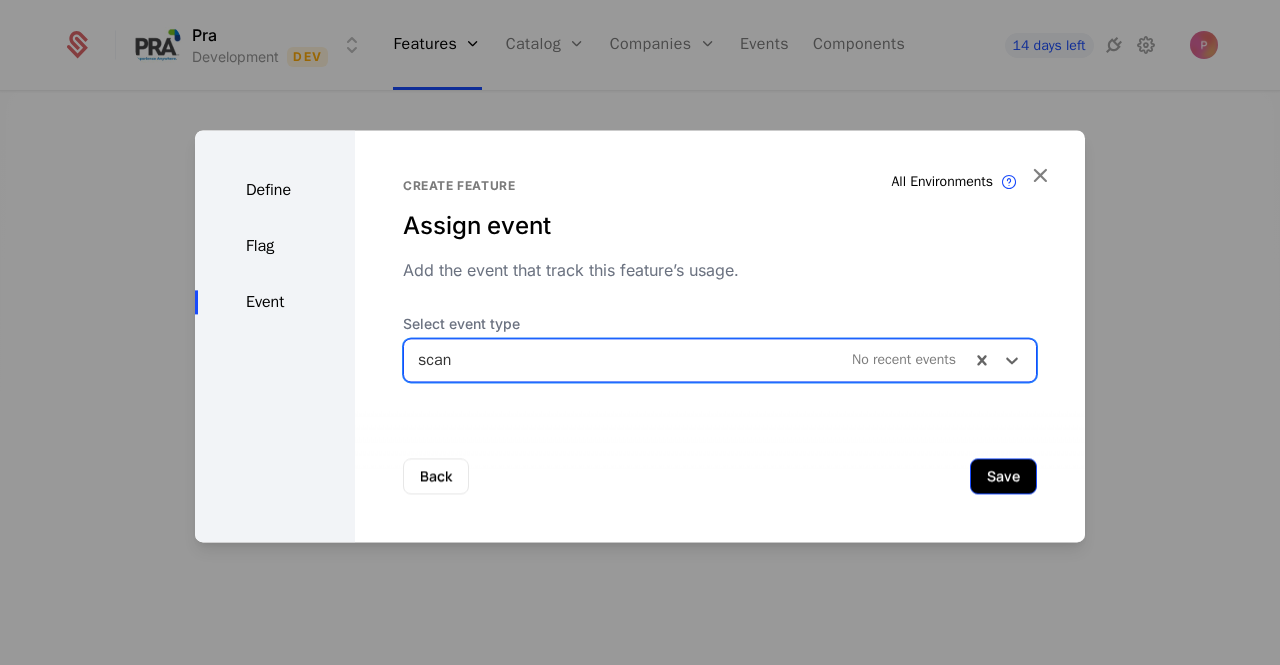 click on "Save" at bounding box center (1003, 476) 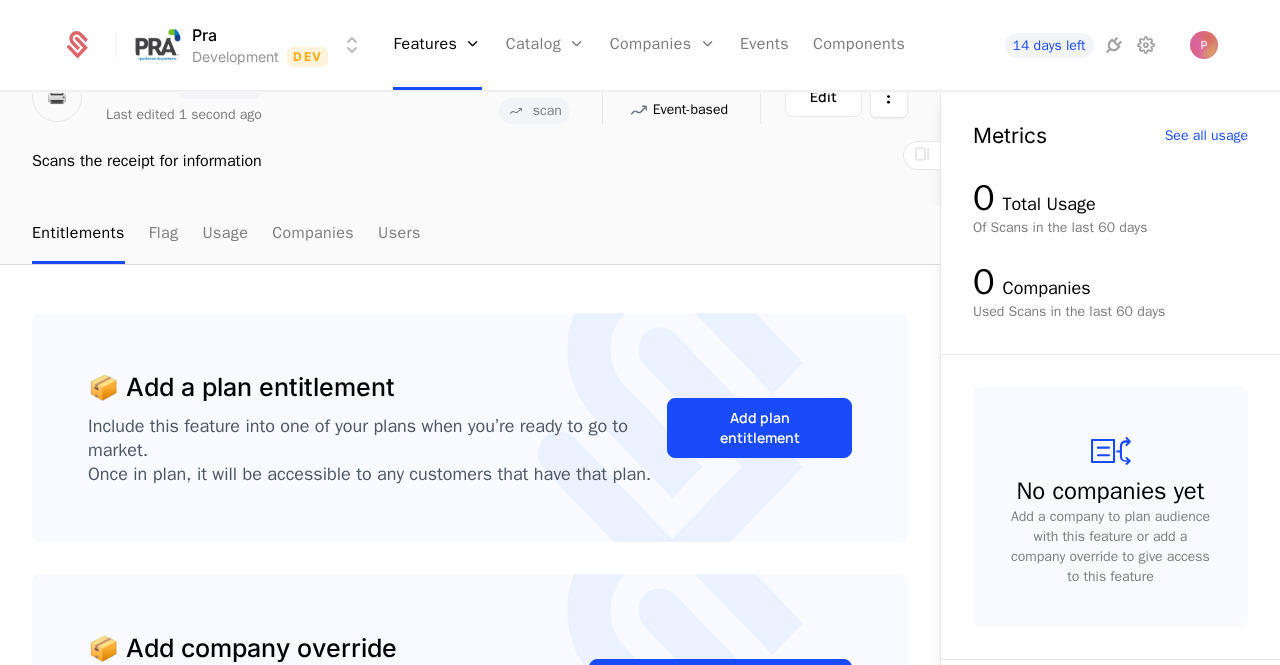 scroll, scrollTop: 52, scrollLeft: 0, axis: vertical 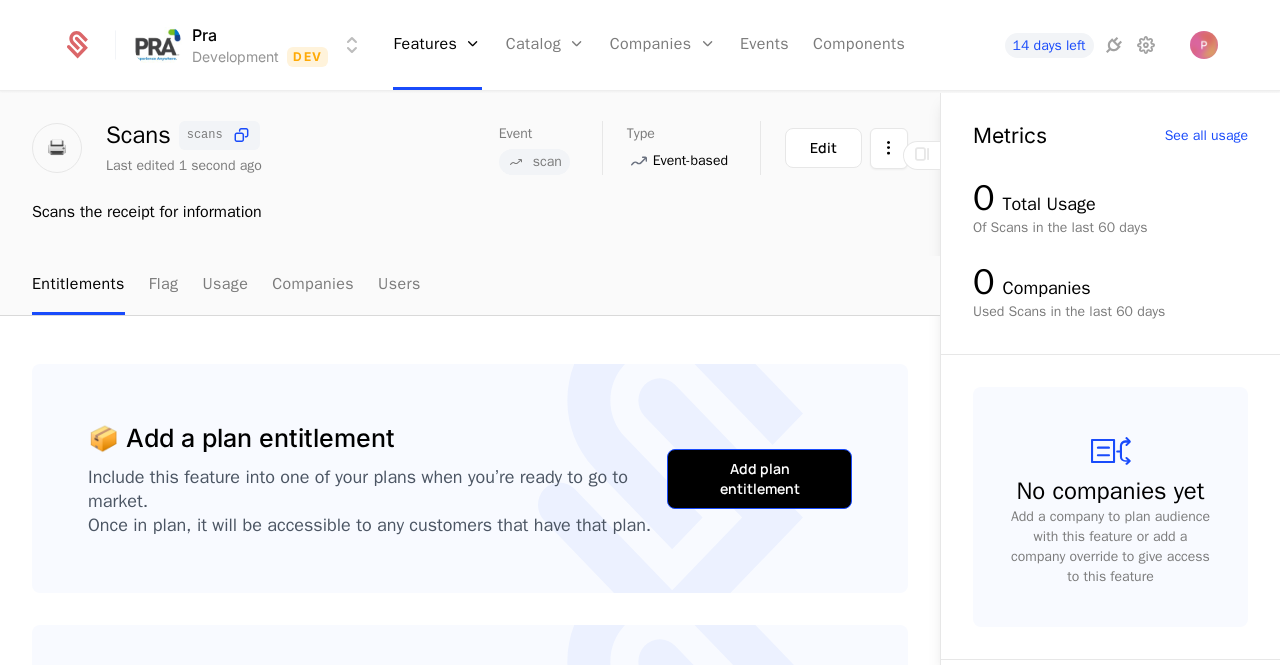 click on "Add plan entitlement" at bounding box center [759, 479] 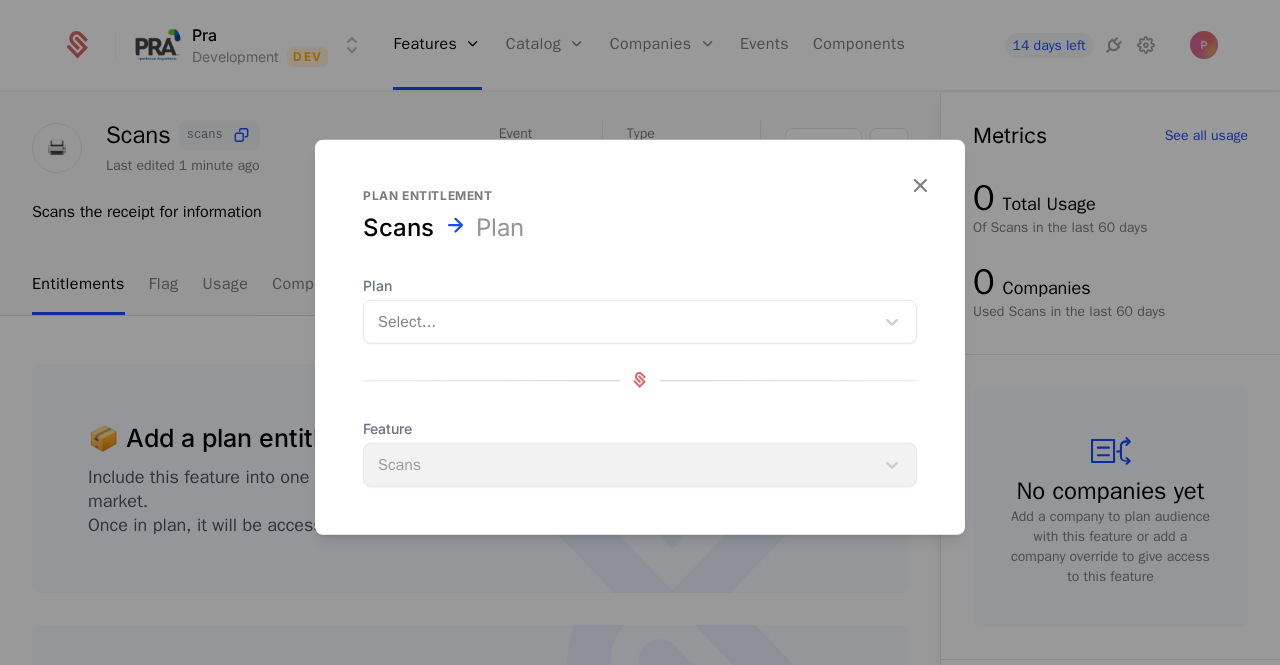 click at bounding box center (619, 321) 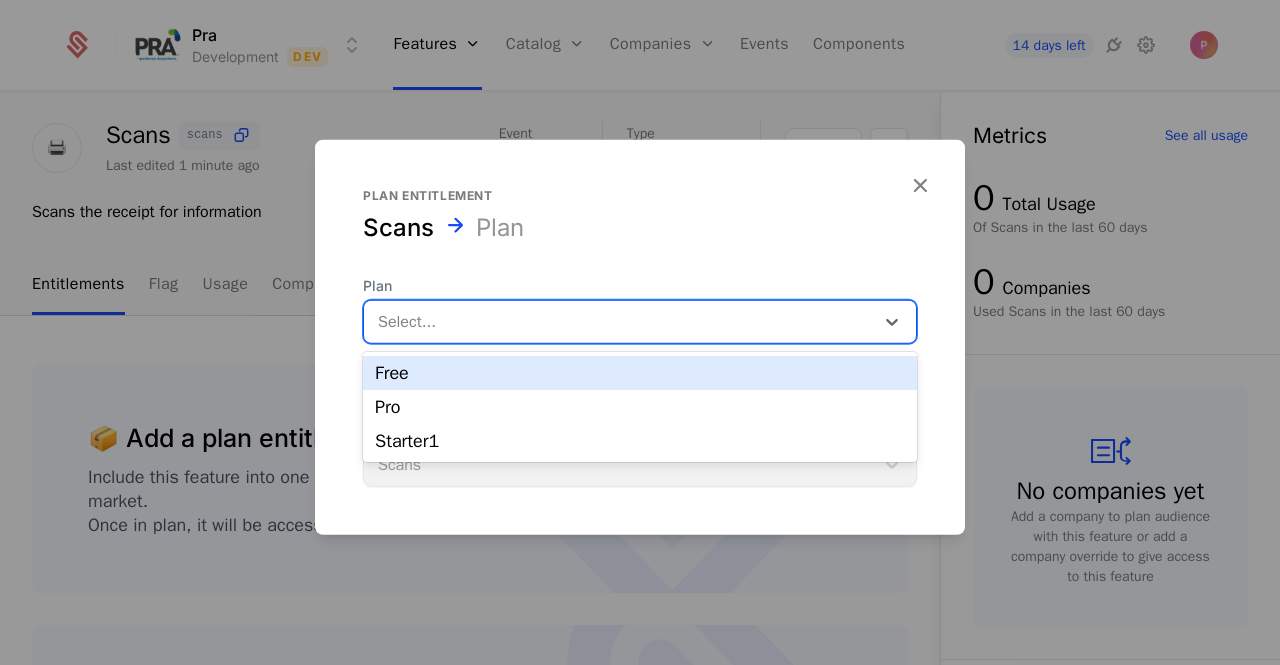 click on "Free" at bounding box center [640, 373] 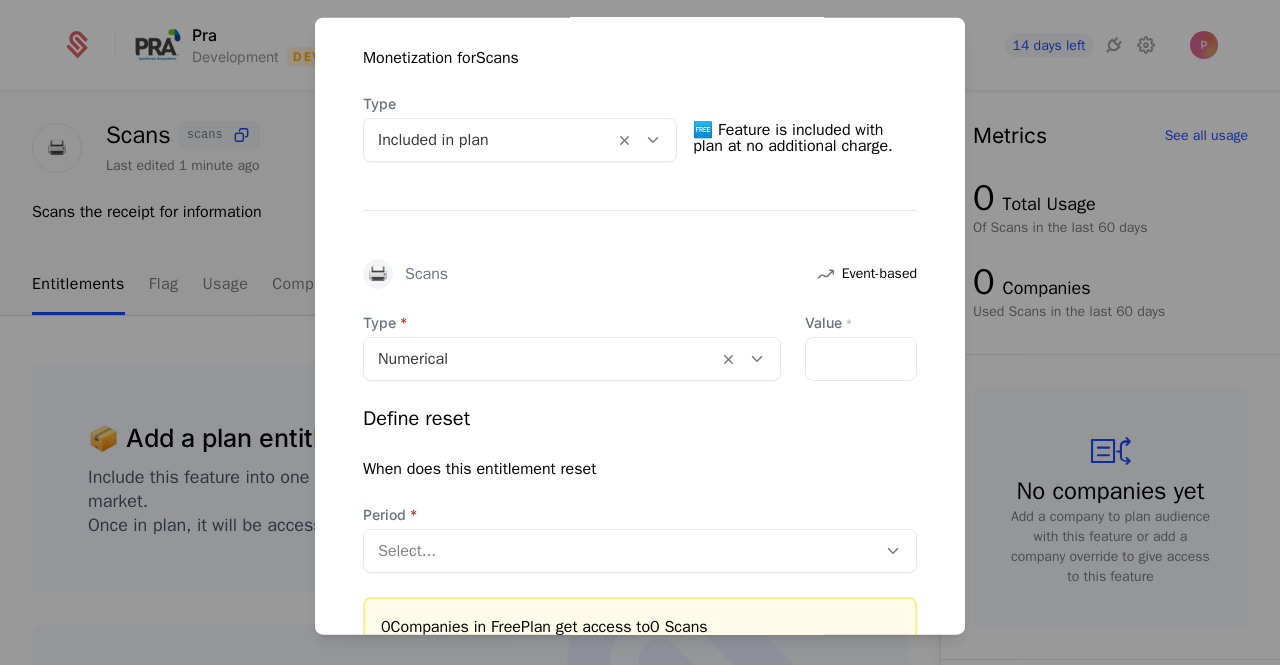 scroll, scrollTop: 500, scrollLeft: 0, axis: vertical 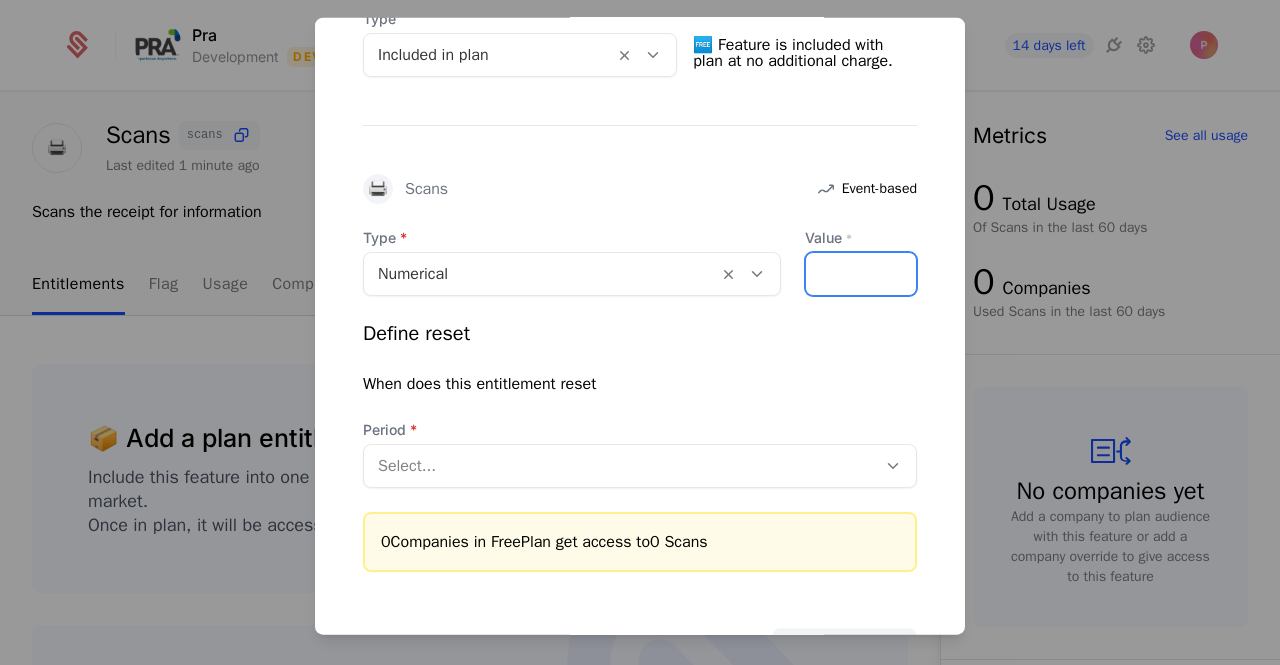 click on "Value *" at bounding box center (861, 273) 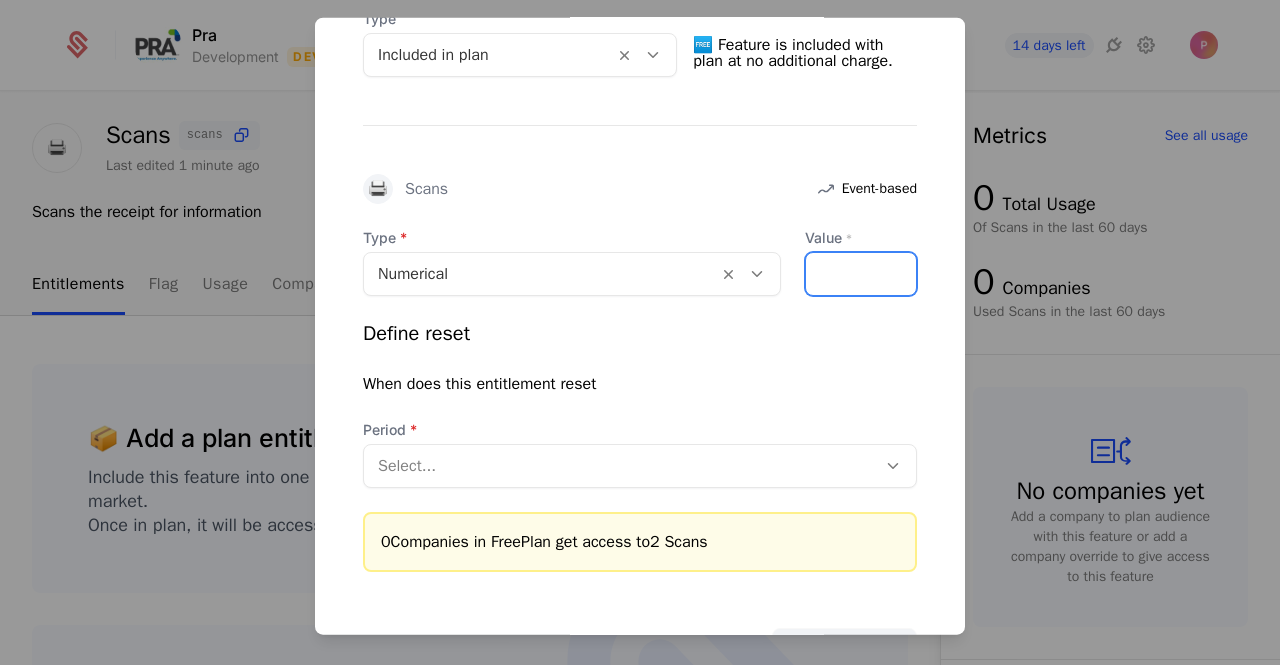 type on "*" 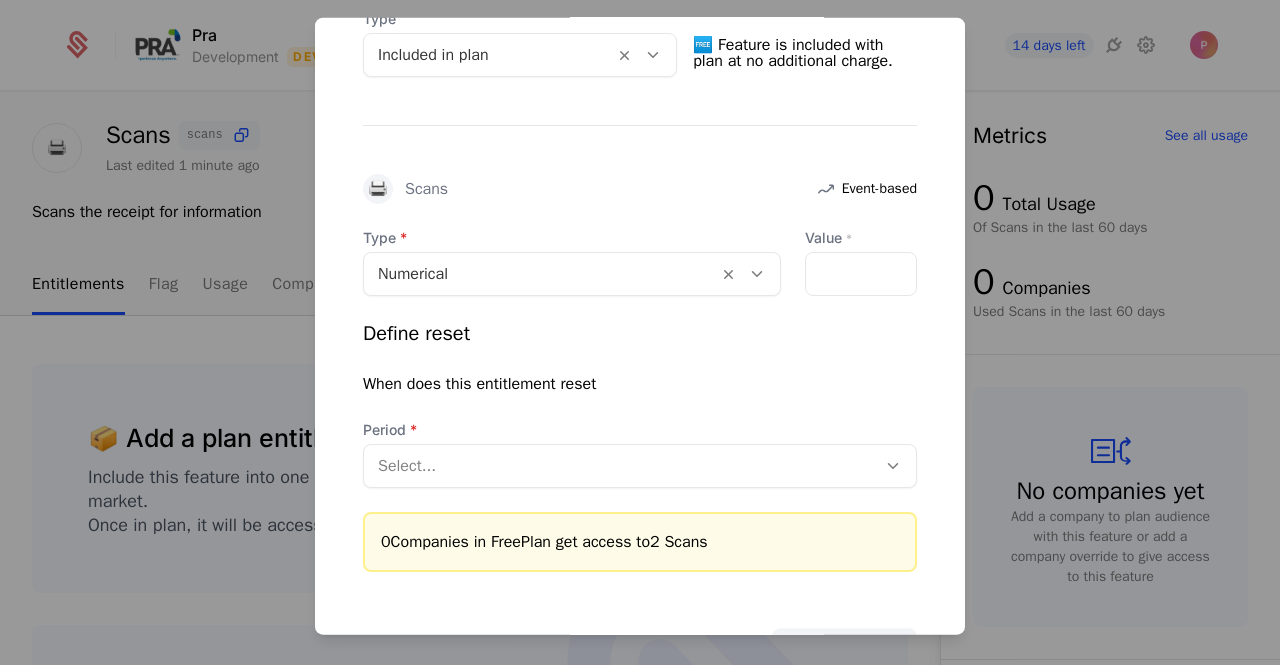 click on "Define reset When does this entitlement reset Period Select..." at bounding box center [640, 403] 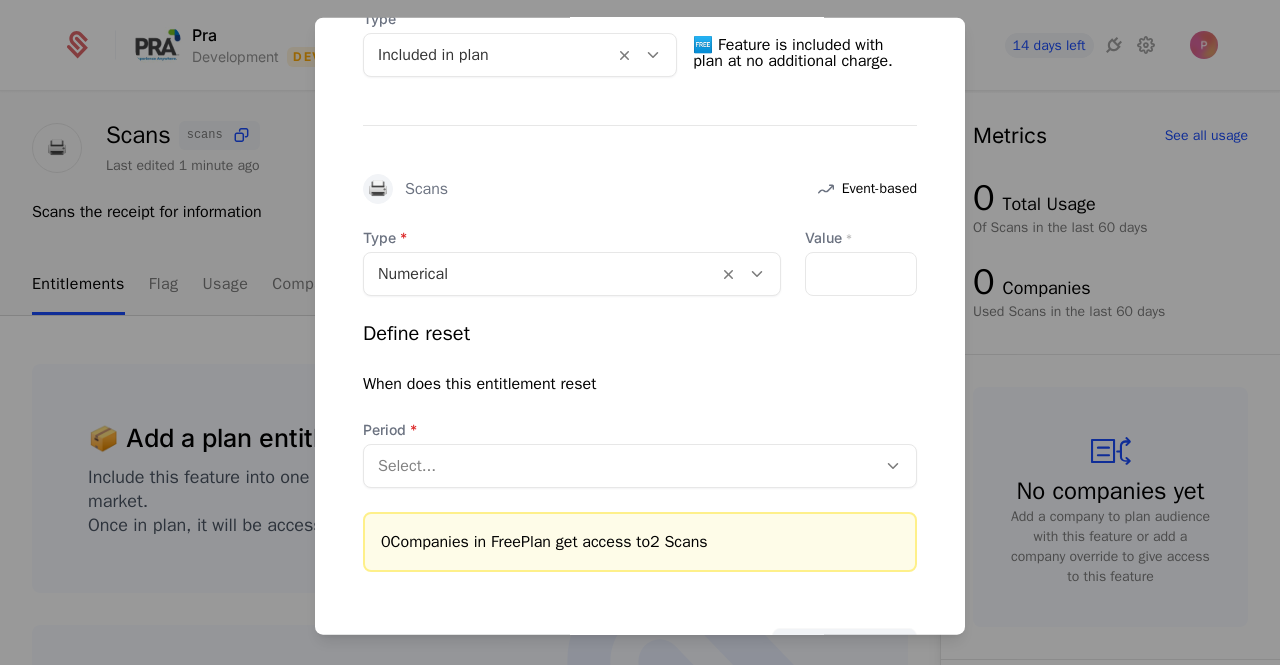 click at bounding box center (620, 465) 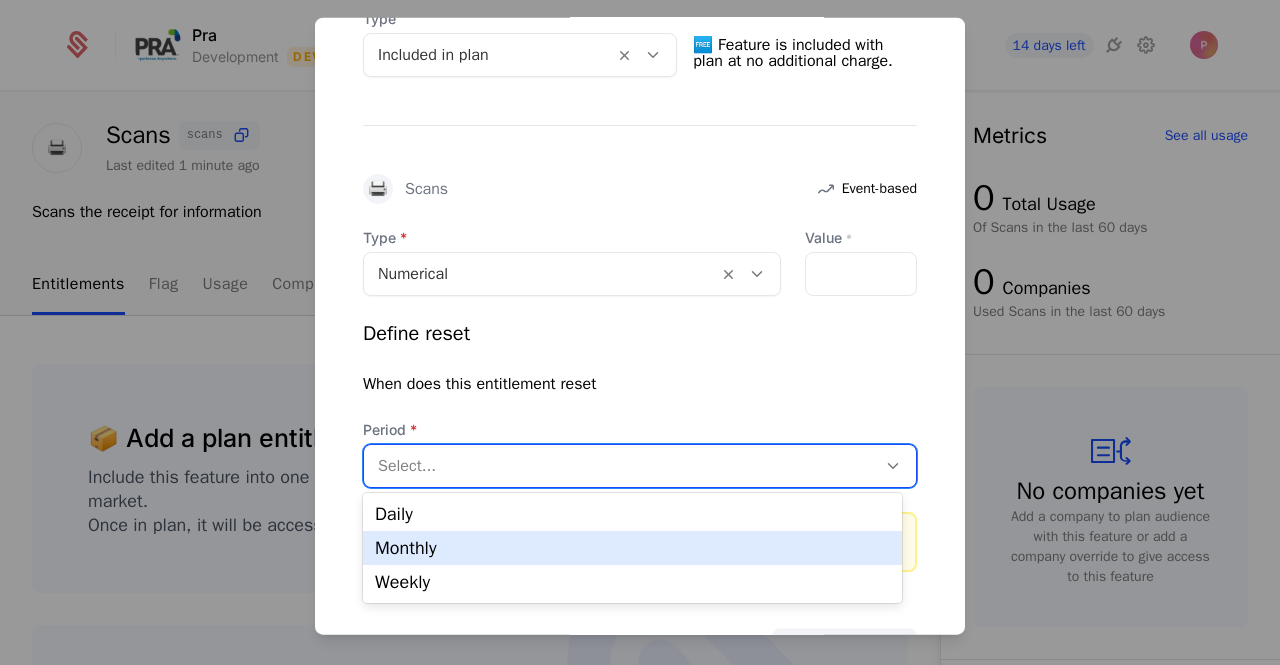 click on "Monthly" at bounding box center (632, 548) 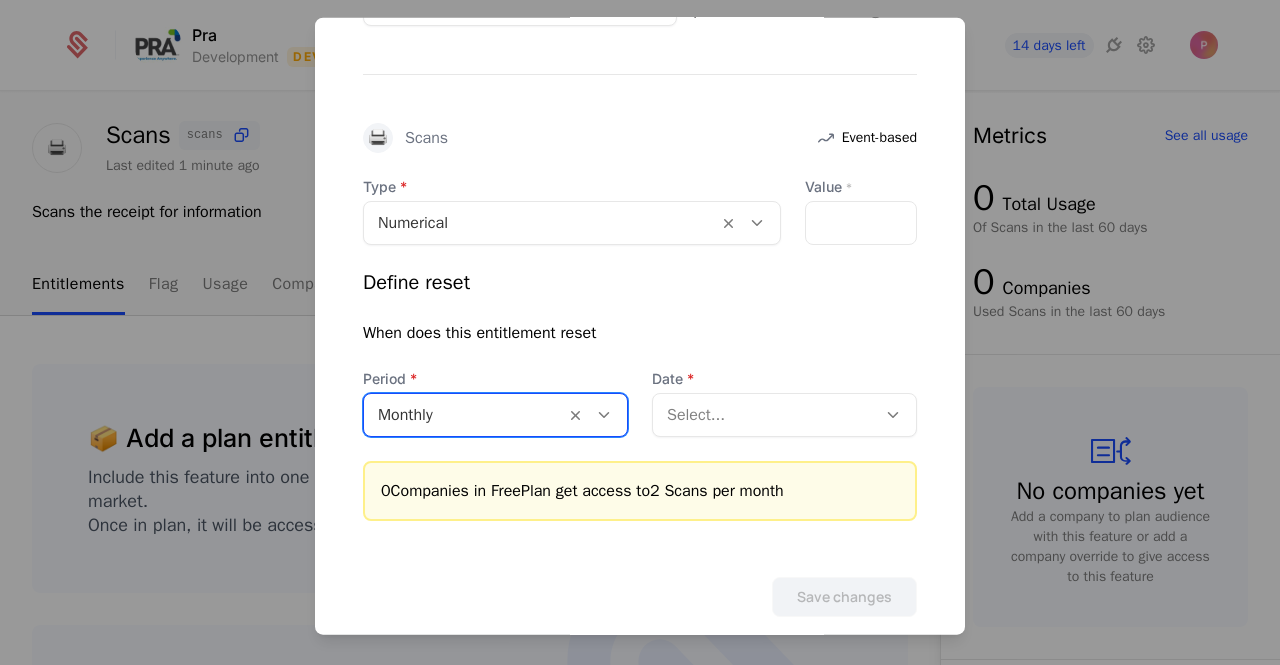 scroll, scrollTop: 578, scrollLeft: 0, axis: vertical 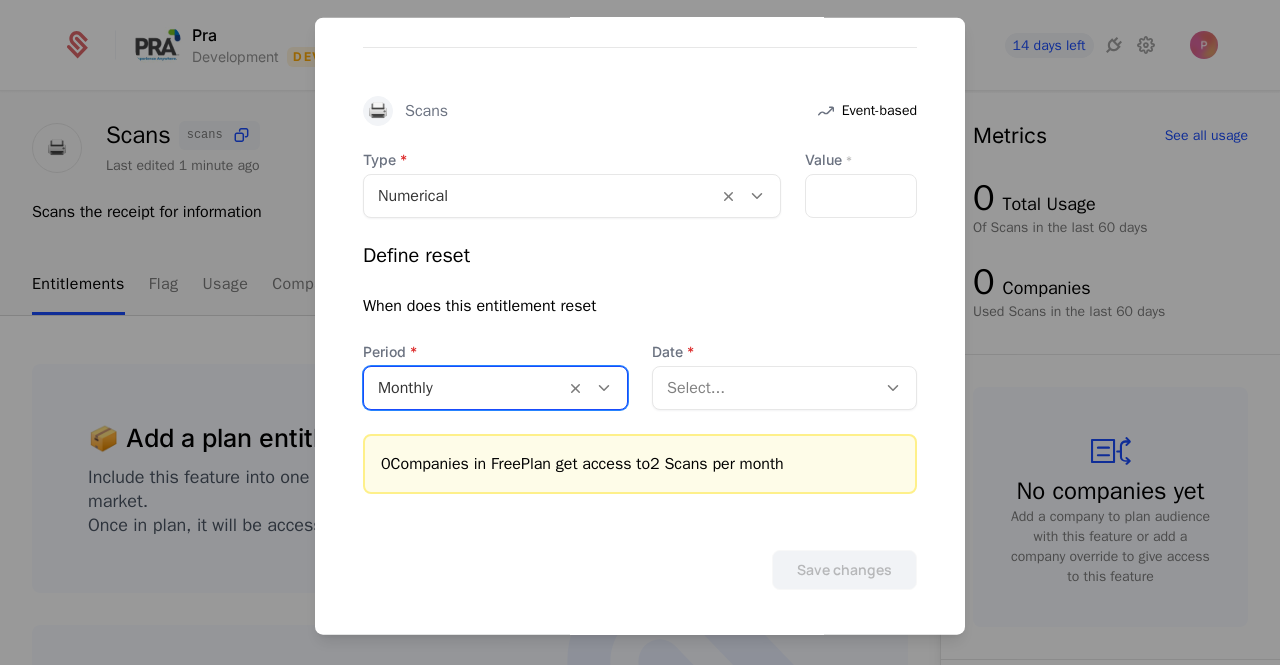 click at bounding box center [764, 387] 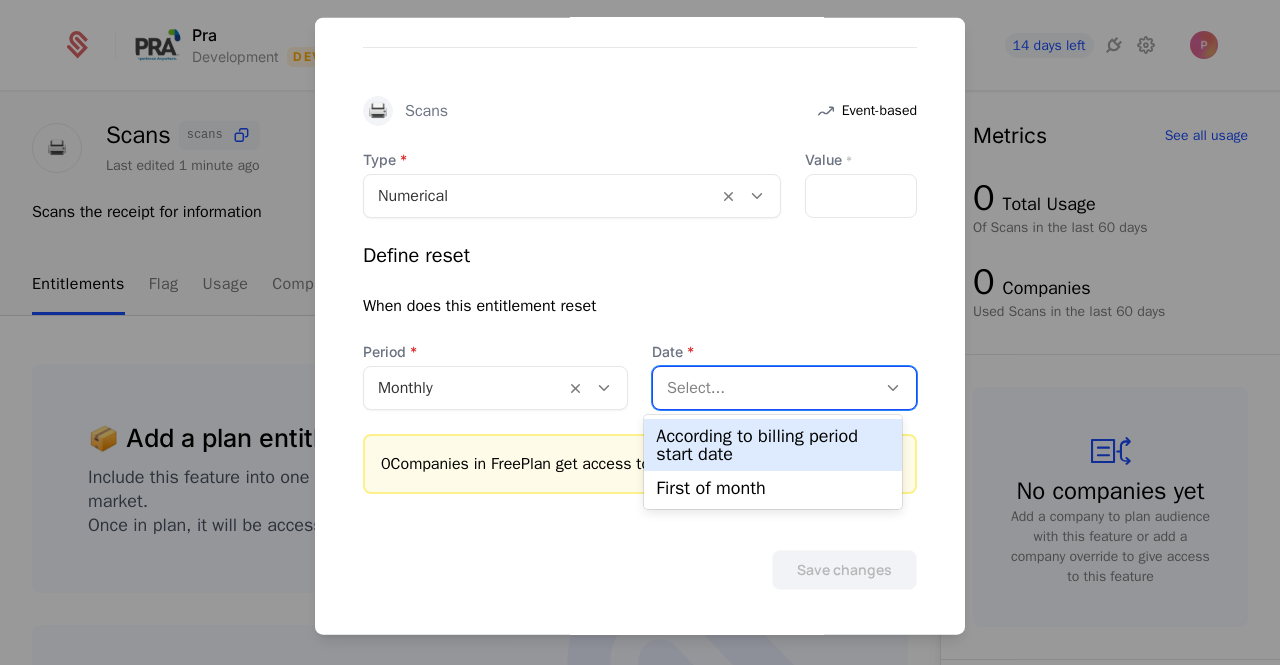 click on "According to billing period start date" at bounding box center (772, 445) 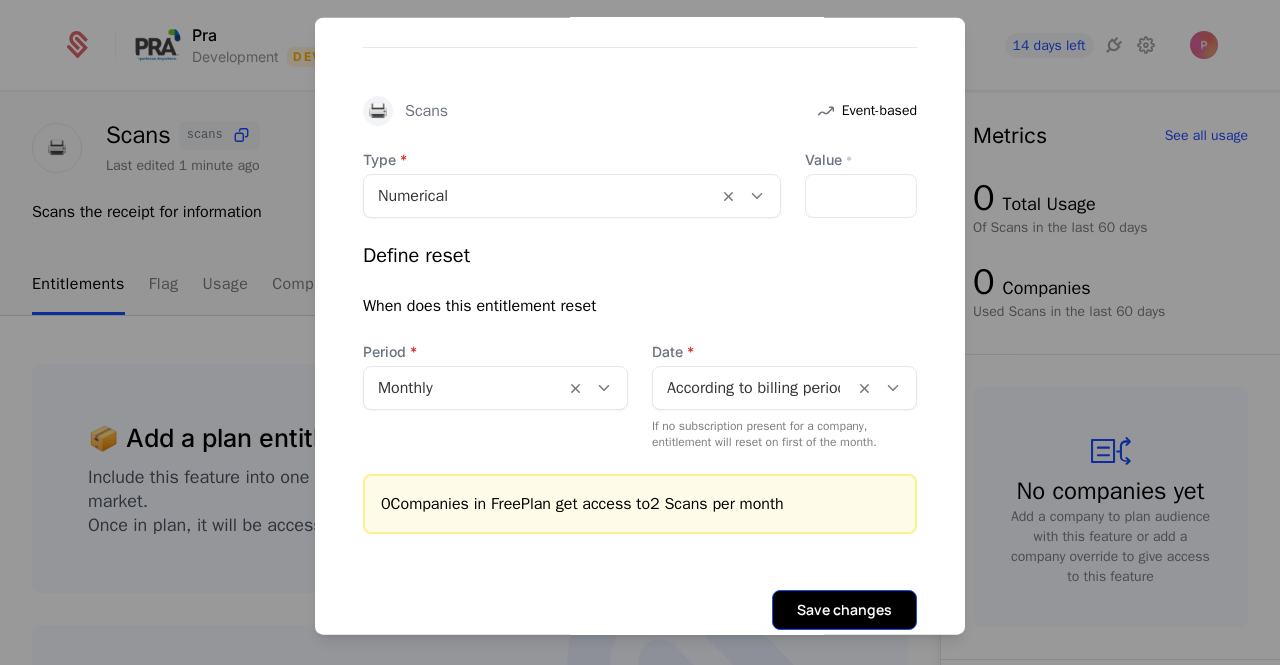 click on "Save changes" at bounding box center (844, 609) 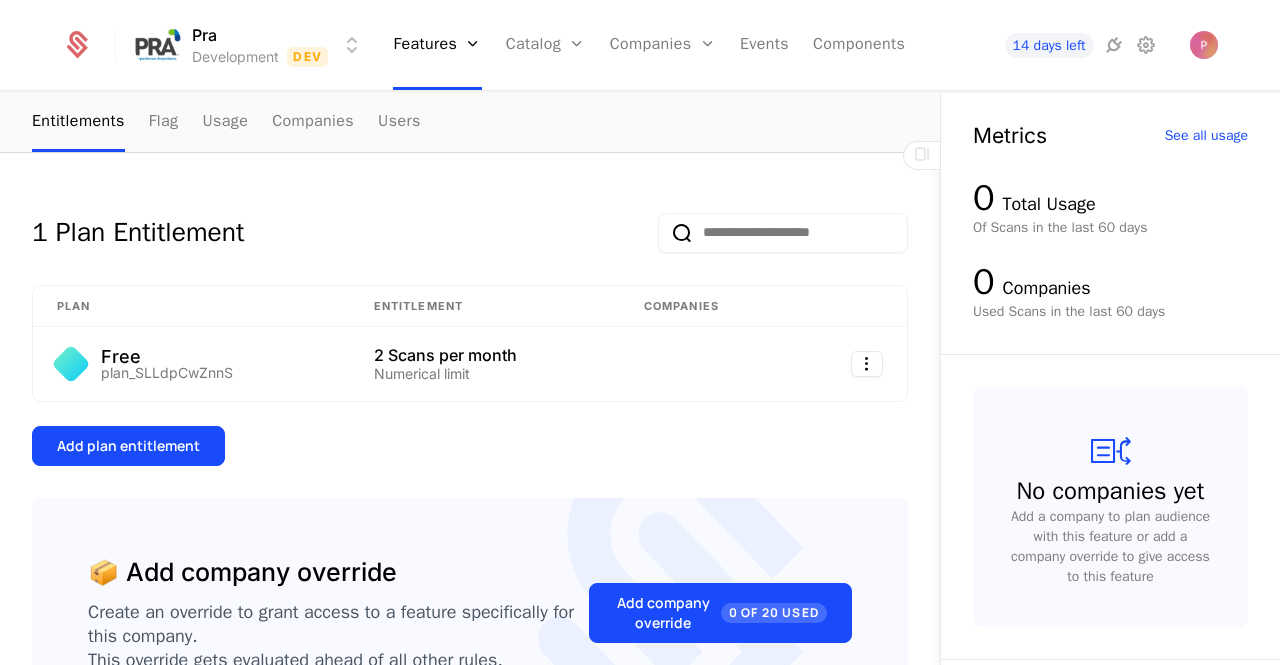 scroll, scrollTop: 252, scrollLeft: 0, axis: vertical 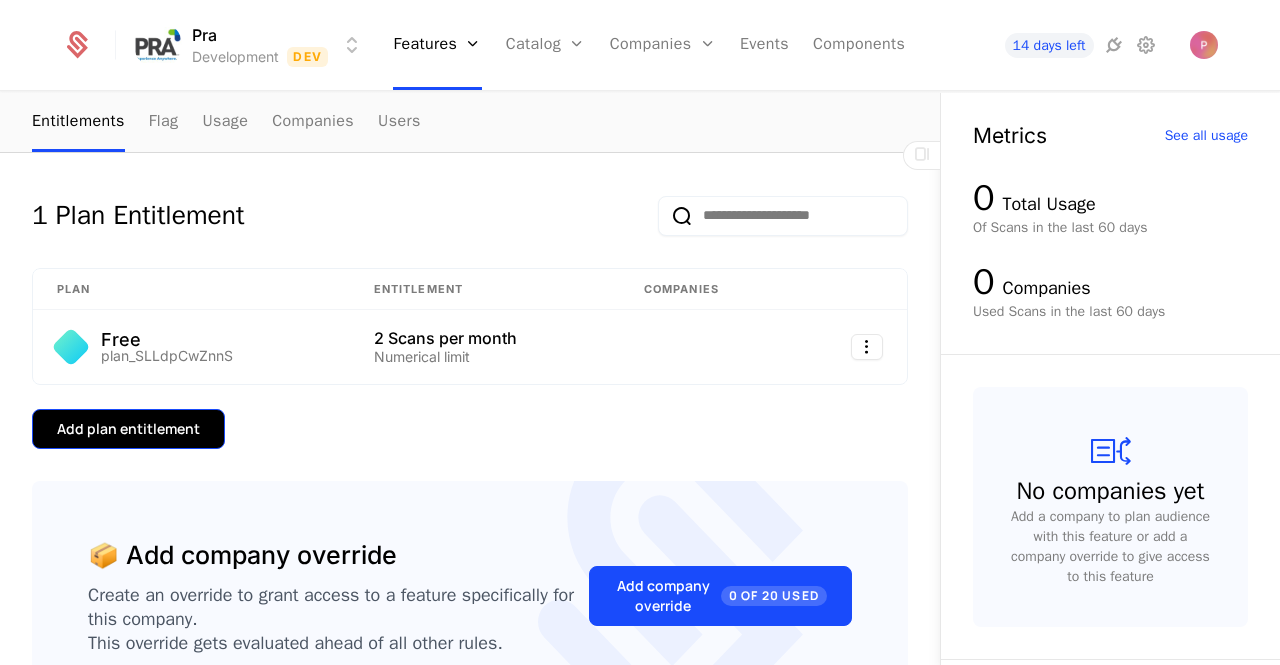 click on "Add plan entitlement" at bounding box center [128, 429] 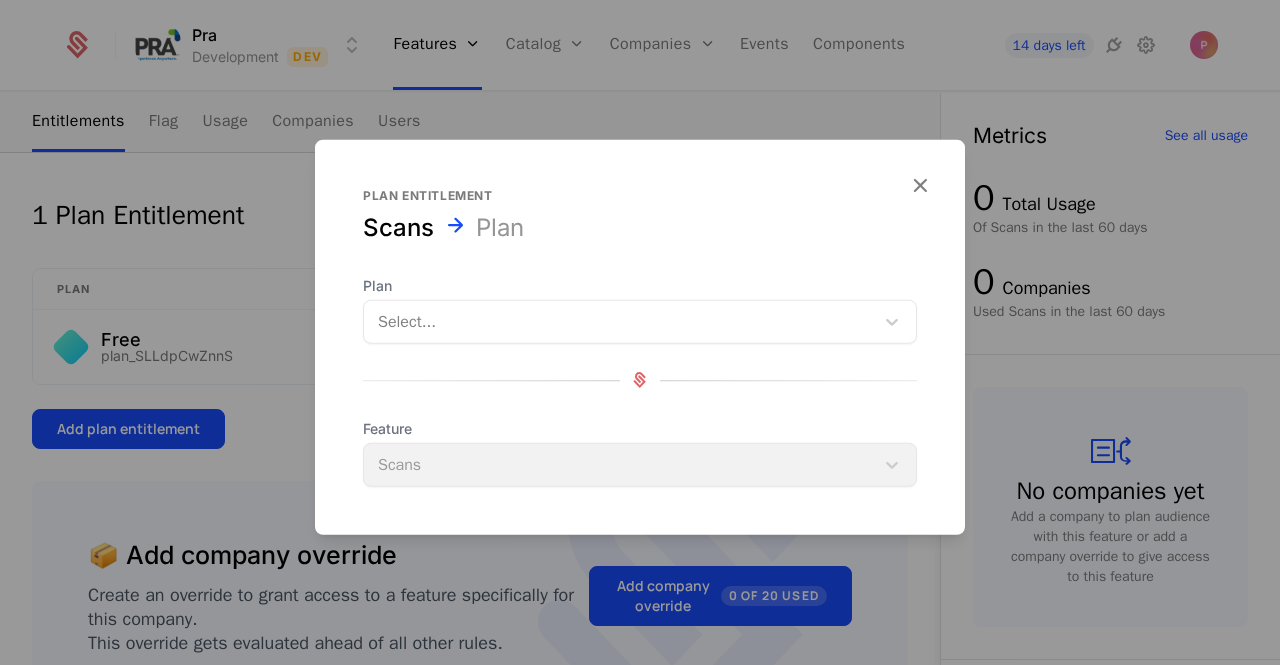 click at bounding box center [619, 321] 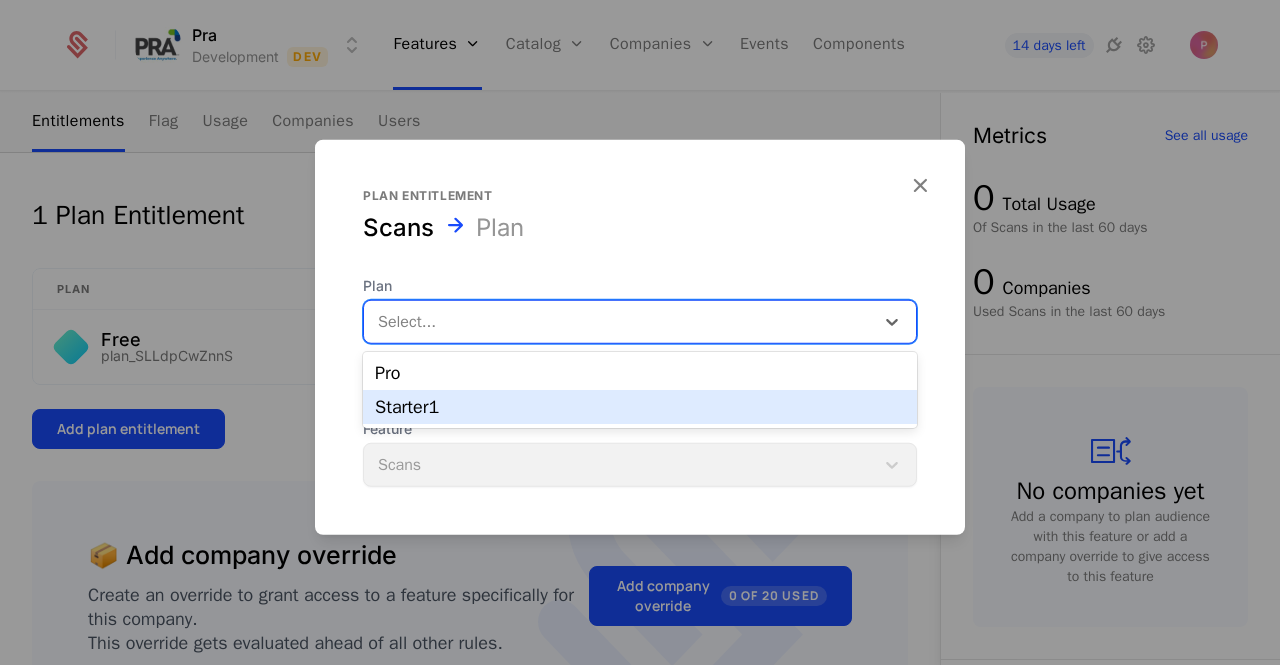 click on "Starter1" at bounding box center [640, 407] 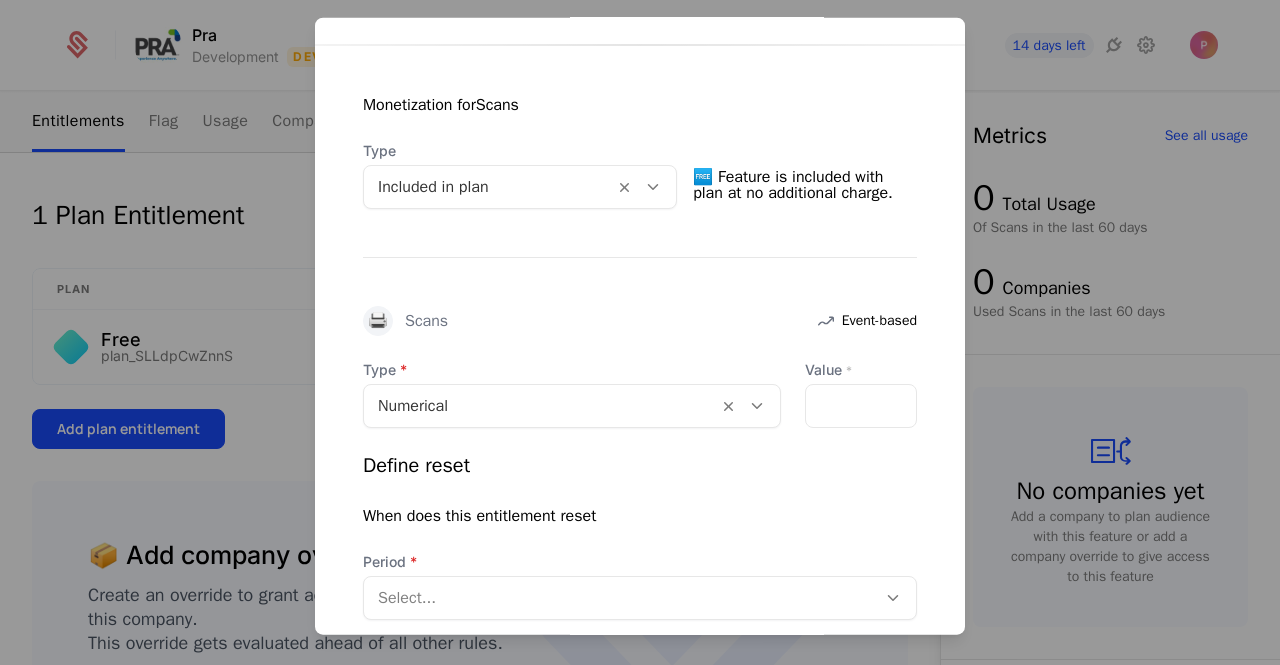 scroll, scrollTop: 400, scrollLeft: 0, axis: vertical 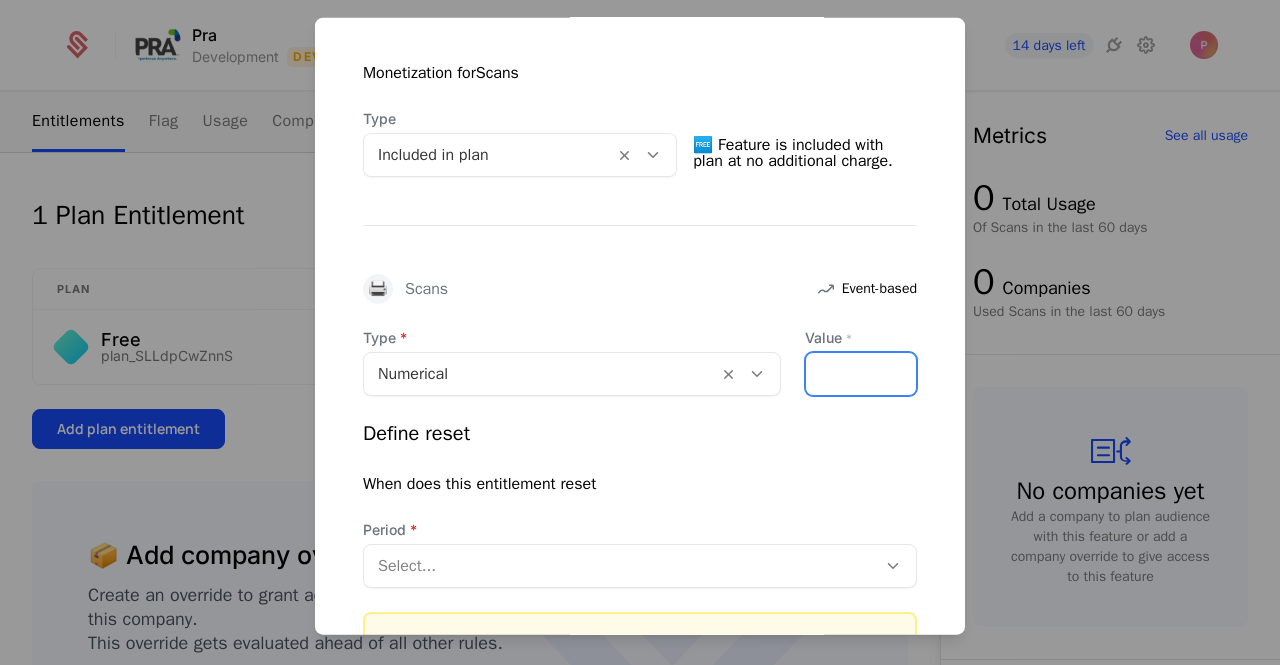 click on "Value *" at bounding box center (861, 373) 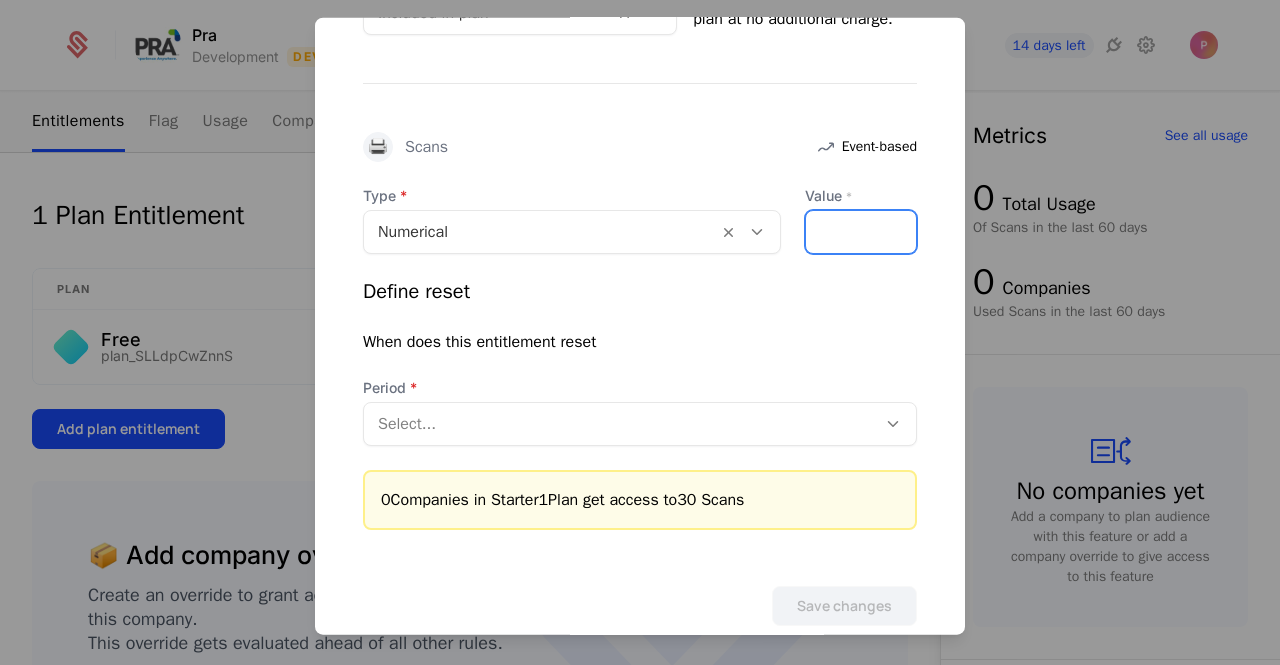 scroll, scrollTop: 578, scrollLeft: 0, axis: vertical 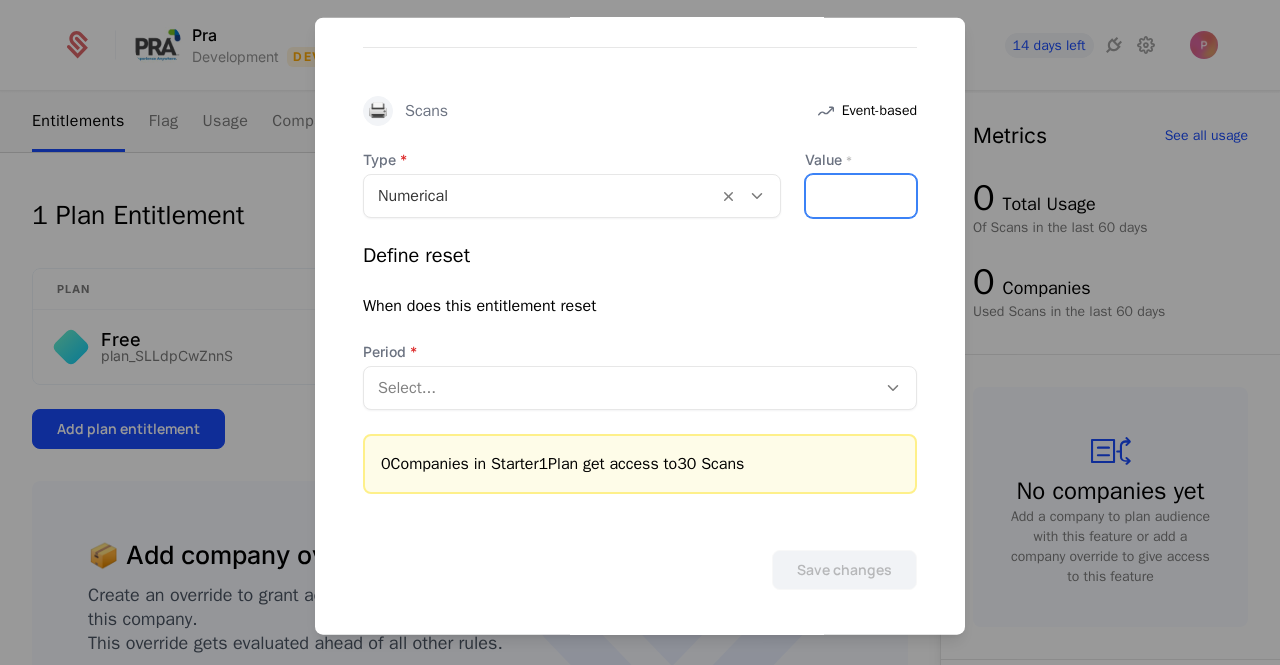 type on "**" 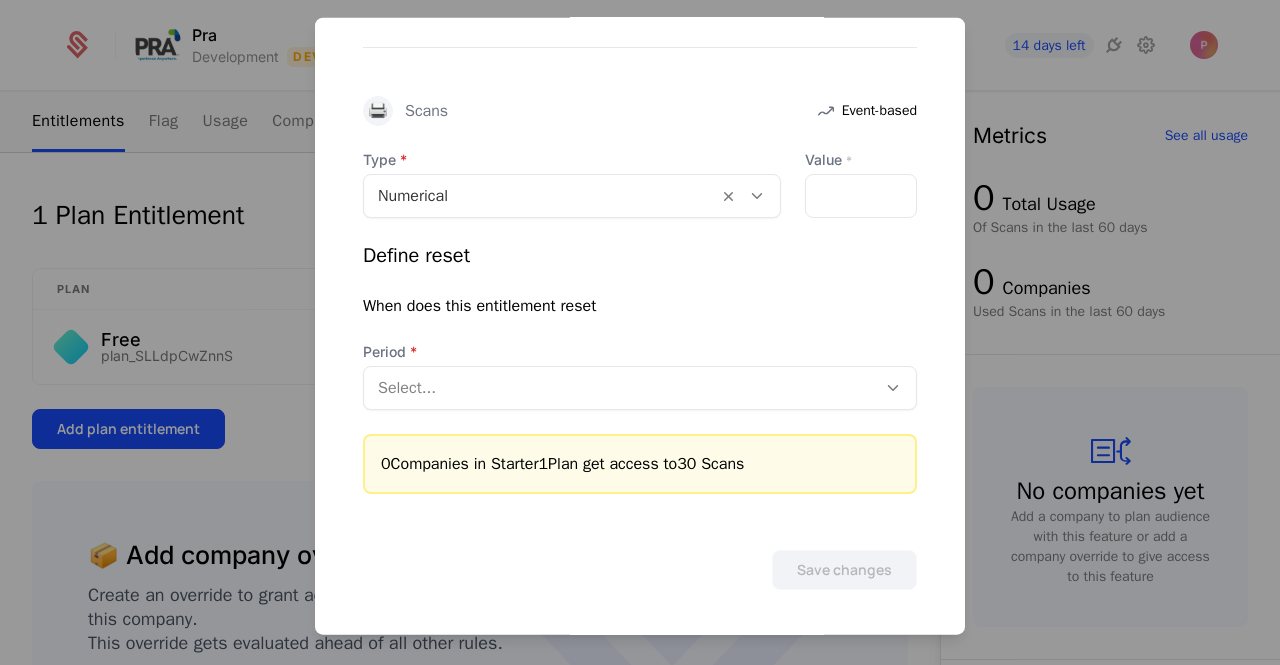 click at bounding box center (620, 387) 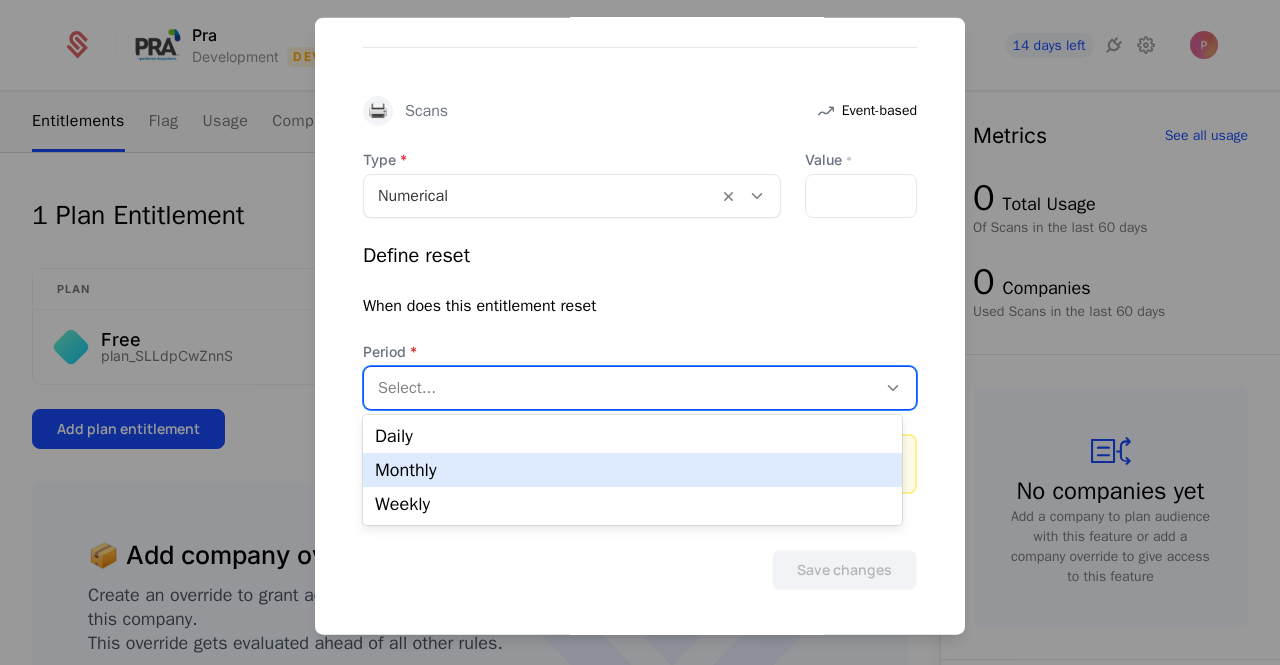 click on "Monthly" at bounding box center [632, 470] 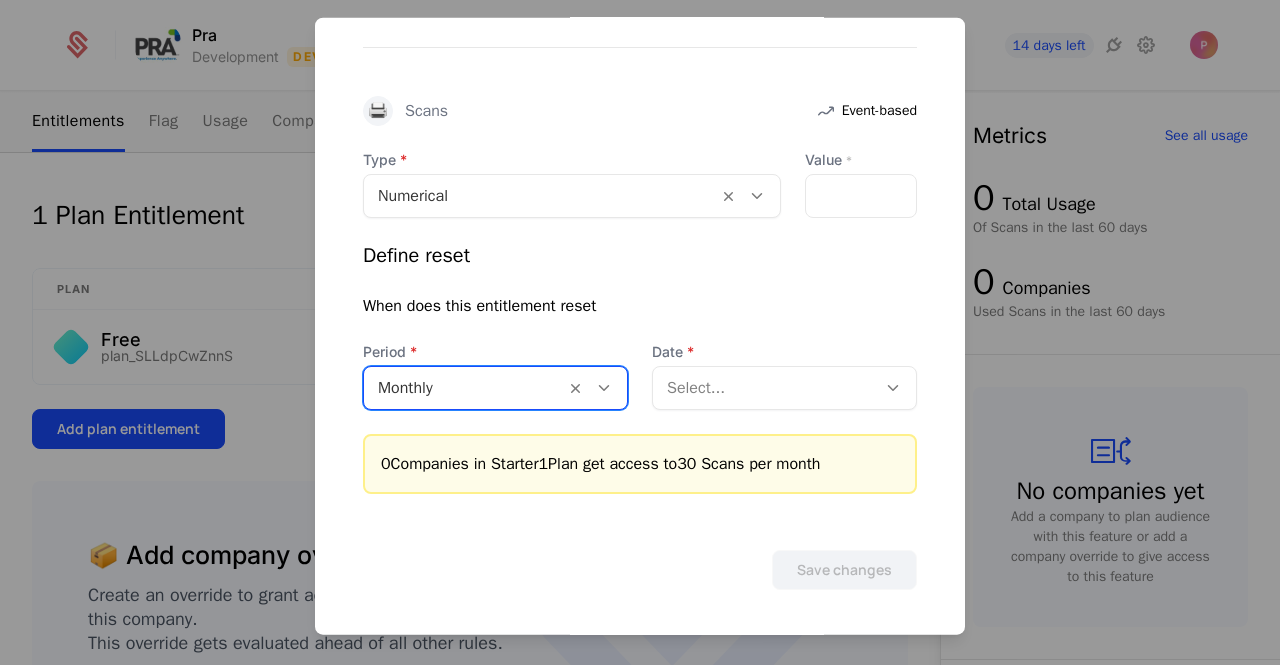 click at bounding box center [764, 387] 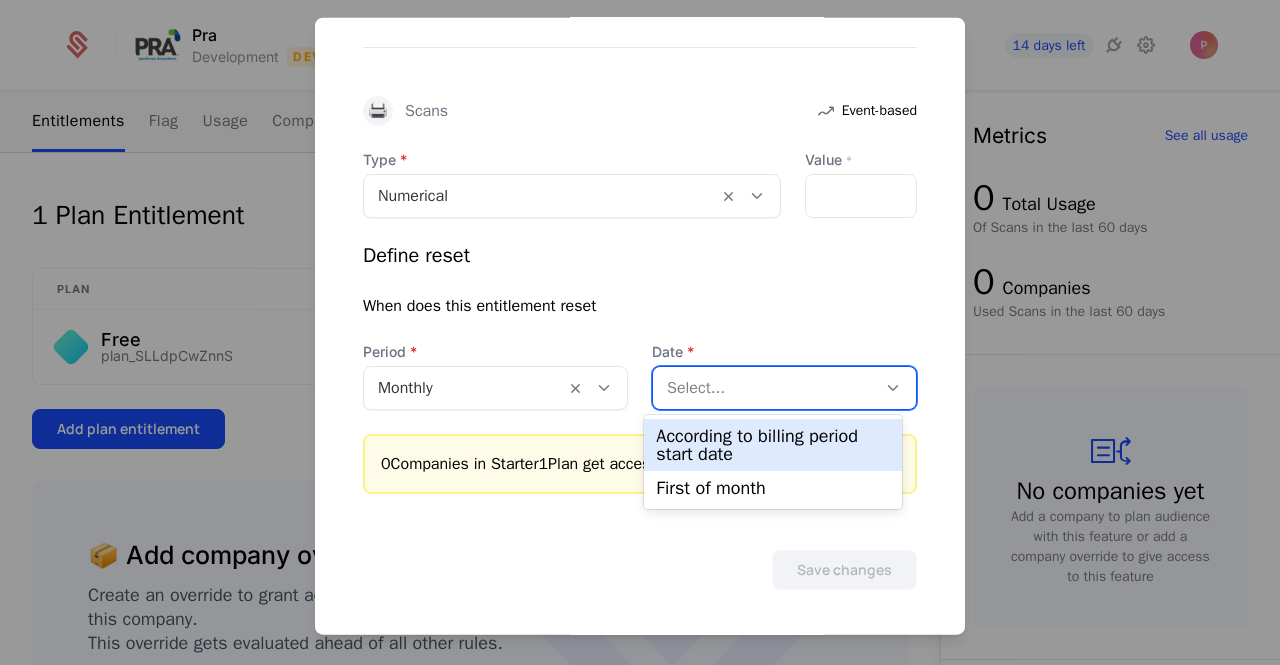 click on "According to billing period start date" at bounding box center [772, 445] 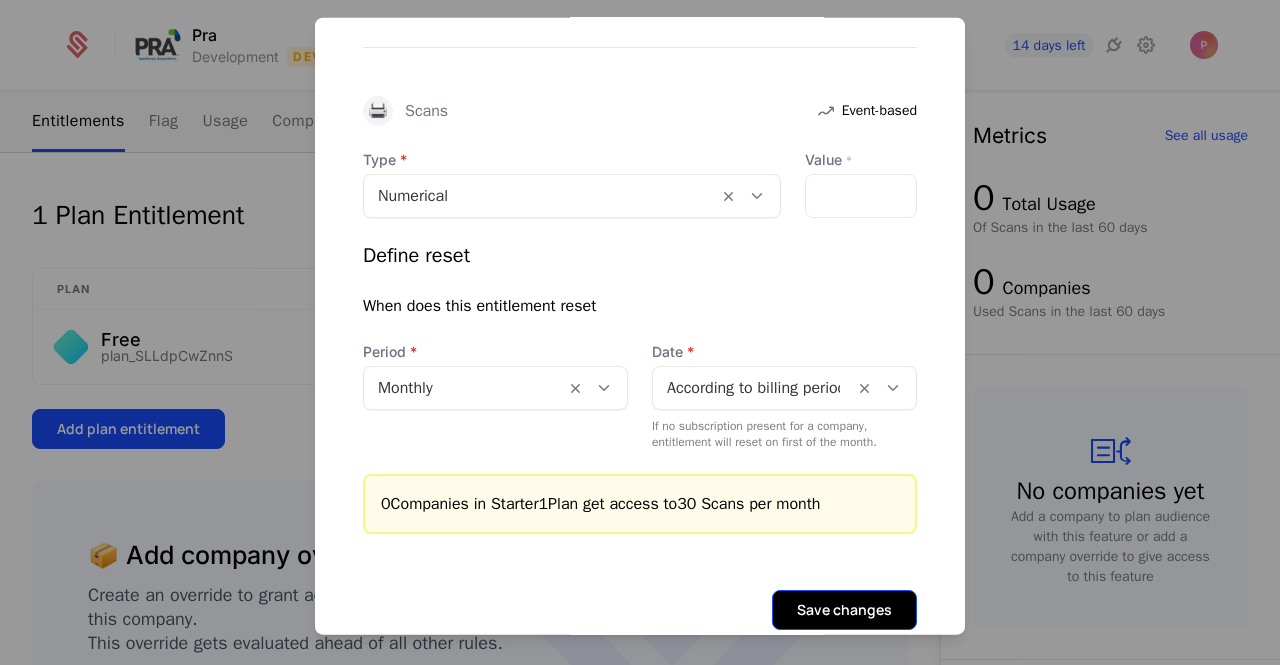click on "Save changes" at bounding box center [844, 609] 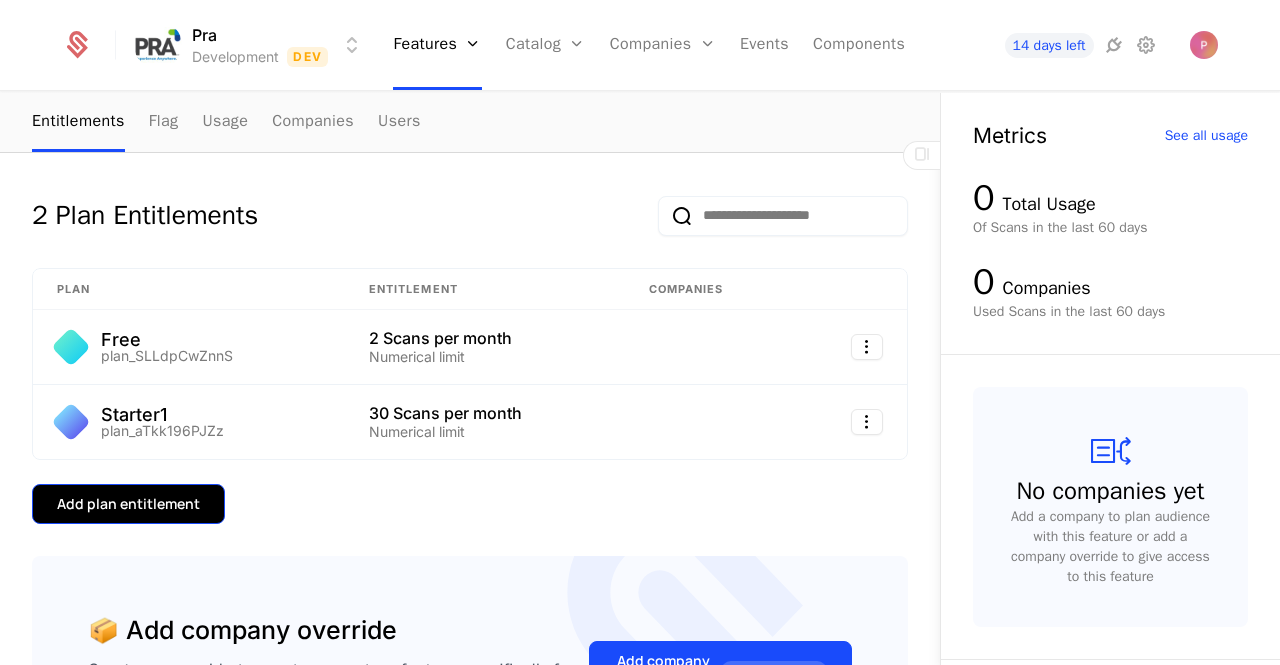 click on "Add plan entitlement" at bounding box center [128, 504] 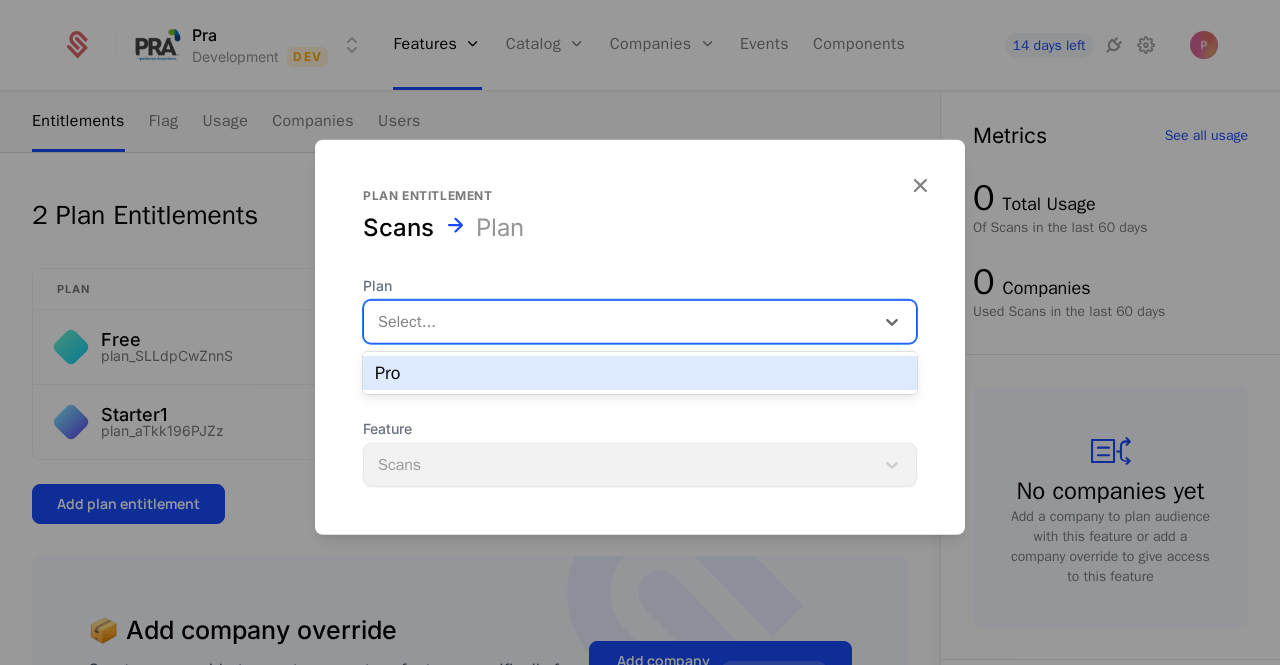 click at bounding box center [619, 321] 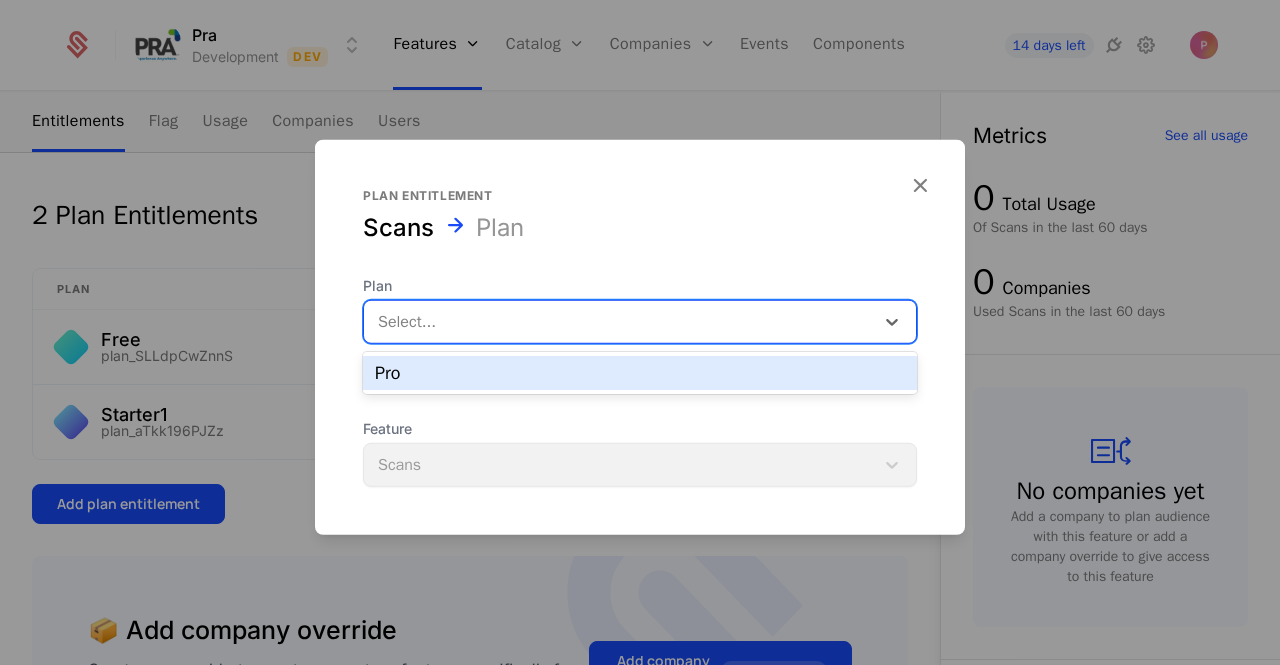 click on "Pro" at bounding box center [640, 373] 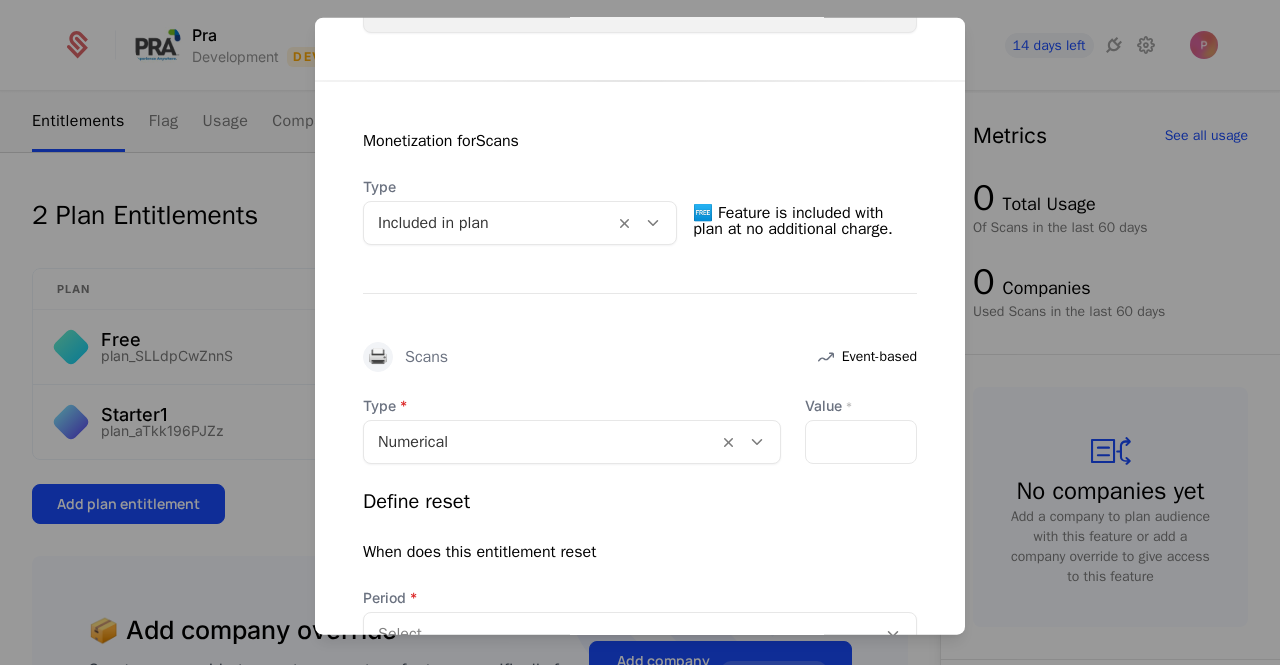 scroll, scrollTop: 500, scrollLeft: 0, axis: vertical 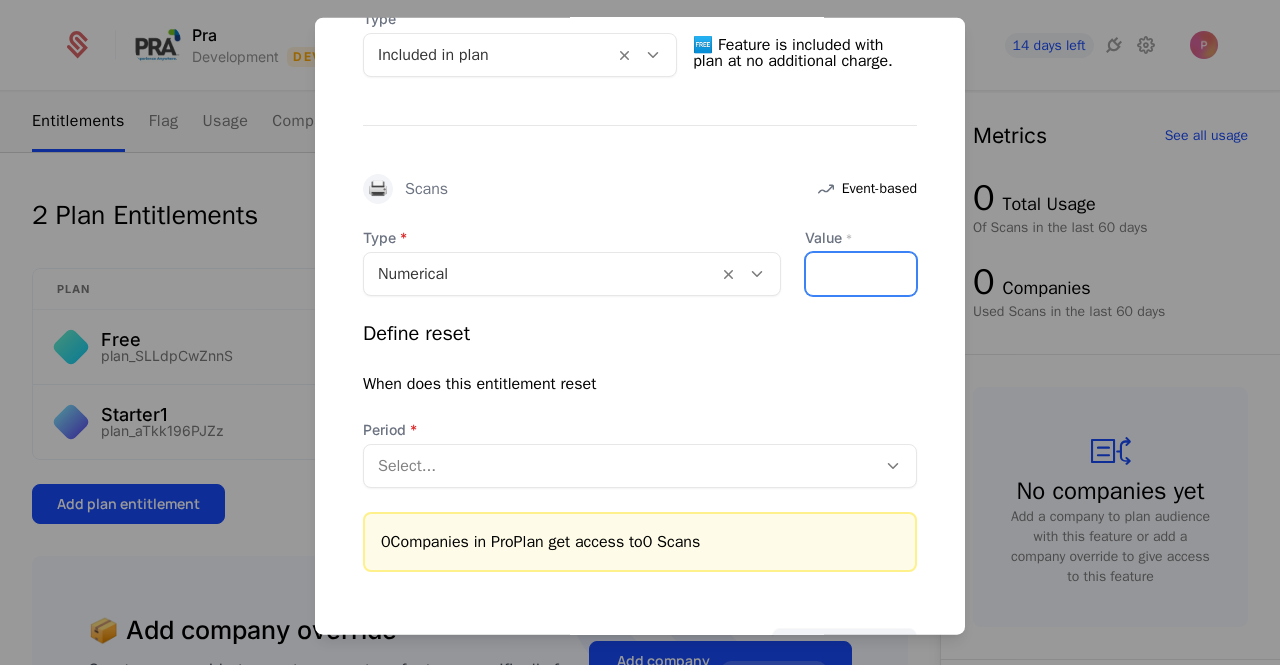click on "Value *" at bounding box center [861, 273] 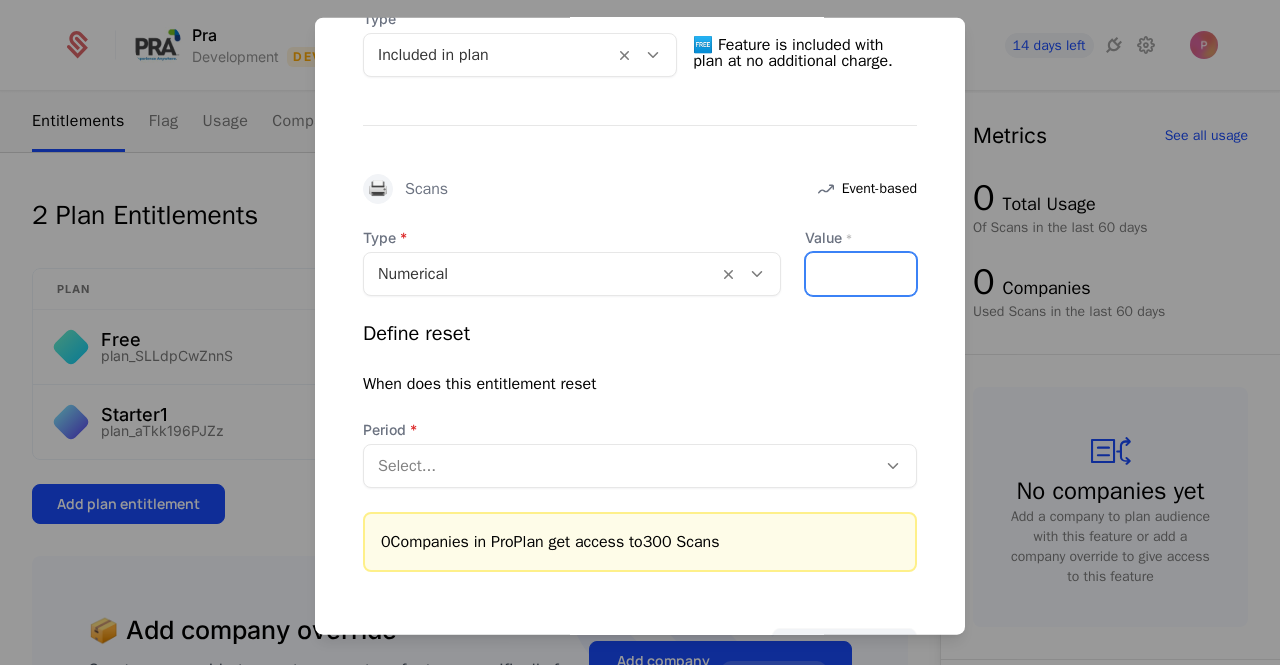 type on "***" 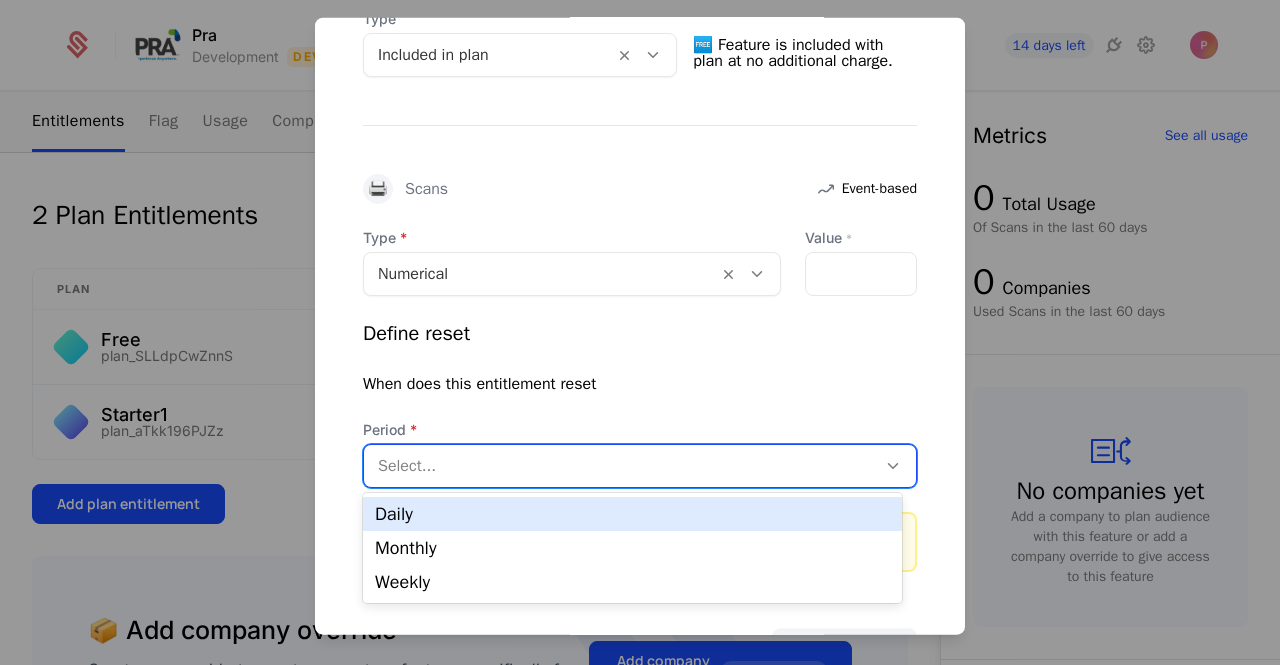 click at bounding box center [620, 465] 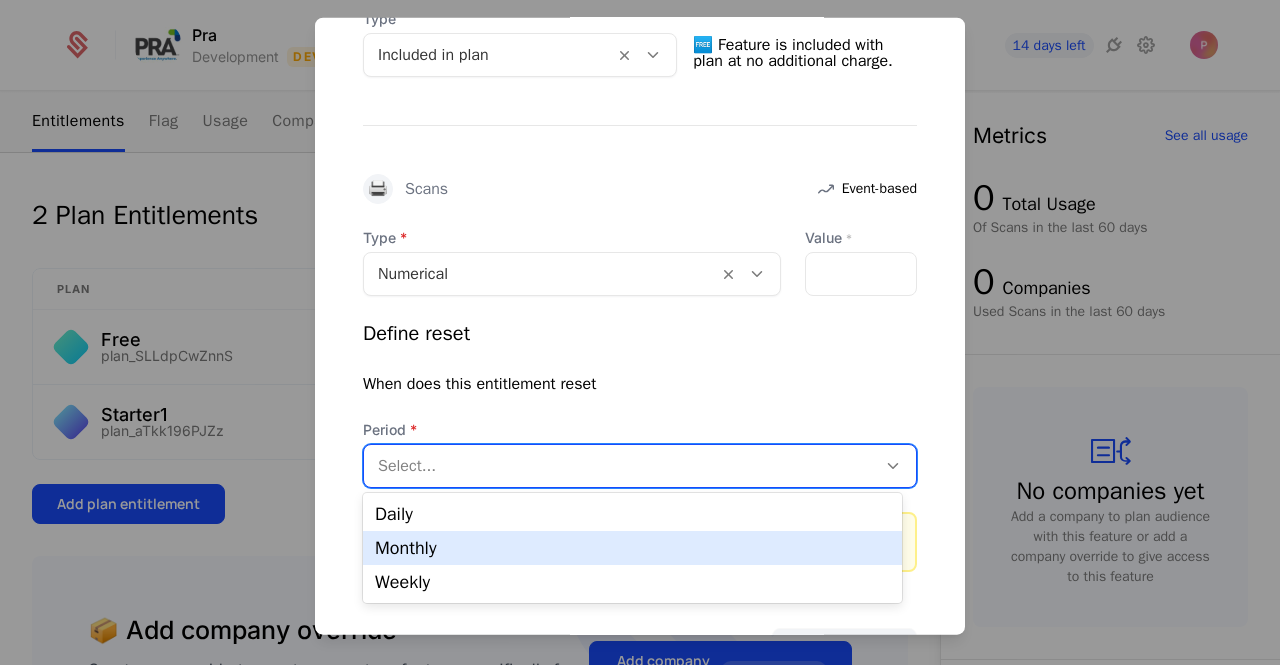 click on "Monthly" at bounding box center (632, 548) 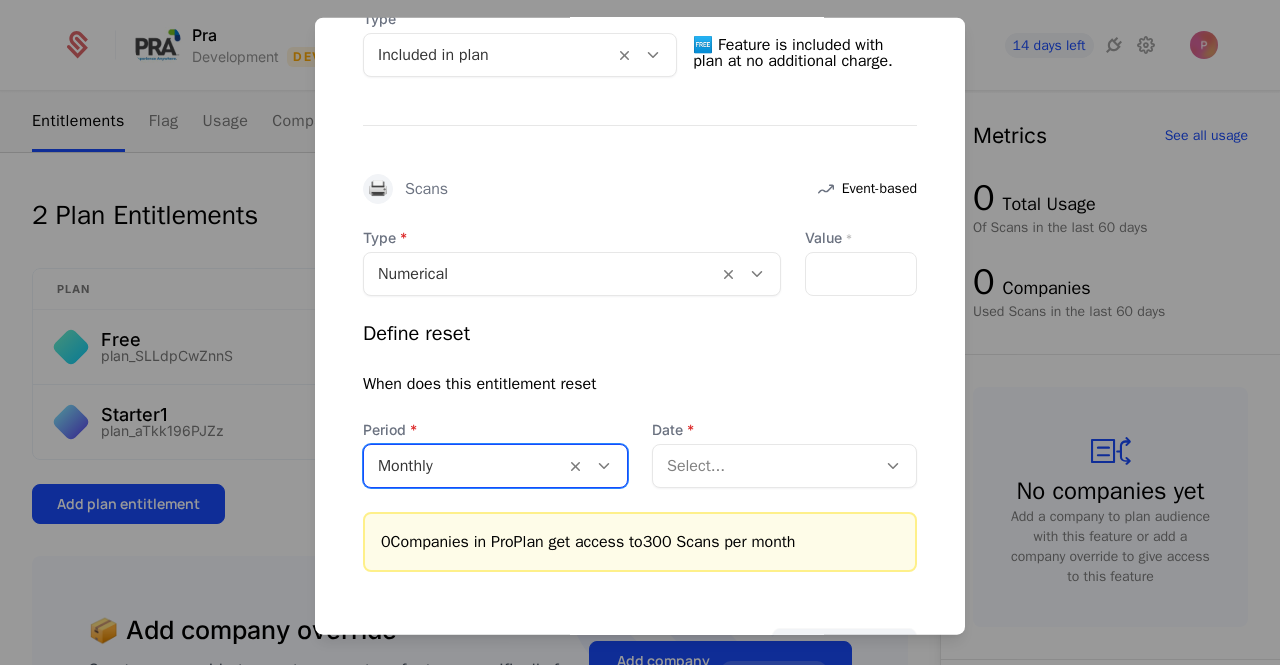 click at bounding box center [764, 465] 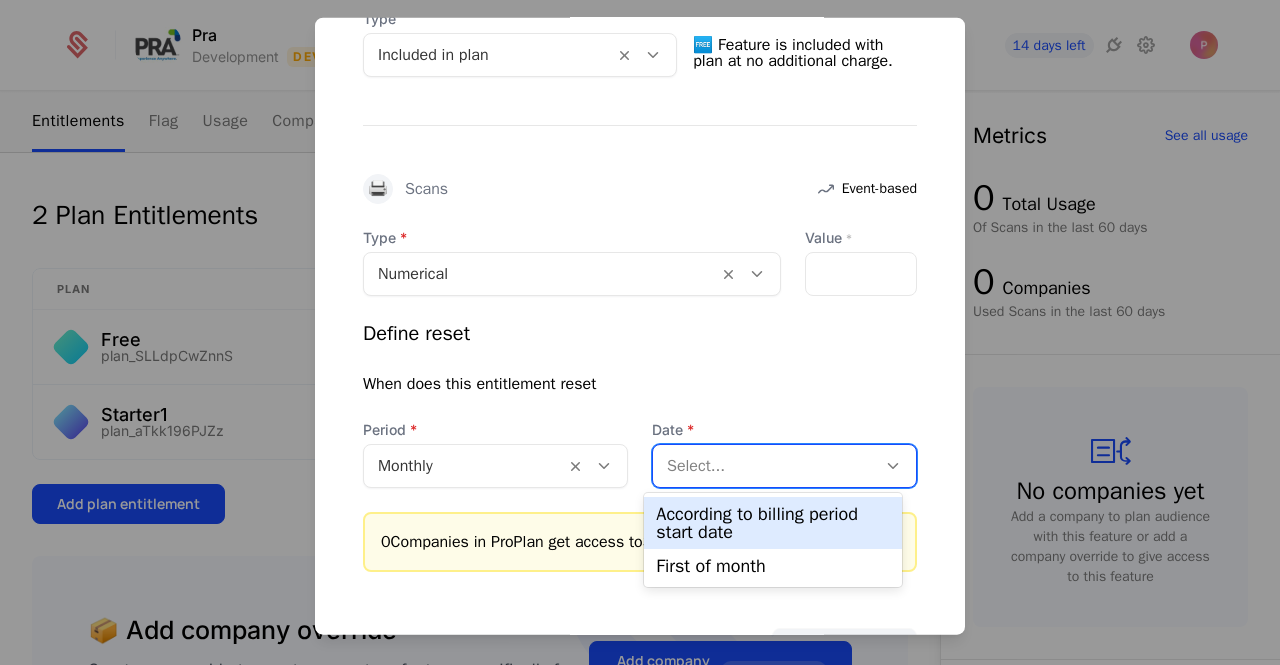 click on "According to billing period start date" at bounding box center [772, 523] 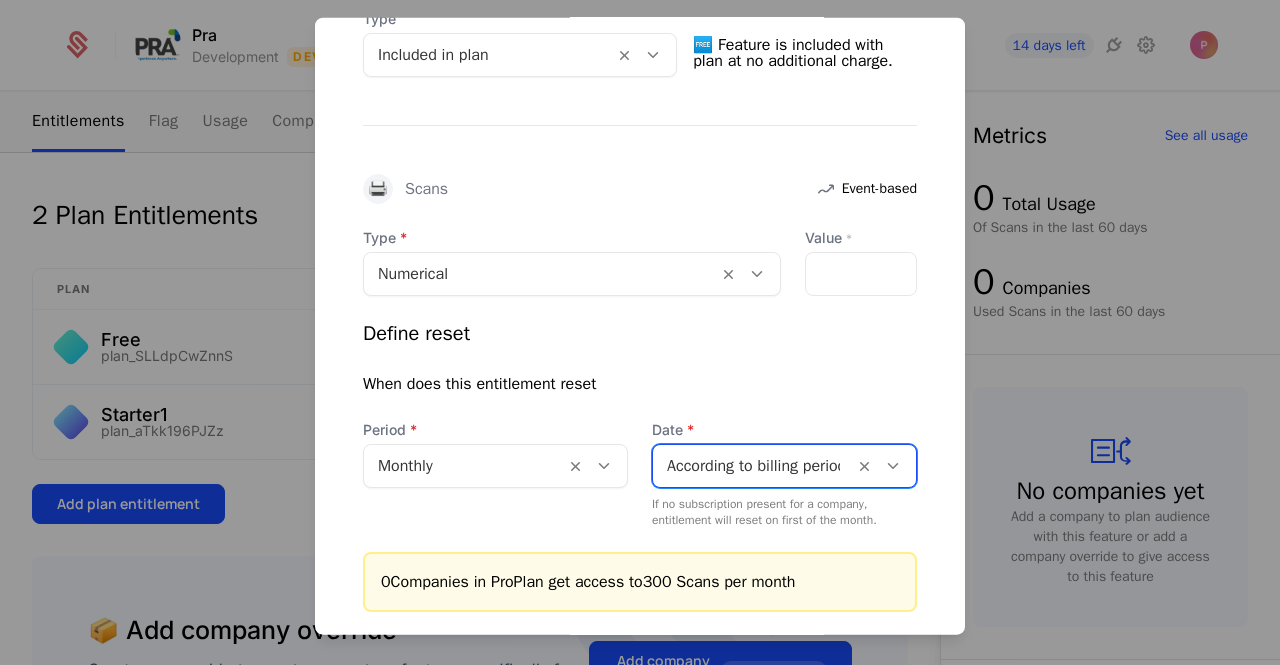 scroll, scrollTop: 618, scrollLeft: 0, axis: vertical 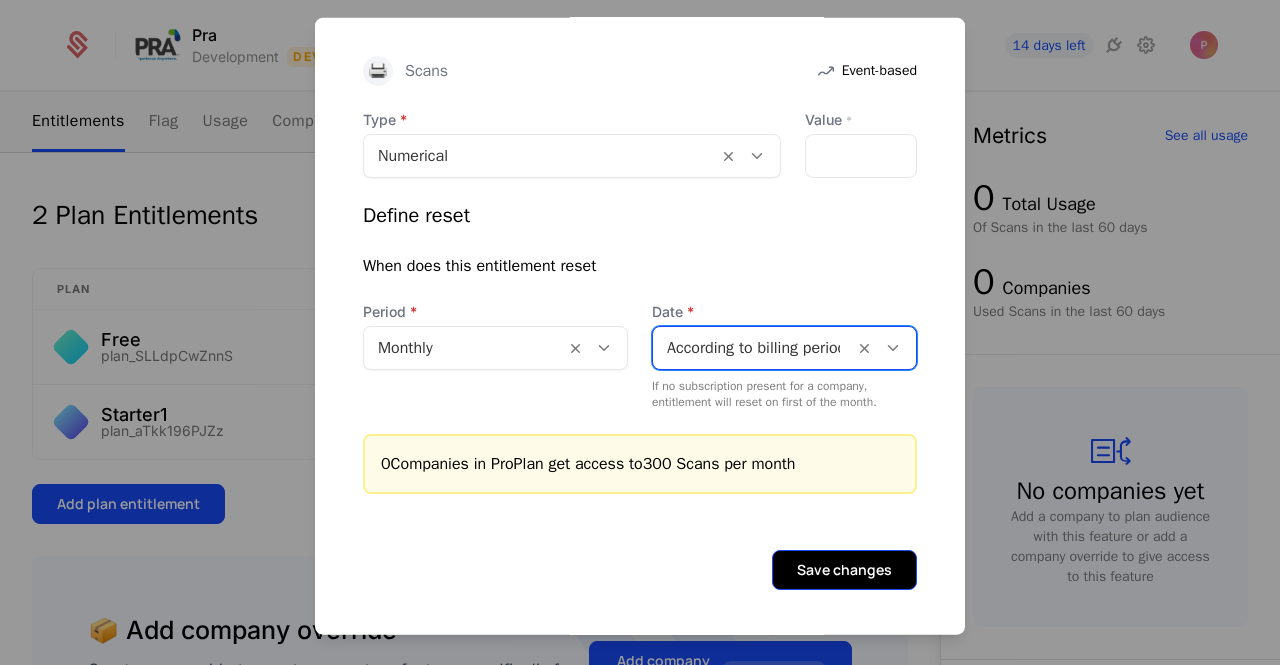 click on "Save changes" at bounding box center [844, 569] 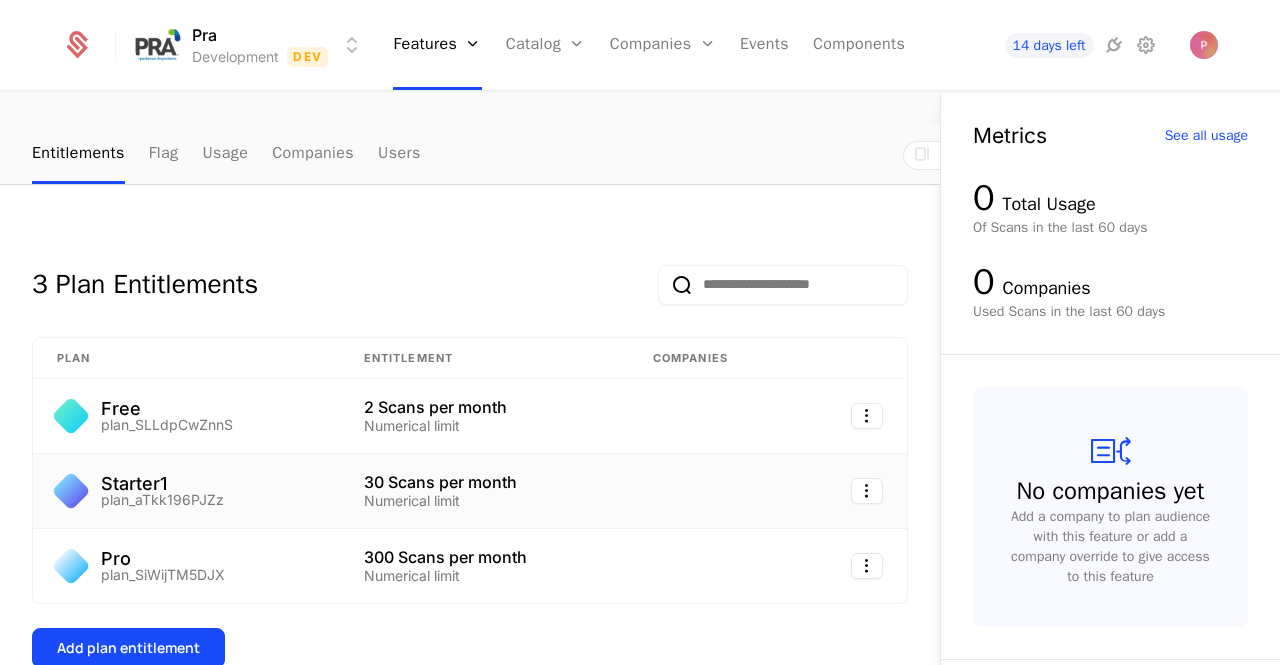 scroll, scrollTop: 152, scrollLeft: 0, axis: vertical 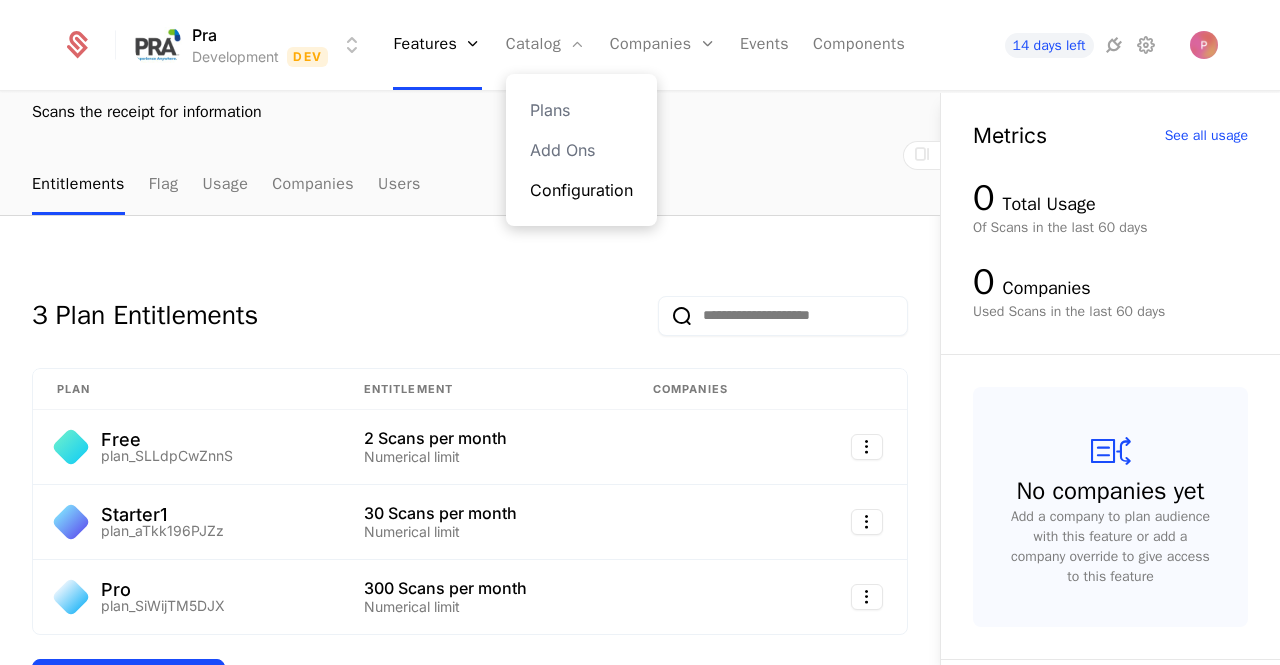 click on "Configuration" at bounding box center [581, 190] 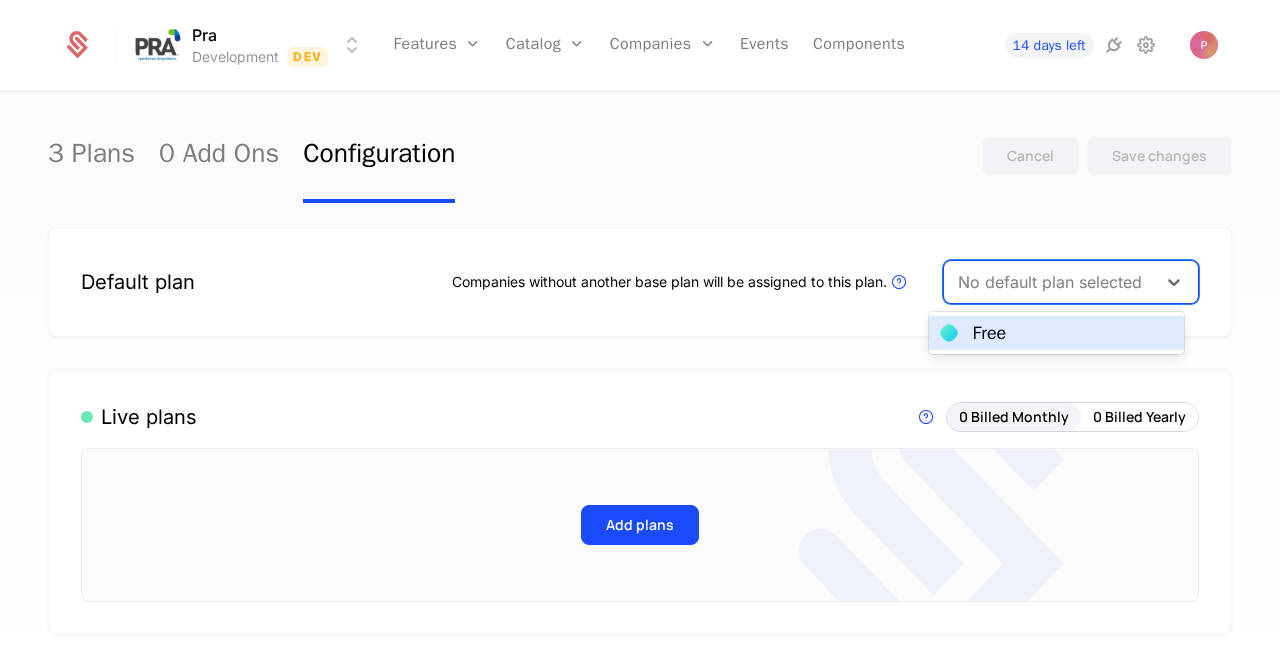 click at bounding box center (1050, 282) 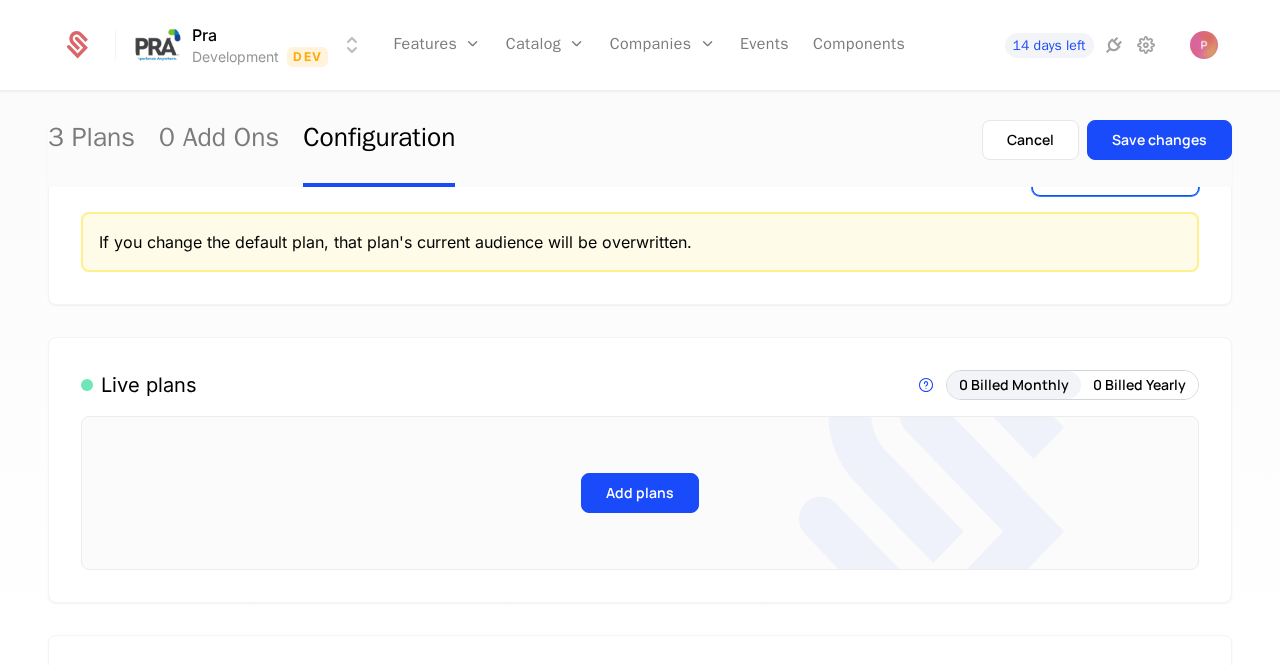 scroll, scrollTop: 100, scrollLeft: 0, axis: vertical 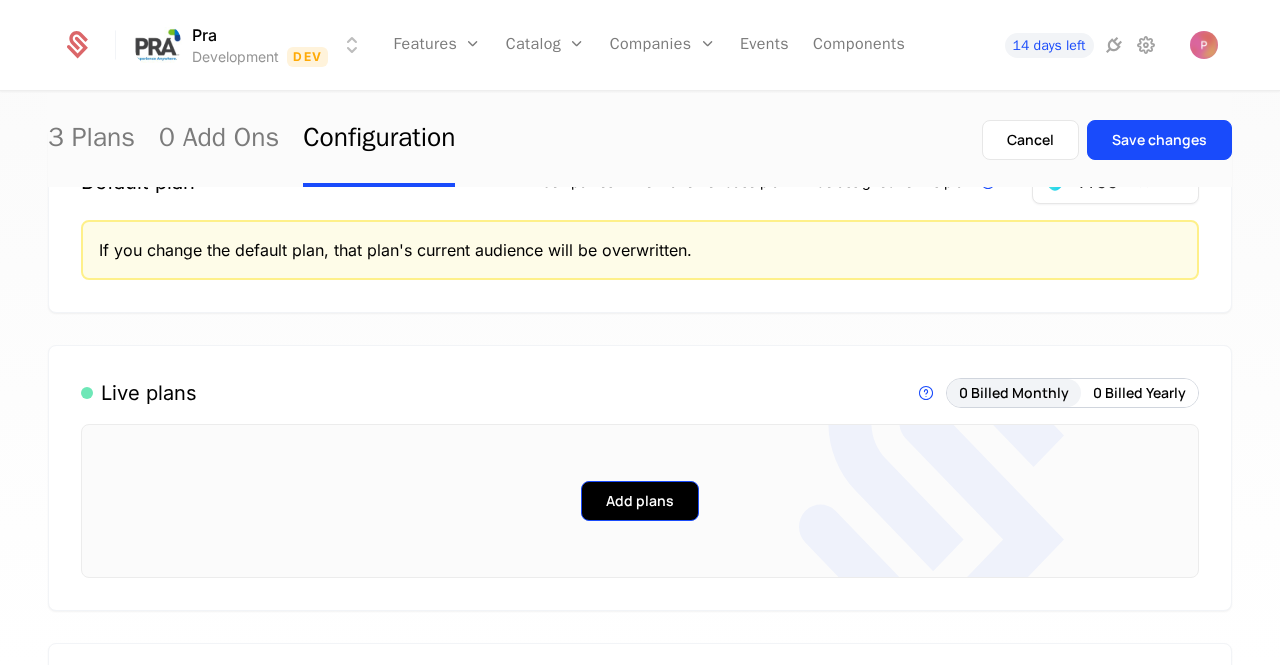 click on "Add plans" at bounding box center (640, 501) 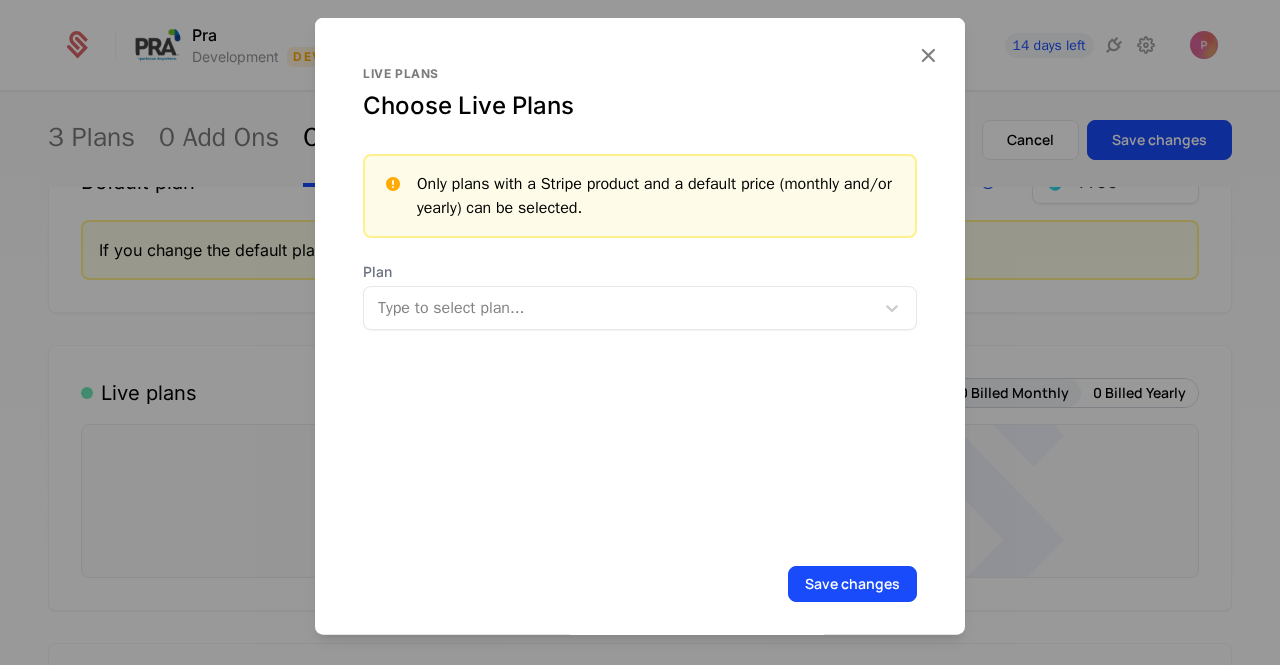 click at bounding box center [621, 307] 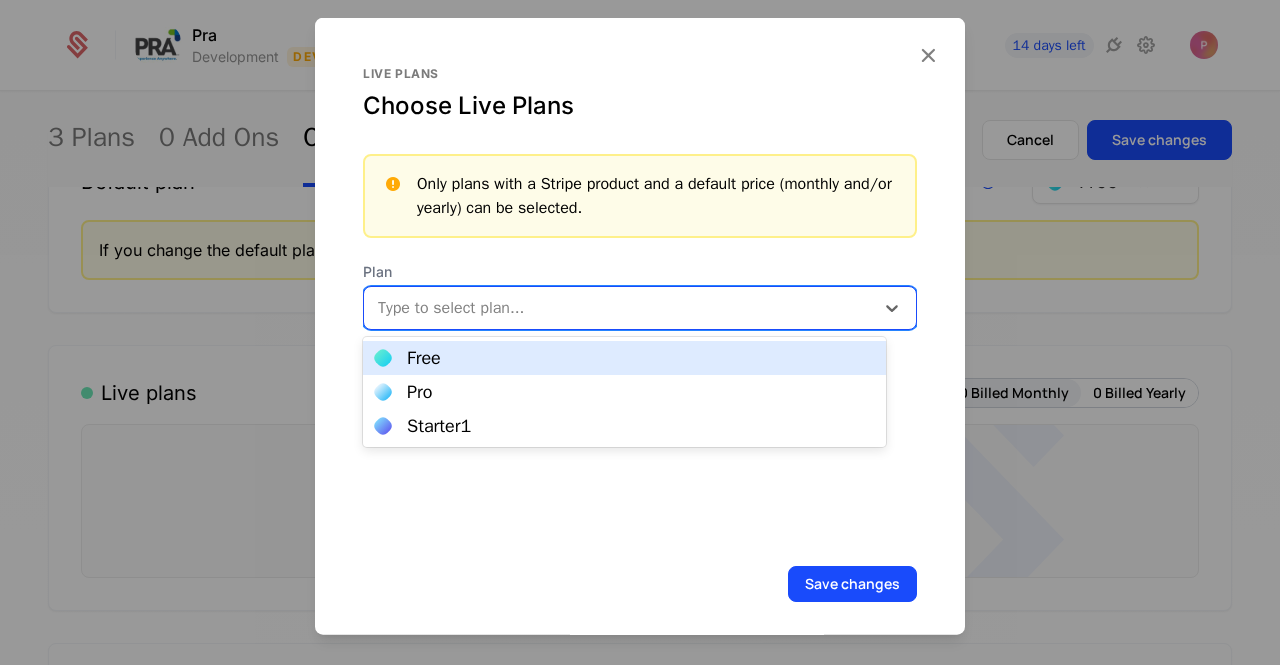 click on "Free" at bounding box center (624, 358) 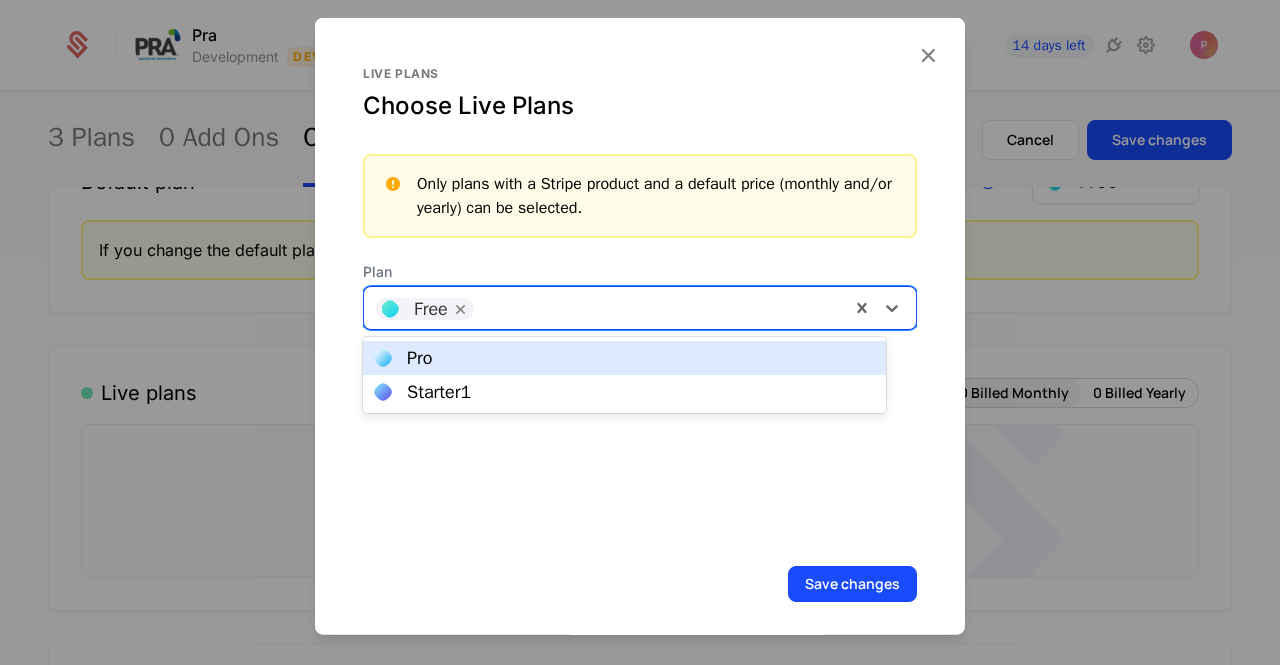 click at bounding box center [661, 305] 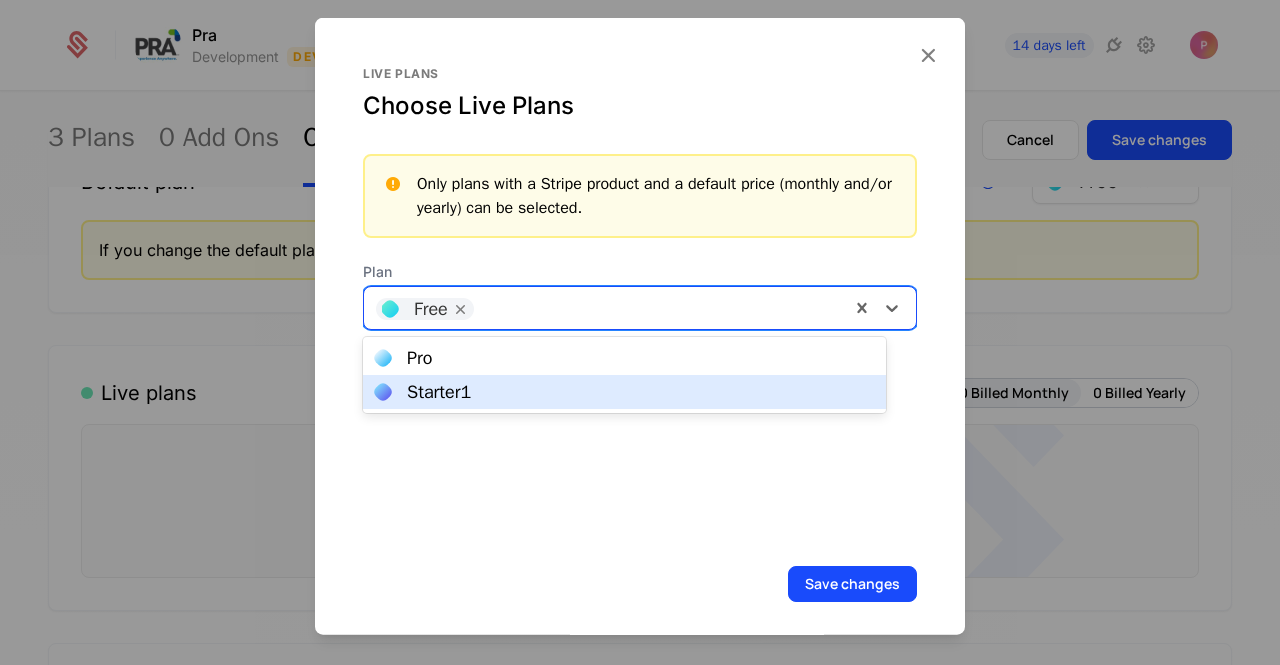 click on "Starter1" at bounding box center [624, 392] 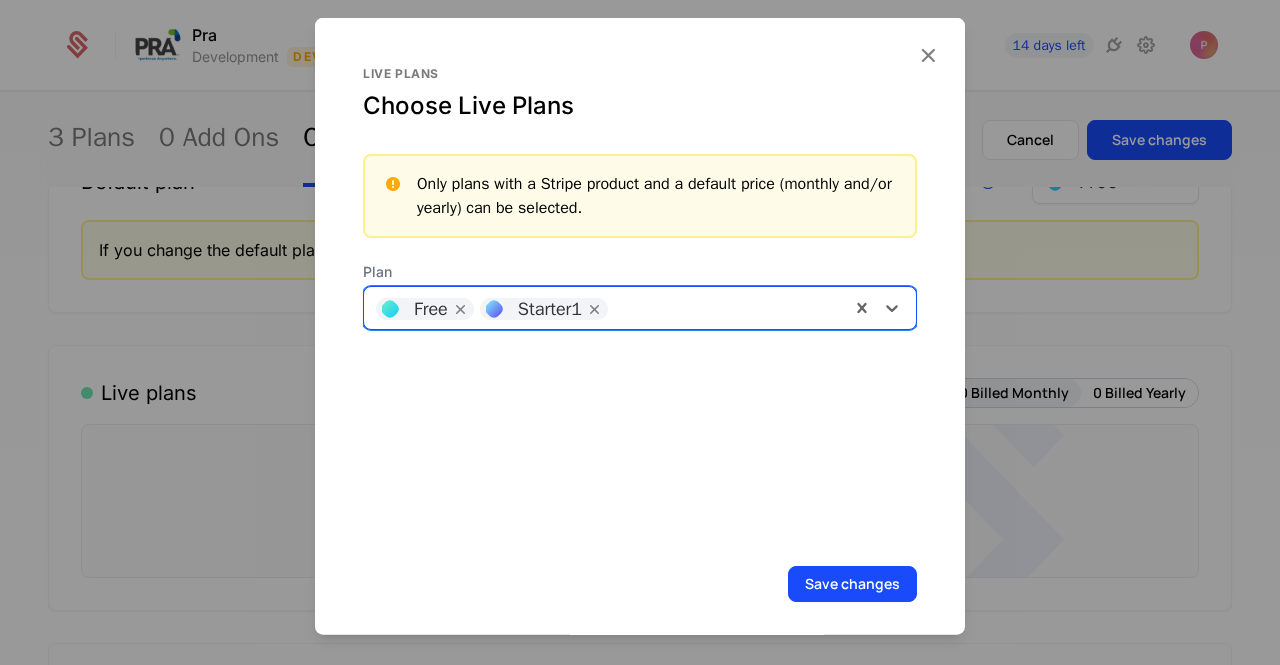 click at bounding box center (728, 305) 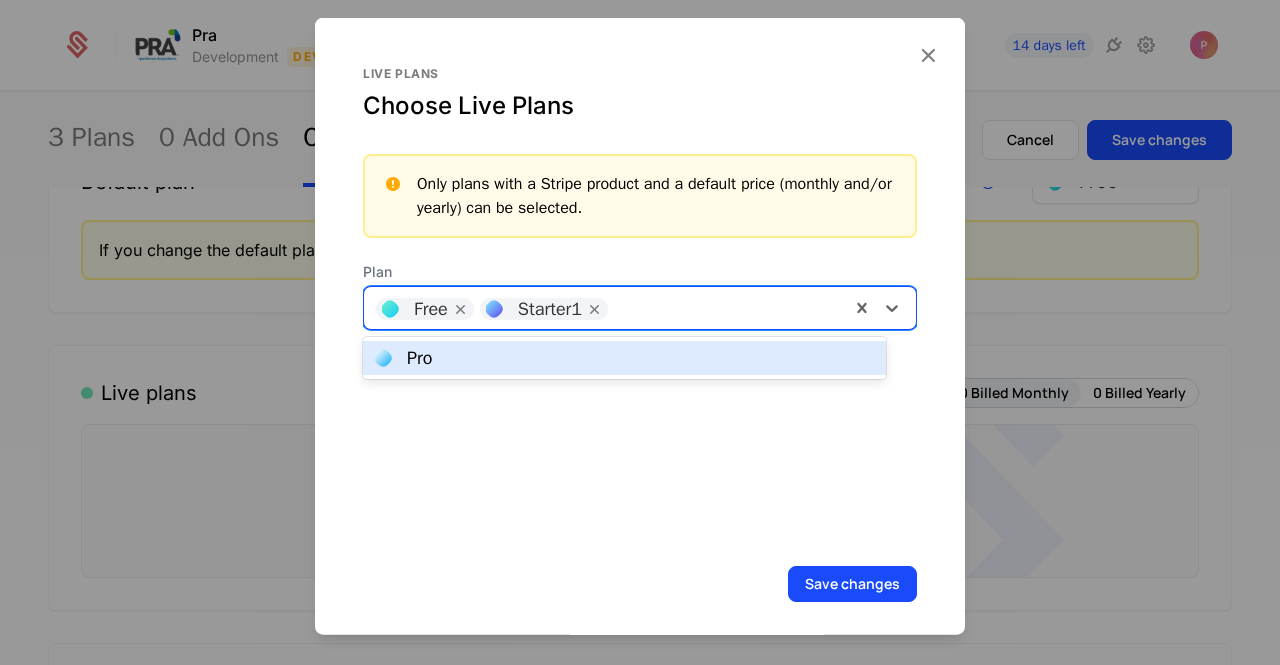 click on "Pro" at bounding box center [624, 358] 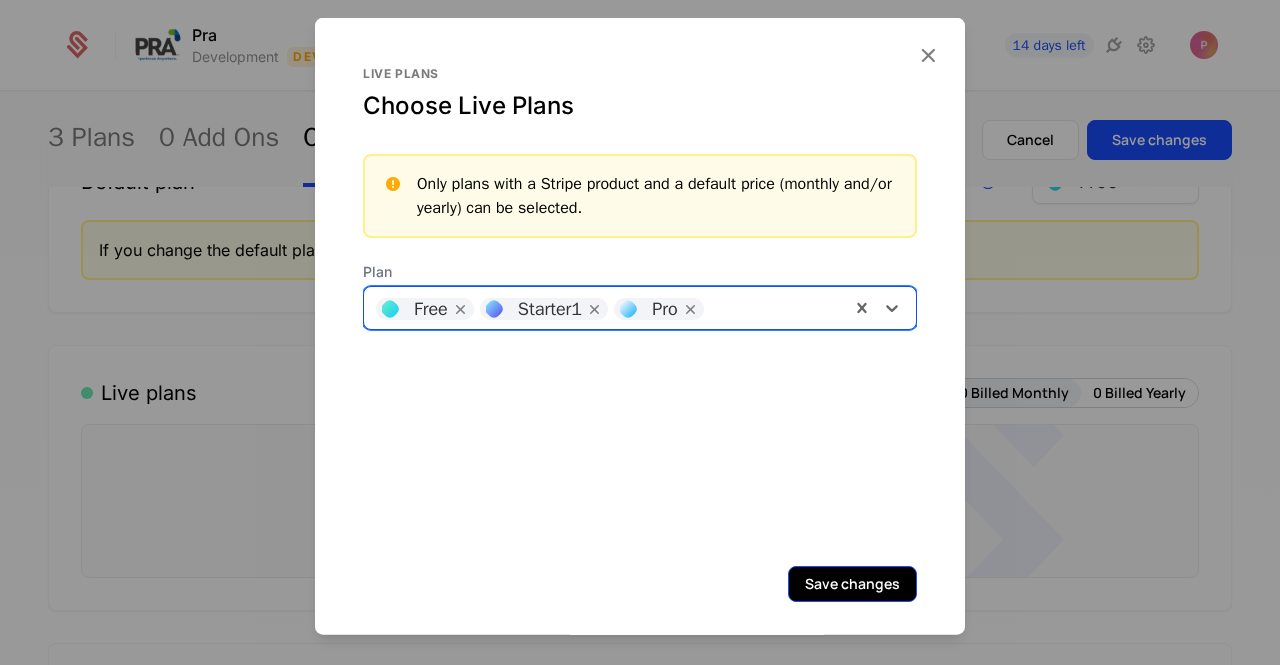 click on "Save changes" at bounding box center [852, 583] 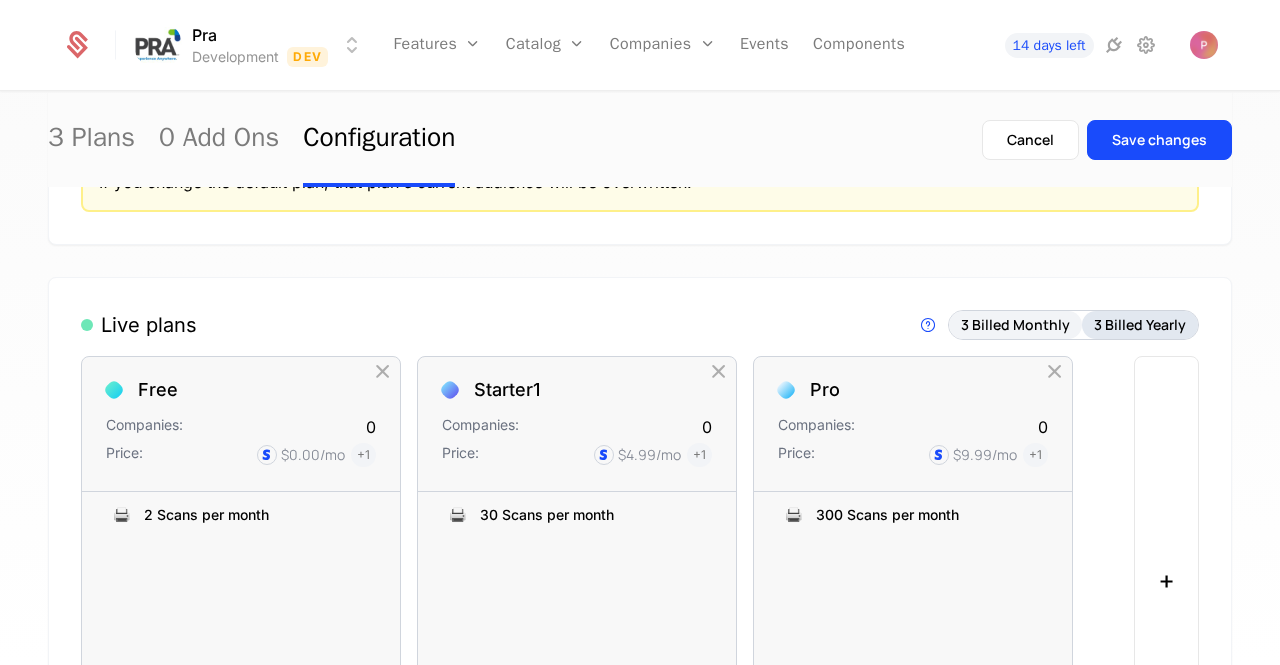 scroll, scrollTop: 200, scrollLeft: 0, axis: vertical 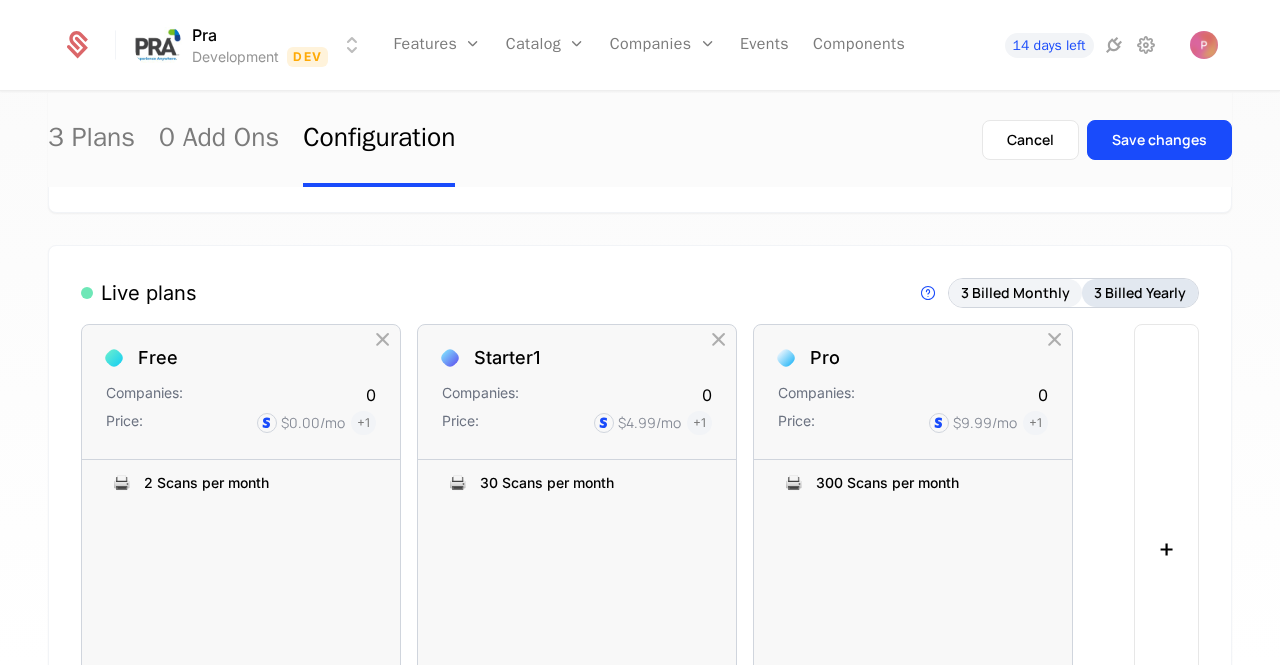 click on "3 Billed Yearly" at bounding box center [1140, 293] 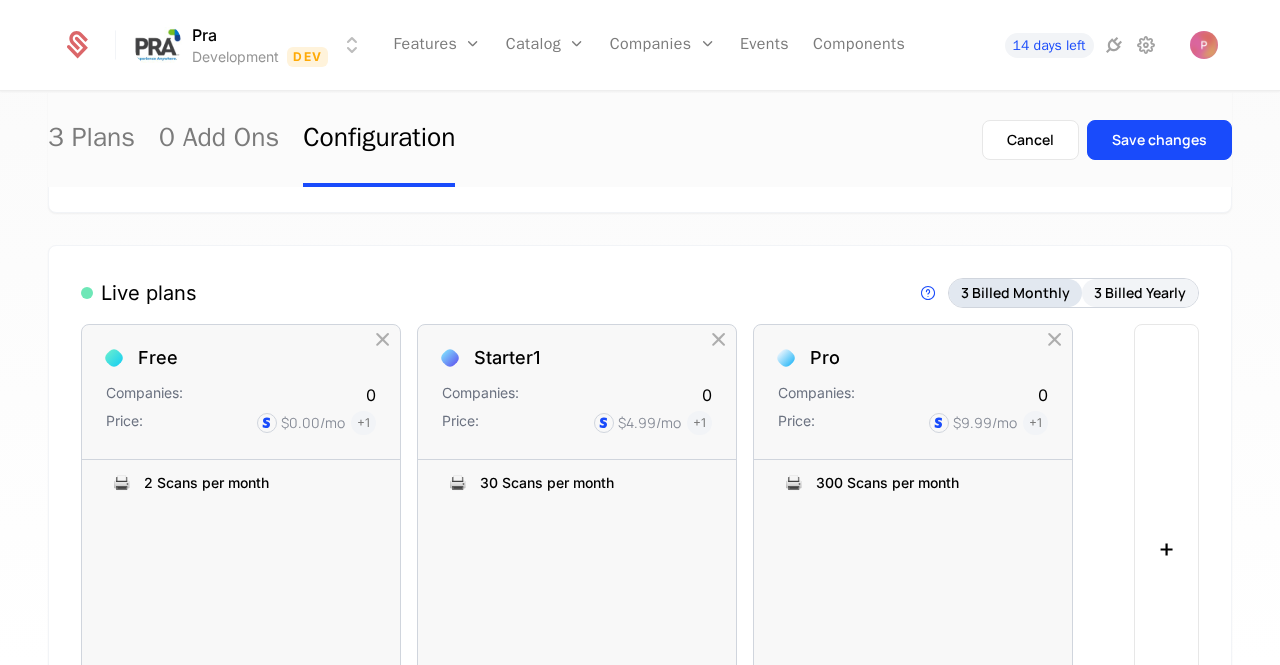 click on "3 Billed Monthly" at bounding box center [1015, 293] 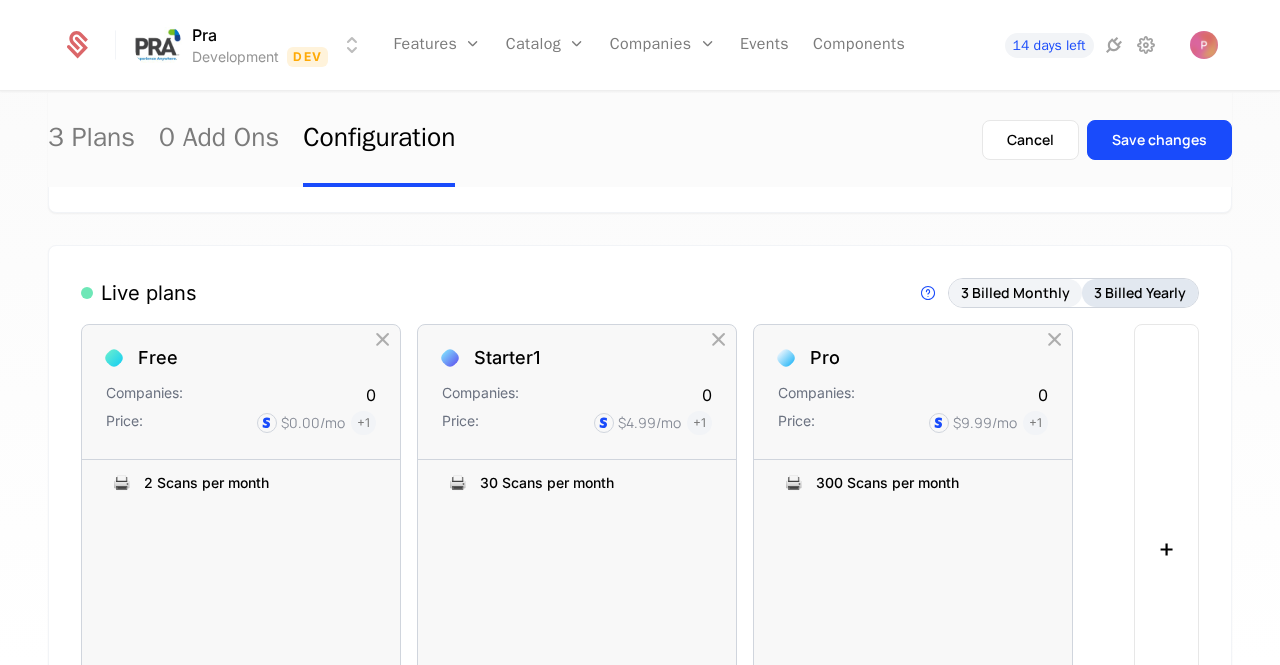 click on "3 Billed Yearly" at bounding box center (1140, 293) 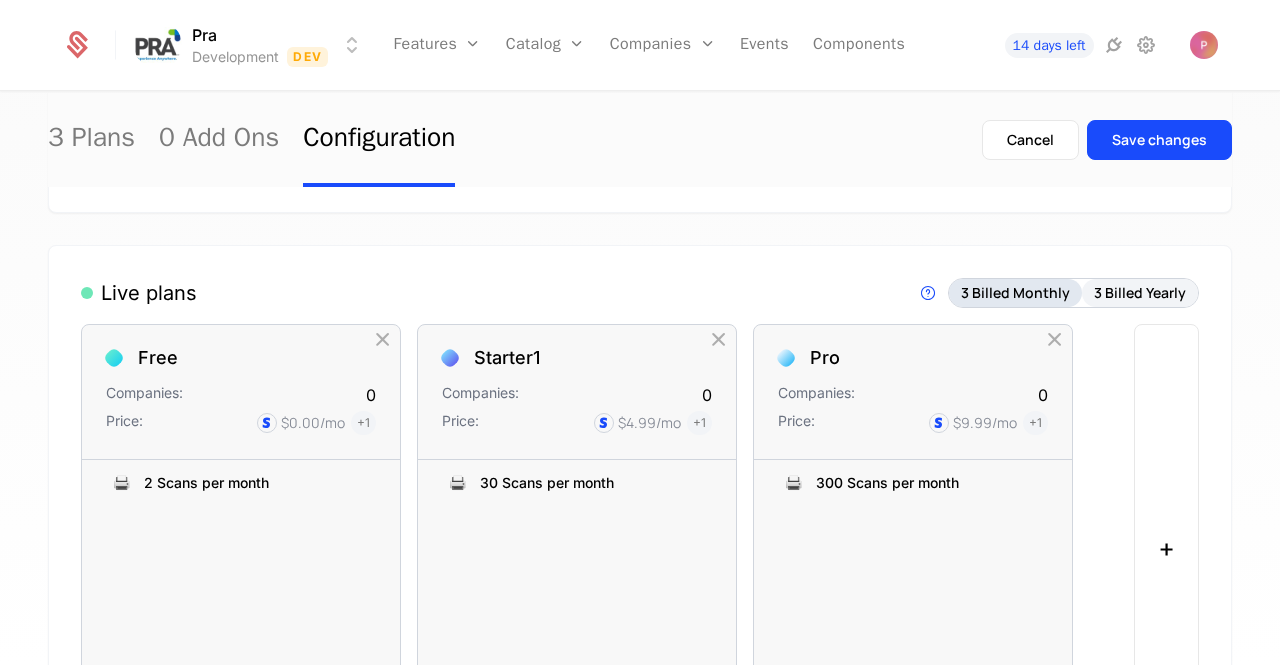 click on "3 Billed Monthly" at bounding box center [1015, 293] 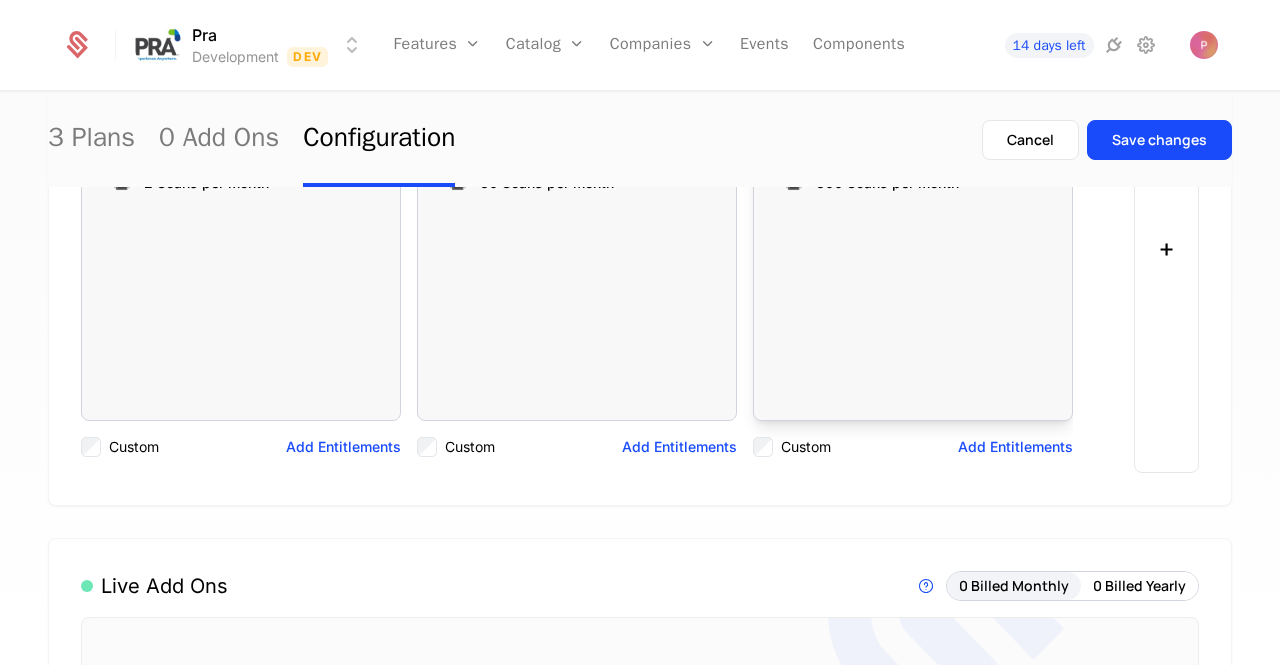 scroll, scrollTop: 800, scrollLeft: 0, axis: vertical 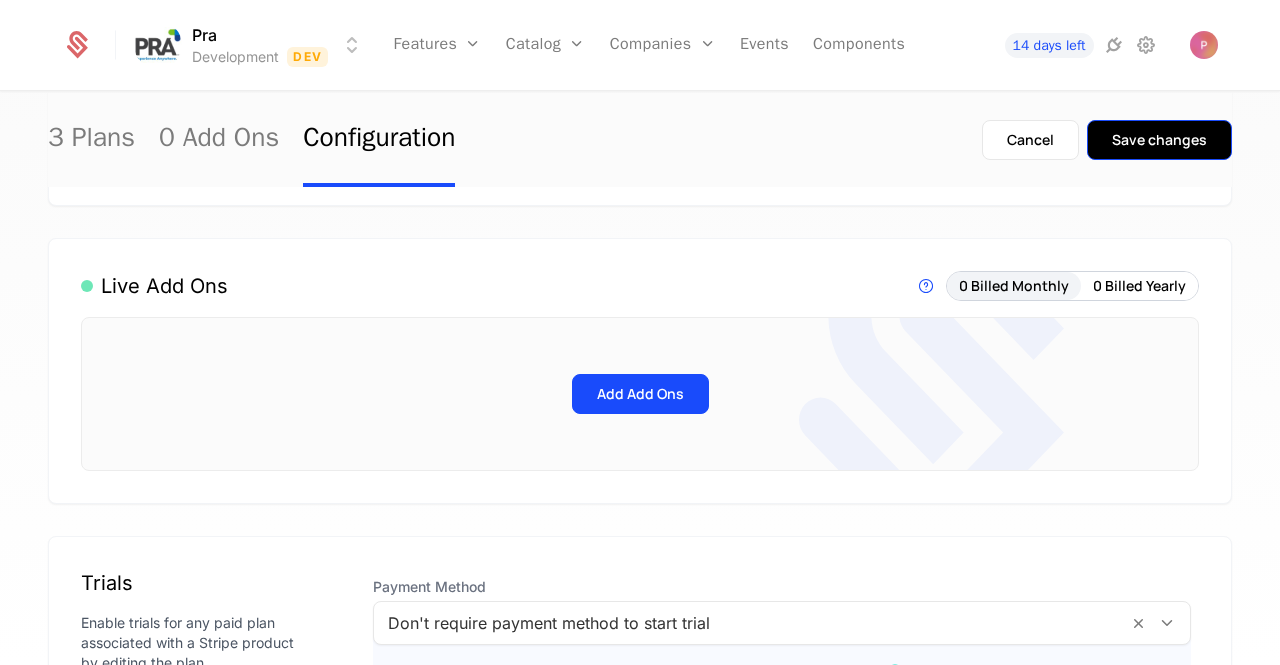 click on "Save changes" at bounding box center [1159, 140] 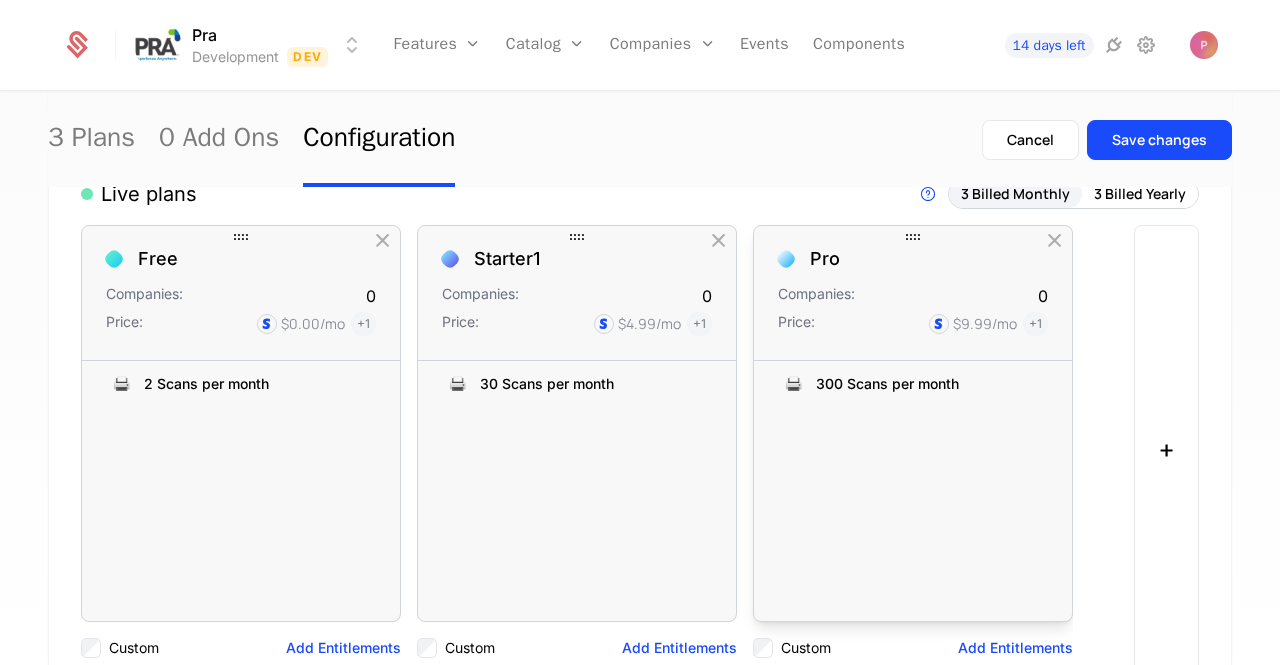 scroll, scrollTop: 273, scrollLeft: 0, axis: vertical 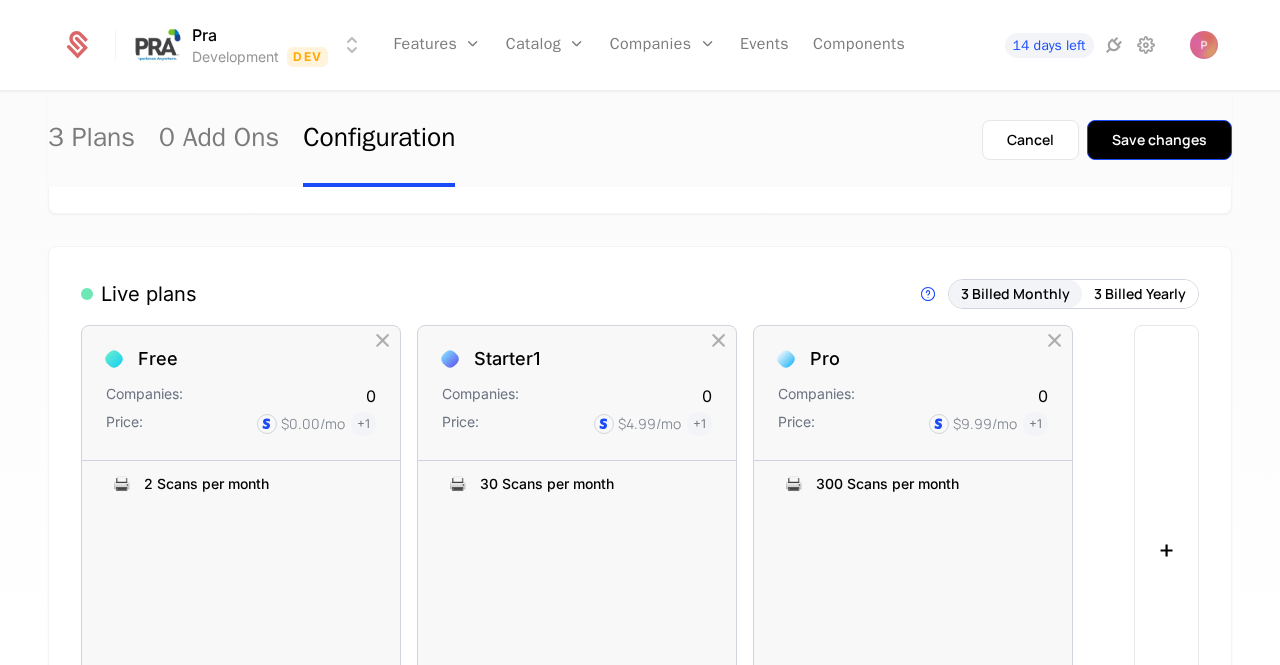 click on "Save changes" at bounding box center [1159, 140] 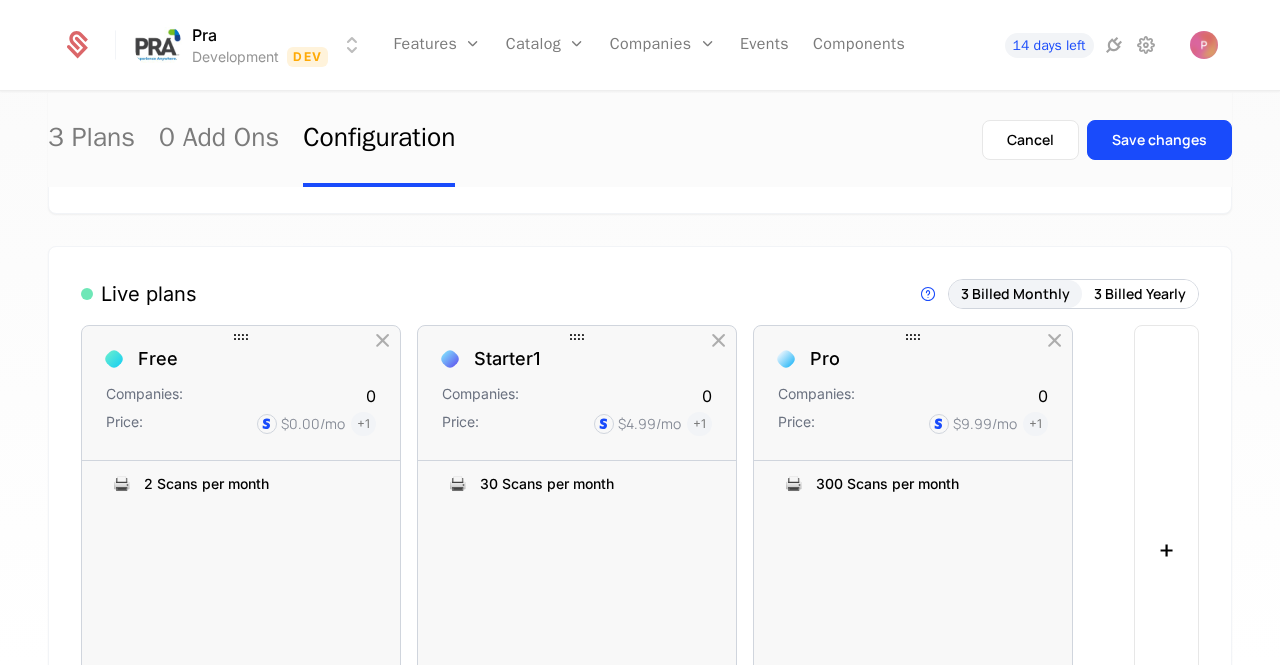 scroll, scrollTop: 0, scrollLeft: 0, axis: both 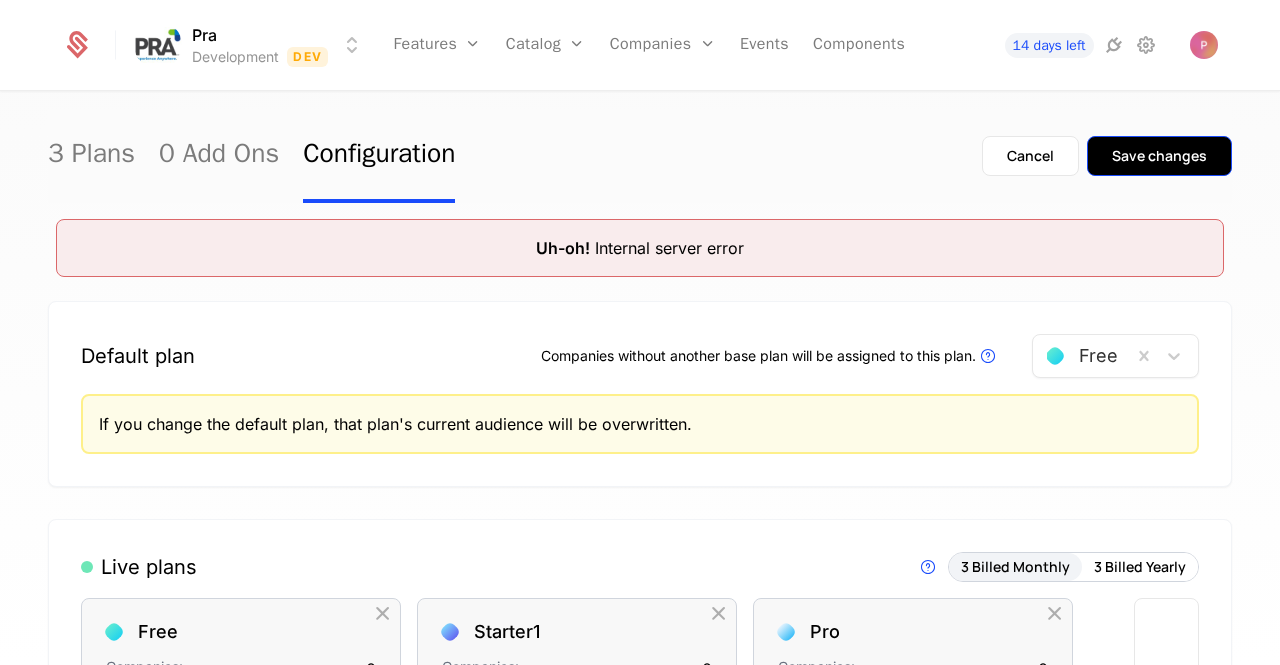 click on "Save changes" at bounding box center (1159, 156) 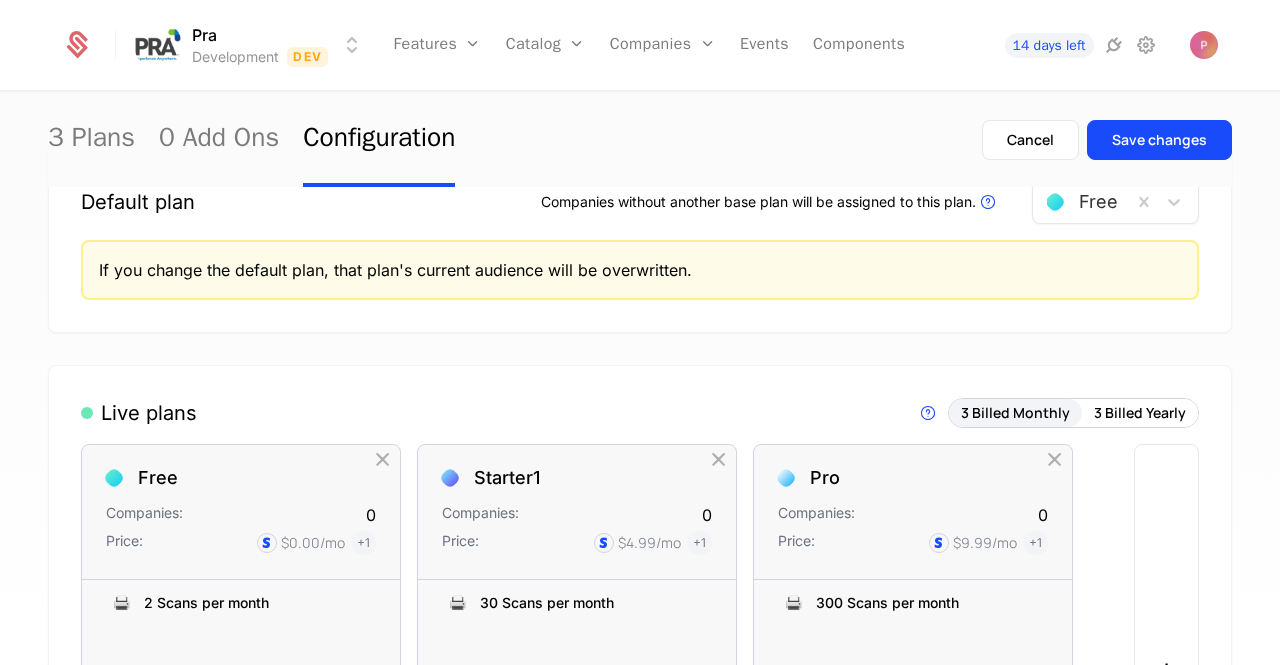scroll, scrollTop: 200, scrollLeft: 0, axis: vertical 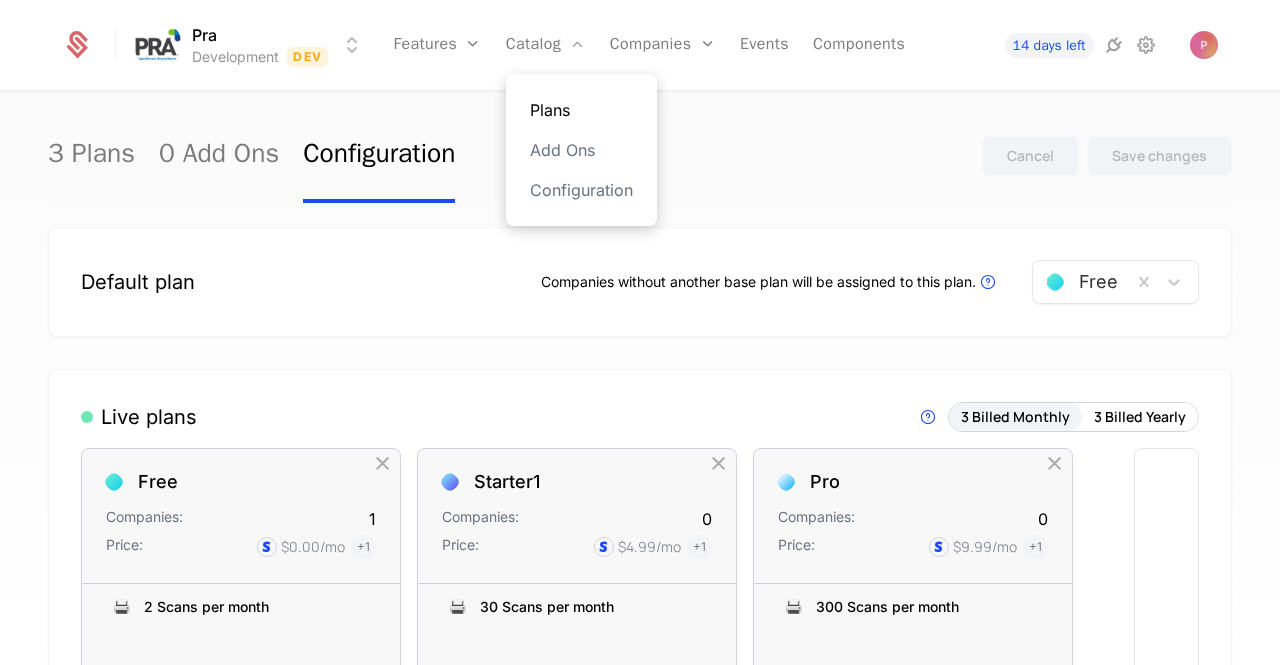 click on "Plans" at bounding box center (581, 110) 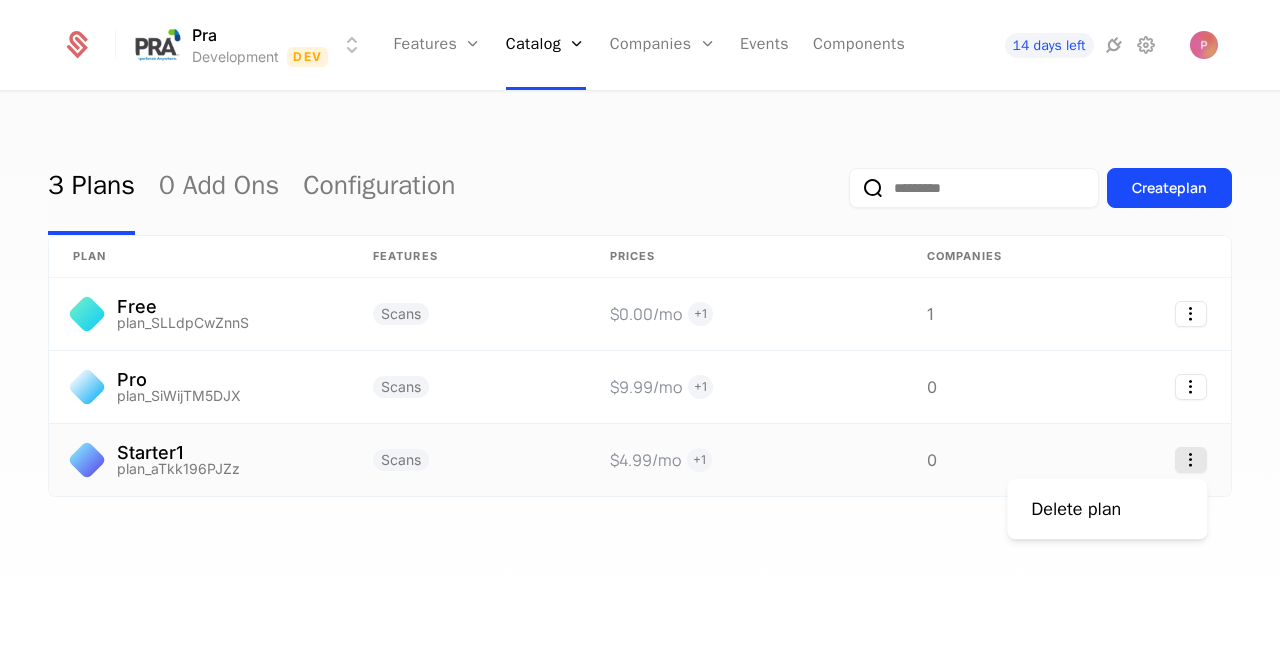 click on "Pra Development Dev Features Features Flags Catalog Plans Add Ons Configuration Companies Companies Users Events Components 14 days left 3 Plans 0 Add Ons Configuration Create  plan plan Features Prices Companies Free plan_SLLdpCwZnnS Scans $0.00 /mo + 1 1 Pro plan_SiWijTM5DJX Scans $9.99 /mo + 1 0 Starter1 plan_aTkk196PJZz Scans $4.99 /mo + 1 0
Best Viewed on Desktop You're currently viewing this on a  mobile device . For the best experience,   we recommend using a desktop or larger screens , as the application isn't fully optimized for smaller resolutions just yet. Got it  Delete plan" at bounding box center [640, 332] 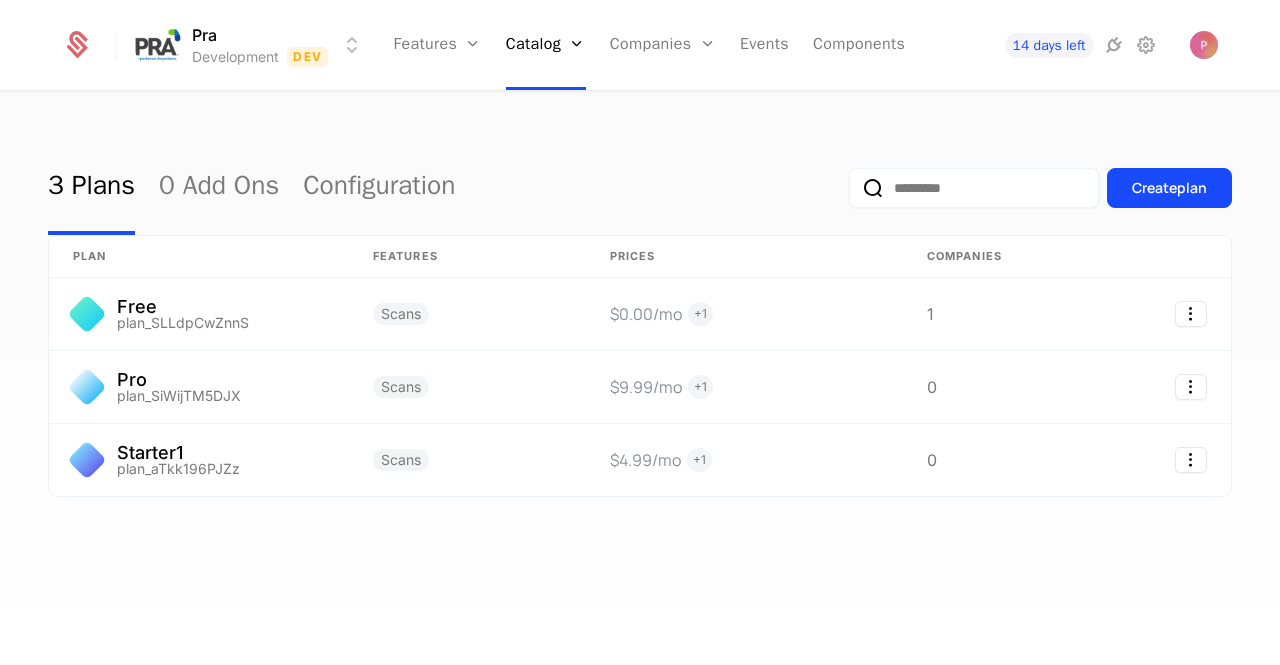 click on "Pra Development Dev Features Features Flags Catalog Plans Add Ons Configuration Companies Companies Users Events Components 14 days left 3 Plans 0 Add Ons Configuration Create  plan plan Features Prices Companies Free plan_SLLdpCwZnnS Scans $0.00 /mo + 1 1 Pro plan_SiWijTM5DJX Scans $9.99 /mo + 1 0 Starter1 plan_aTkk196PJZz Scans $4.99 /mo + 1 0
Best Viewed on Desktop You're currently viewing this on a  mobile device . For the best experience,   we recommend using a desktop or larger screens , as the application isn't fully optimized for smaller resolutions just yet. Got it" at bounding box center [640, 332] 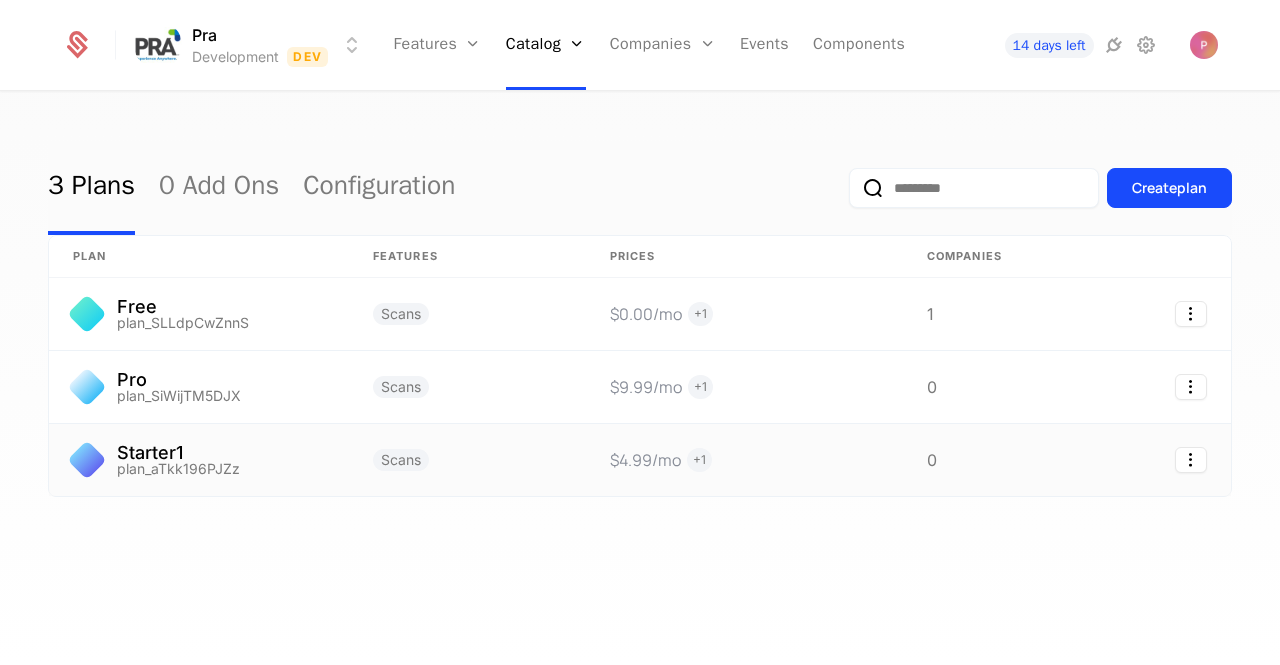 click on "Starter1" at bounding box center [178, 453] 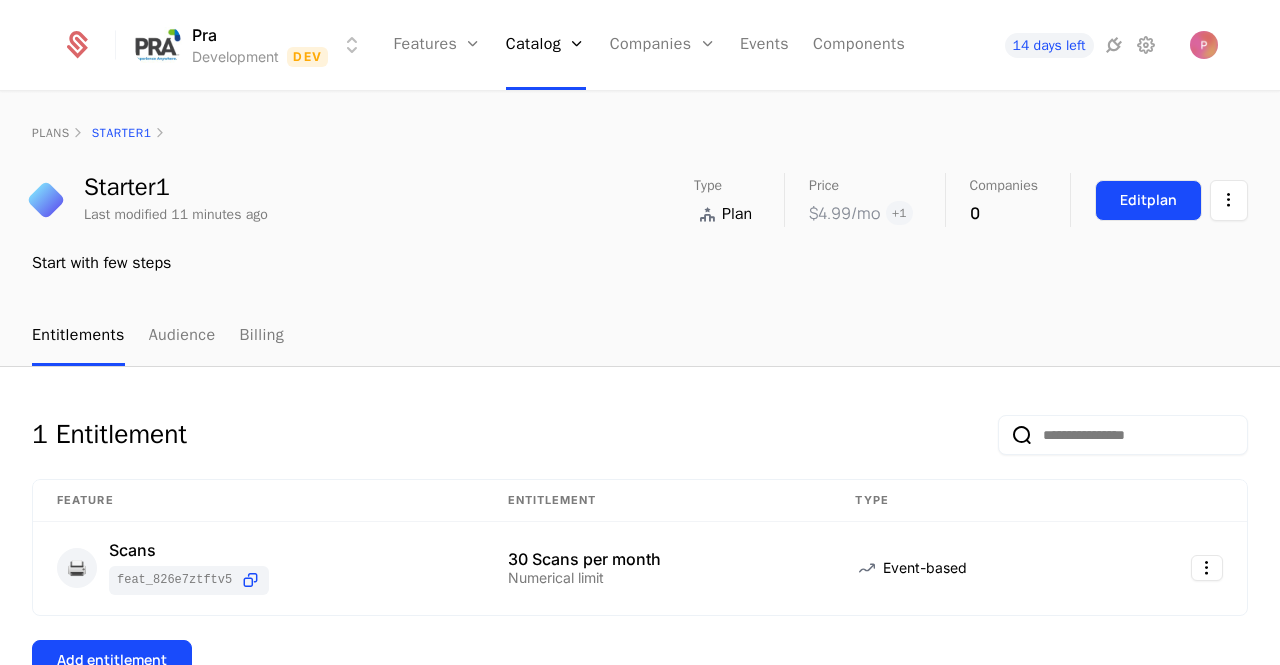click on "Edit  plan" at bounding box center (1148, 200) 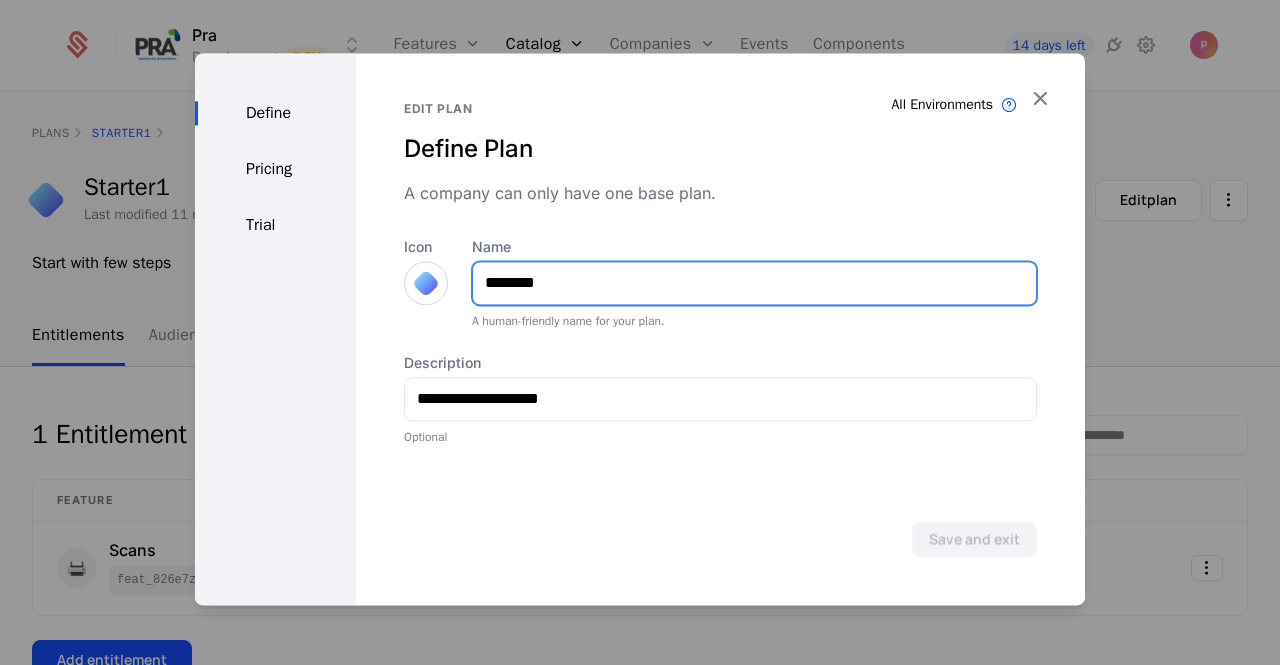 click on "********" at bounding box center [754, 283] 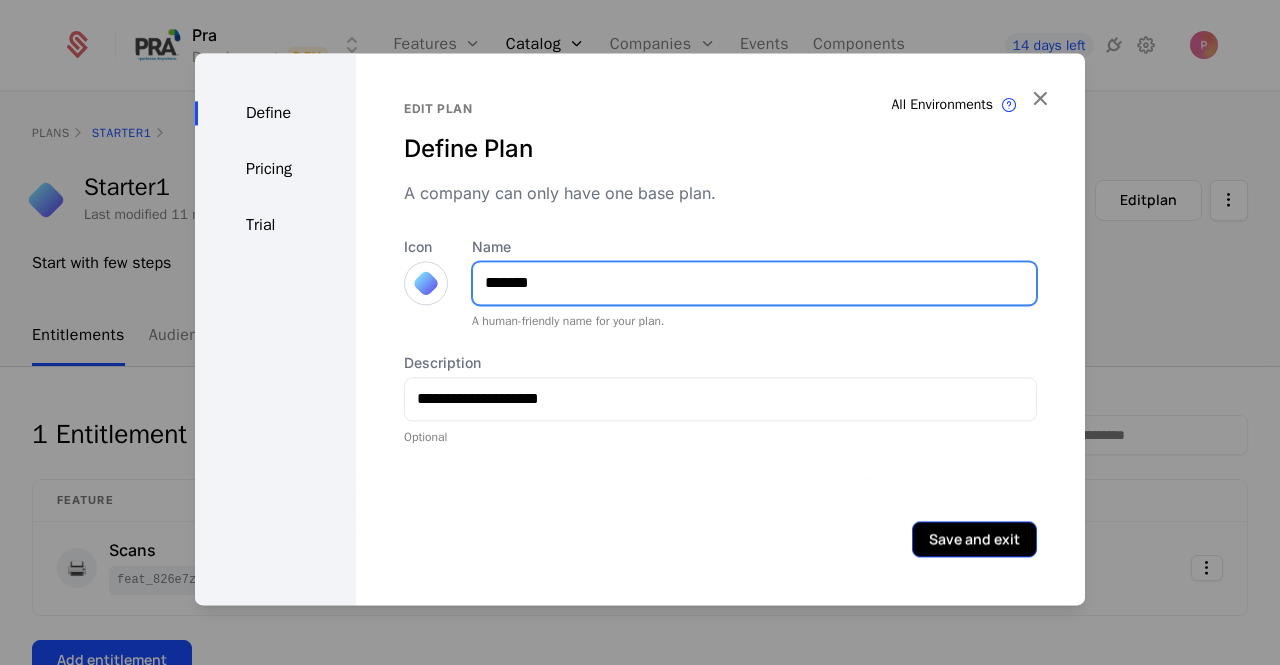 type on "*******" 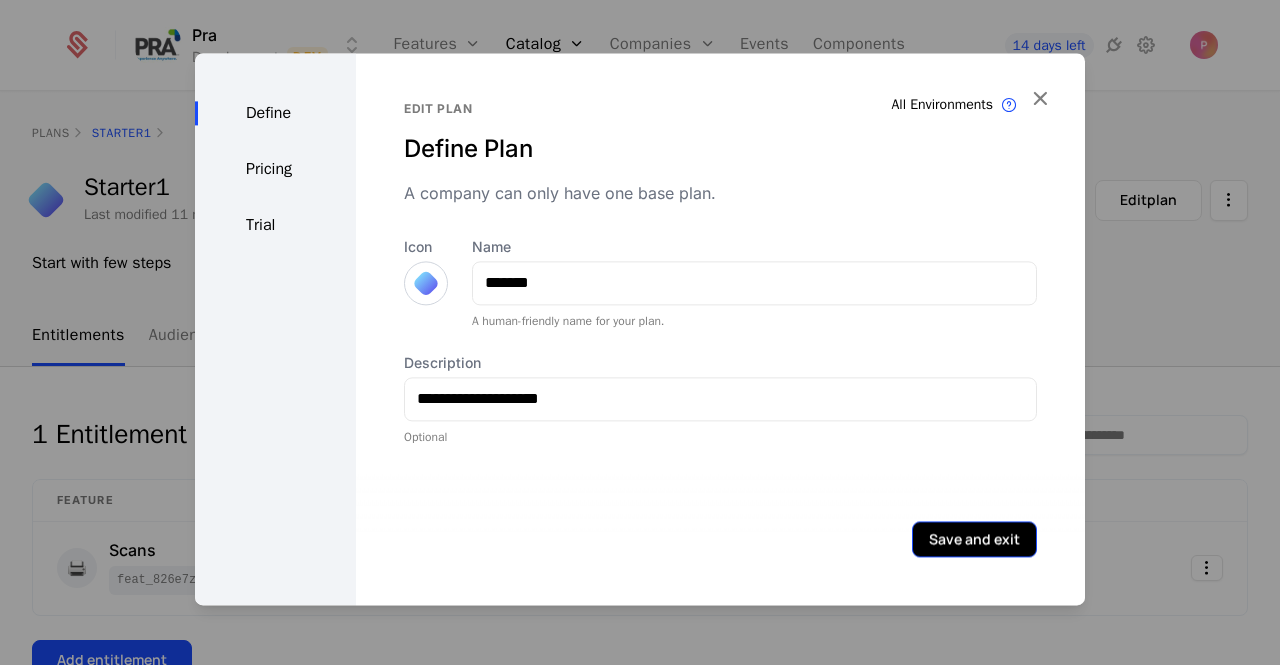 click on "Save and exit" at bounding box center [974, 539] 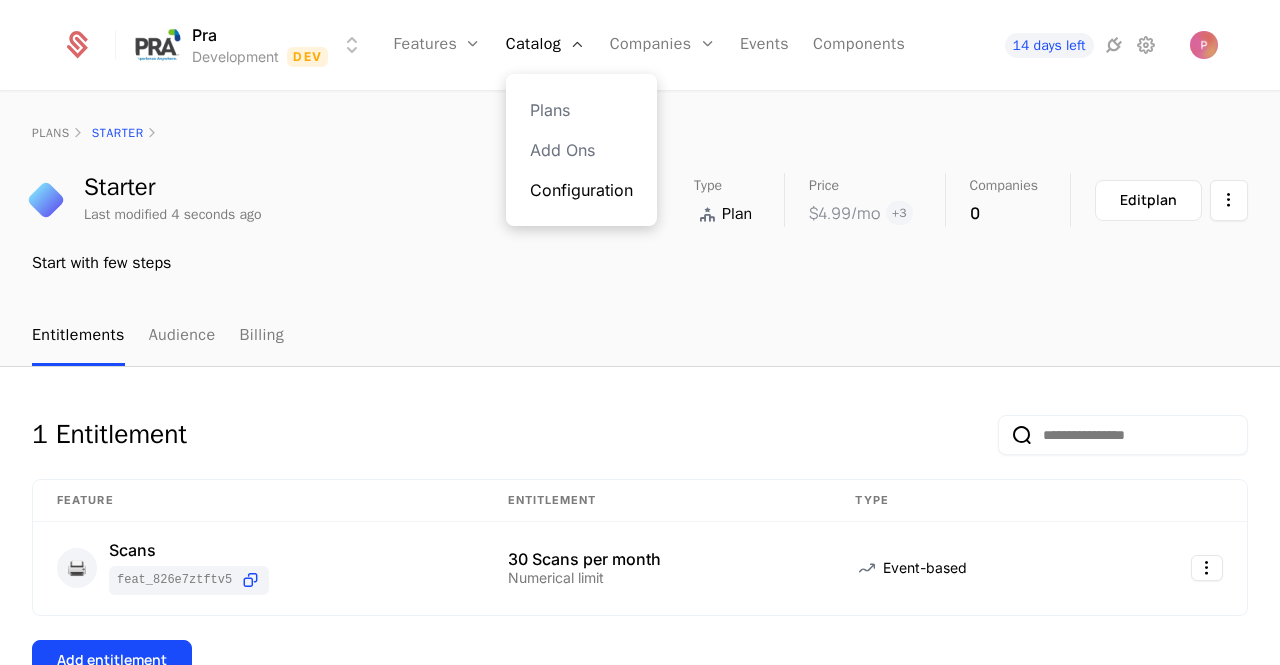 click on "Configuration" at bounding box center [581, 190] 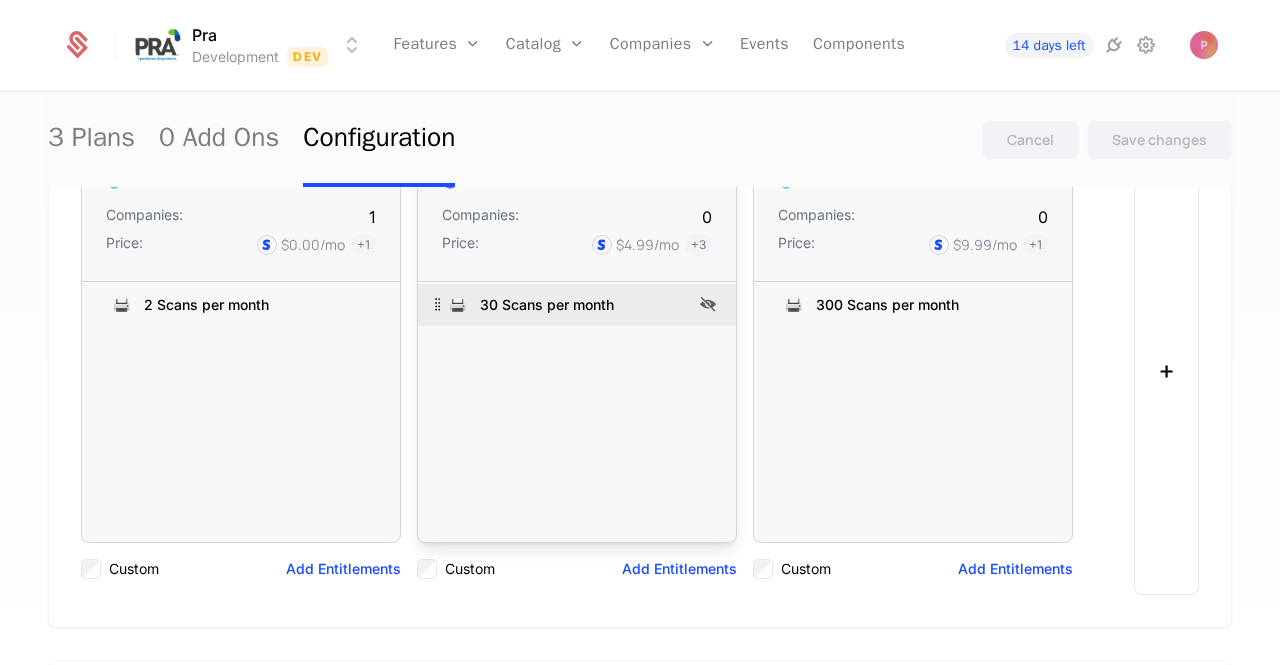 scroll, scrollTop: 400, scrollLeft: 0, axis: vertical 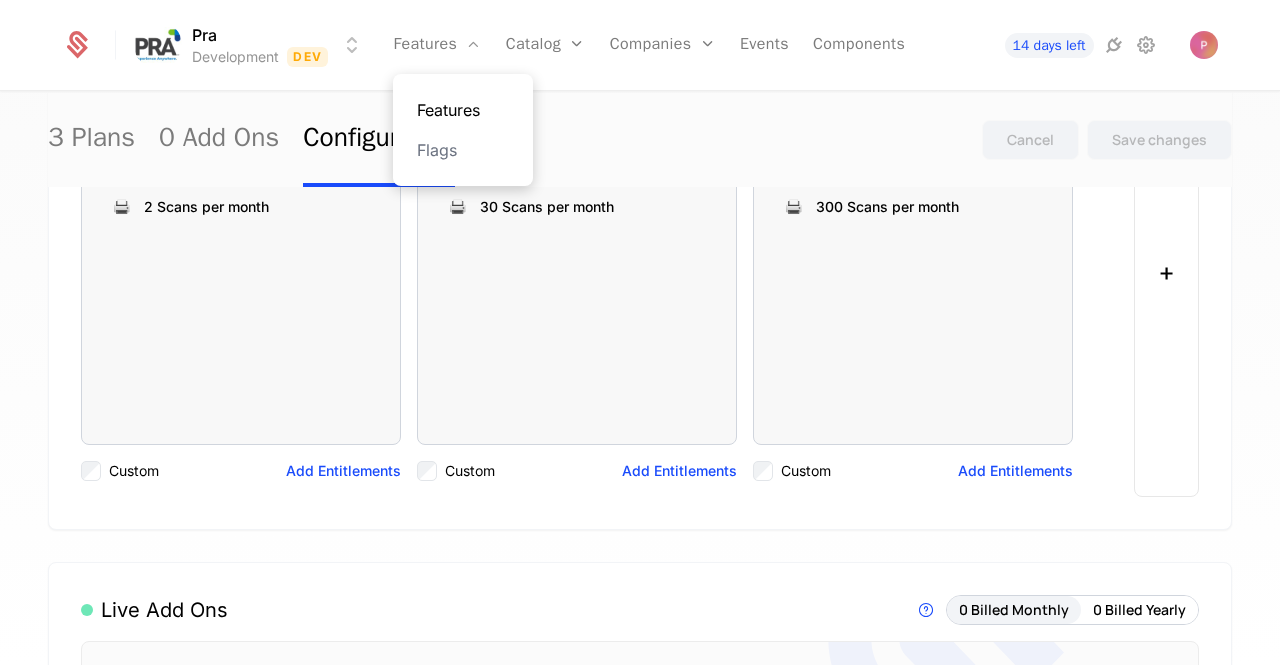 click on "Features" at bounding box center [463, 110] 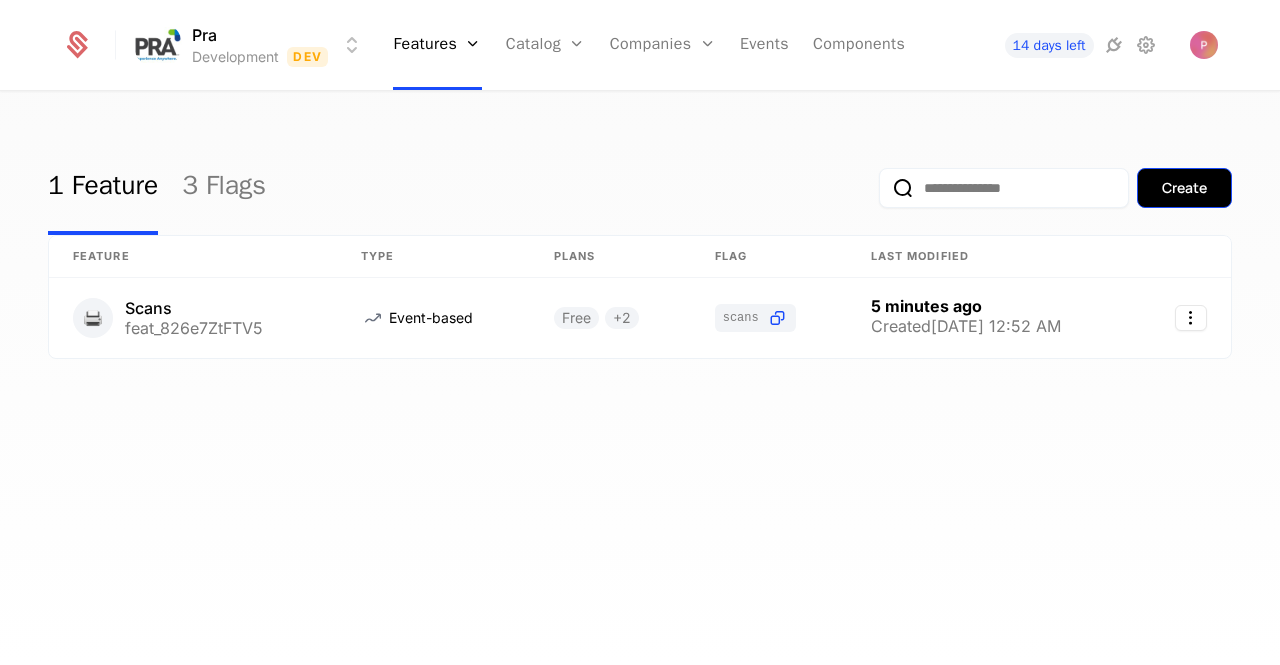 click on "Create" at bounding box center (1184, 188) 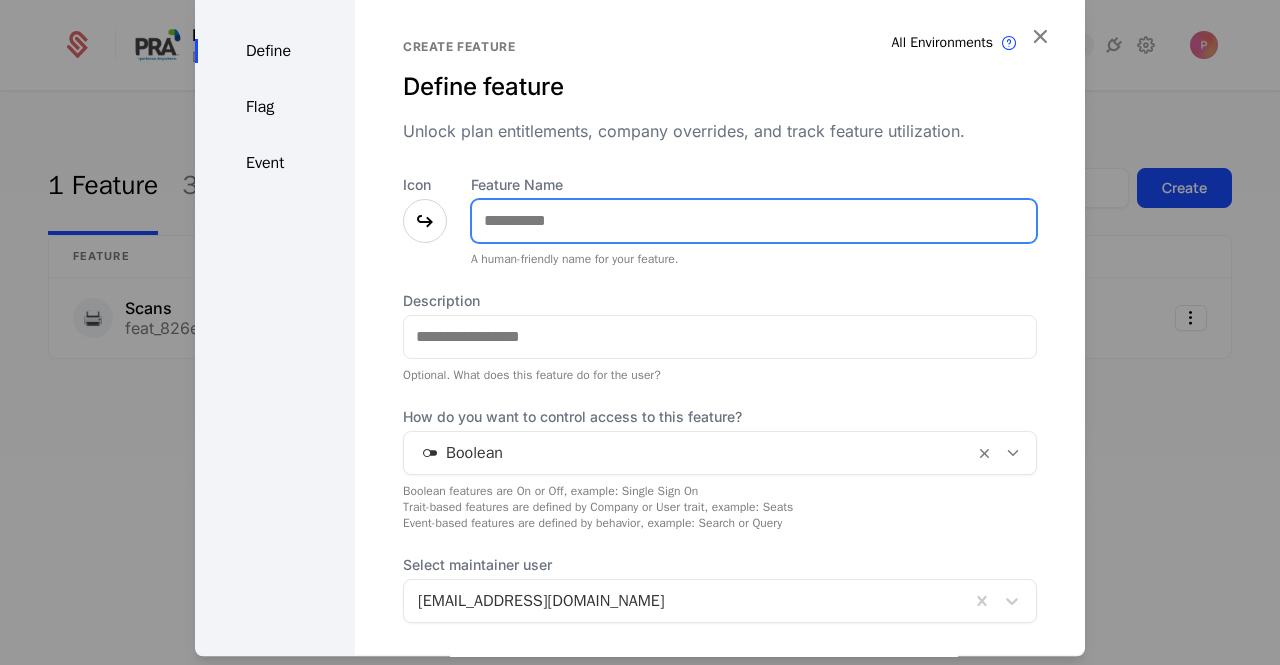 click on "Feature Name" at bounding box center (754, 221) 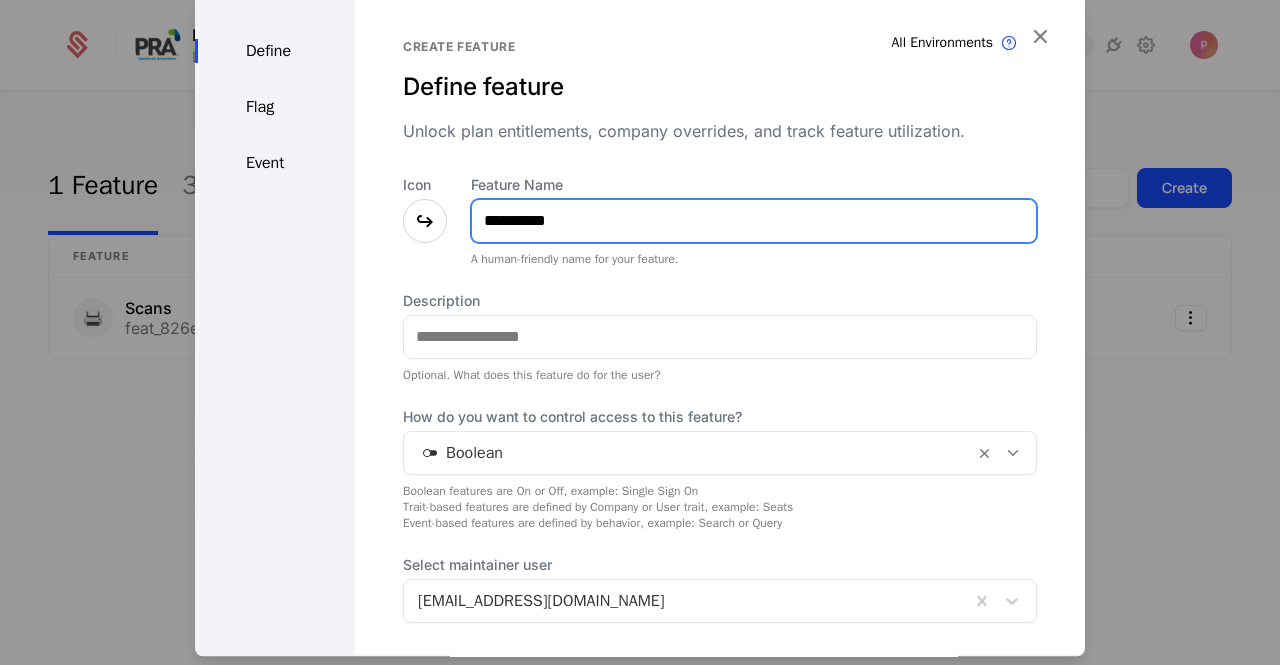 type on "**********" 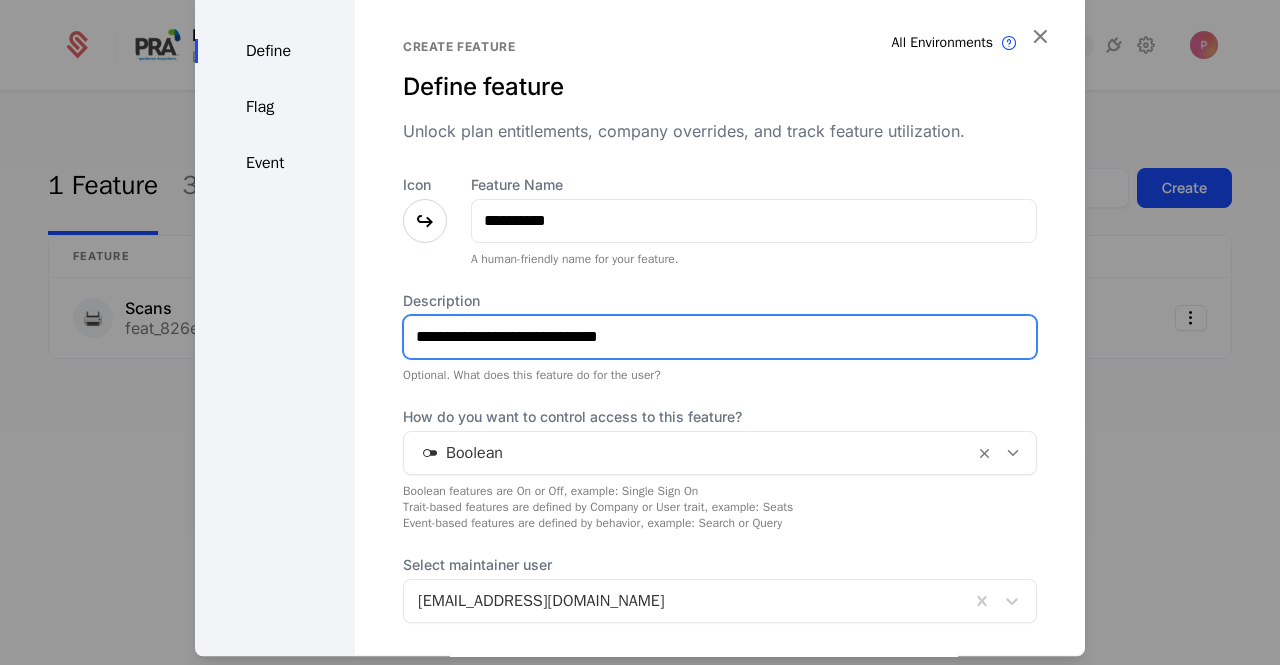 click on "**********" at bounding box center [720, 337] 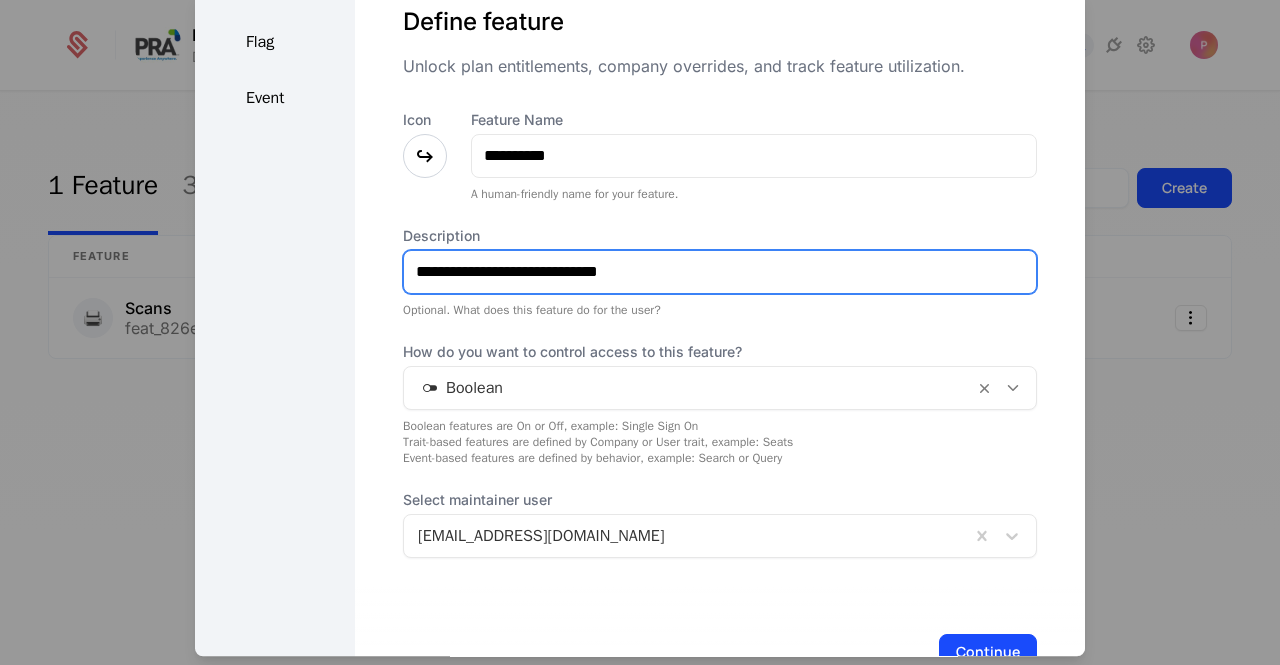 scroll, scrollTop: 126, scrollLeft: 0, axis: vertical 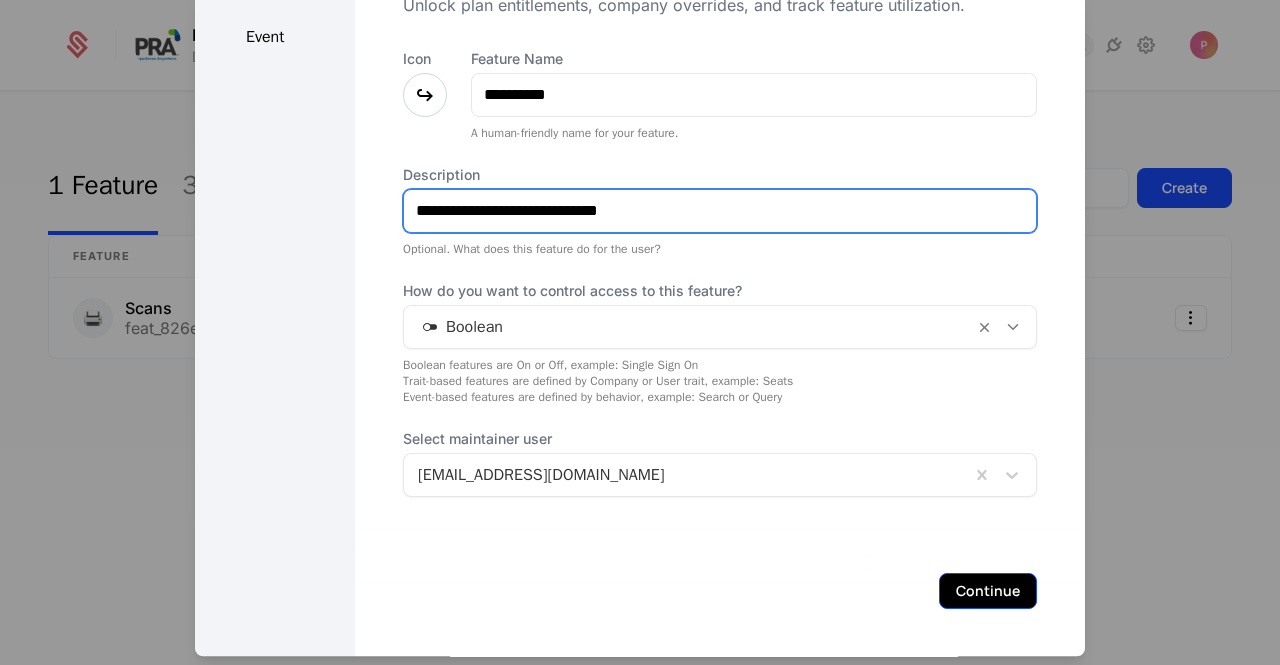 type on "**********" 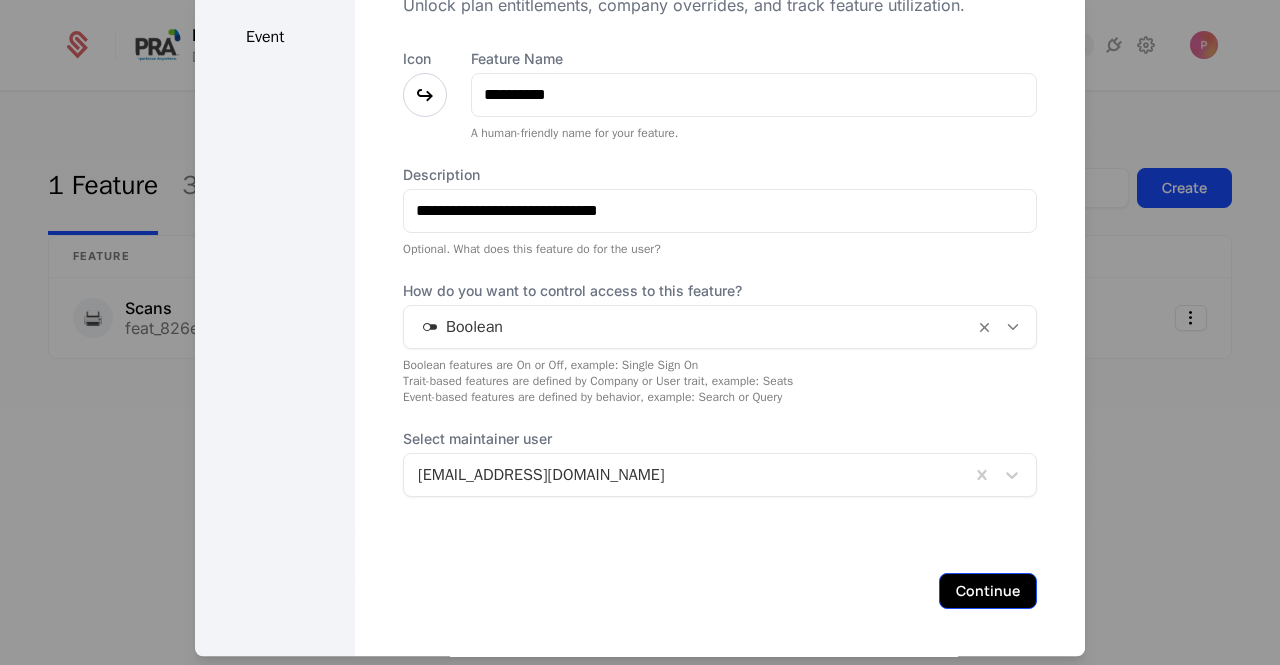 click on "Continue" at bounding box center (988, 591) 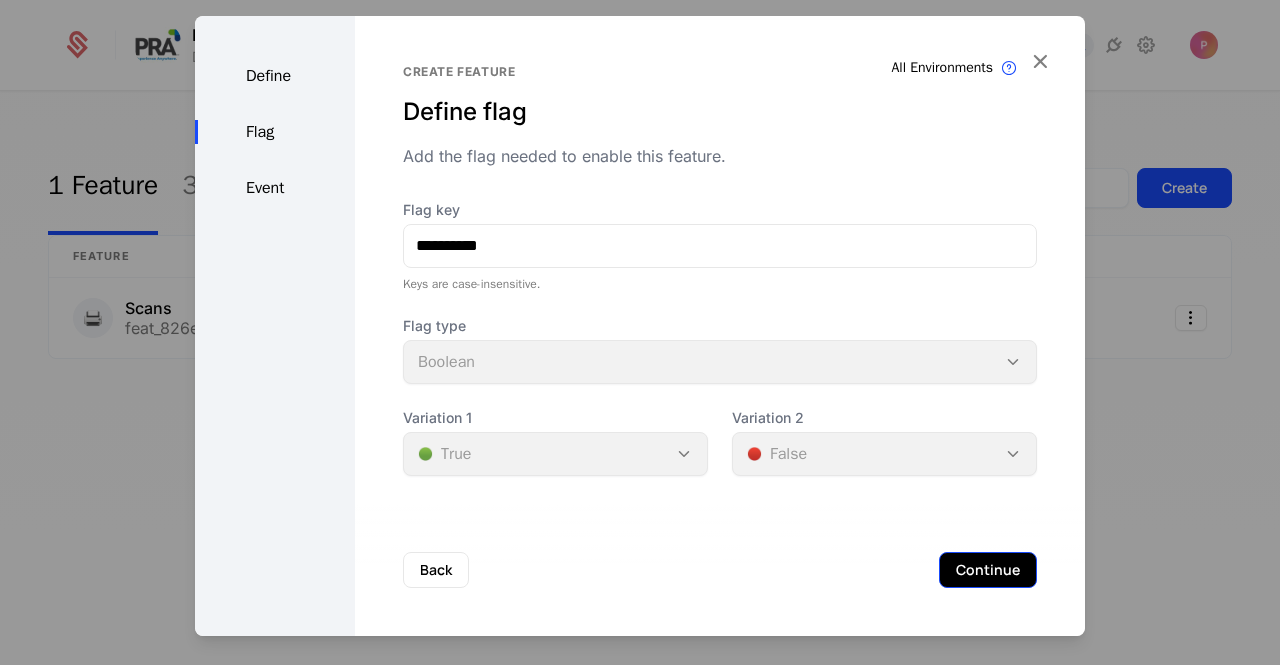 scroll, scrollTop: 0, scrollLeft: 0, axis: both 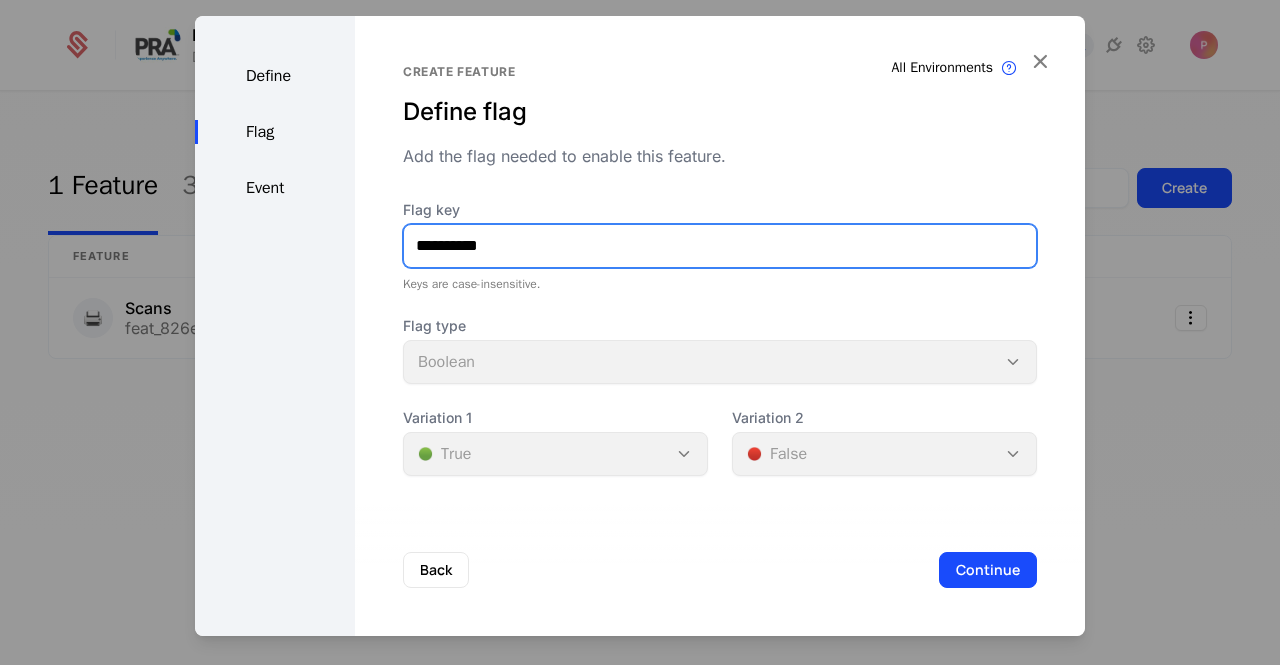 click on "**********" at bounding box center [720, 246] 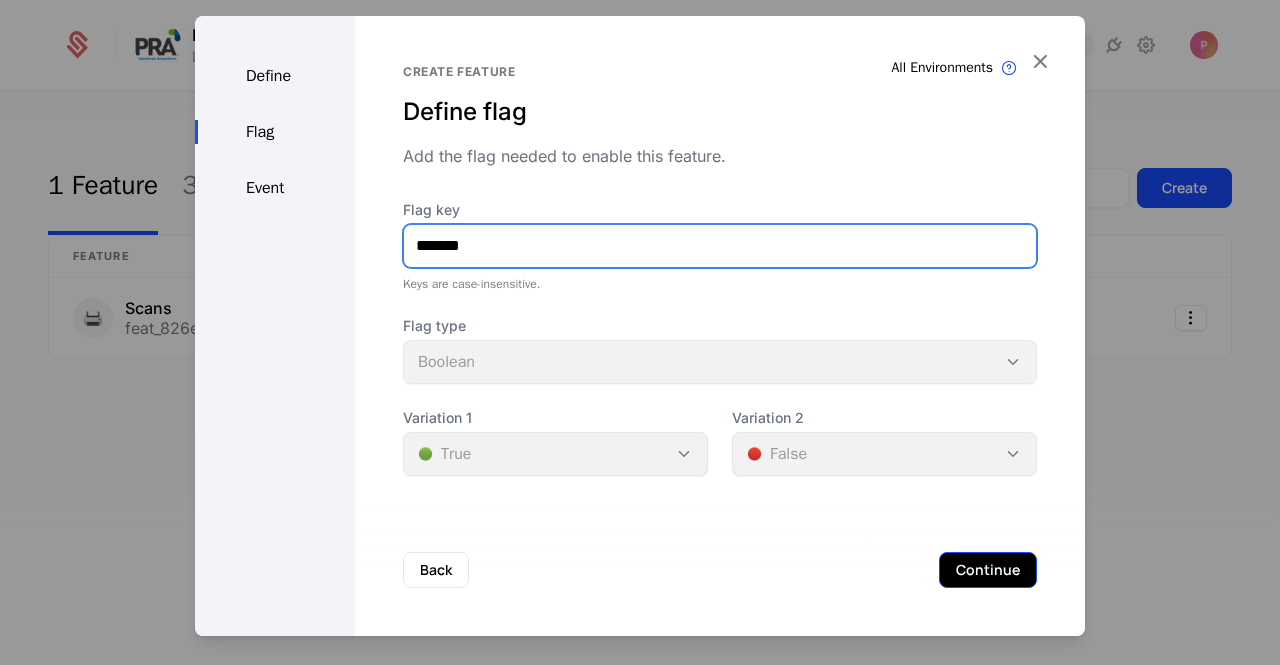 type on "*******" 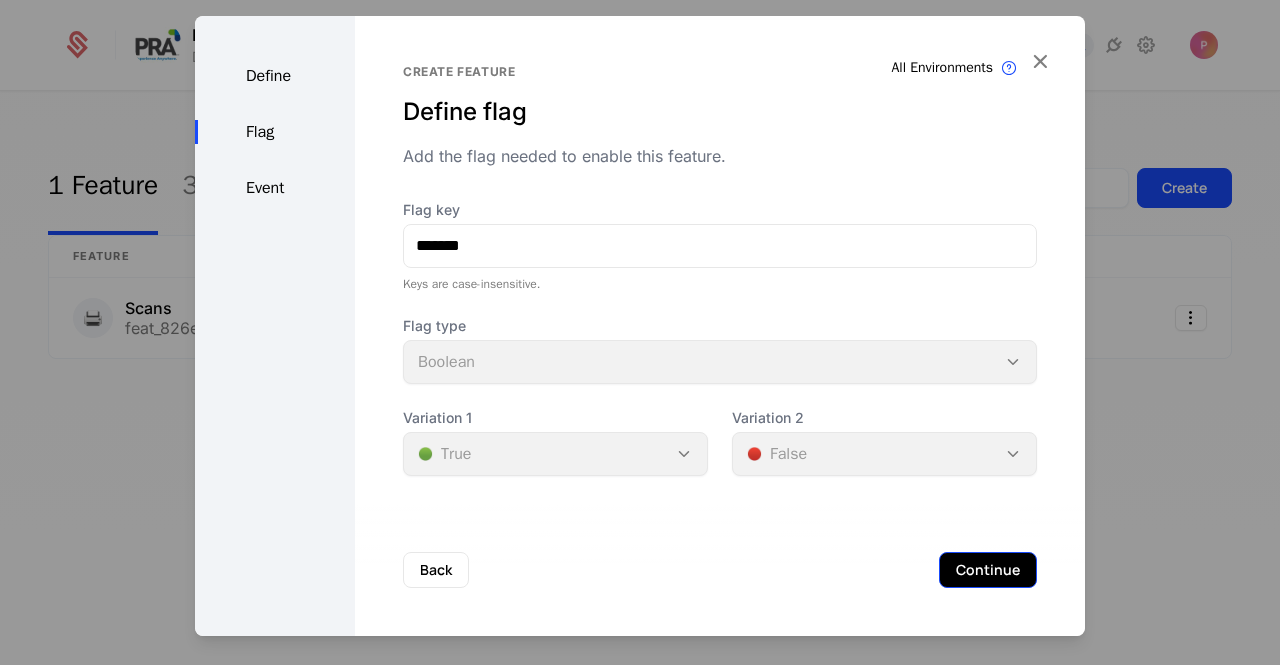 click on "Continue" at bounding box center [988, 570] 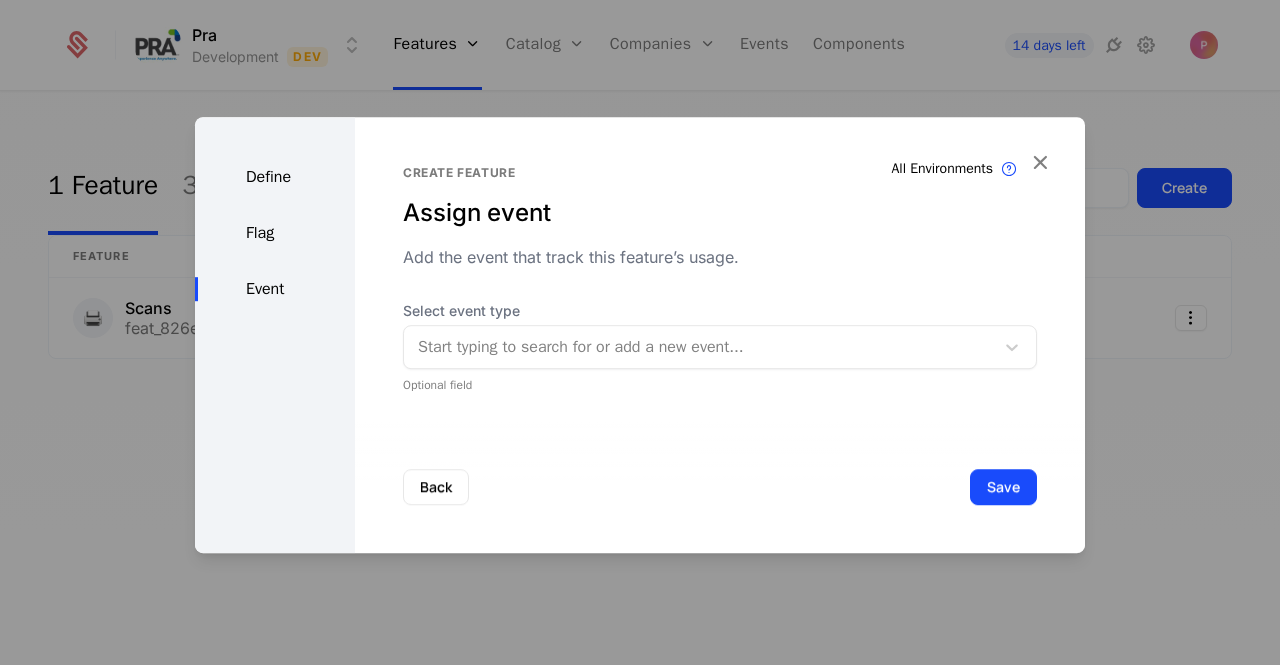 click at bounding box center (699, 347) 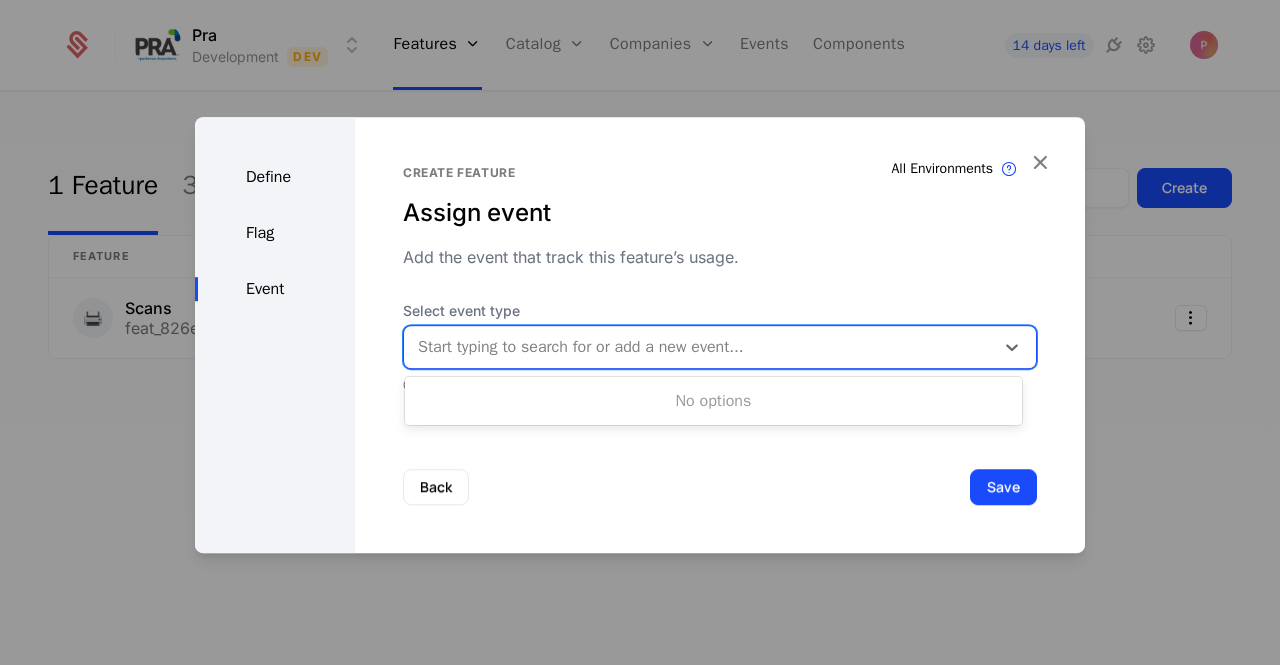 click on "Create feature Assign event Add the event that track this feature’s usage.  Select event type Use Up and Down to choose options, press Enter to select the currently focused option, press Escape to exit the menu, press Tab to select the option and exit the menu. Start typing to search for or add a new event... Optional field" at bounding box center [720, 279] 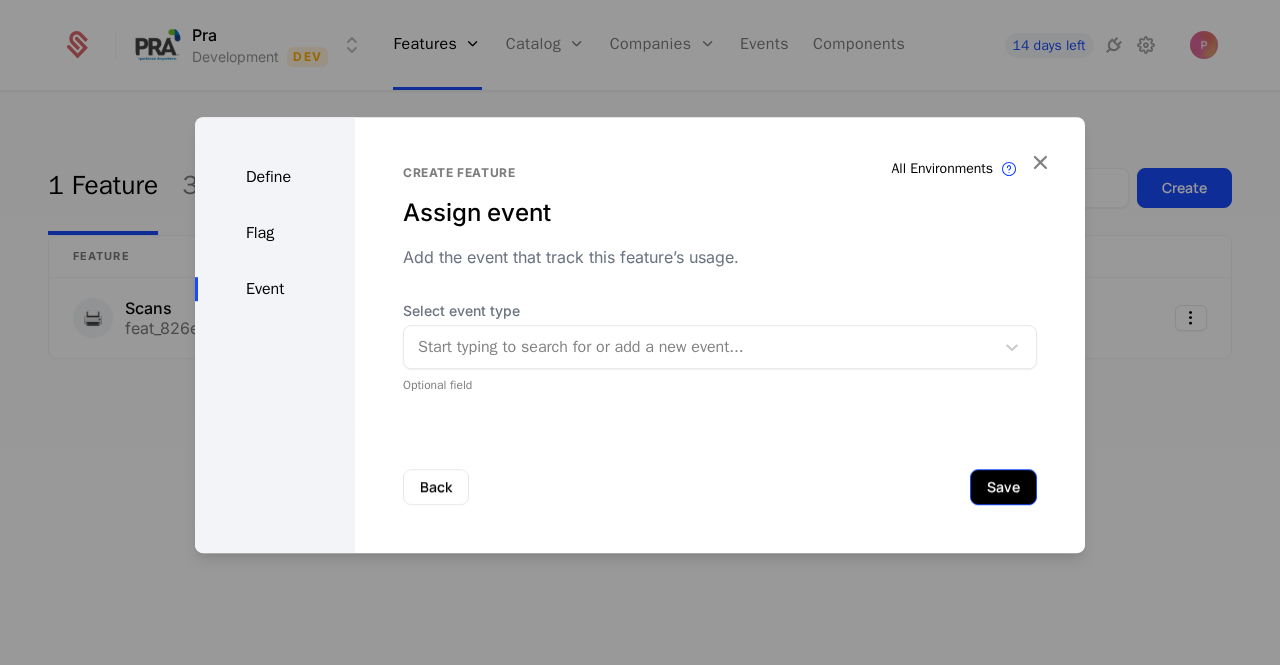 click on "Save" at bounding box center [1003, 487] 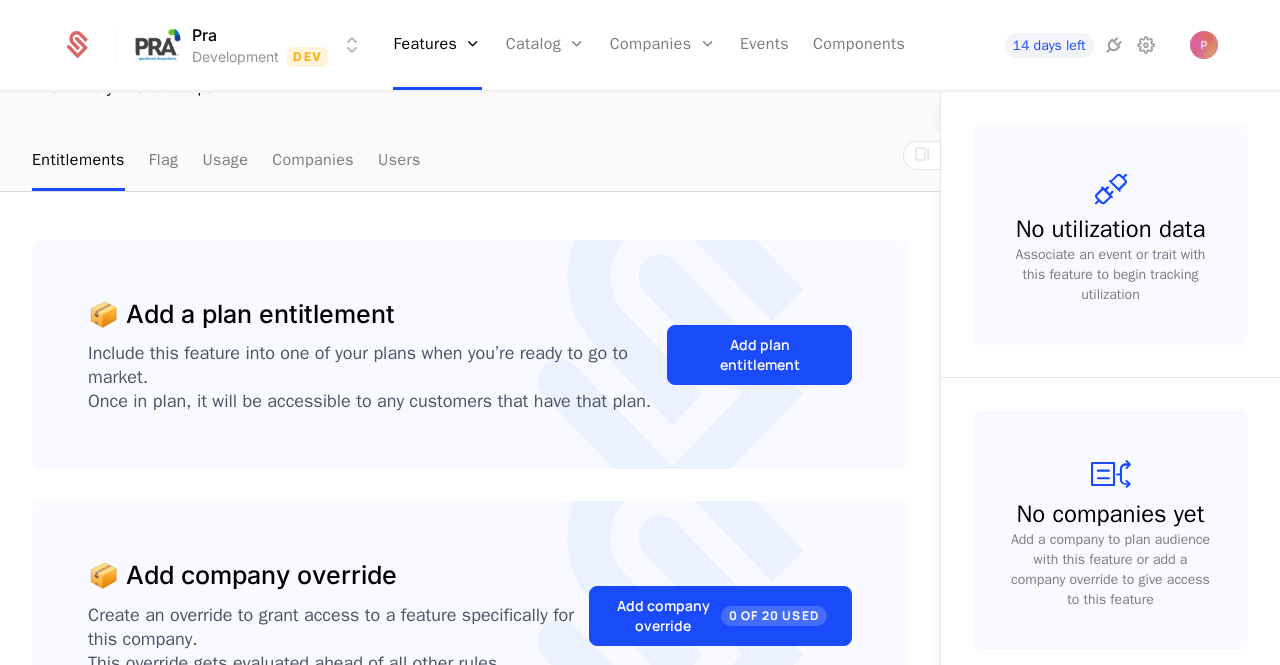 scroll, scrollTop: 200, scrollLeft: 0, axis: vertical 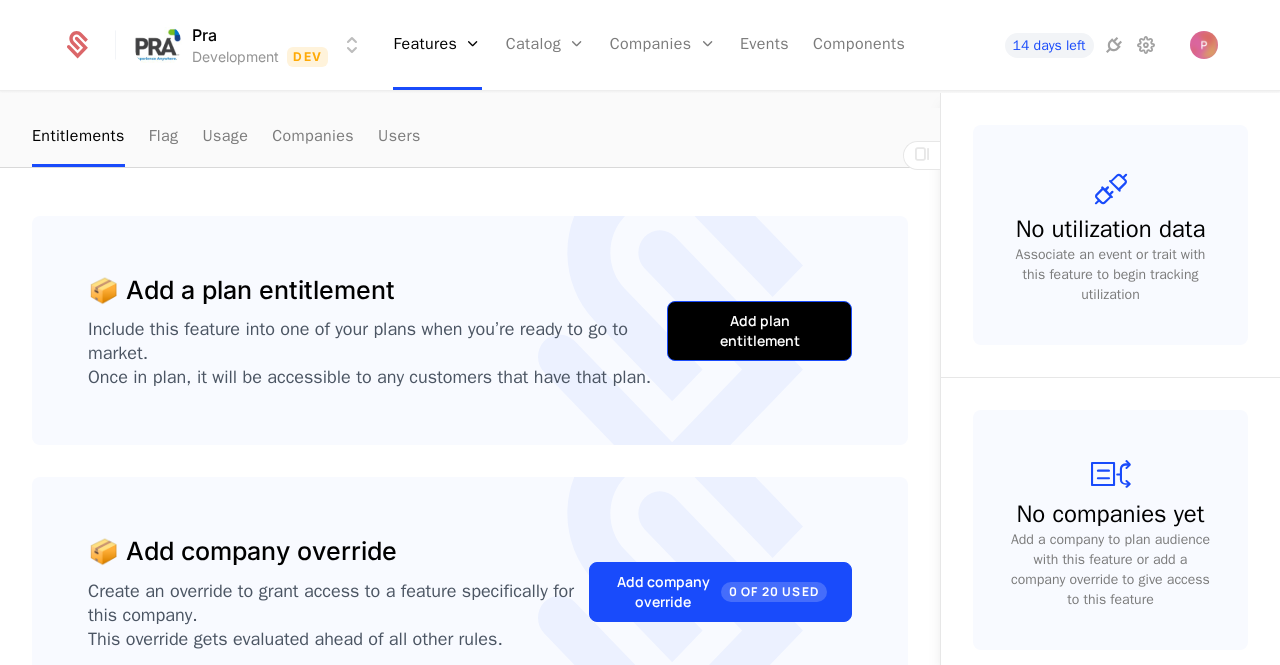 click on "Add plan entitlement" at bounding box center [759, 331] 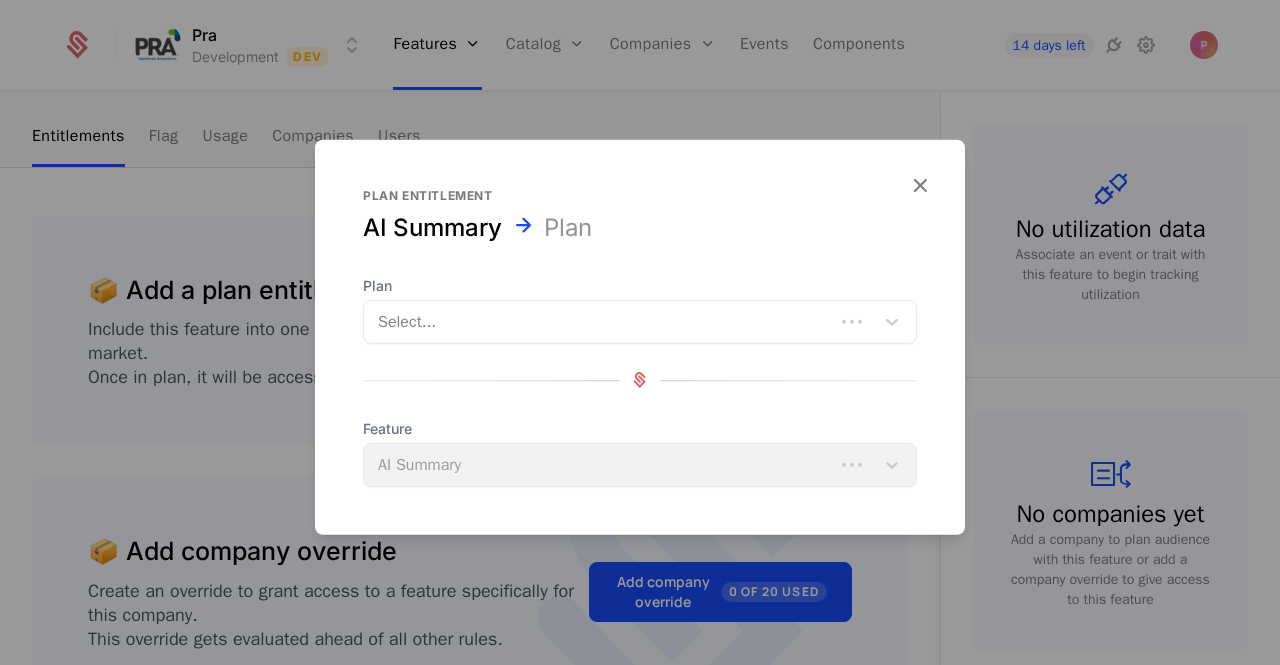 click at bounding box center (599, 321) 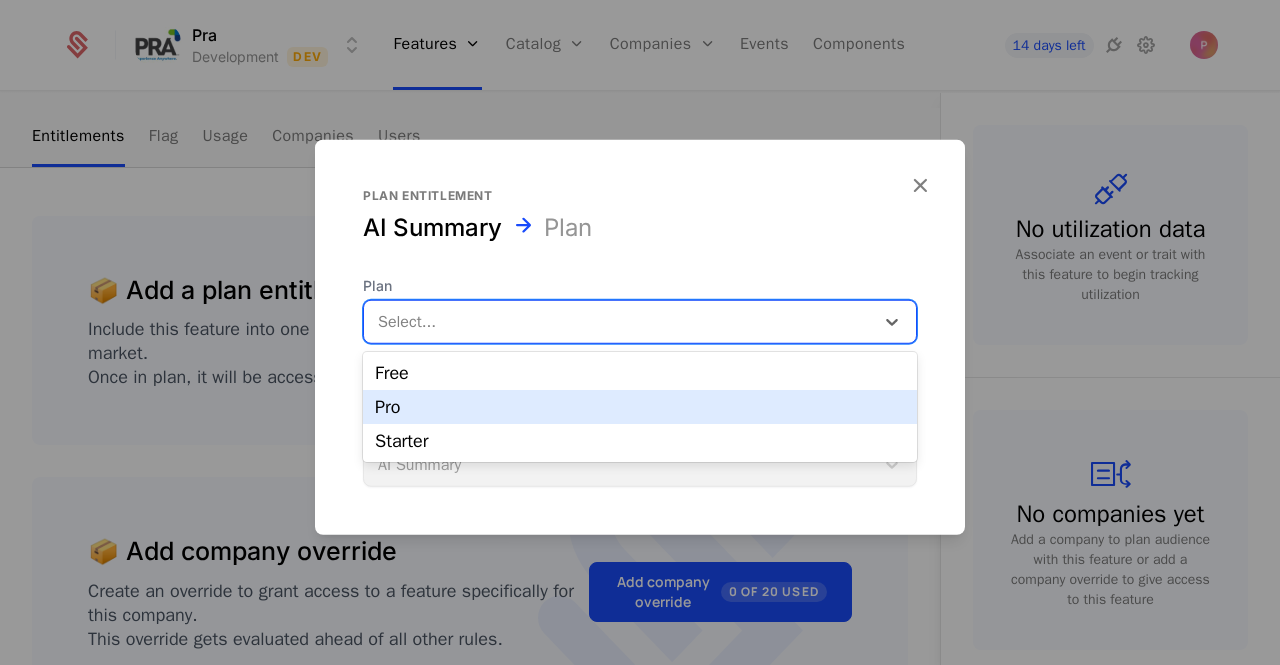 click on "Pro" at bounding box center (640, 407) 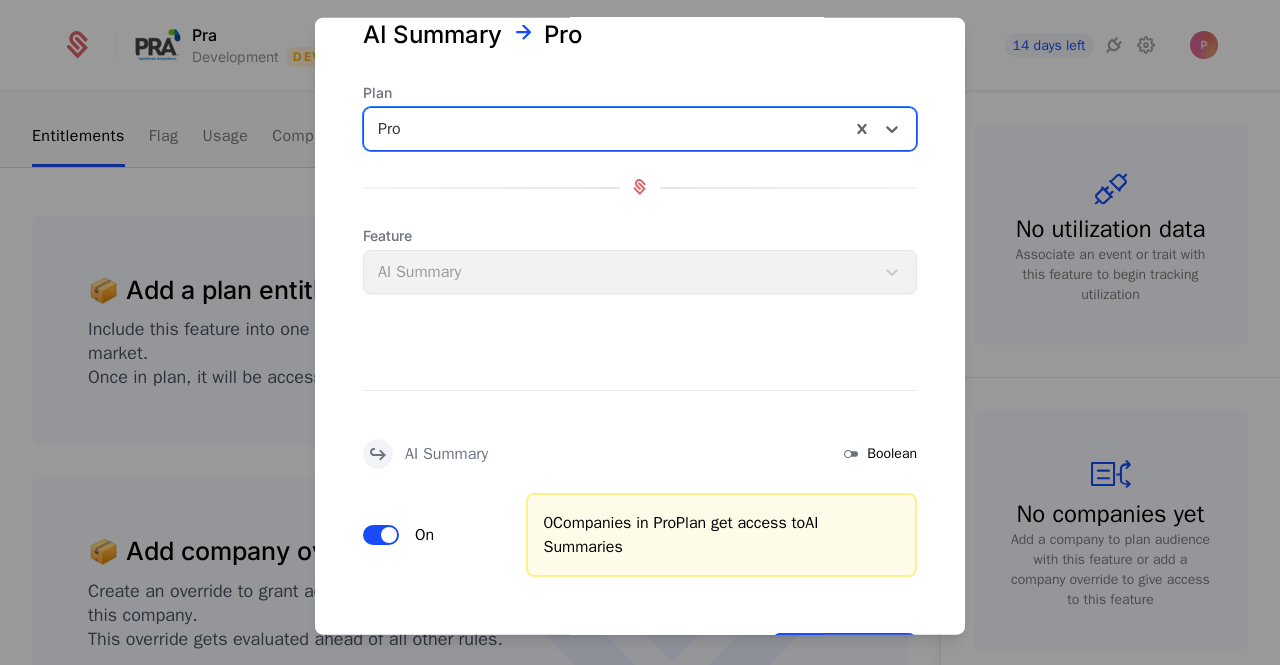scroll, scrollTop: 154, scrollLeft: 0, axis: vertical 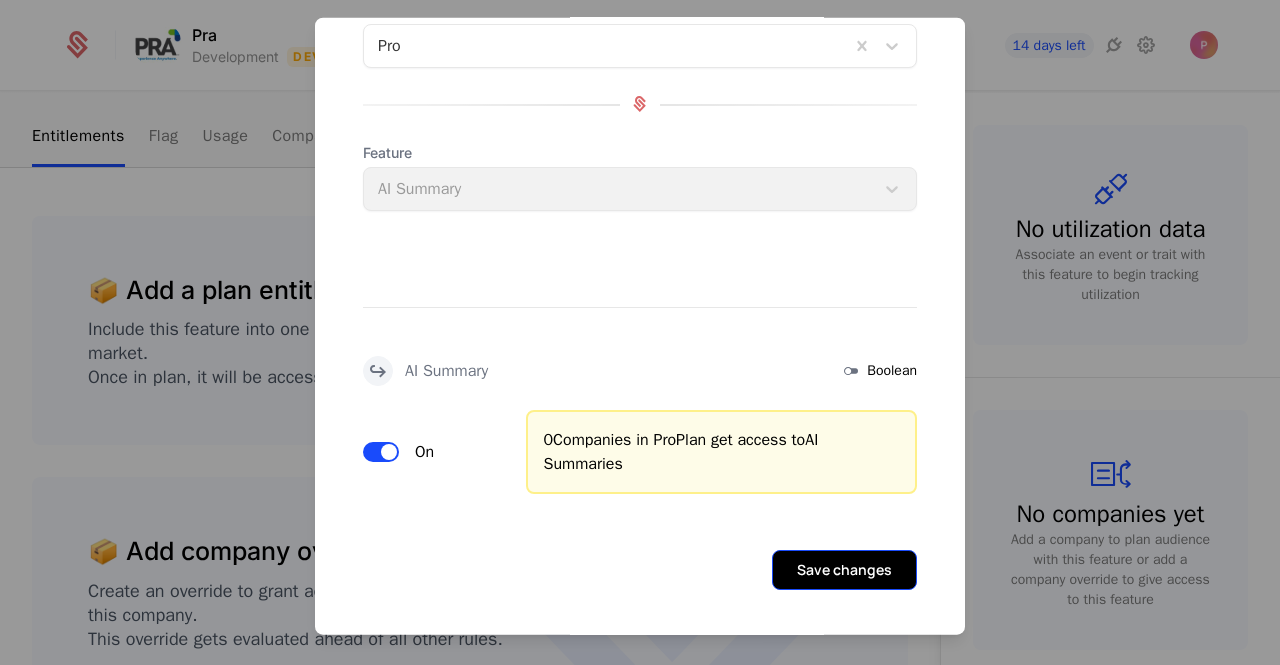 click on "Save changes" at bounding box center (844, 569) 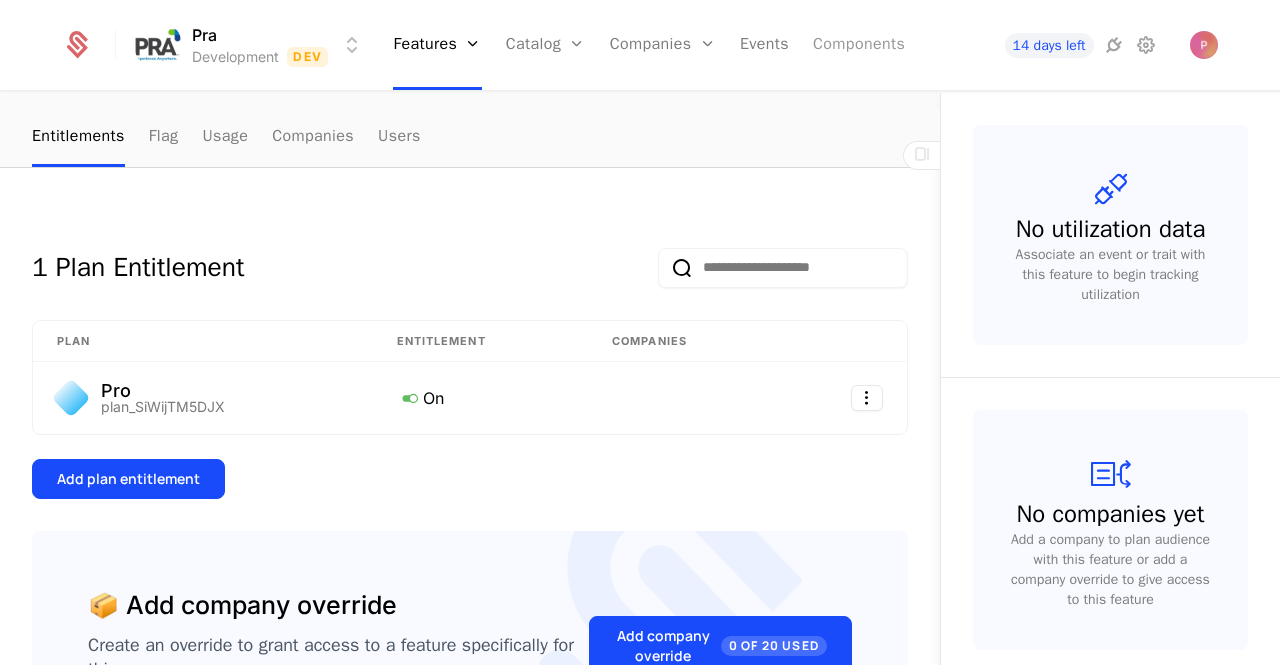 click on "Components" at bounding box center (859, 45) 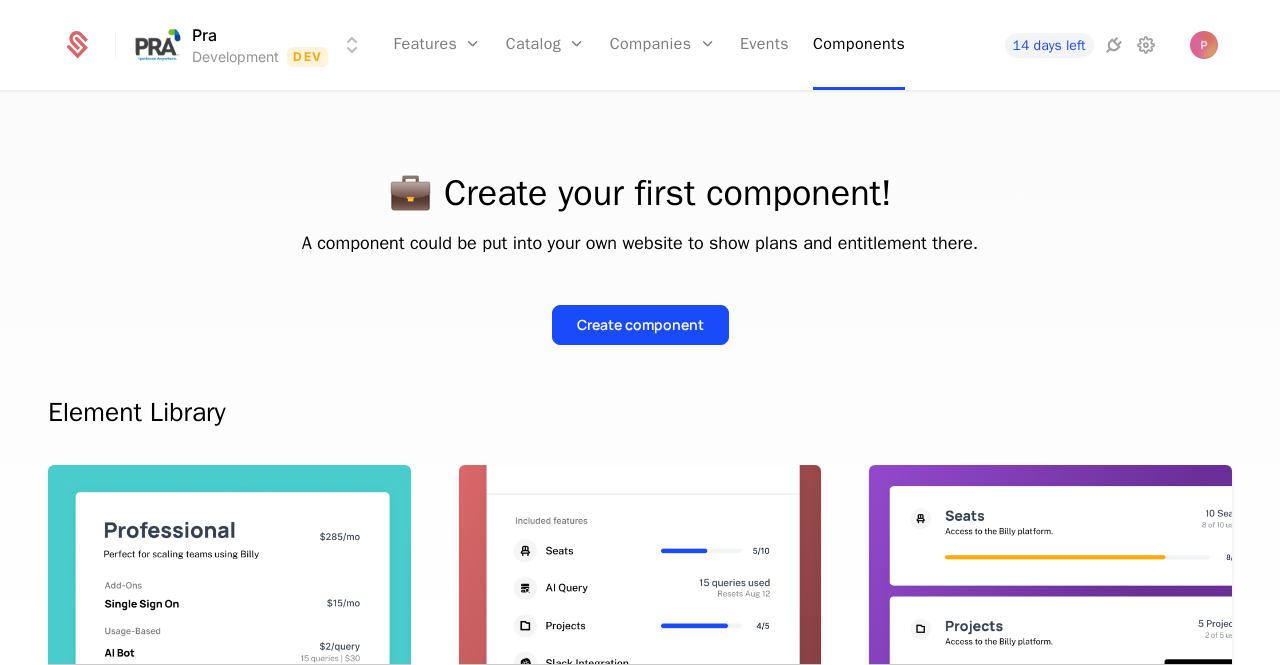 scroll, scrollTop: 0, scrollLeft: 0, axis: both 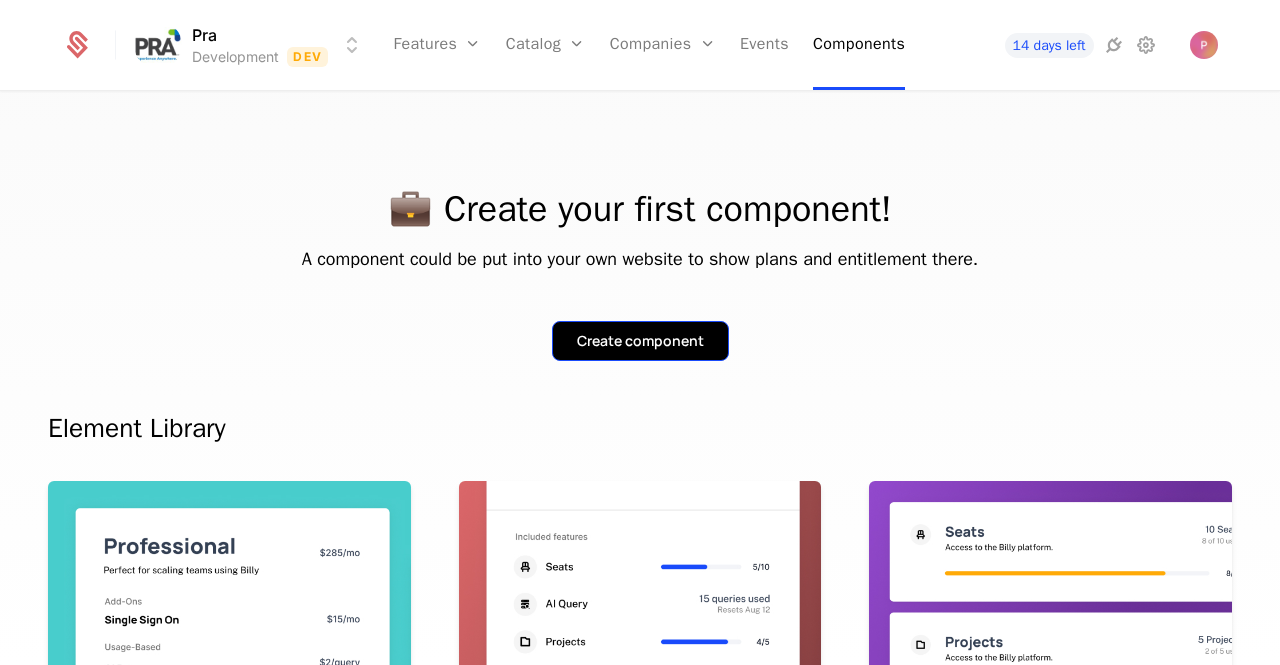 click on "Create component" at bounding box center [640, 341] 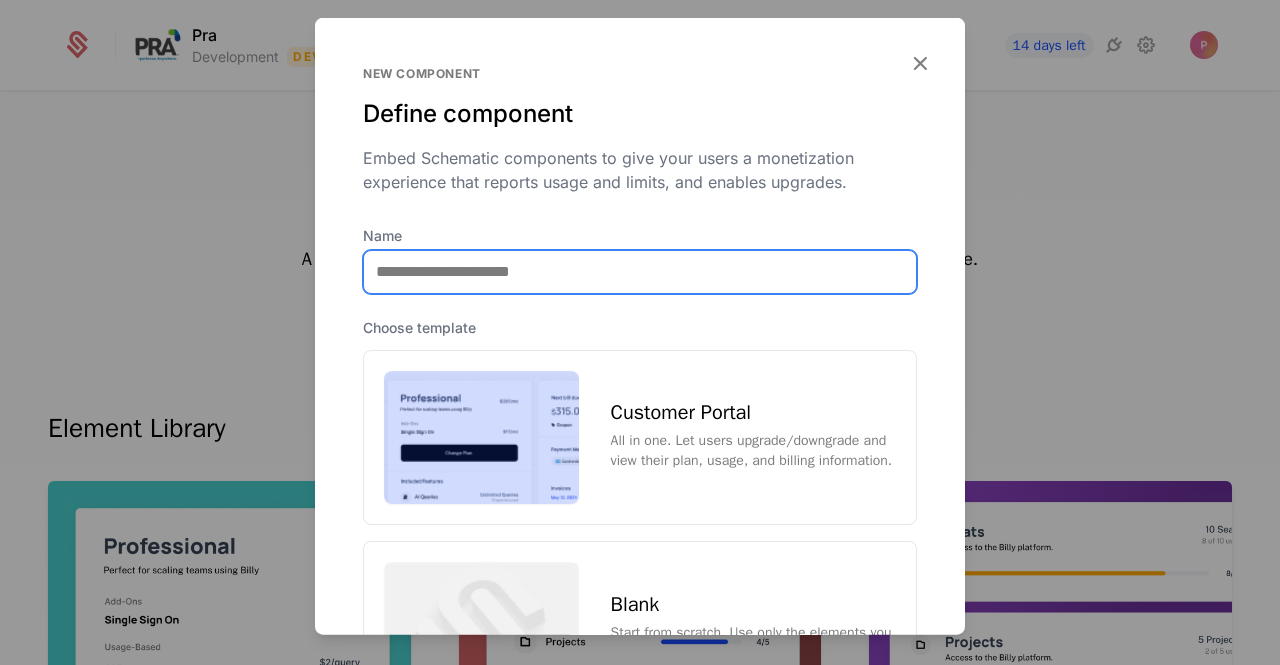 click on "Name" at bounding box center (640, 271) 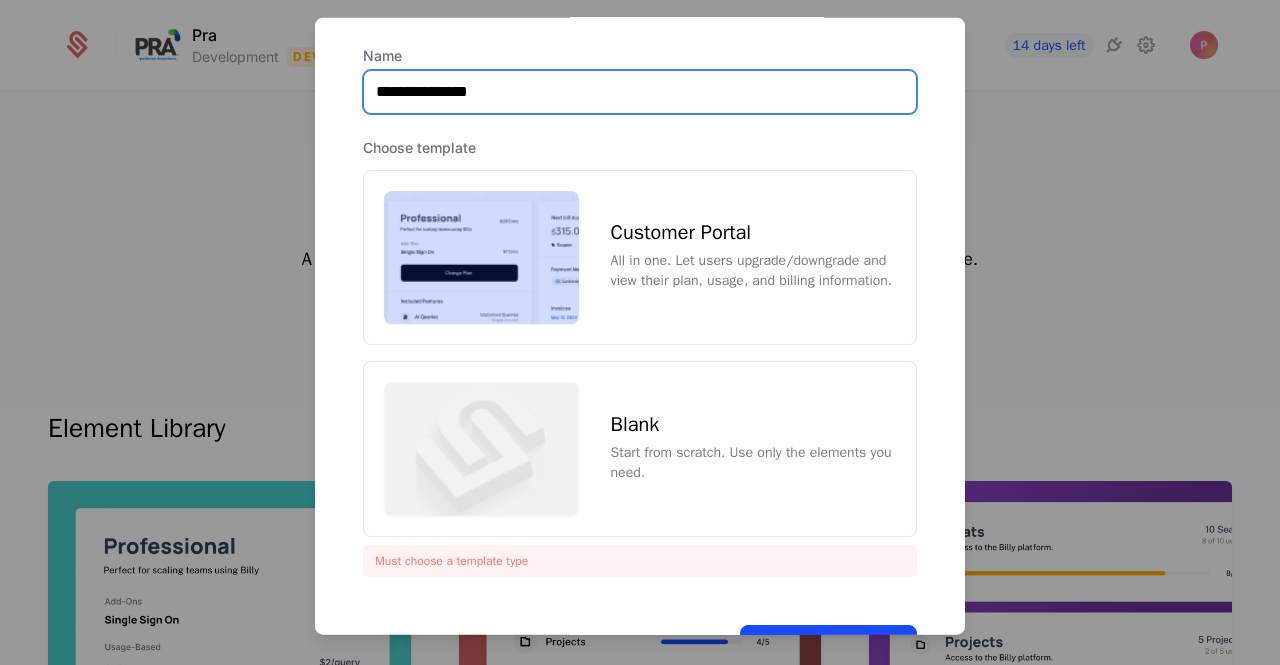 scroll, scrollTop: 148, scrollLeft: 0, axis: vertical 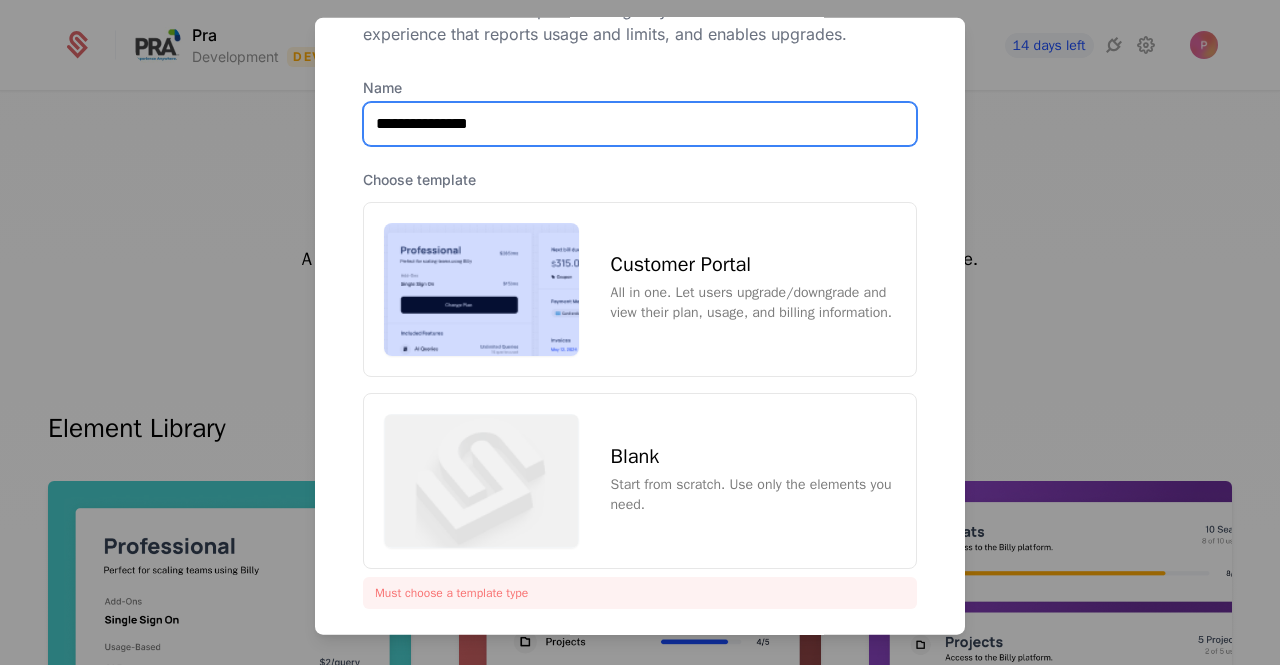 type on "**********" 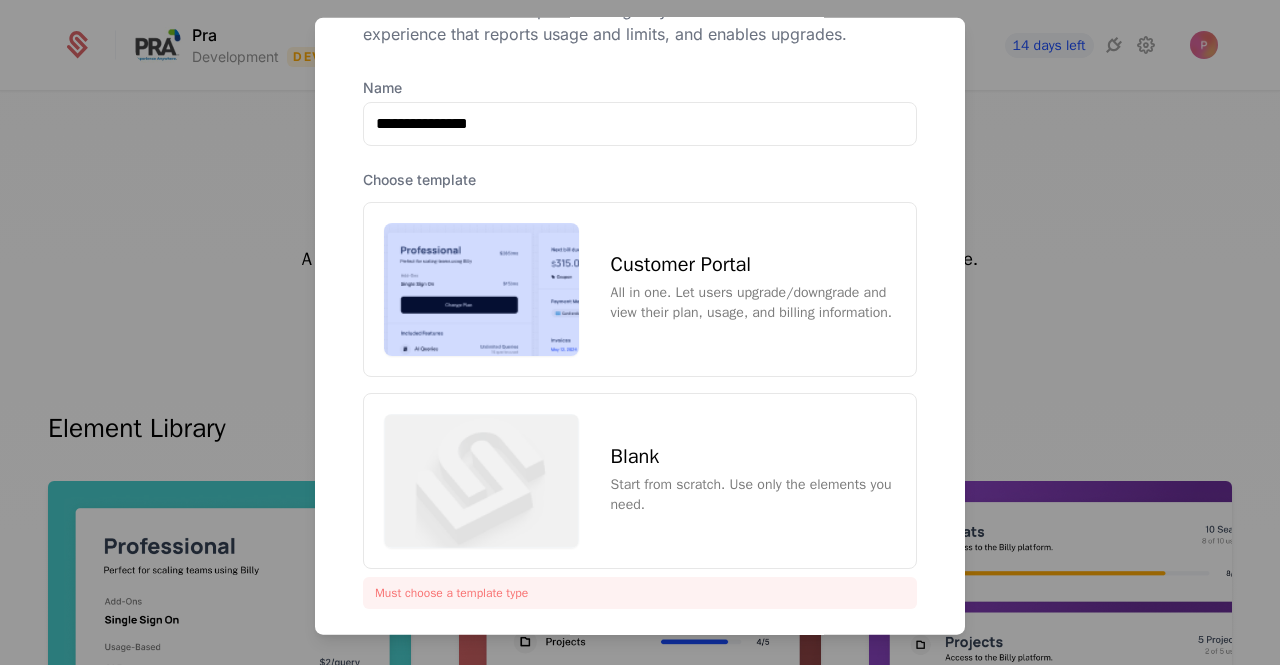 click on "Customer Portal  All in one. Let users upgrade/downgrade and view their plan, usage, and billing information." at bounding box center [640, 289] 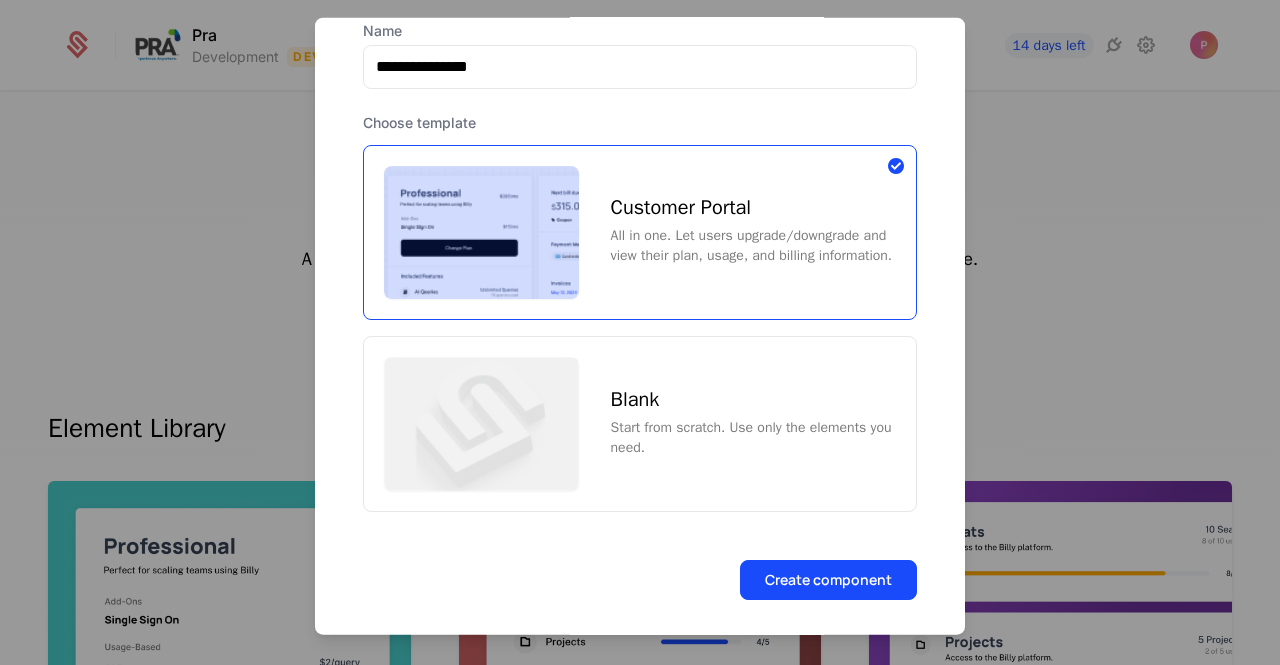 scroll, scrollTop: 208, scrollLeft: 0, axis: vertical 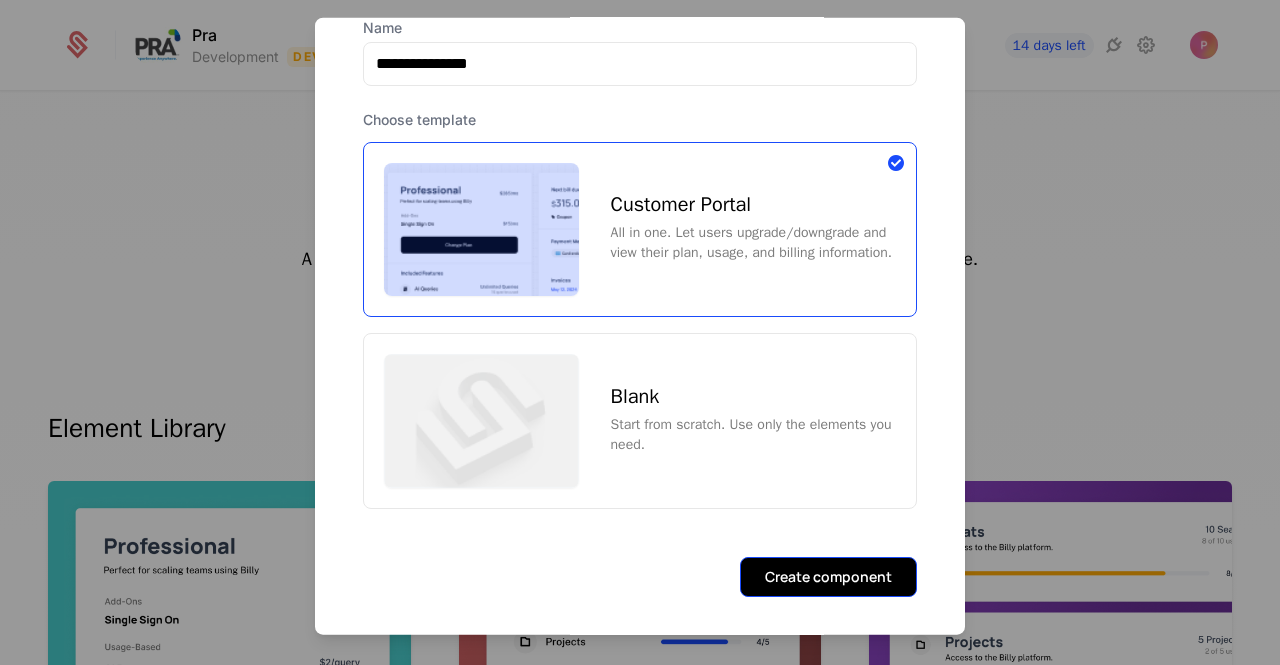 click on "Create component" at bounding box center (828, 577) 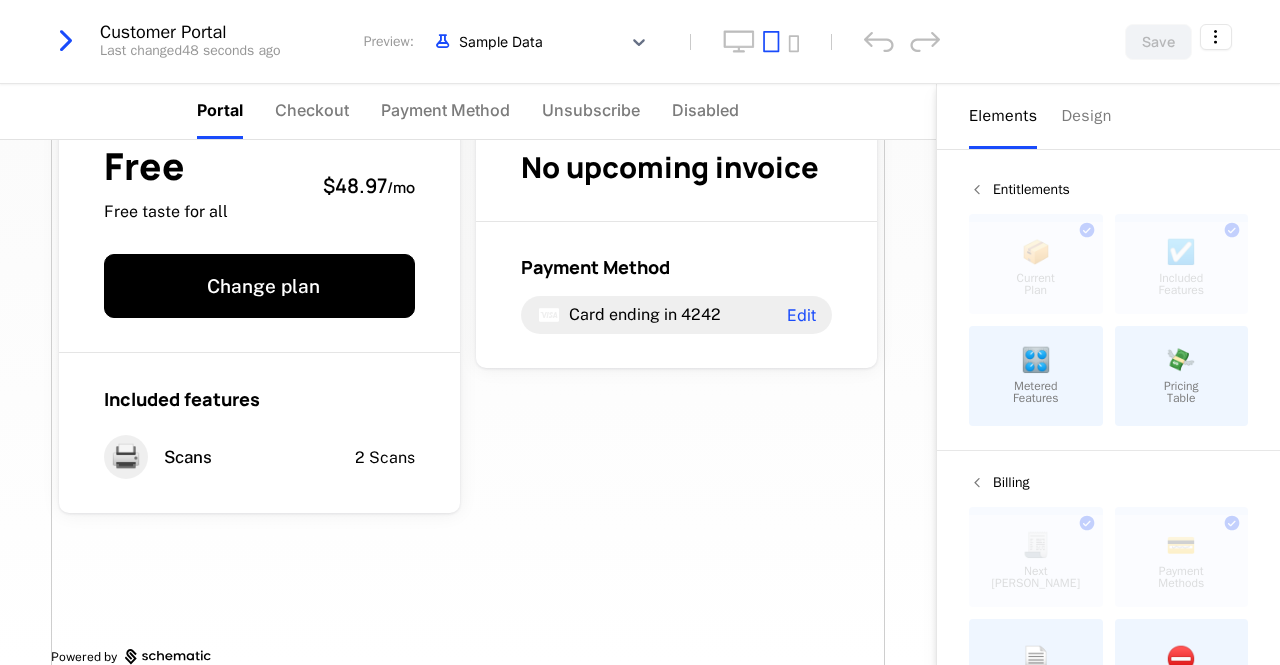 scroll, scrollTop: 97, scrollLeft: 0, axis: vertical 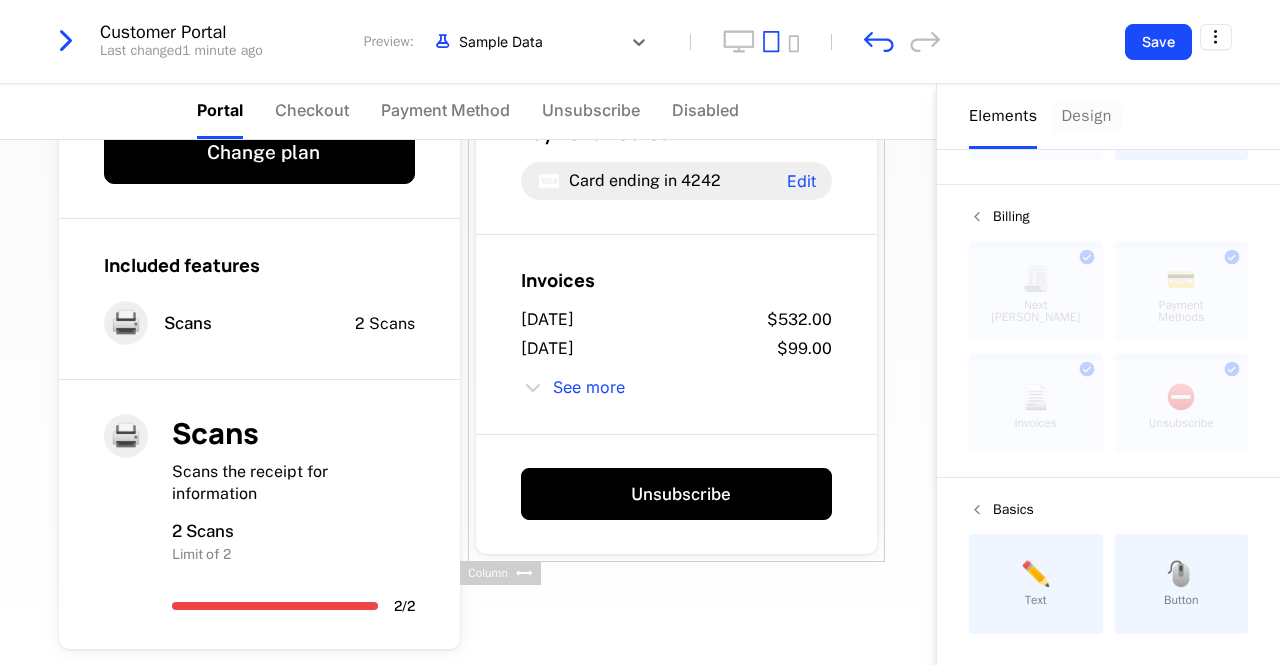click on "Design" at bounding box center [1086, 116] 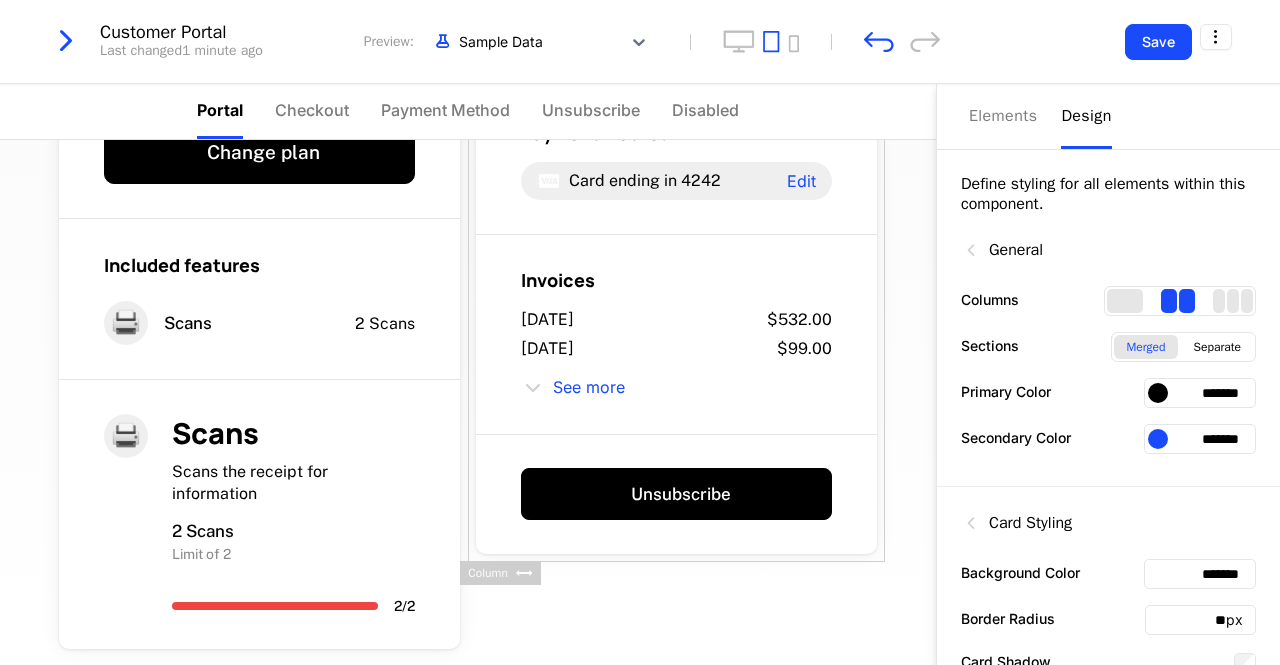 click at bounding box center (1158, 393) 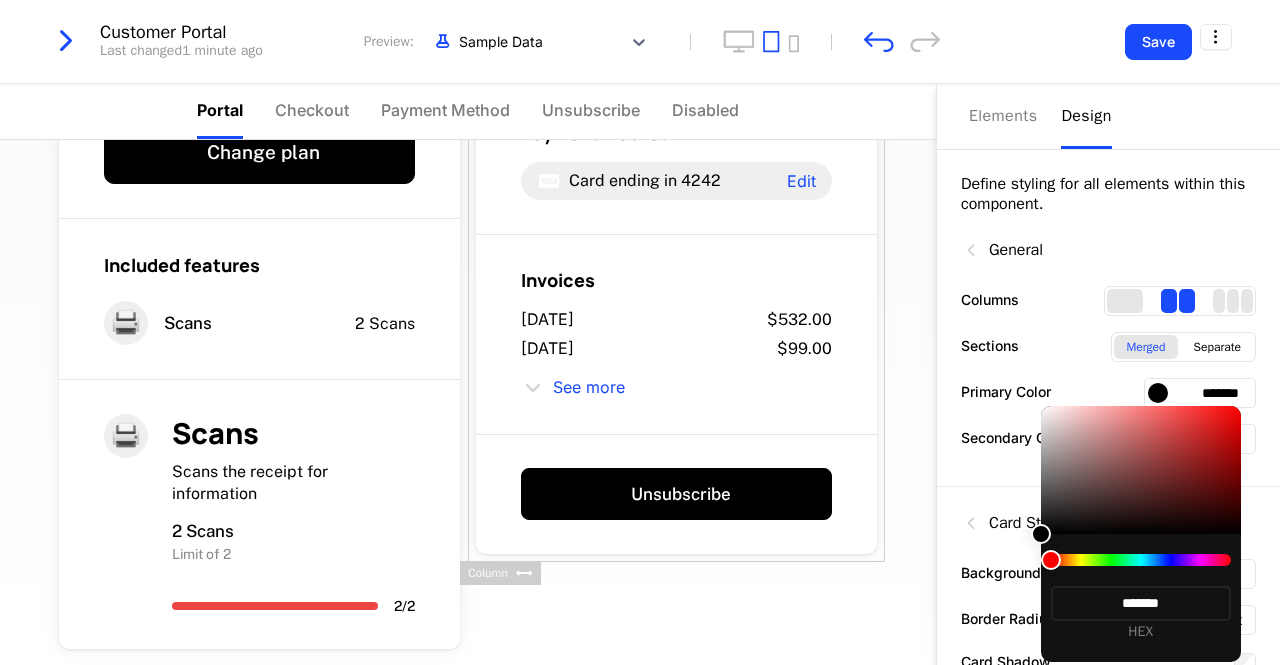 type on "*******" 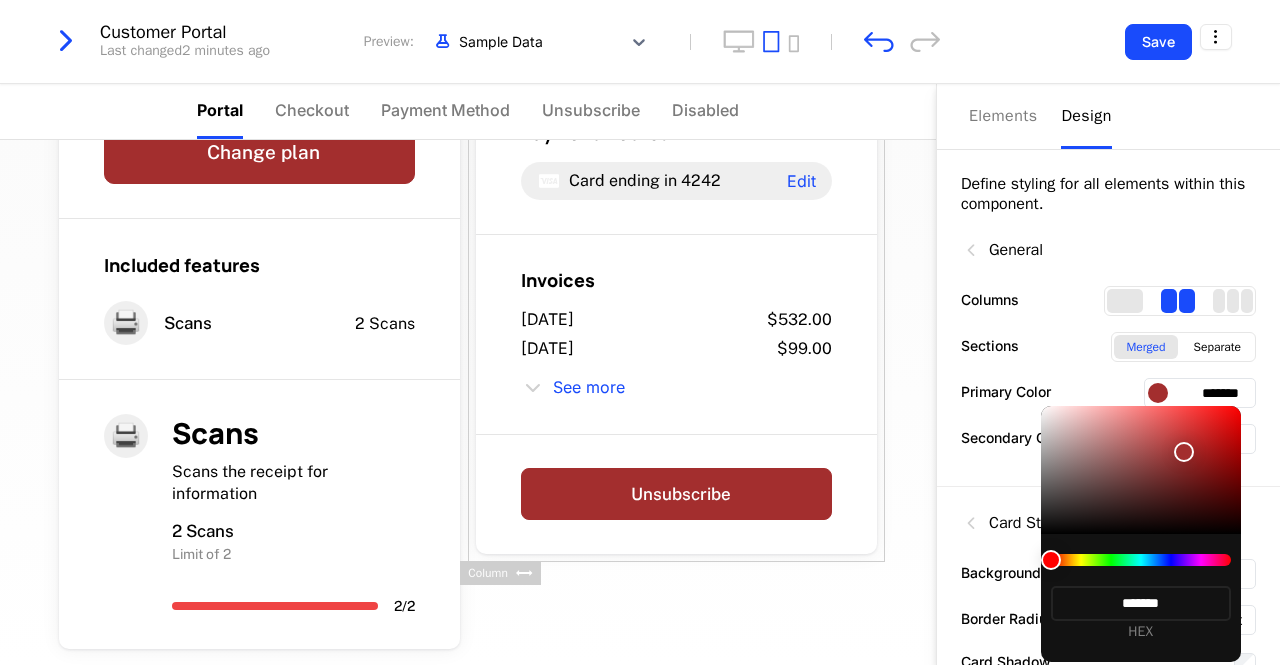 type on "*******" 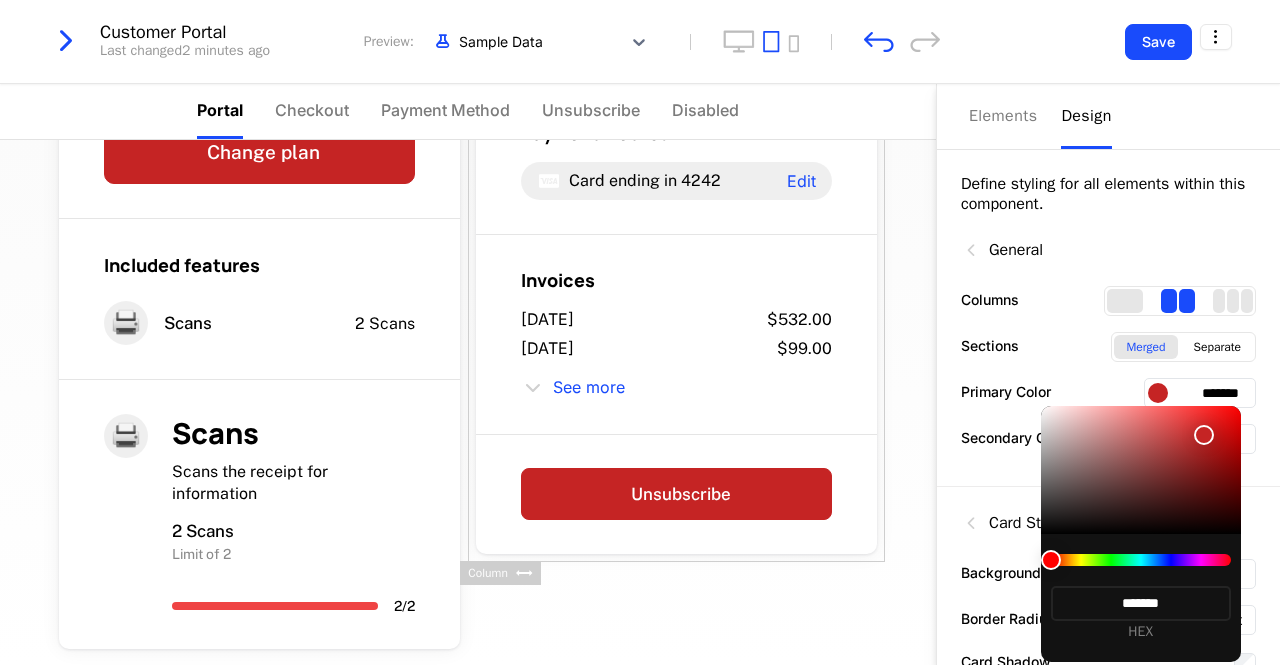 type on "*******" 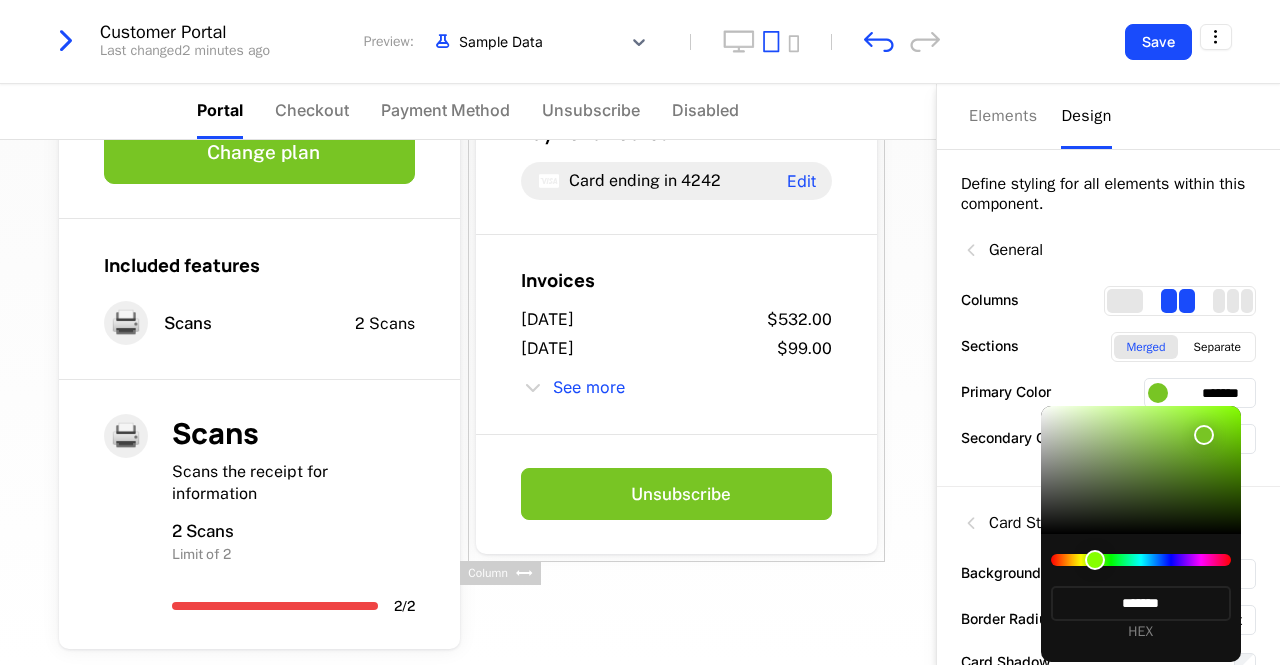 click at bounding box center (1141, 560) 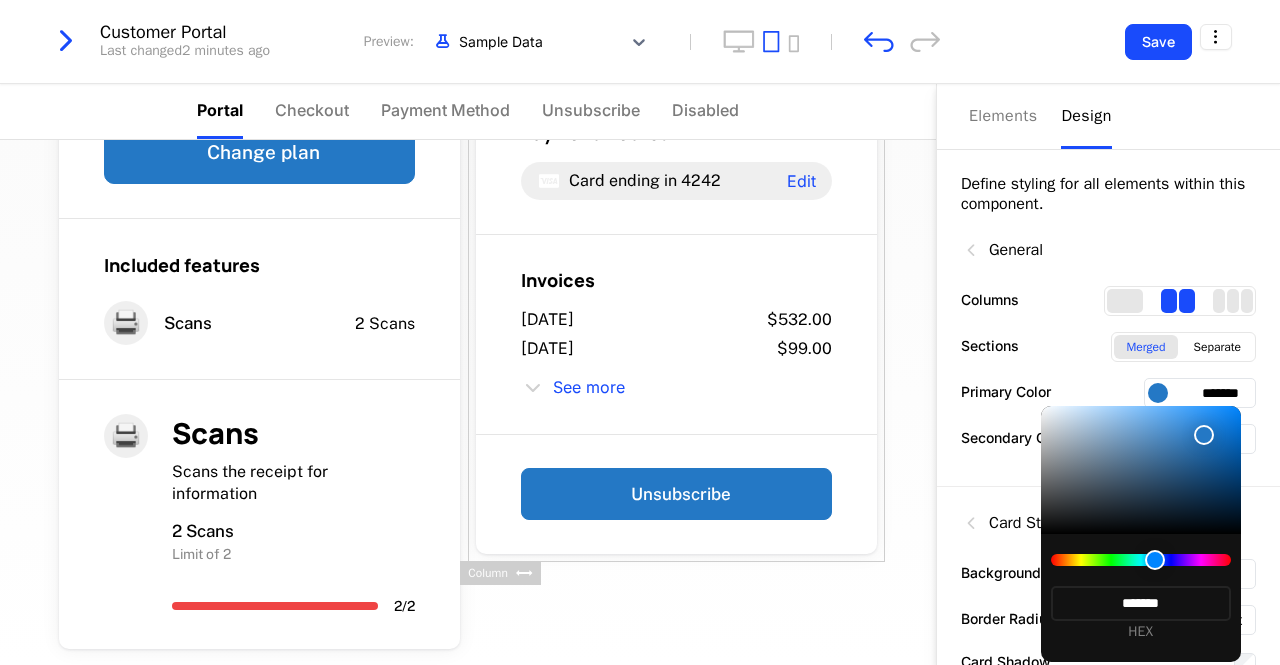 click at bounding box center [1141, 560] 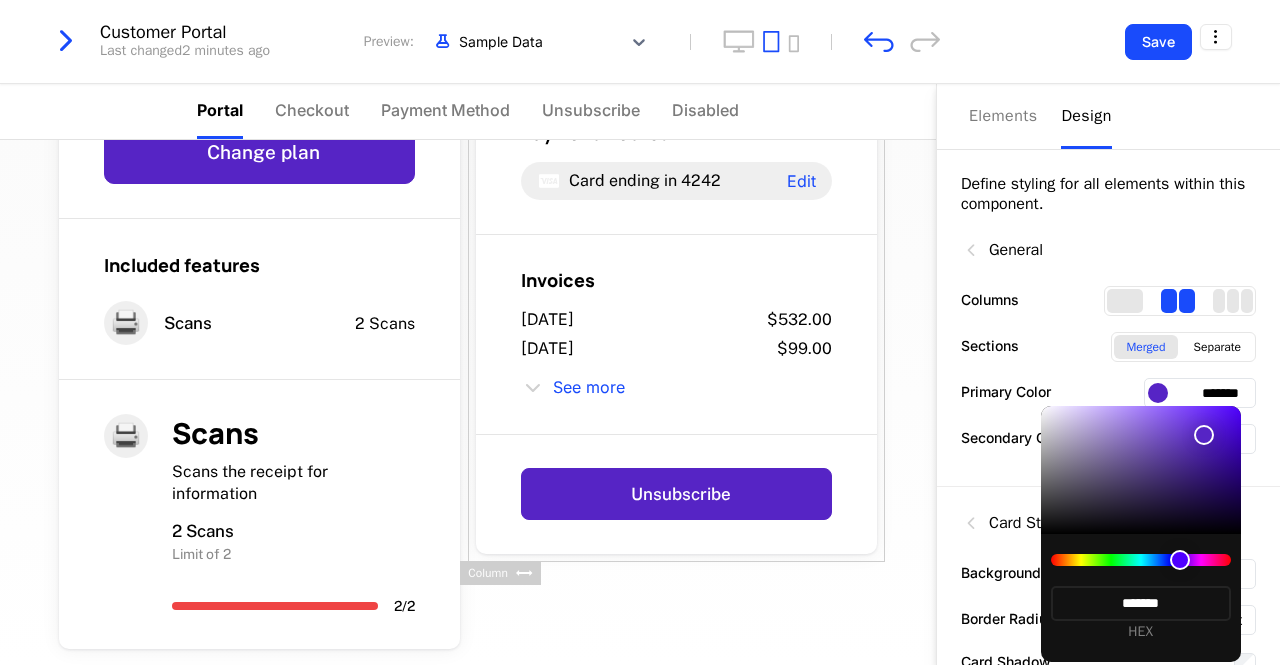 type on "*******" 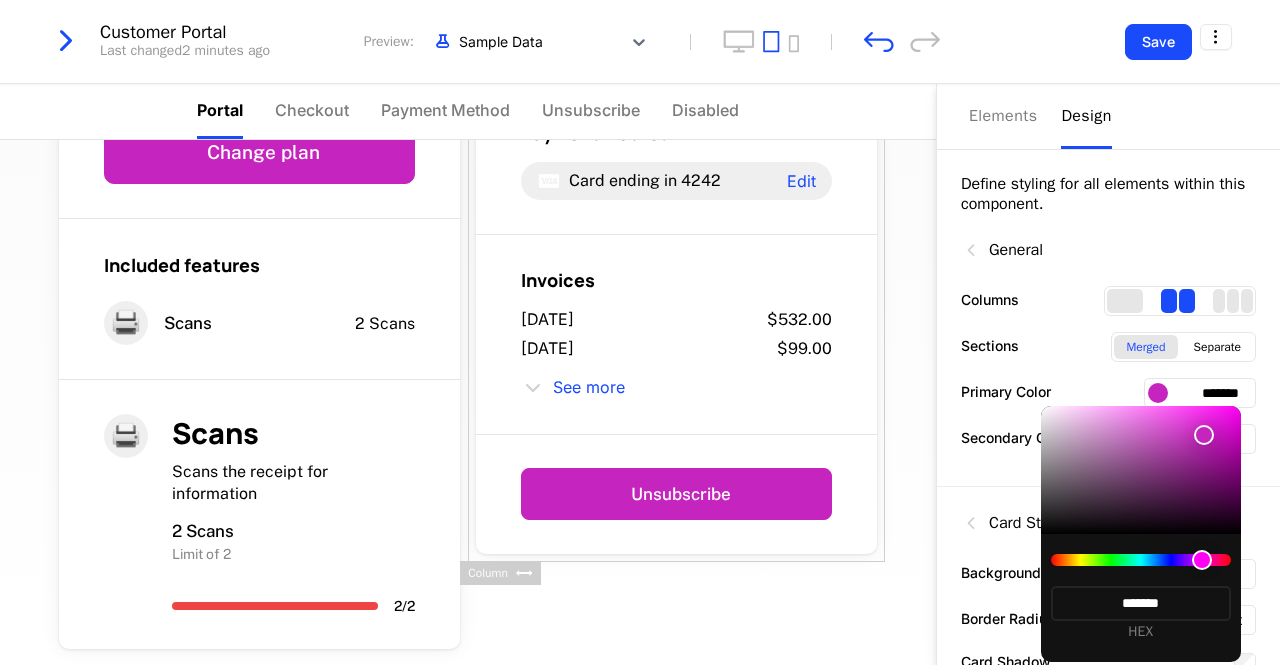 type on "*******" 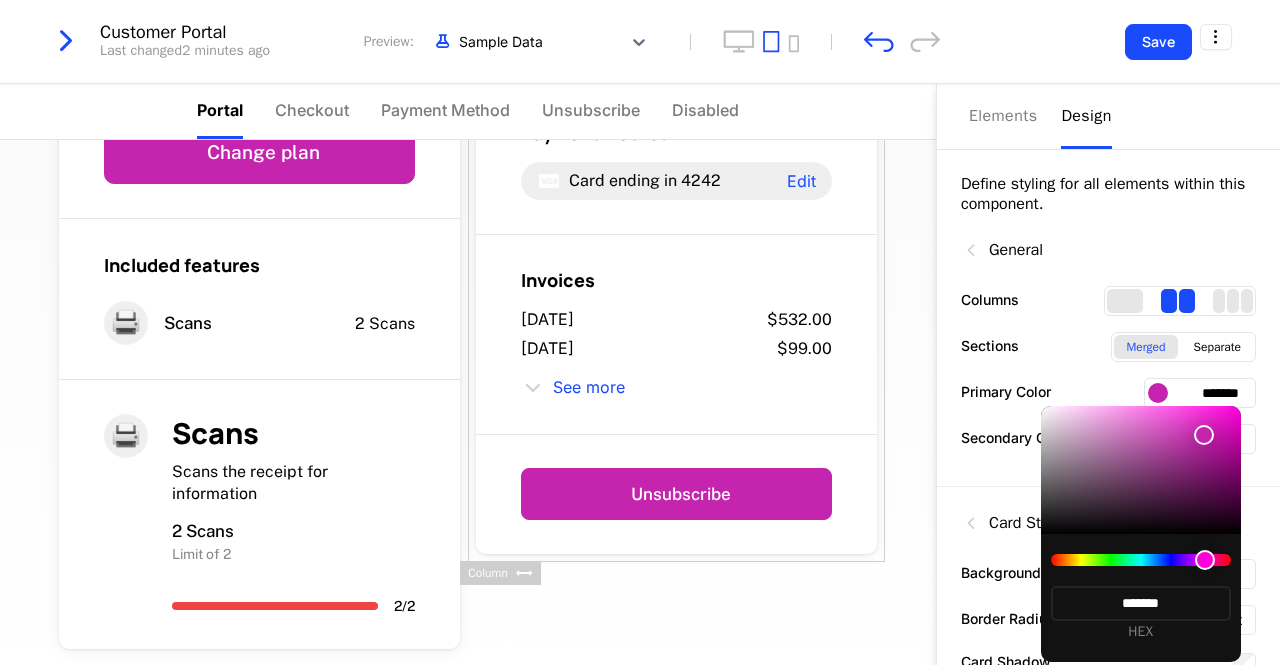 type on "*******" 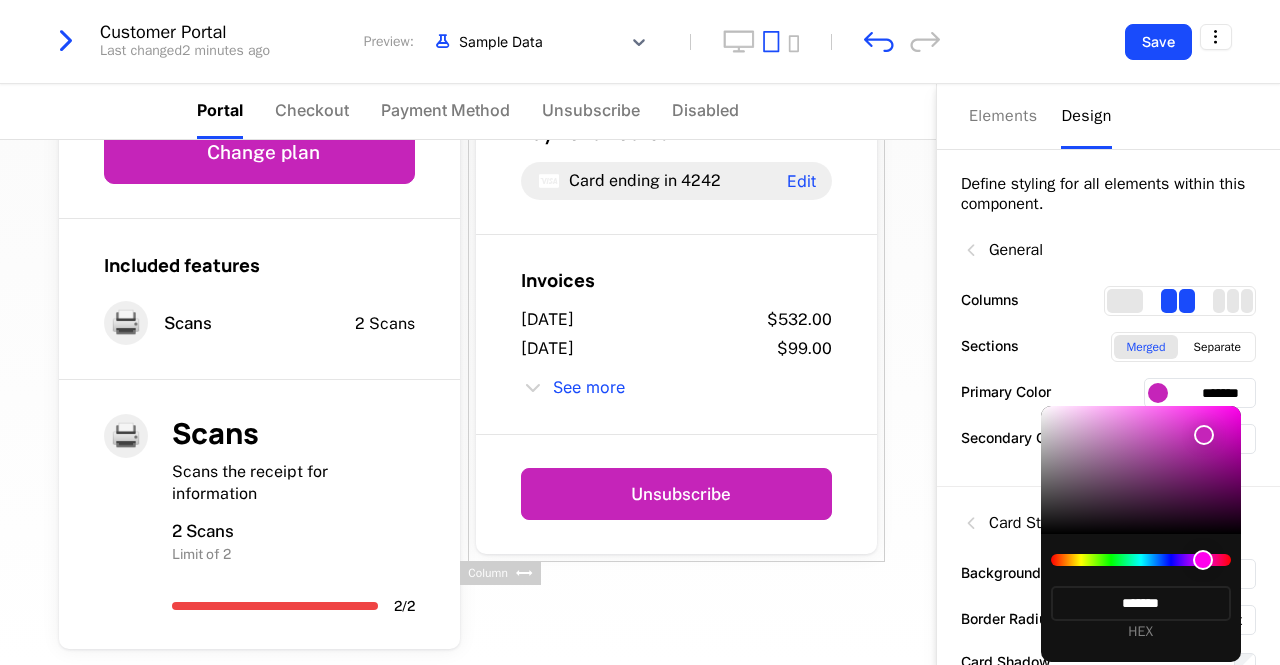 type on "*******" 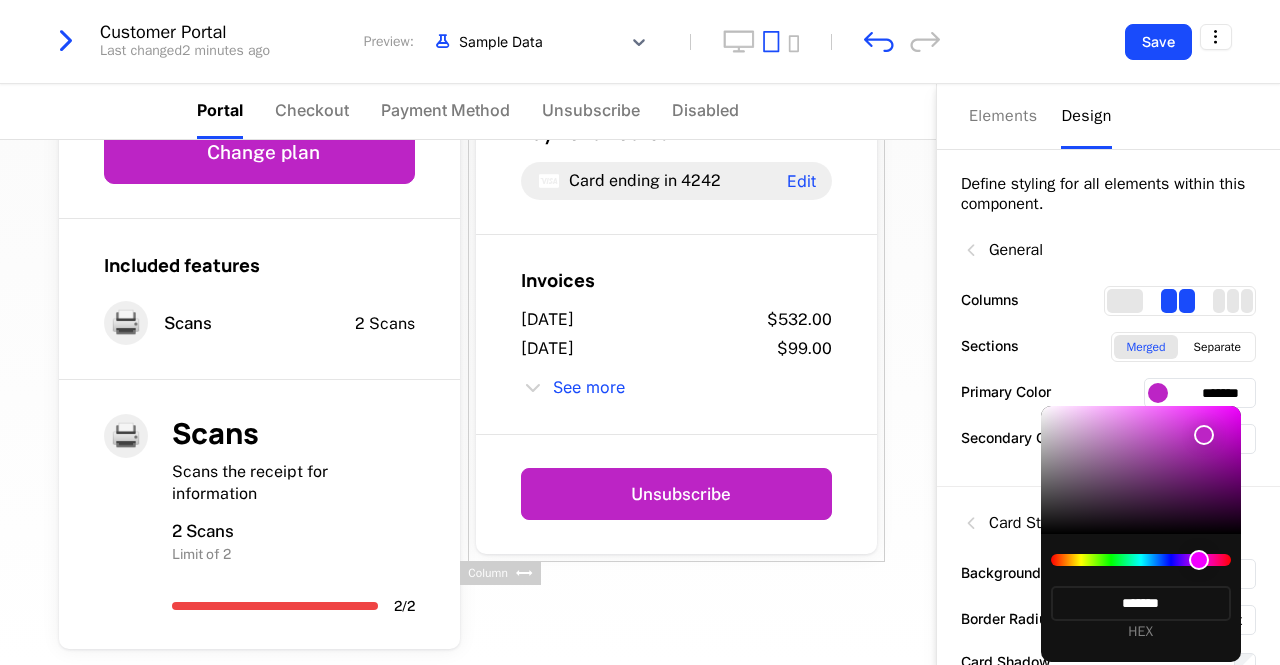 type on "*******" 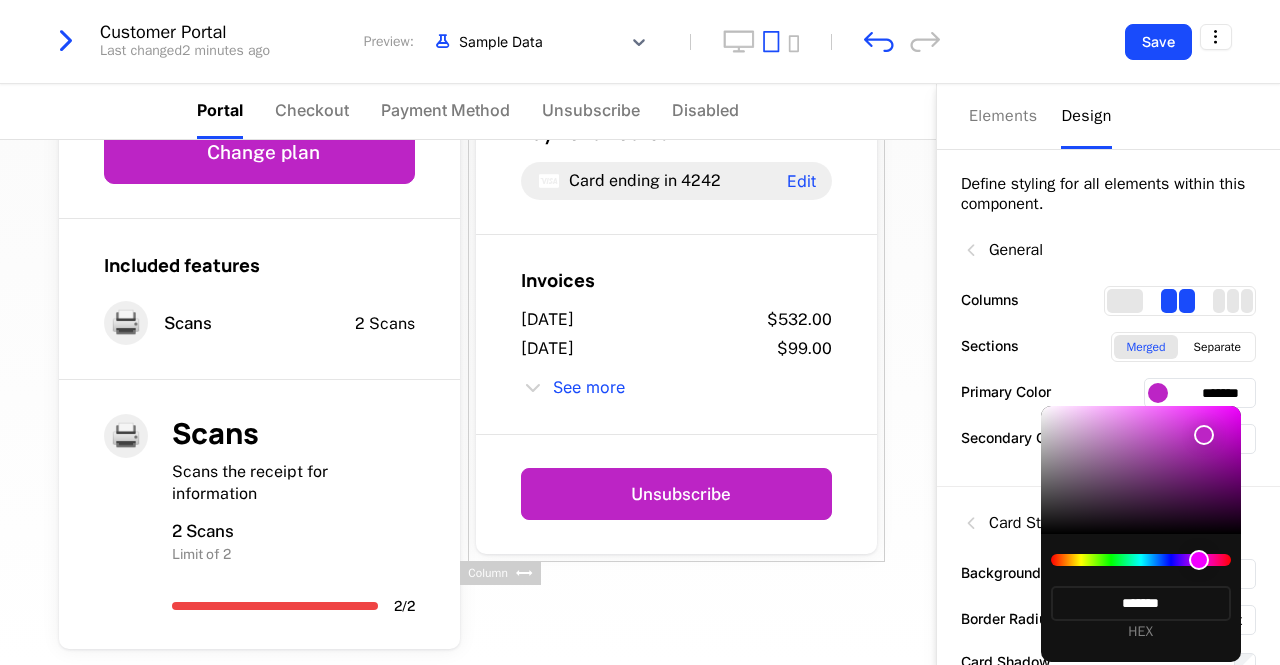click at bounding box center (1141, 560) 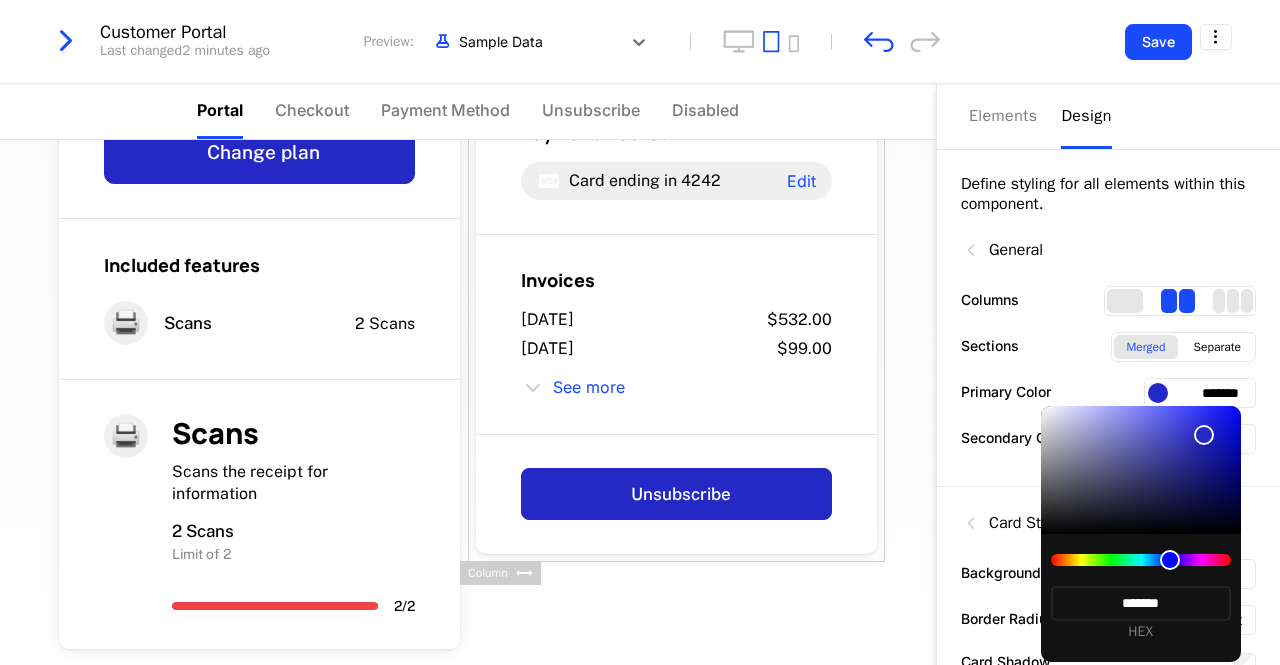click at bounding box center [640, 332] 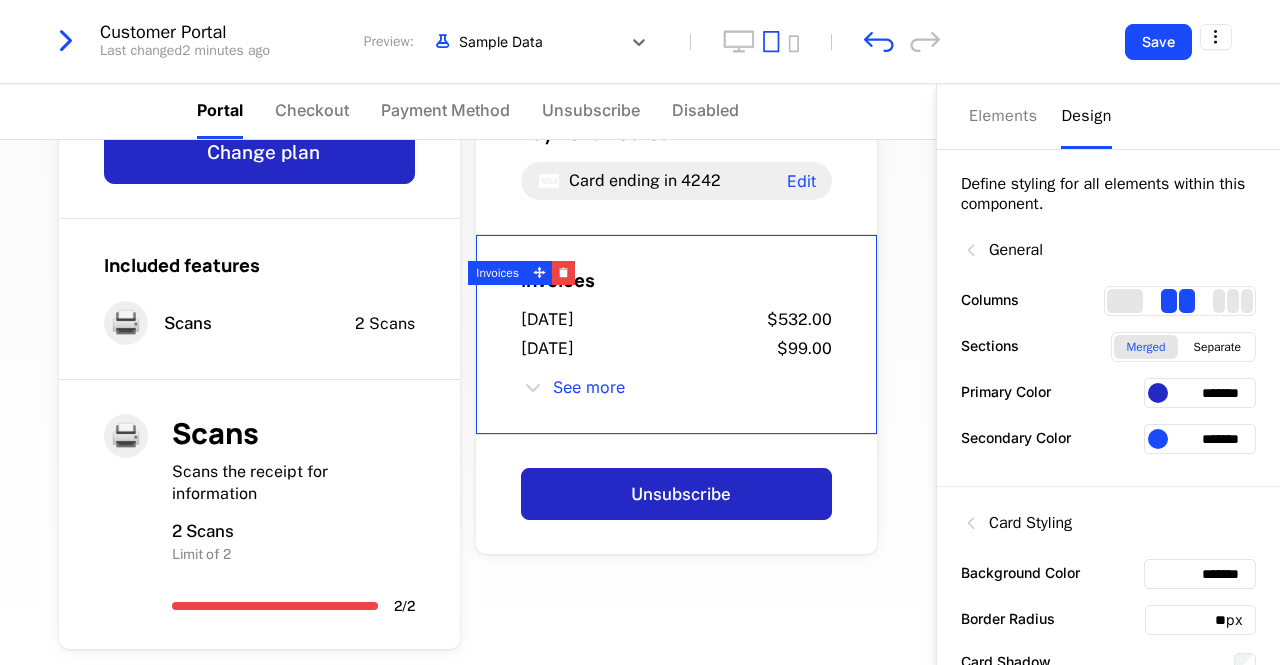 scroll, scrollTop: 0, scrollLeft: 0, axis: both 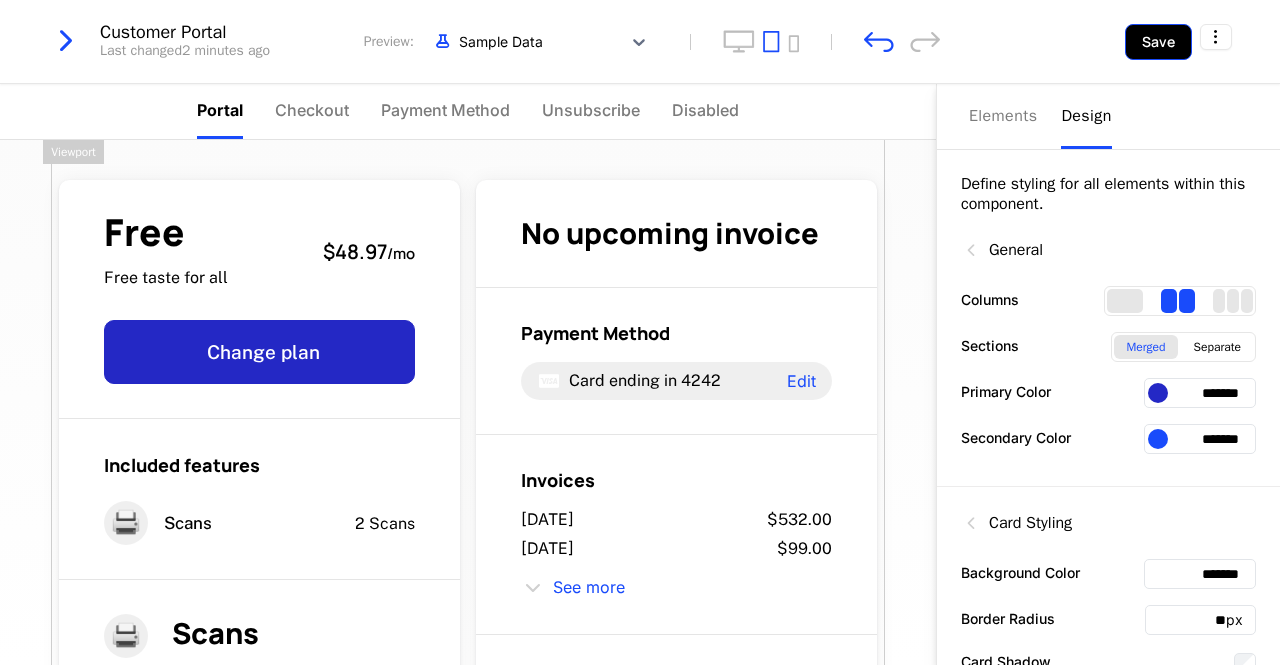click on "Save" at bounding box center (1158, 42) 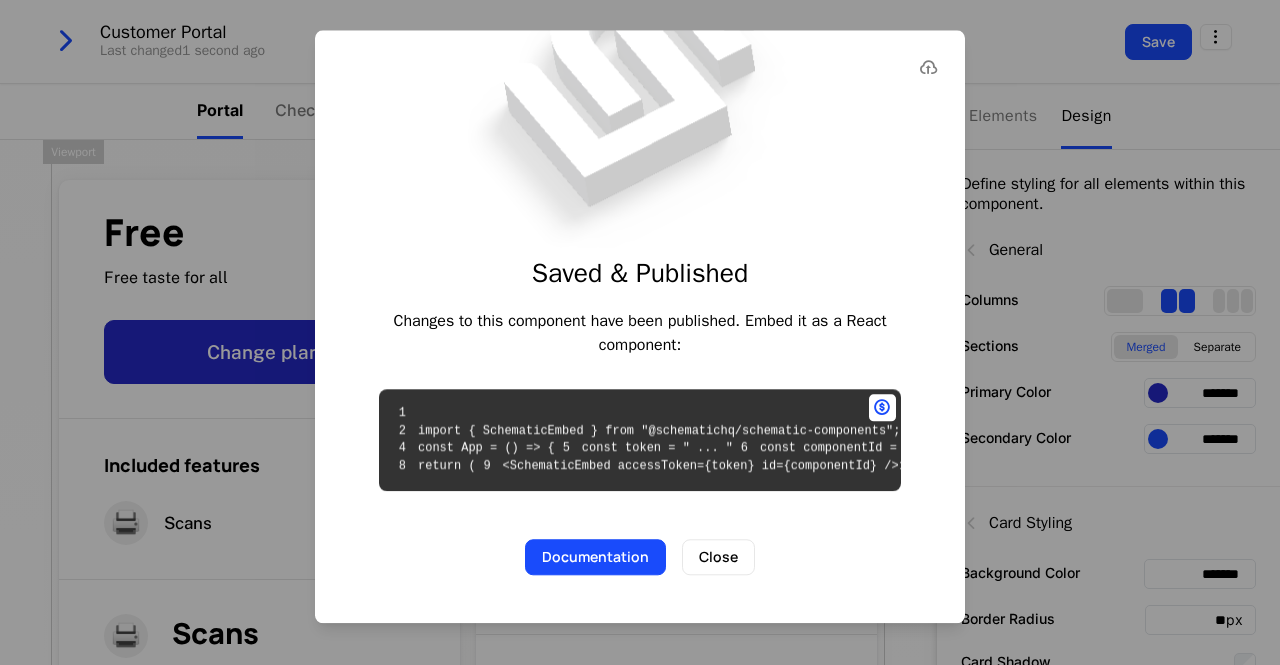 scroll, scrollTop: 132, scrollLeft: 0, axis: vertical 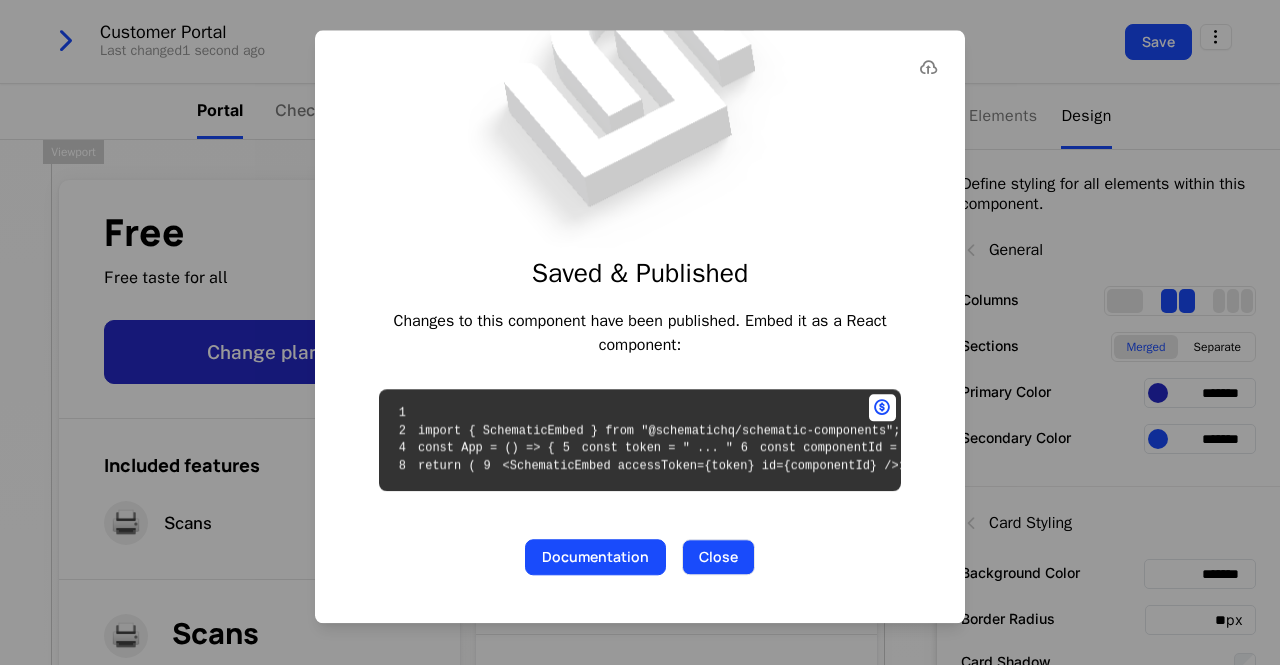click on "Close" at bounding box center (718, 558) 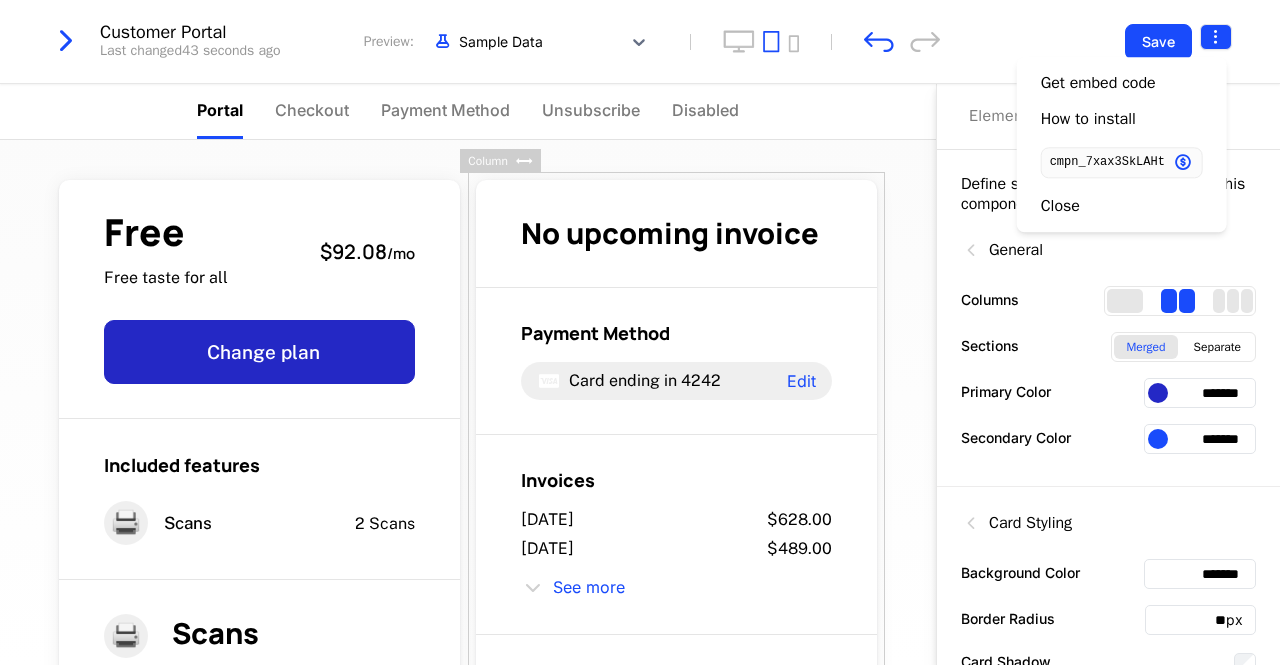 click on "Pra Development Dev Features Features Flags Catalog Plans Add Ons Configuration Companies Companies Users Events Components 14 days left Customer Portal Last changed  43 seconds ago Preview: Sample Data Save Portal Checkout Payment Method Unsubscribe Disabled Free Free taste for all $92.08 / mo Change plan Included features 🖨️ Scans 2   Scans 🖨️ Scans Scans the receipt for information 1   Scan Limit of 2 1 / 2 No upcoming invoice Payment Method Card ending in   4242 Edit Invoices July 12, 2025 $628.00 July 10, 2025 $489.00 See more Unsubscribe Powered by   Elements Design Define styling for all elements within this component. General Columns Sections Merged Separate Primary Color ******* Secondary Color ******* Card Styling Background Color ******* Border Radius ** px Card Shadow Card Padding ** px Typography Heading 1 Font ******* Font Size ** px Font Color ******* Font Weight 800 Badge Visibility Hidden Visible Alignment Left Center Right Column
Best Viewed on Desktop mobile device" at bounding box center [640, 332] 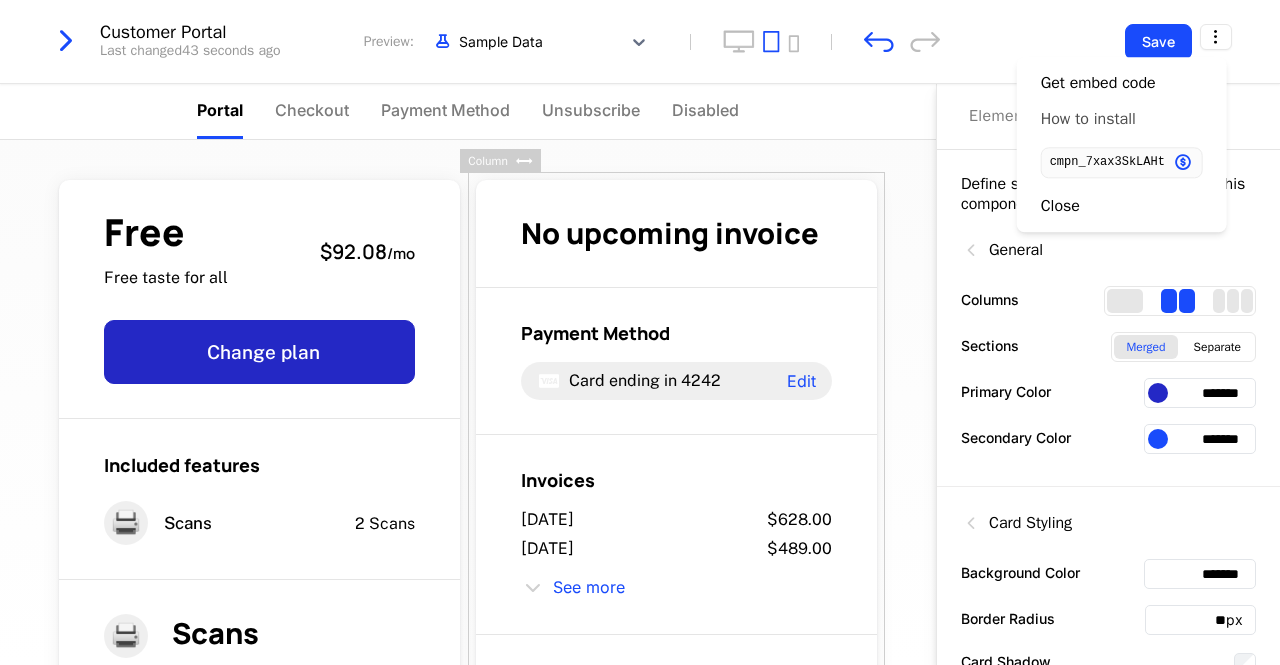 click on "How to install" at bounding box center [1088, 119] 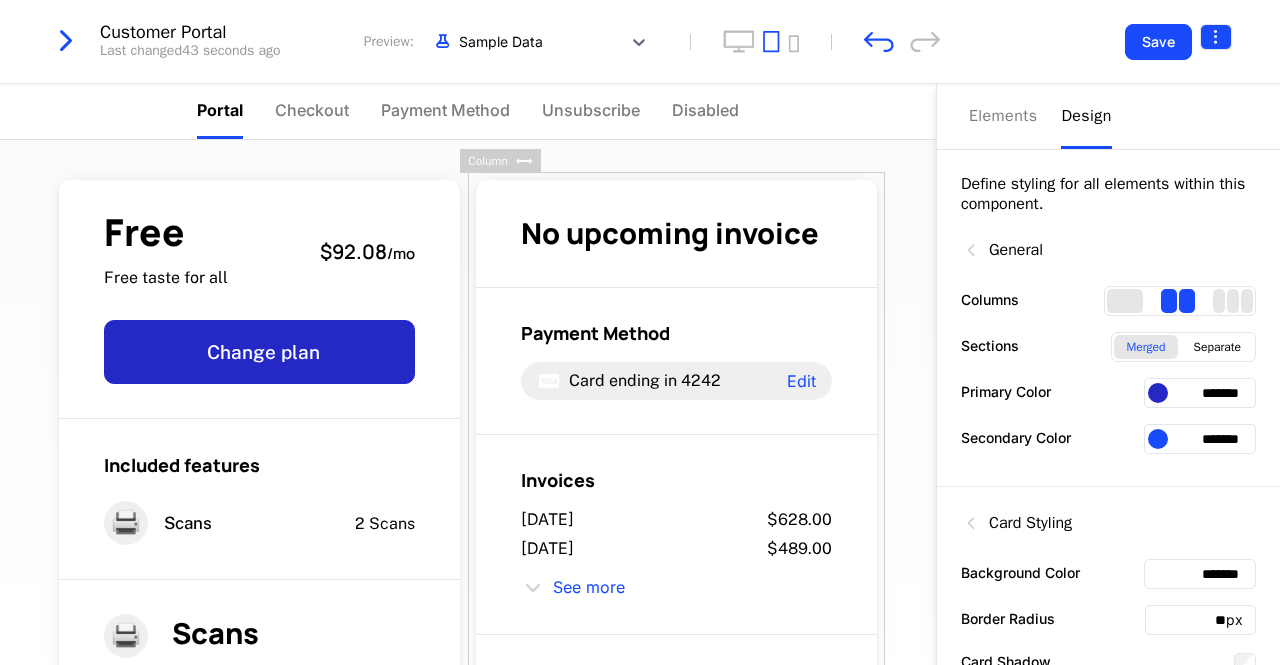 click on "Pra Development Dev Features Features Flags Catalog Plans Add Ons Configuration Companies Companies Users Events Components 14 days left Customer Portal Last changed  43 seconds ago Preview: Sample Data Save Portal Checkout Payment Method Unsubscribe Disabled Free Free taste for all $92.08 / mo Change plan Included features 🖨️ Scans 2   Scans 🖨️ Scans Scans the receipt for information 1   Scan Limit of 2 1 / 2 No upcoming invoice Payment Method Card ending in   4242 Edit Invoices July 12, 2025 $628.00 July 10, 2025 $489.00 See more Unsubscribe Powered by   Elements Design Define styling for all elements within this component. General Columns Sections Merged Separate Primary Color ******* Secondary Color ******* Card Styling Background Color ******* Border Radius ** px Card Shadow Card Padding ** px Typography Heading 1 Font ******* Font Size ** px Font Color ******* Font Weight 800 Badge Visibility Hidden Visible Alignment Left Center Right Column
Best Viewed on Desktop mobile device" at bounding box center (640, 332) 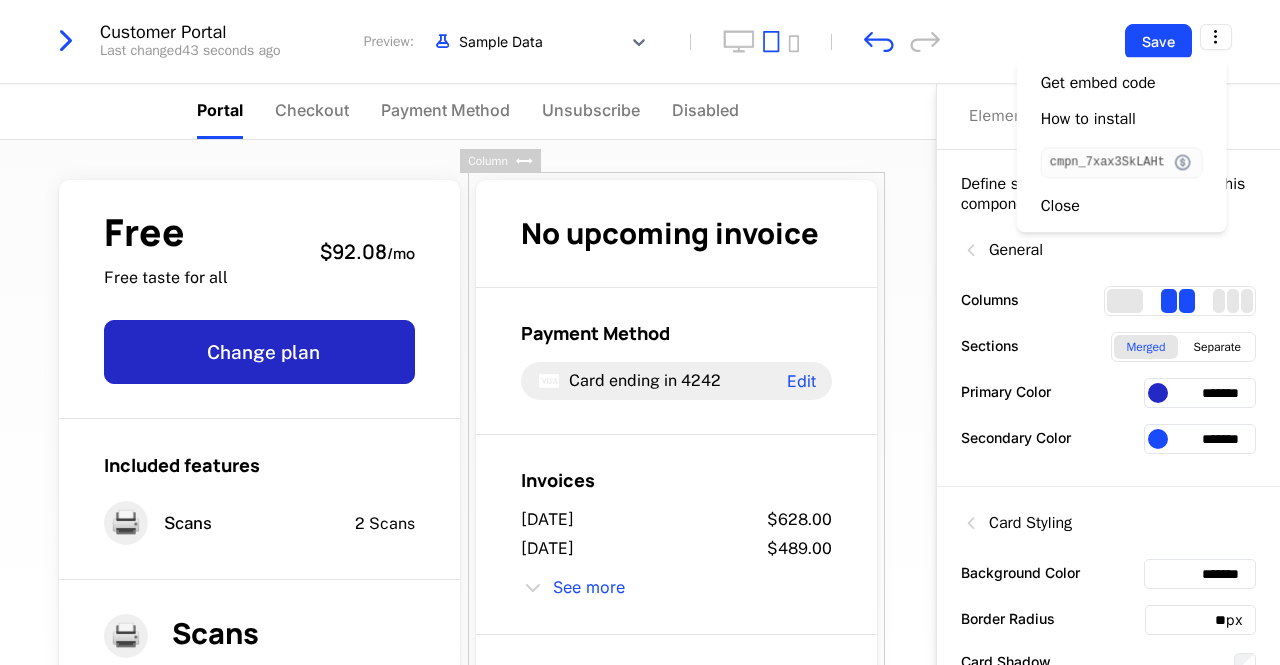 click at bounding box center [1183, 162] 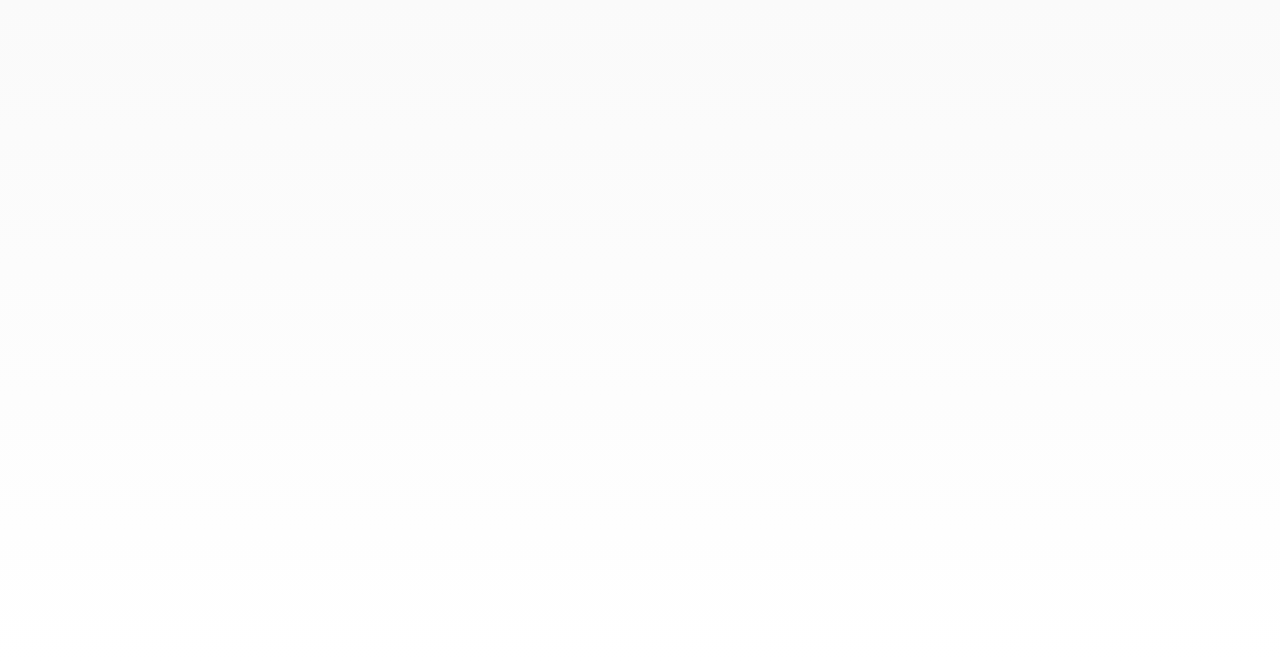 scroll, scrollTop: 0, scrollLeft: 0, axis: both 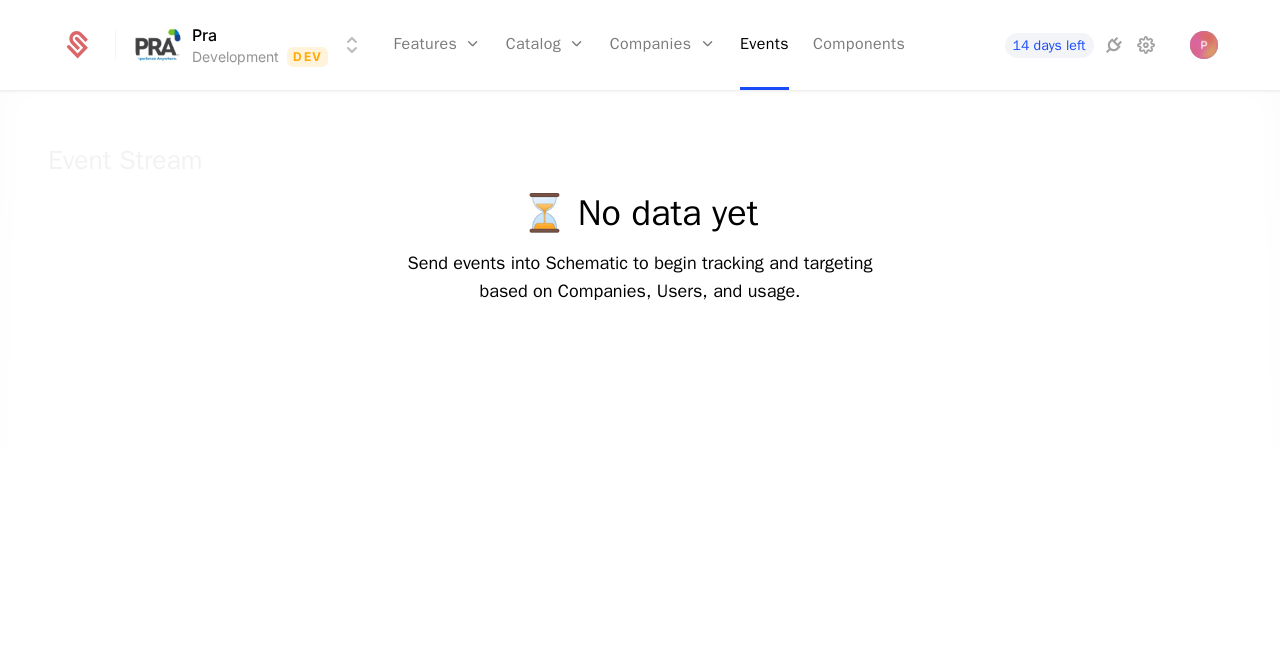 click at bounding box center [640, 413] 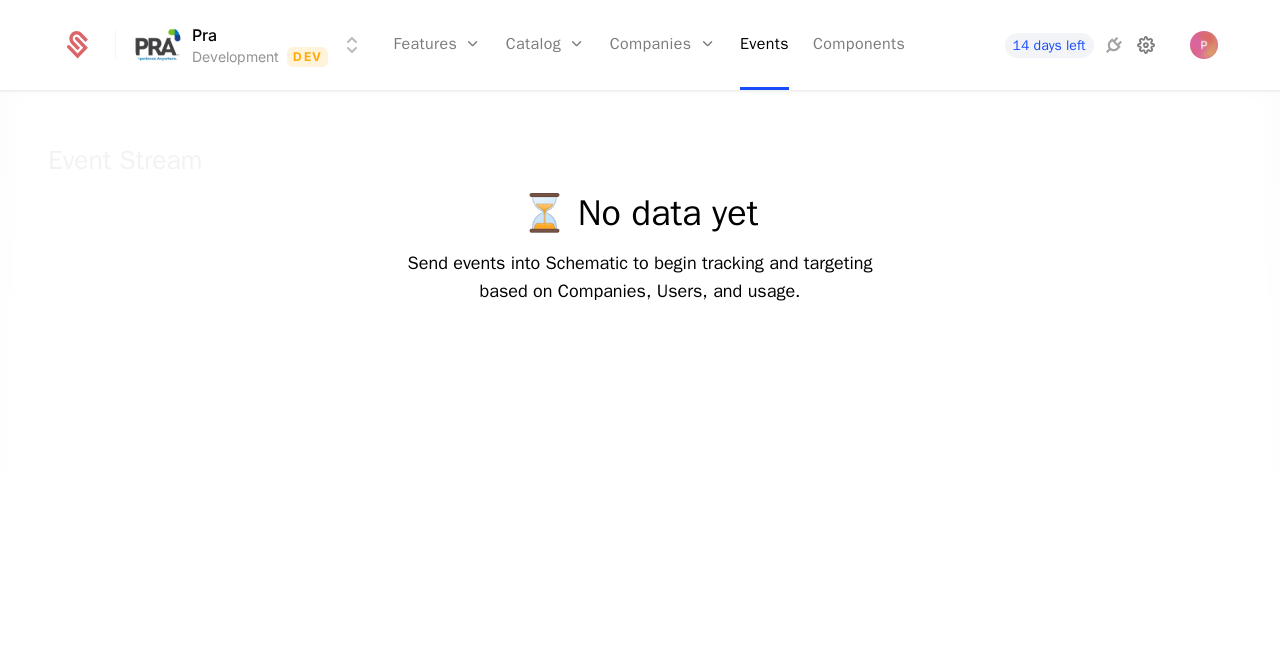 click at bounding box center [1146, 45] 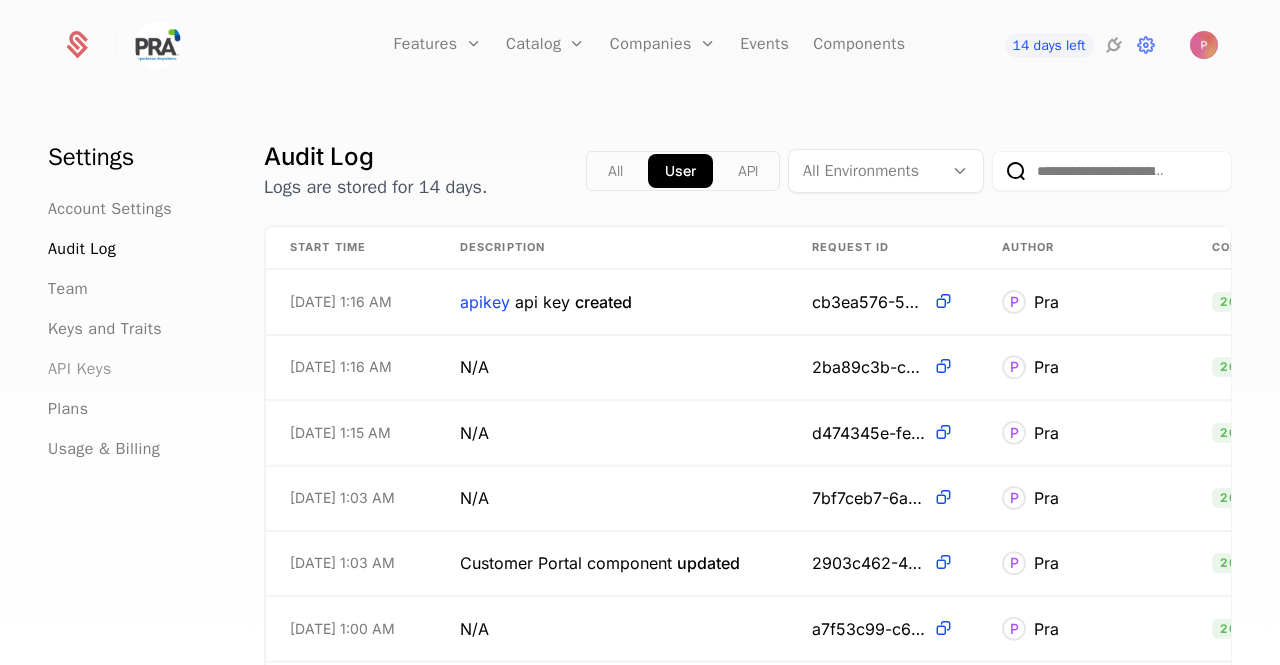 click on "API Keys" at bounding box center [80, 369] 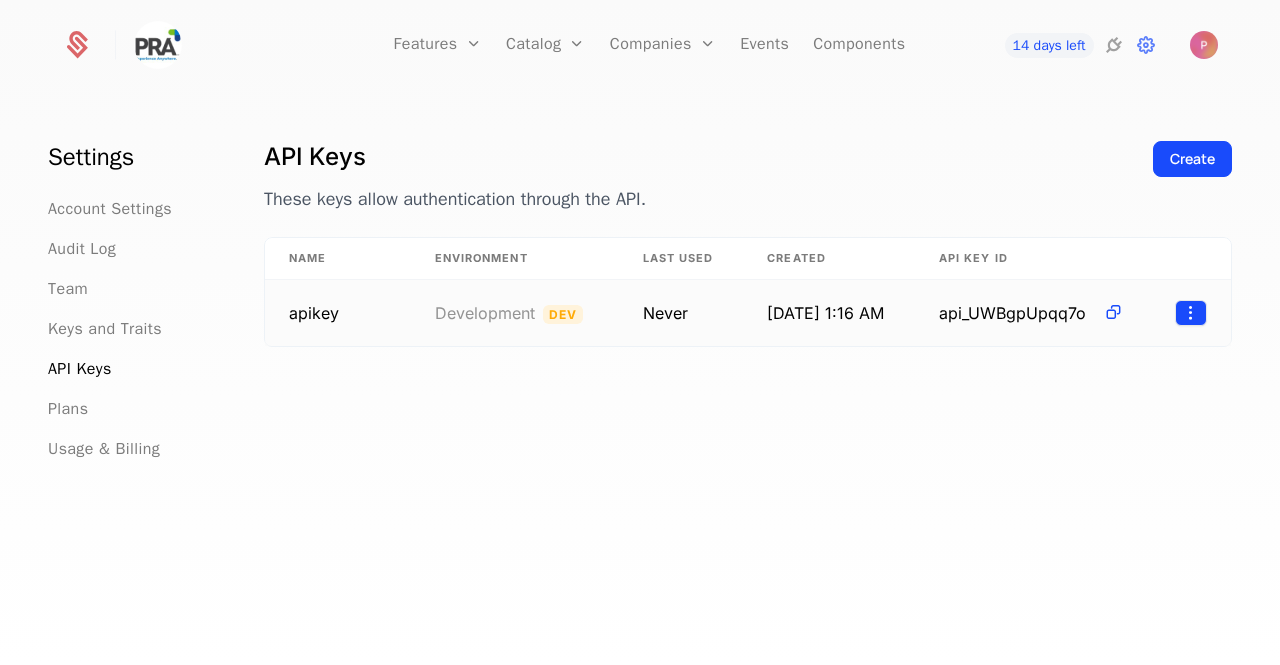 click on "Features Features Flags Catalog Plans Add Ons Configuration Companies Companies Users Events Components 14 days left Settings Account Settings Audit Log Team Keys and Traits API Keys Plans Usage & Billing API Keys     These keys allow authentication through the API. Create Name Environment Last Used Created API Key ID apikey Development Dev Never [DATE] 1:16 AM api_UWBgpUpqq7o
Best Viewed on Desktop You're currently viewing this on a  mobile device . For the best experience,   we recommend using a desktop or larger screens , as the application isn't fully optimized for smaller resolutions just yet. Got it" at bounding box center [640, 332] 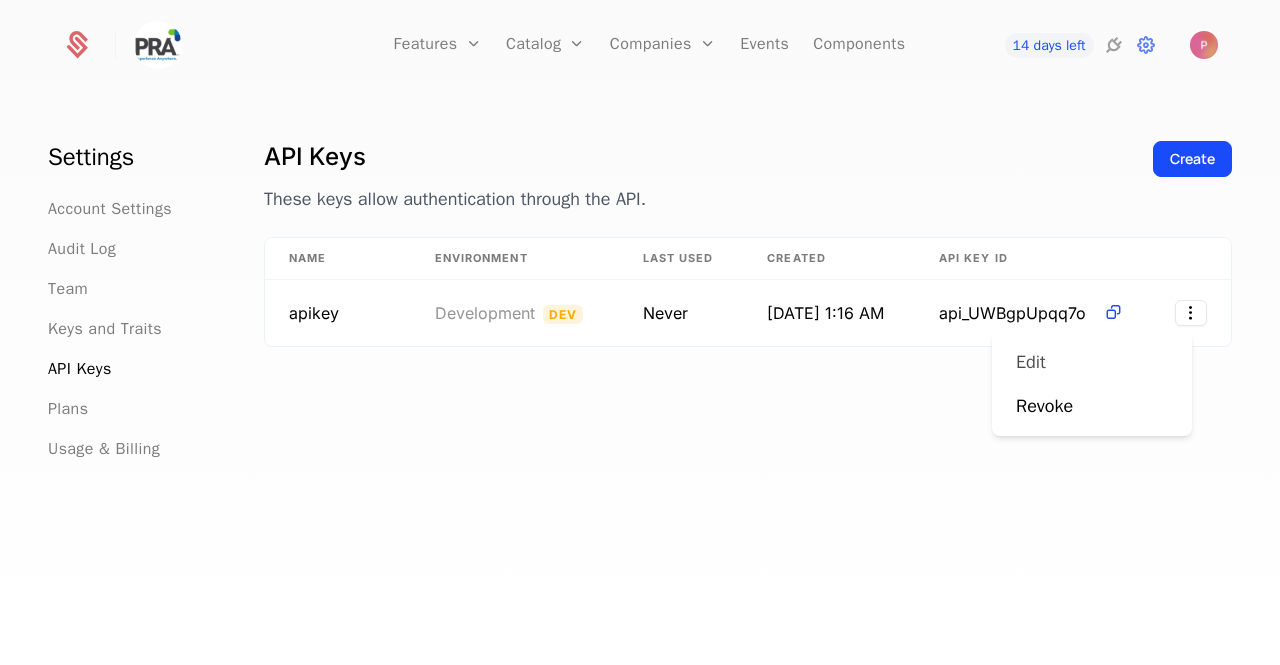 click on "Edit" at bounding box center [1092, 362] 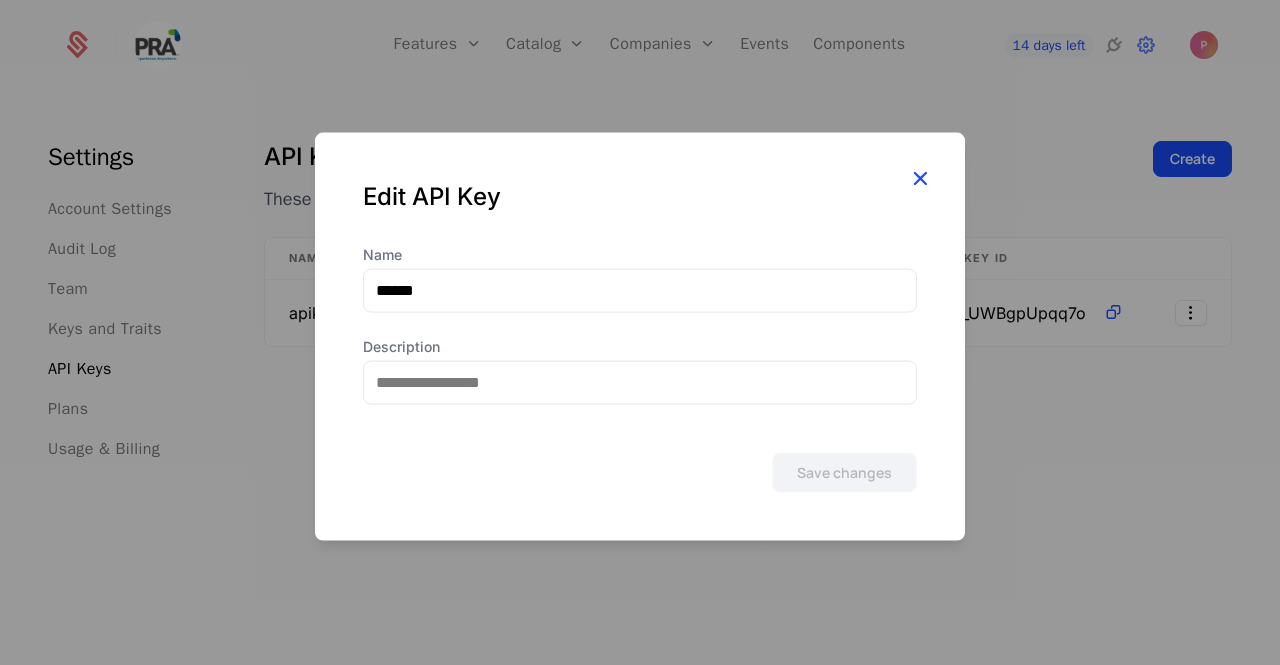 click at bounding box center [920, 177] 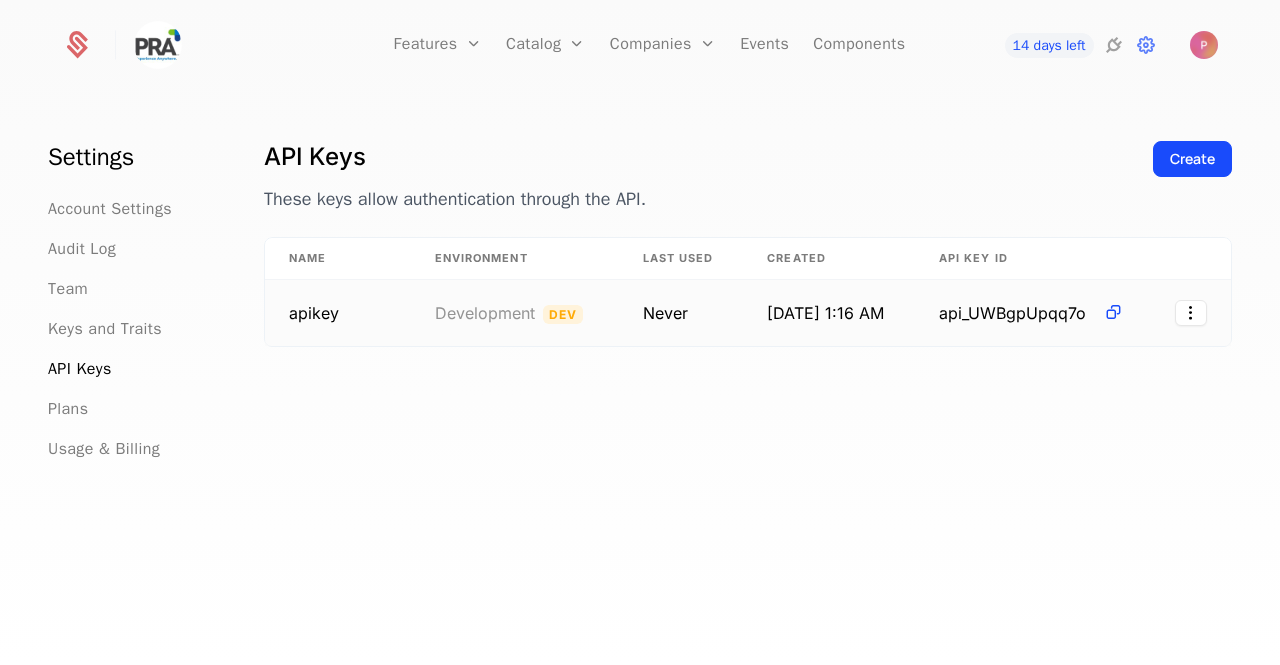 click on "Development Dev" at bounding box center [515, 313] 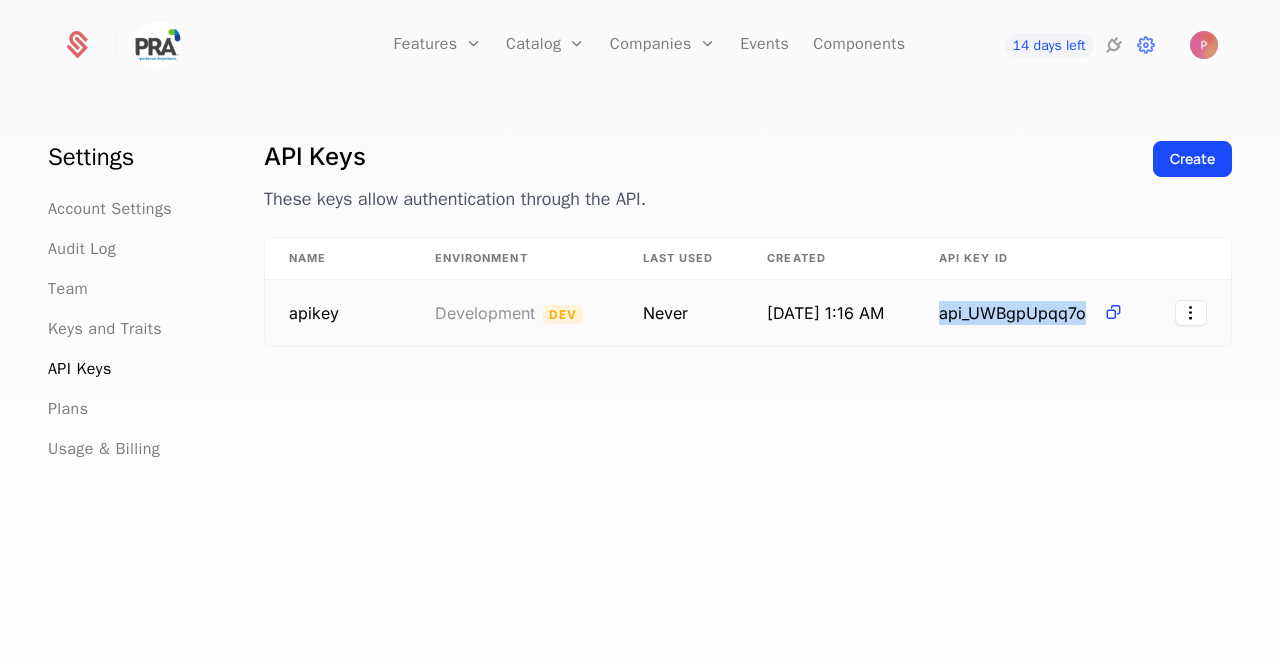click on "api_UWBgpUpqq7o" at bounding box center [1017, 313] 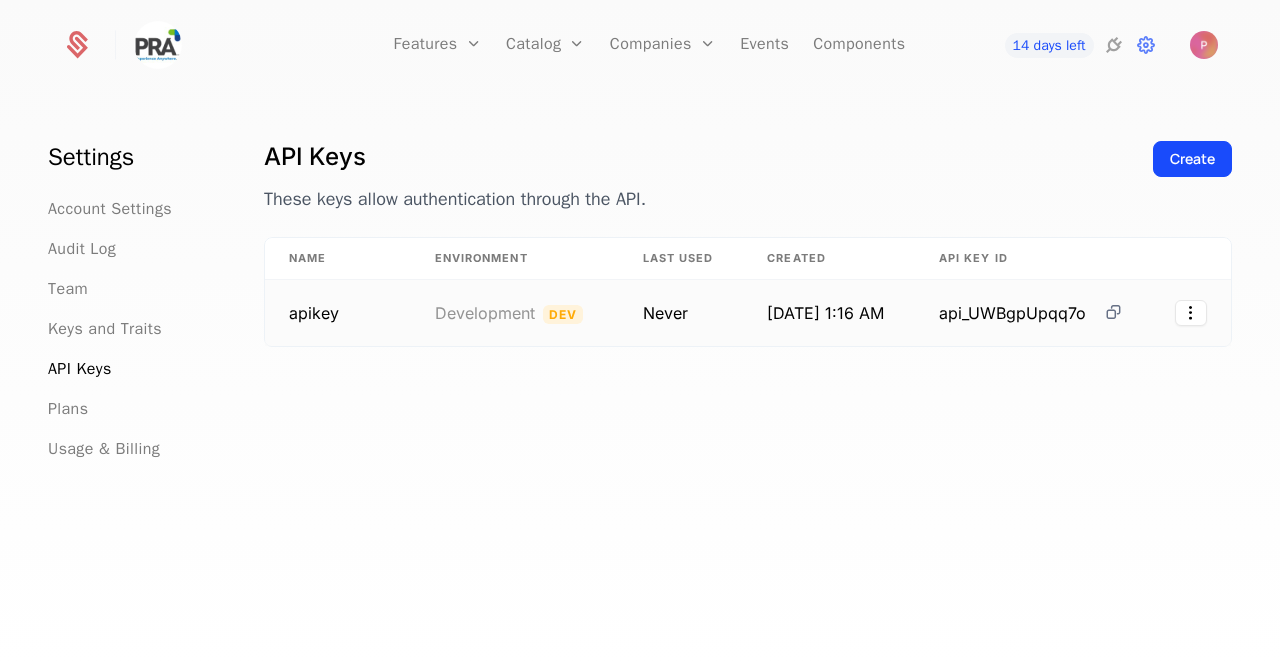 click at bounding box center (1113, 312) 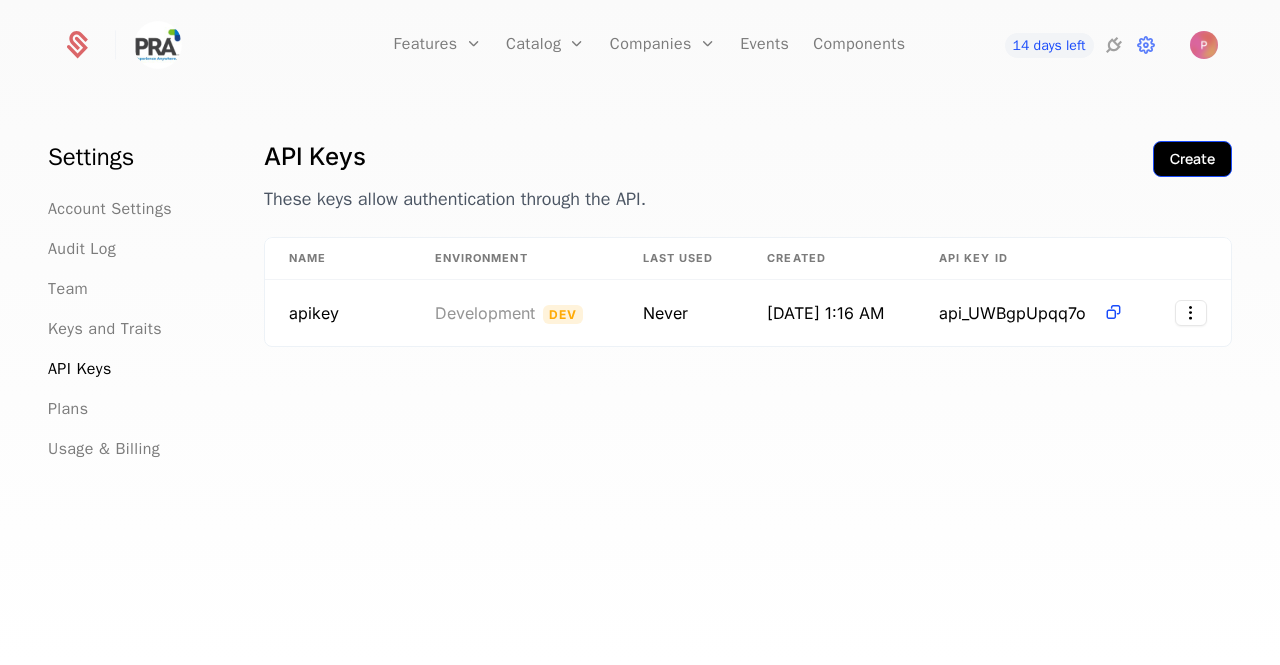 click on "Create" at bounding box center (1192, 159) 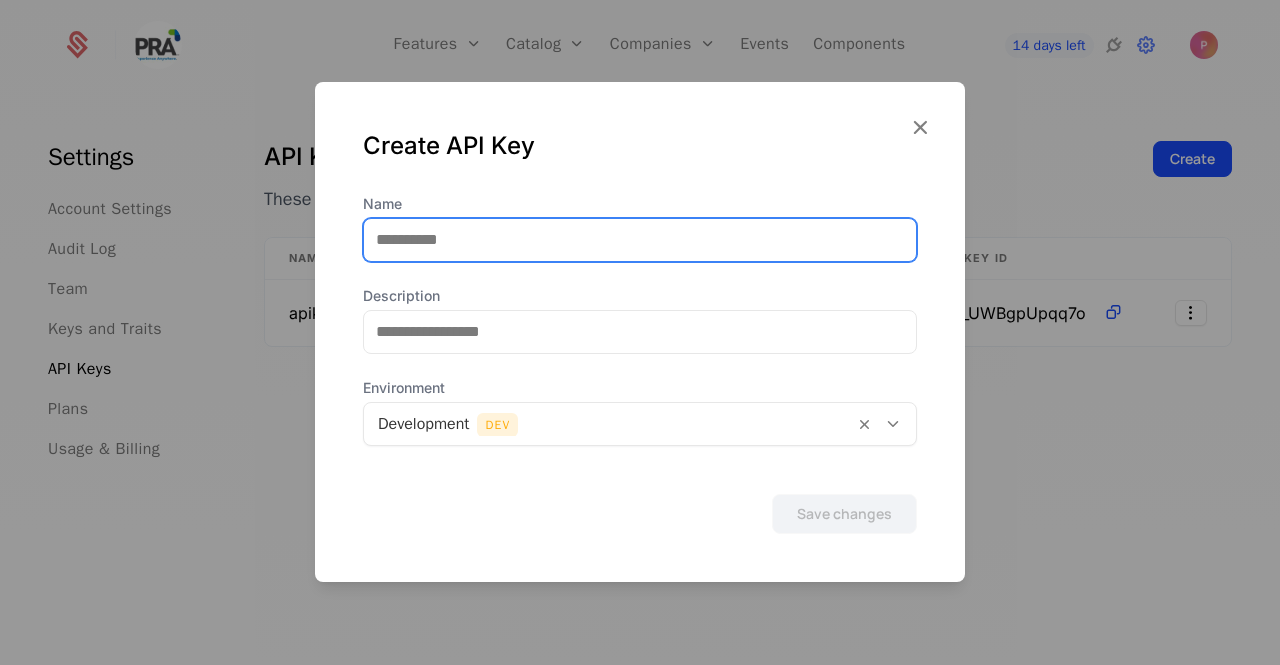 click on "Name" at bounding box center [640, 240] 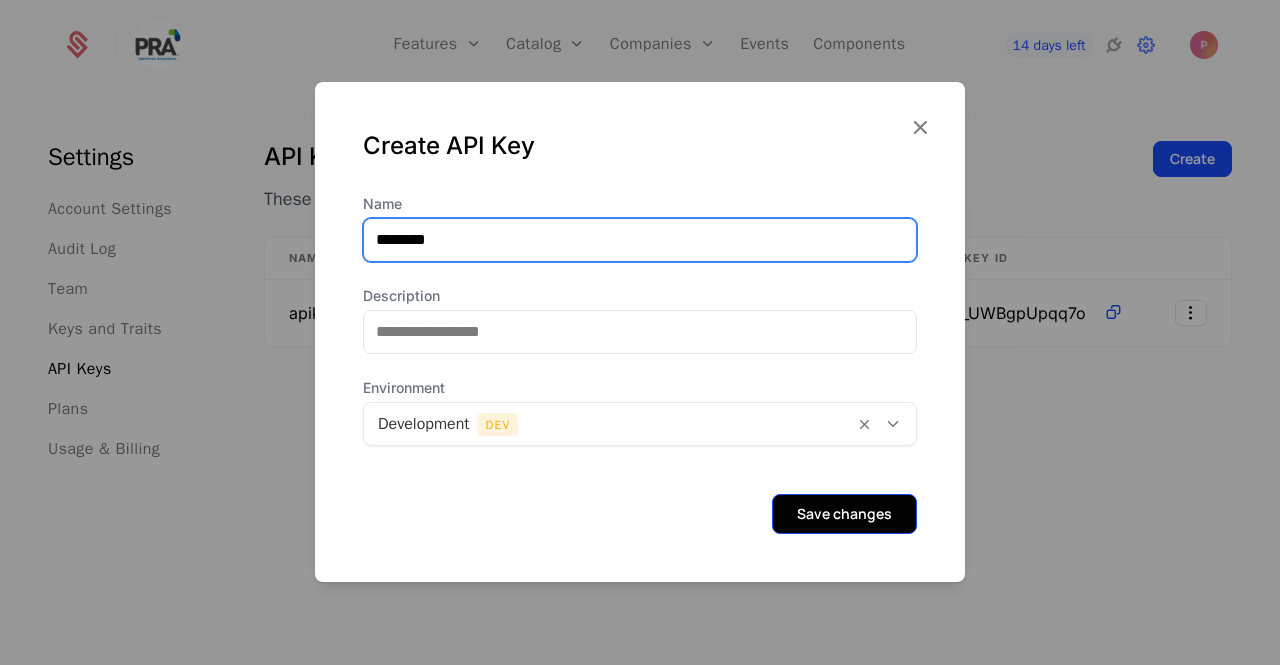 type on "********" 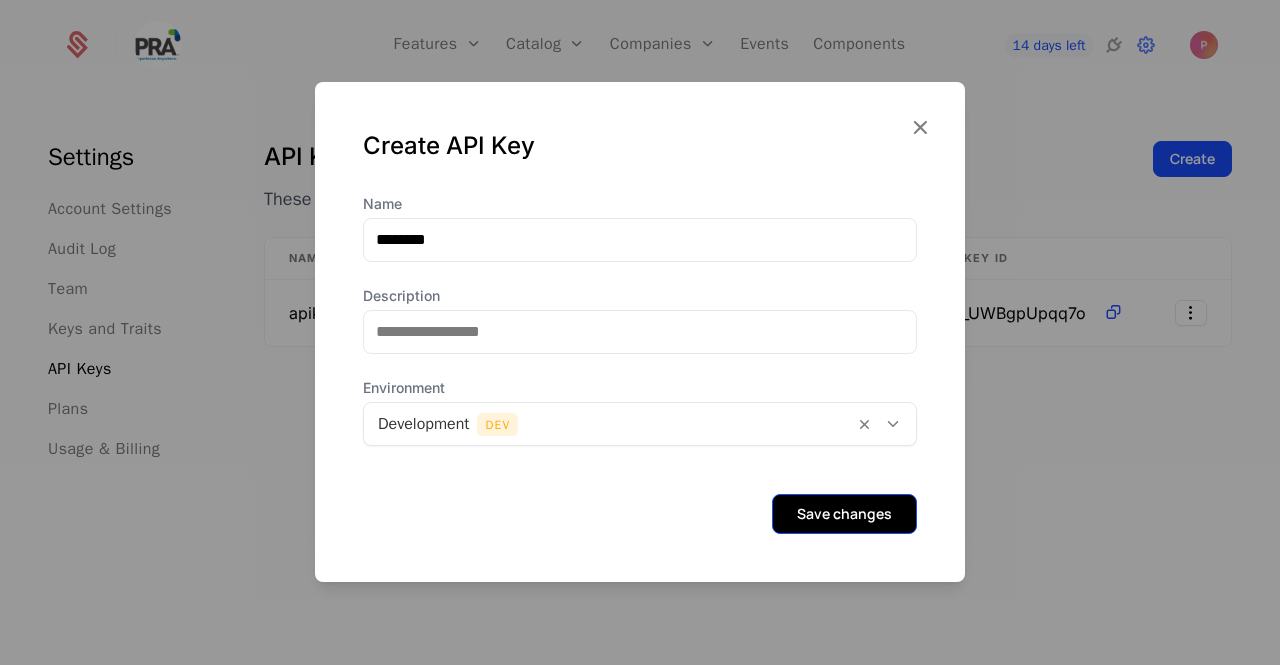 click on "Save changes" at bounding box center [844, 514] 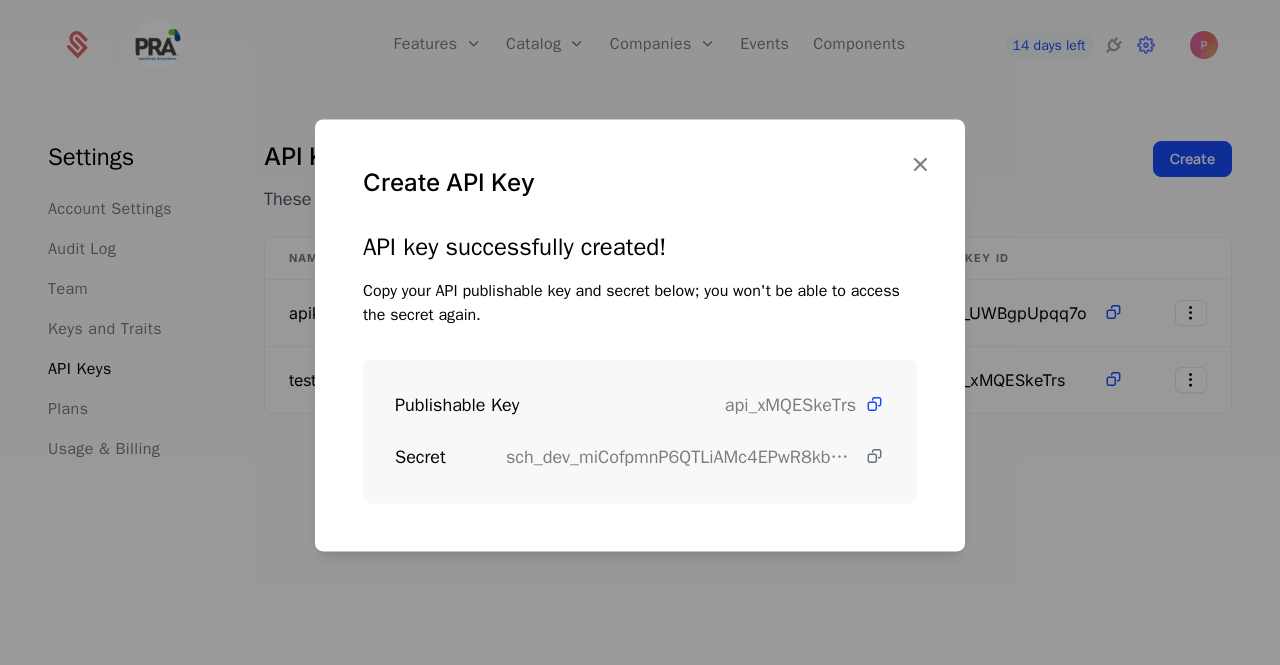 click at bounding box center [874, 456] 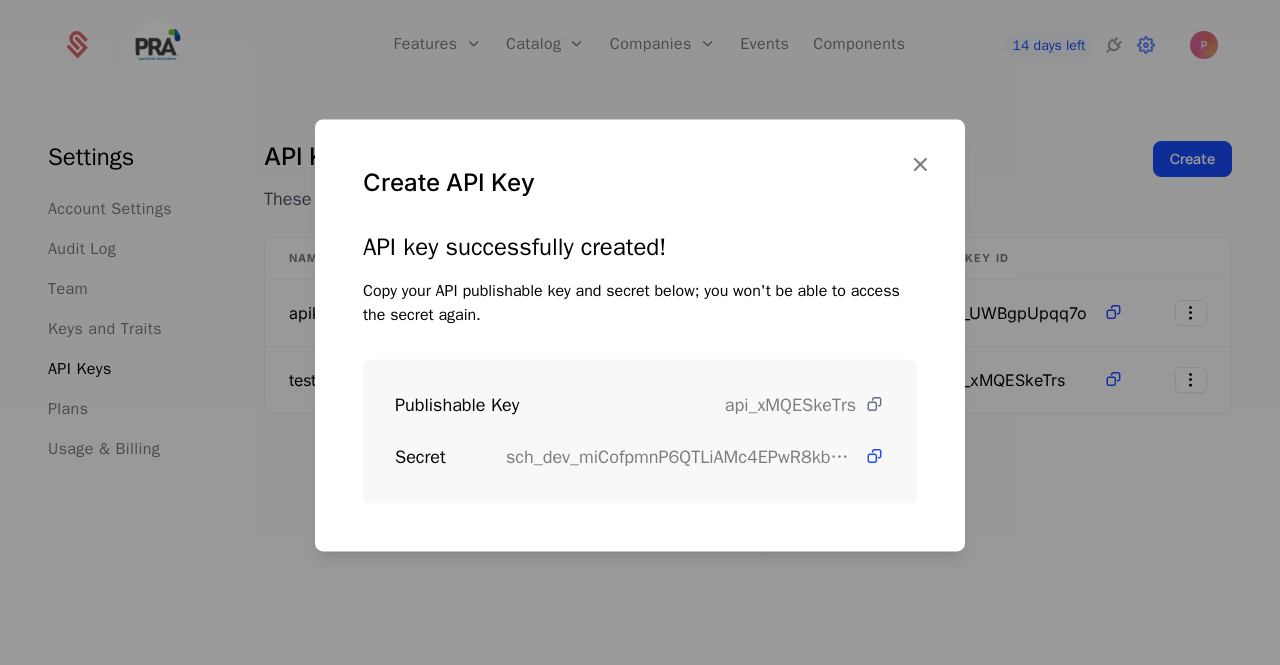 click at bounding box center [874, 404] 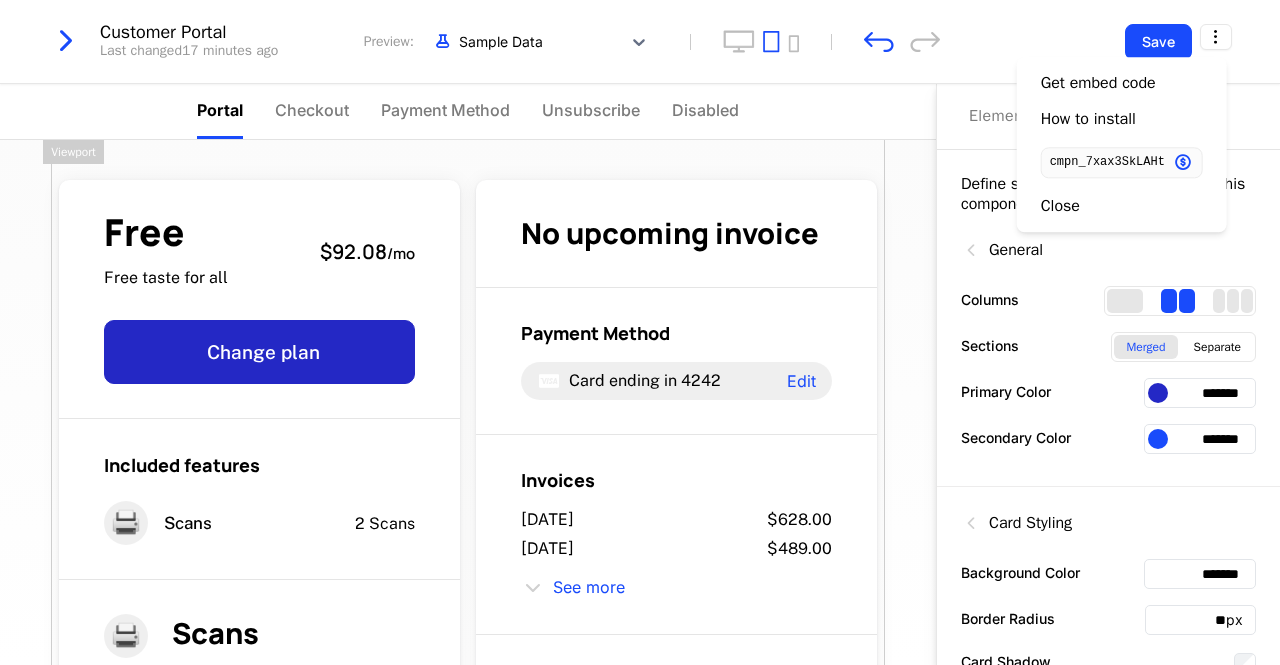 scroll, scrollTop: 0, scrollLeft: 0, axis: both 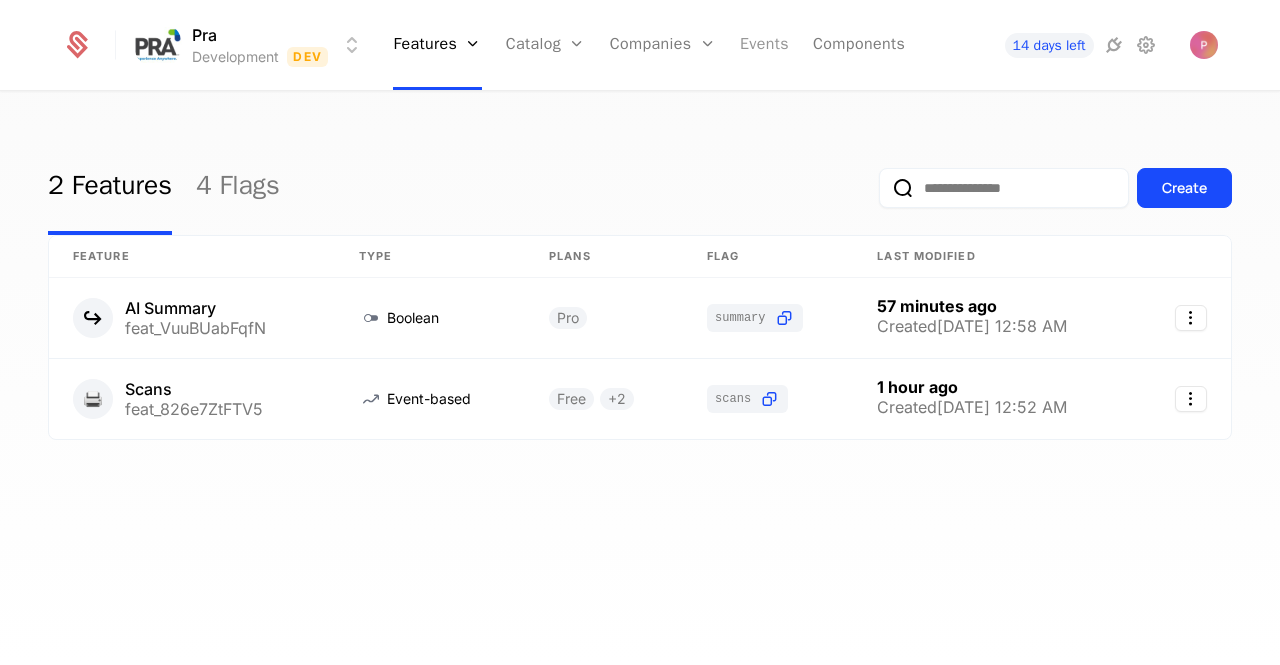 click on "Events" at bounding box center (764, 45) 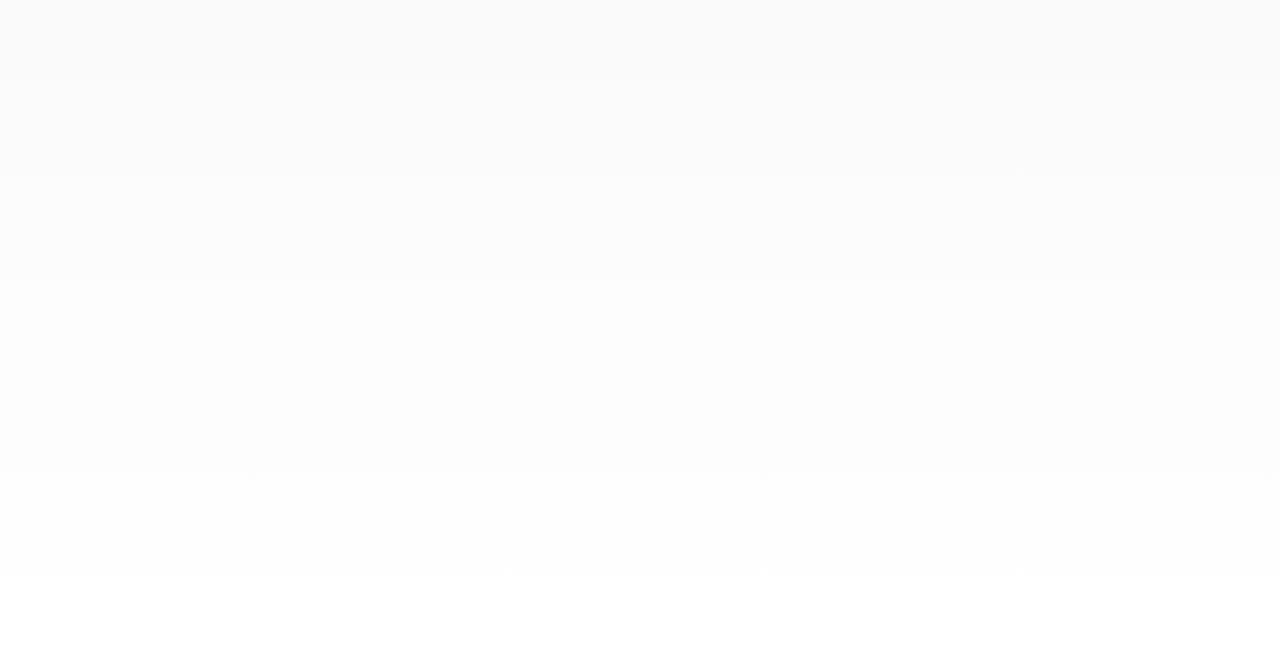 scroll, scrollTop: 0, scrollLeft: 0, axis: both 